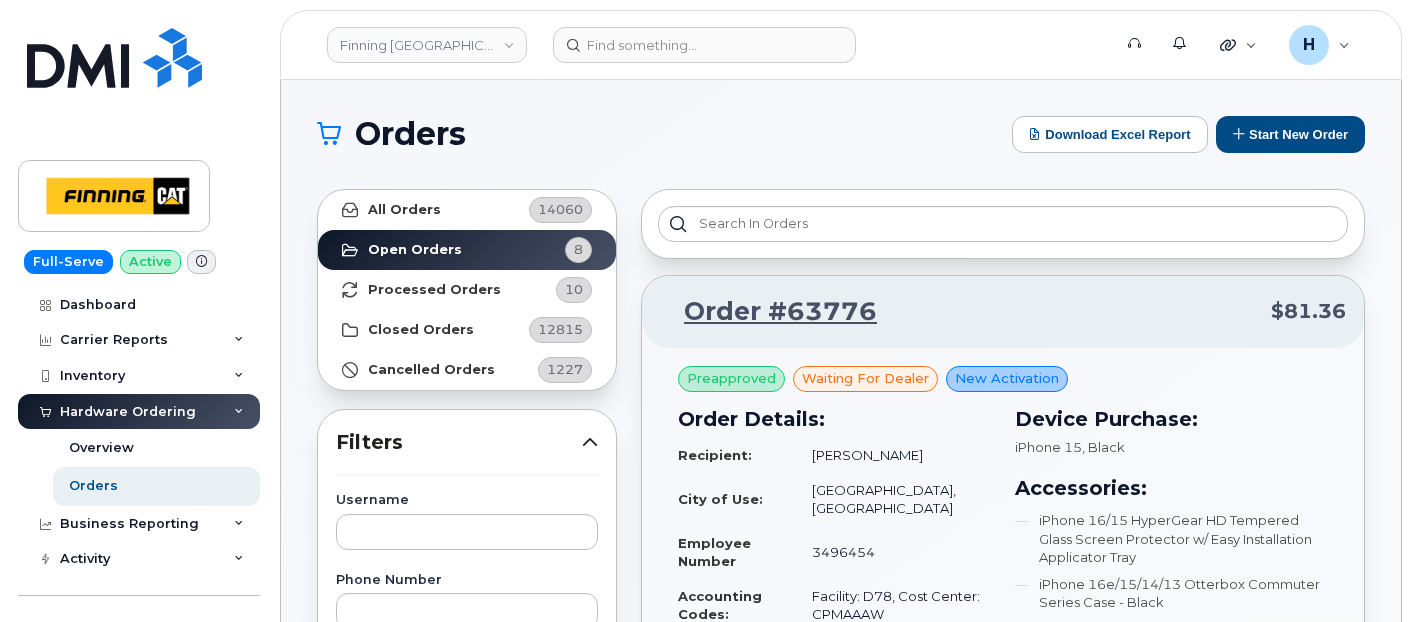 scroll, scrollTop: 333, scrollLeft: 0, axis: vertical 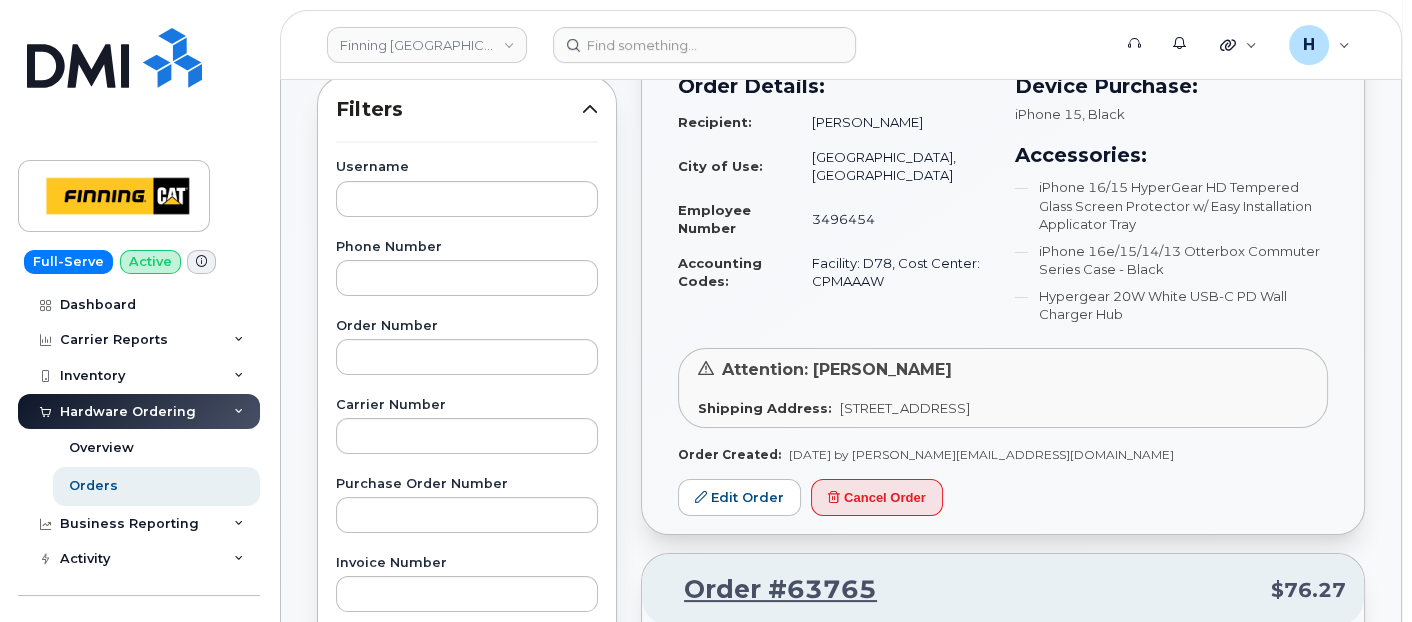 click on "Orders" at bounding box center (93, 486) 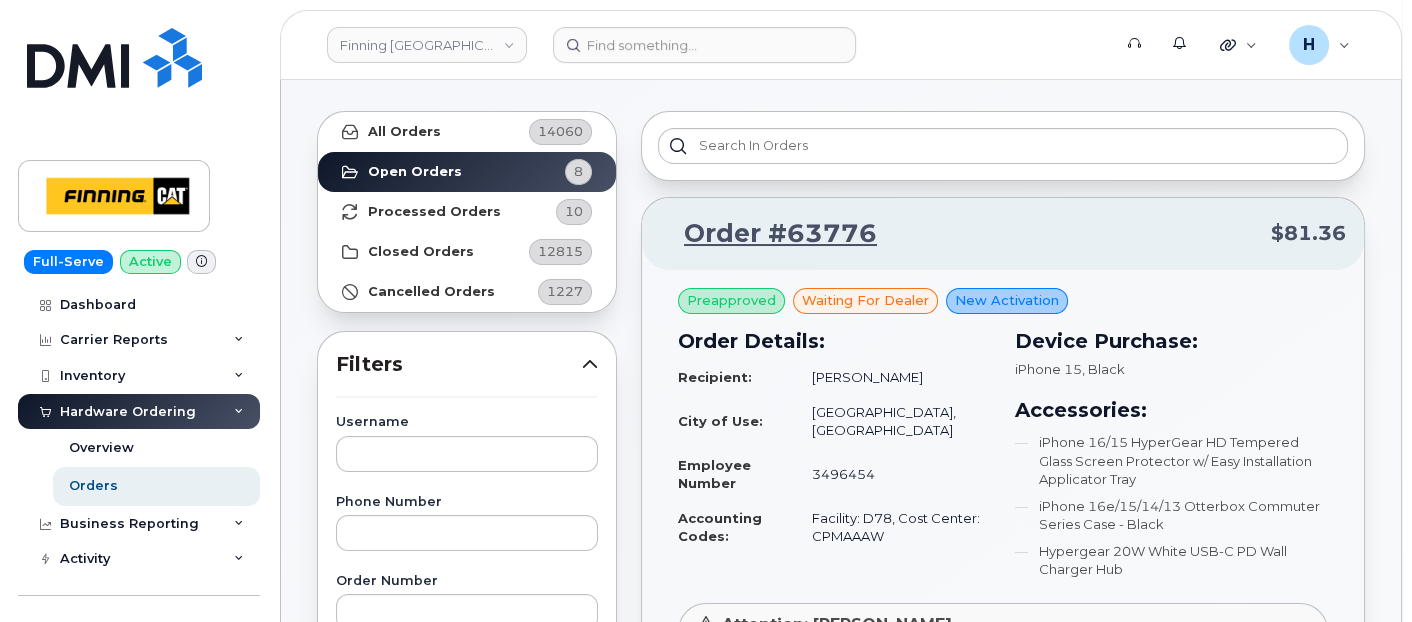 scroll, scrollTop: 0, scrollLeft: 0, axis: both 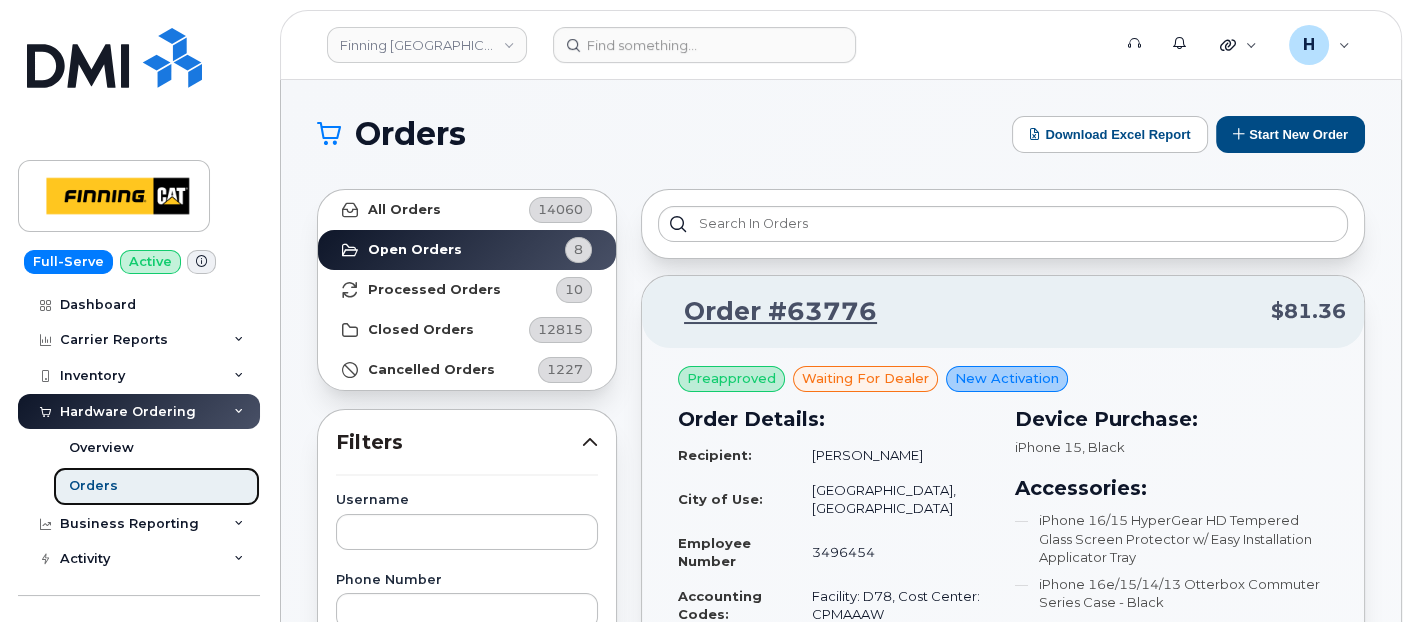 click on "Orders" at bounding box center (156, 486) 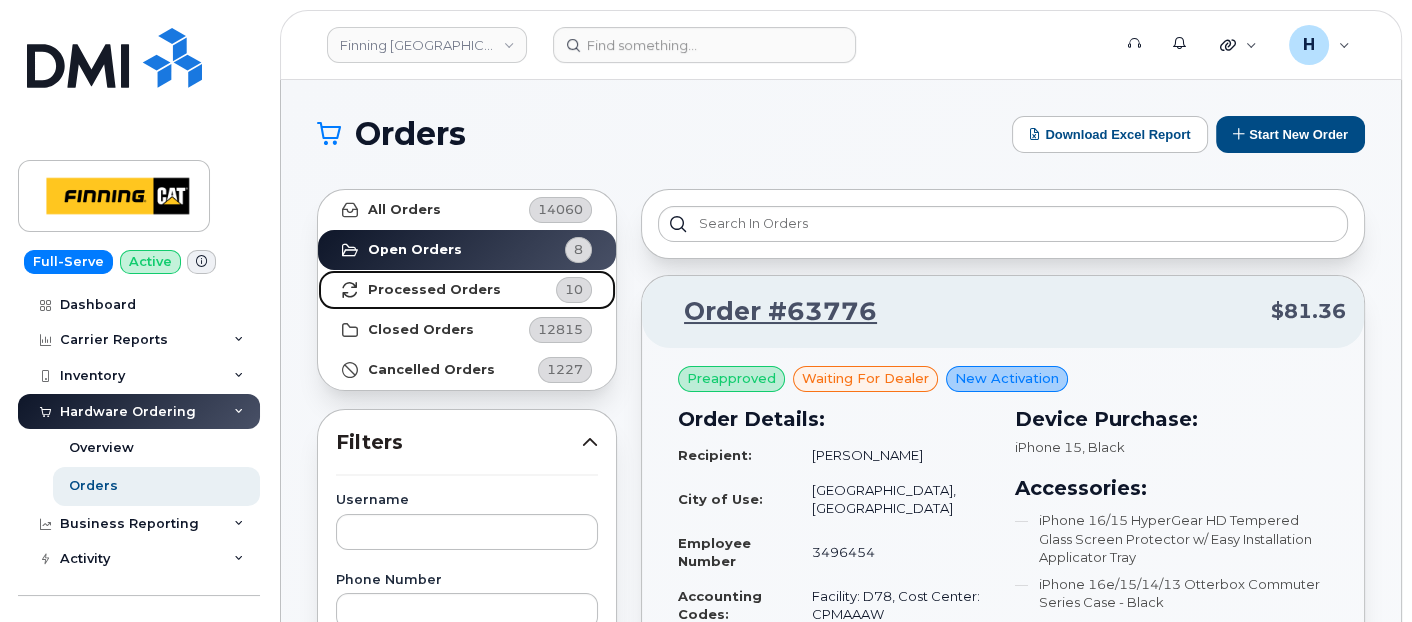 click on "Processed Orders 10" at bounding box center [467, 290] 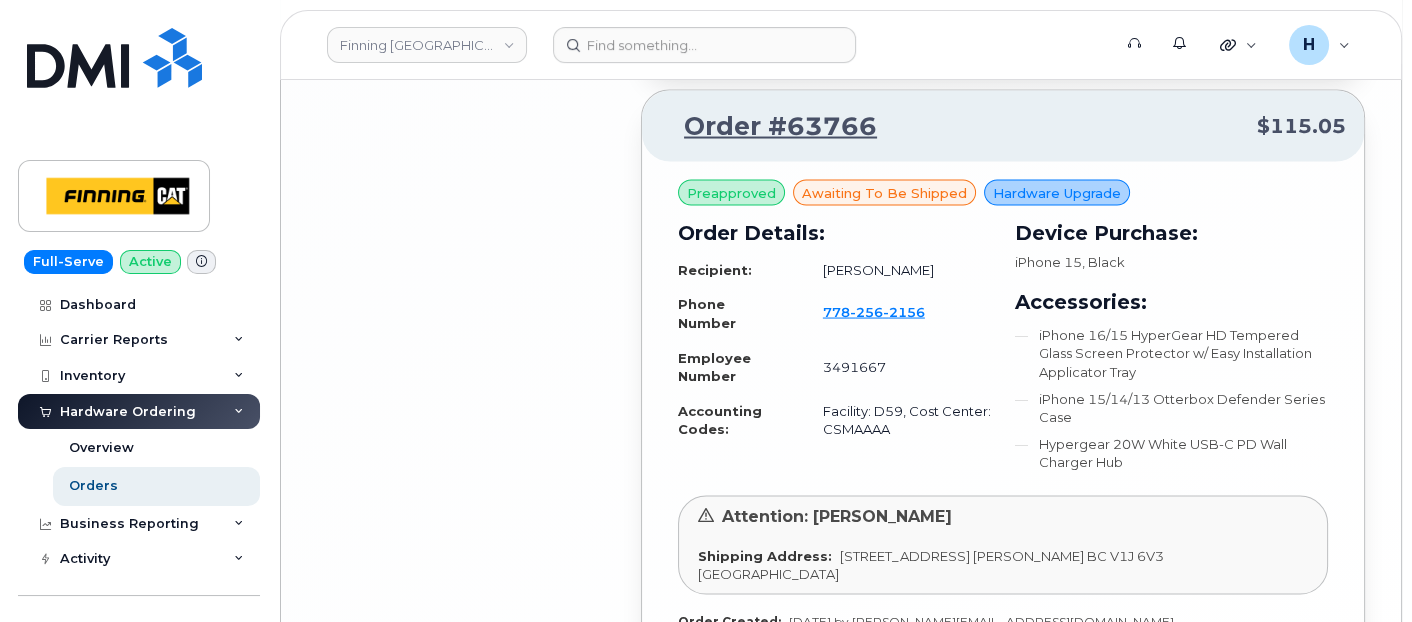 scroll, scrollTop: 5077, scrollLeft: 0, axis: vertical 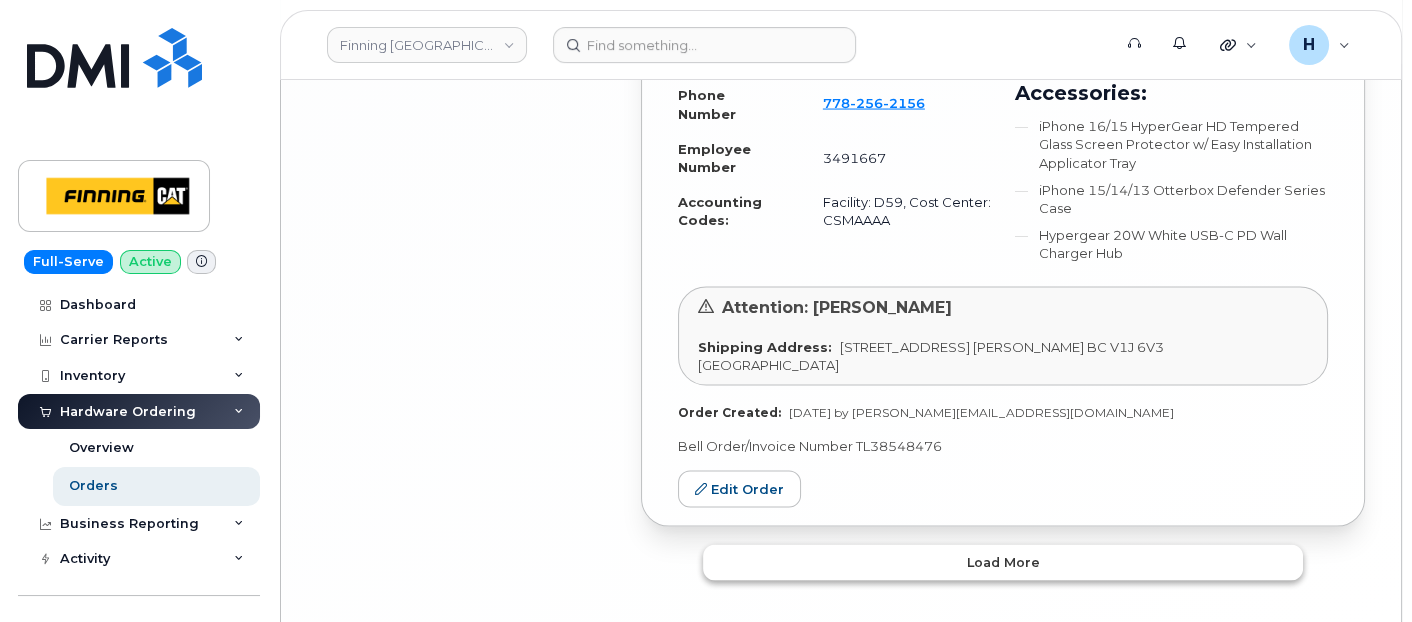 click on "Load more" at bounding box center (1003, 563) 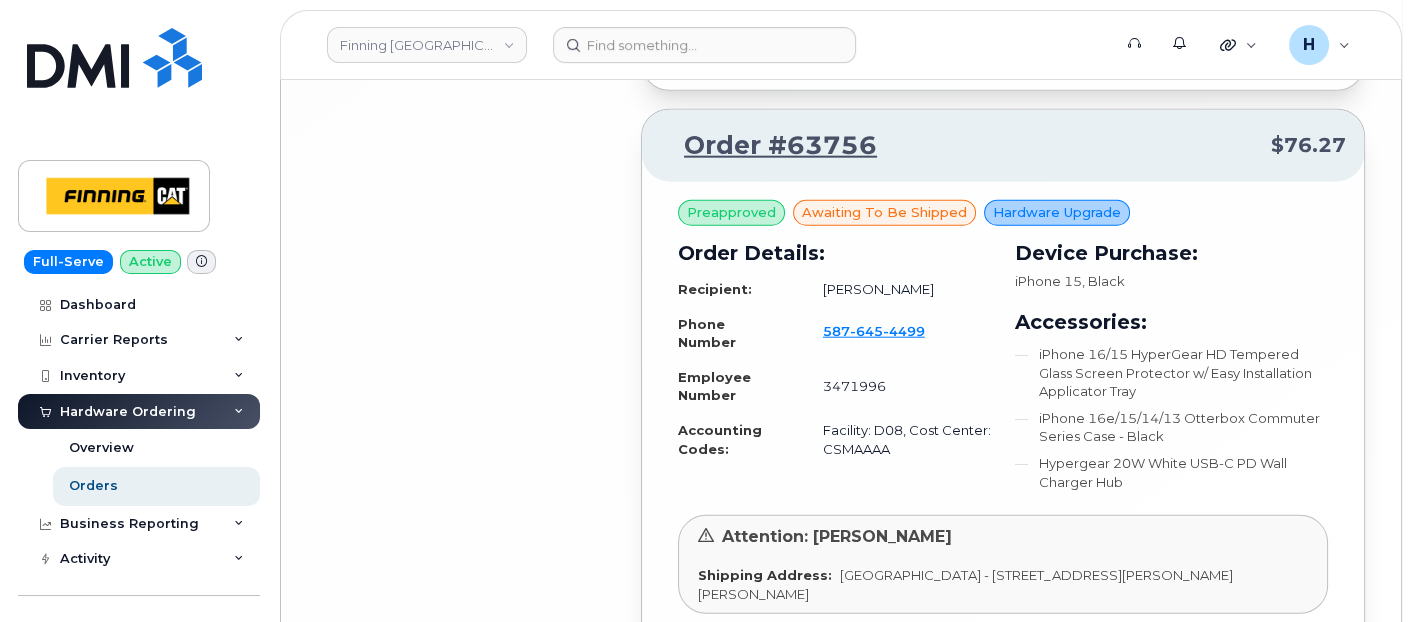 scroll, scrollTop: 6340, scrollLeft: 0, axis: vertical 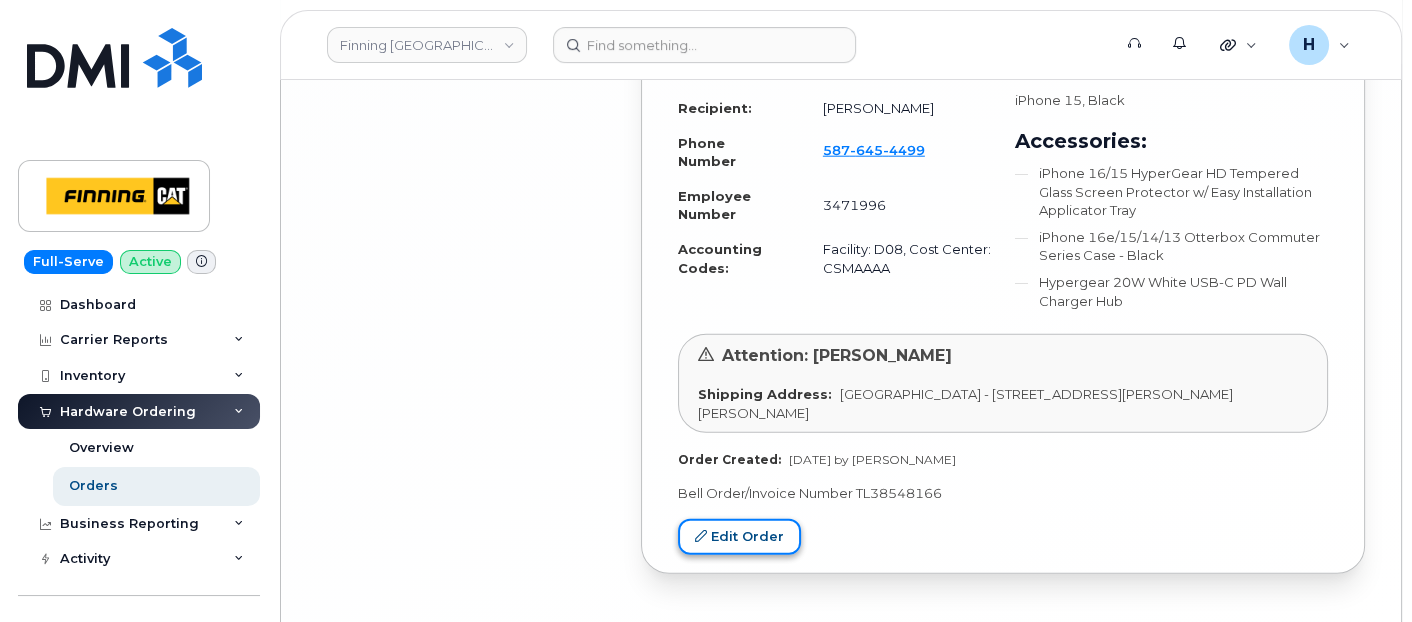 click on "Edit Order" at bounding box center [739, 537] 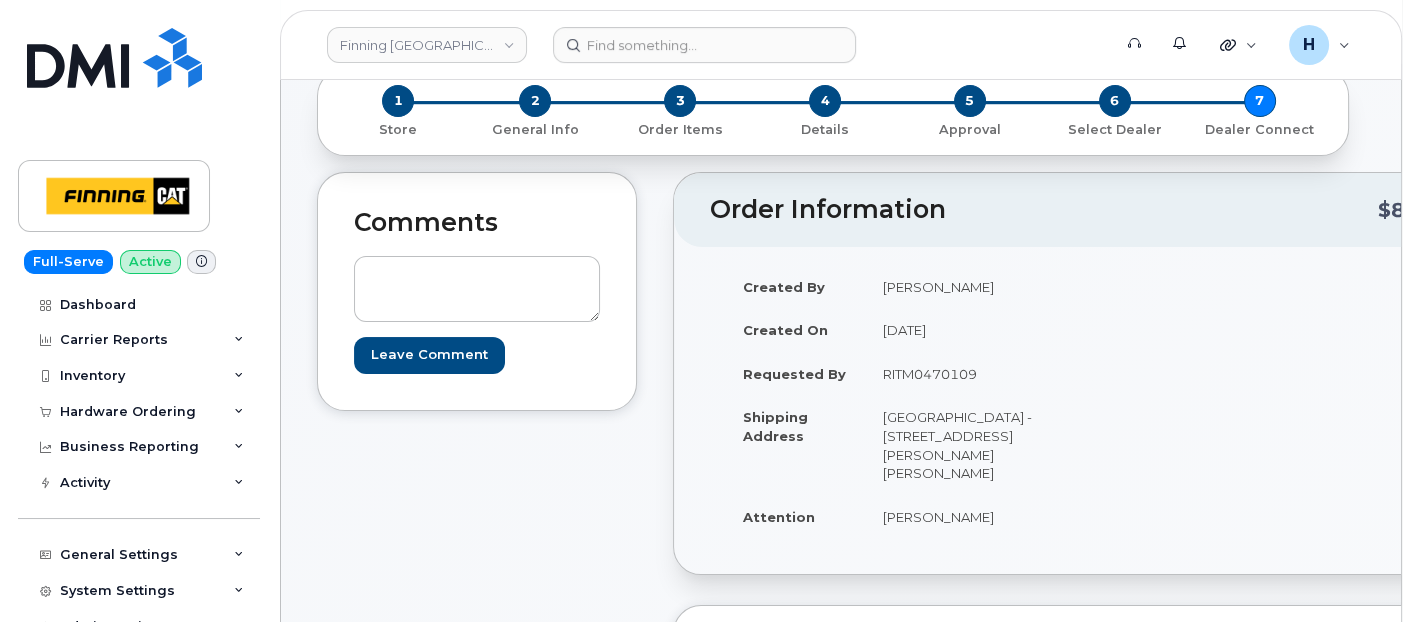 scroll, scrollTop: 333, scrollLeft: 0, axis: vertical 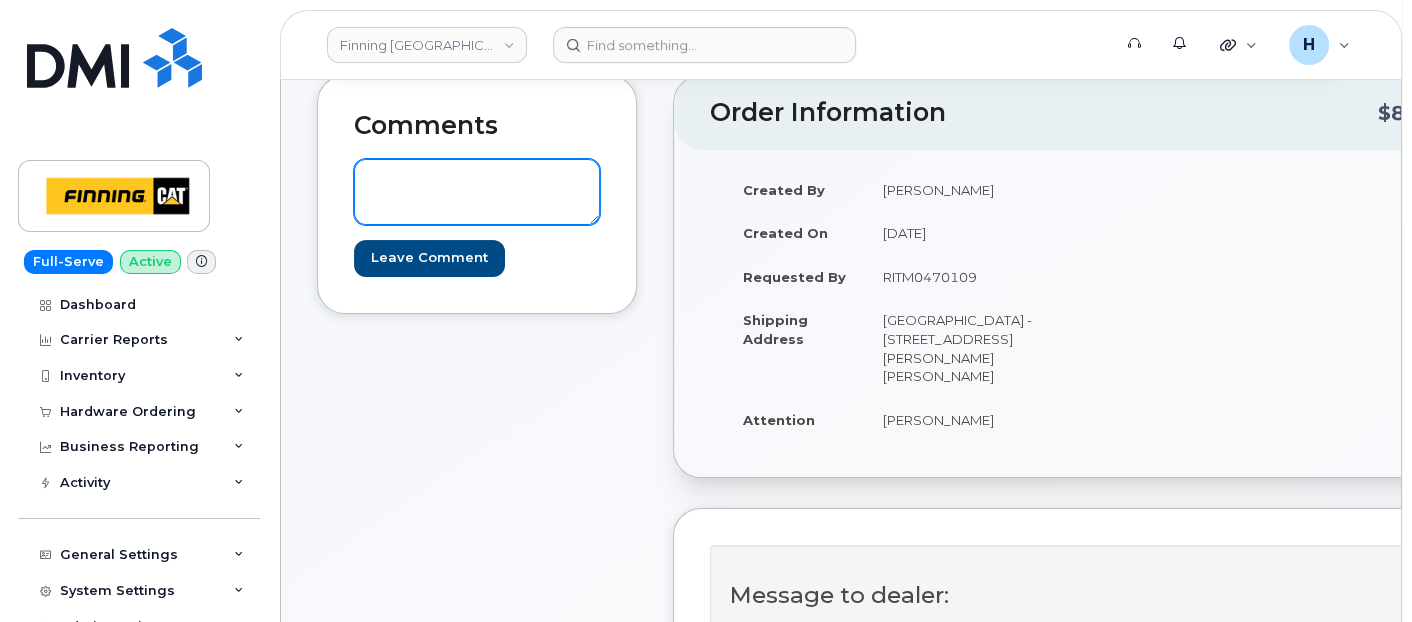 click at bounding box center (477, 192) 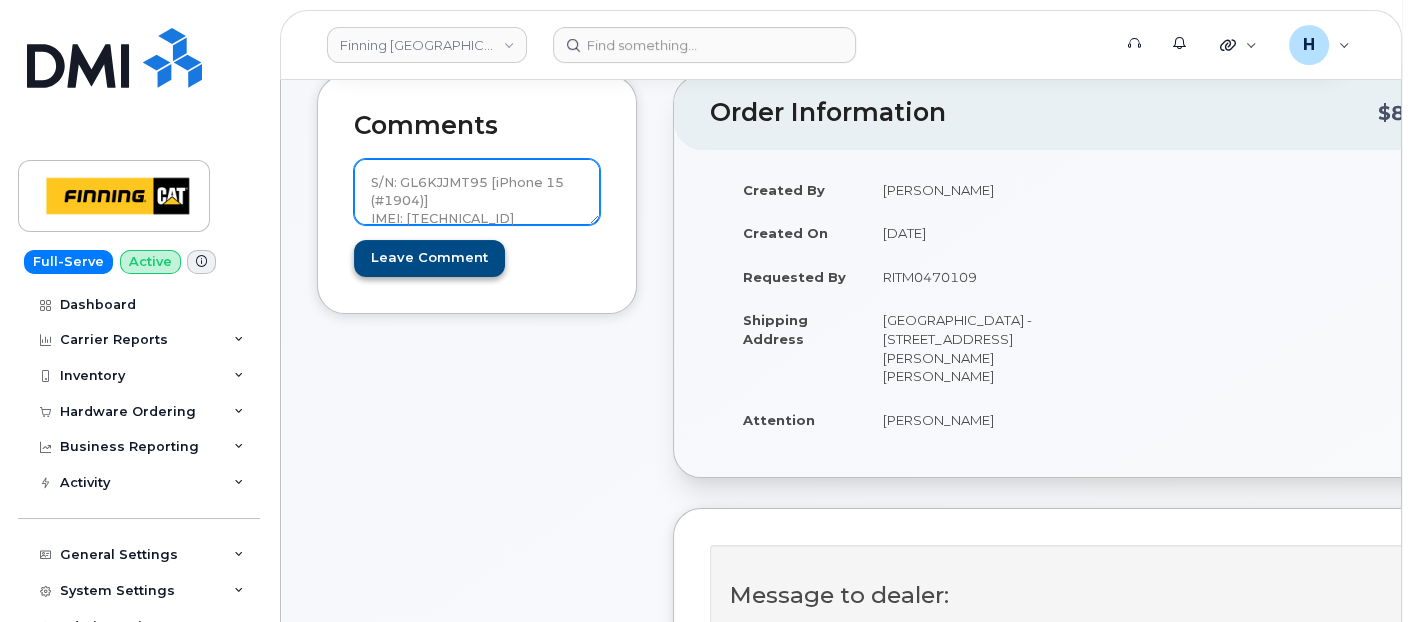 scroll, scrollTop: 3, scrollLeft: 0, axis: vertical 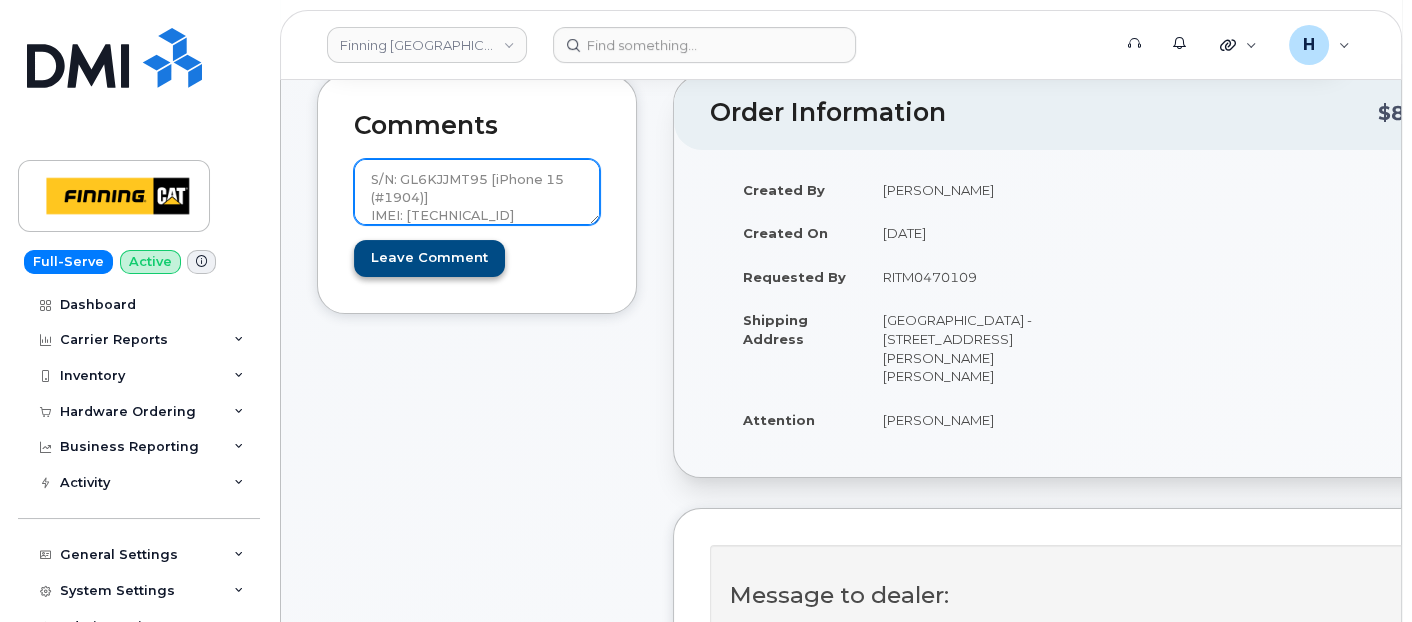 type on "S/N: GL6KJJMT95 [iPhone 15 (#1904)]
IMEI: 356925799714397" 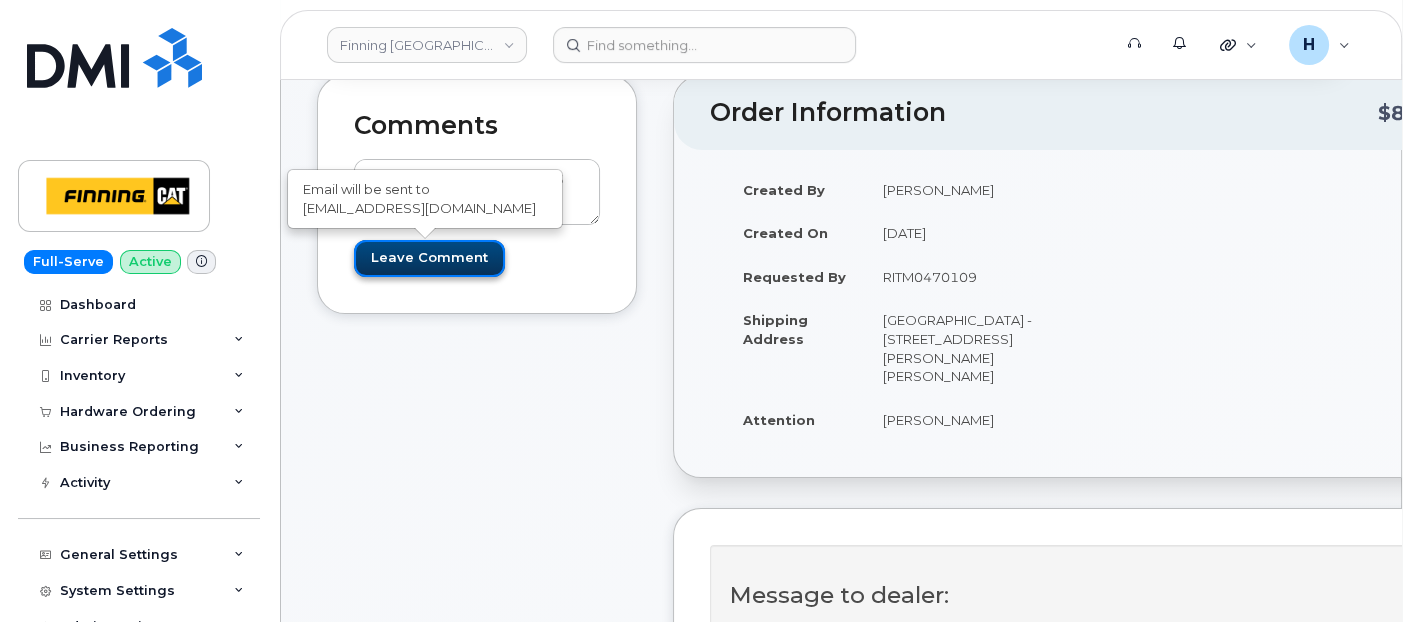 click on "Leave Comment" at bounding box center [429, 258] 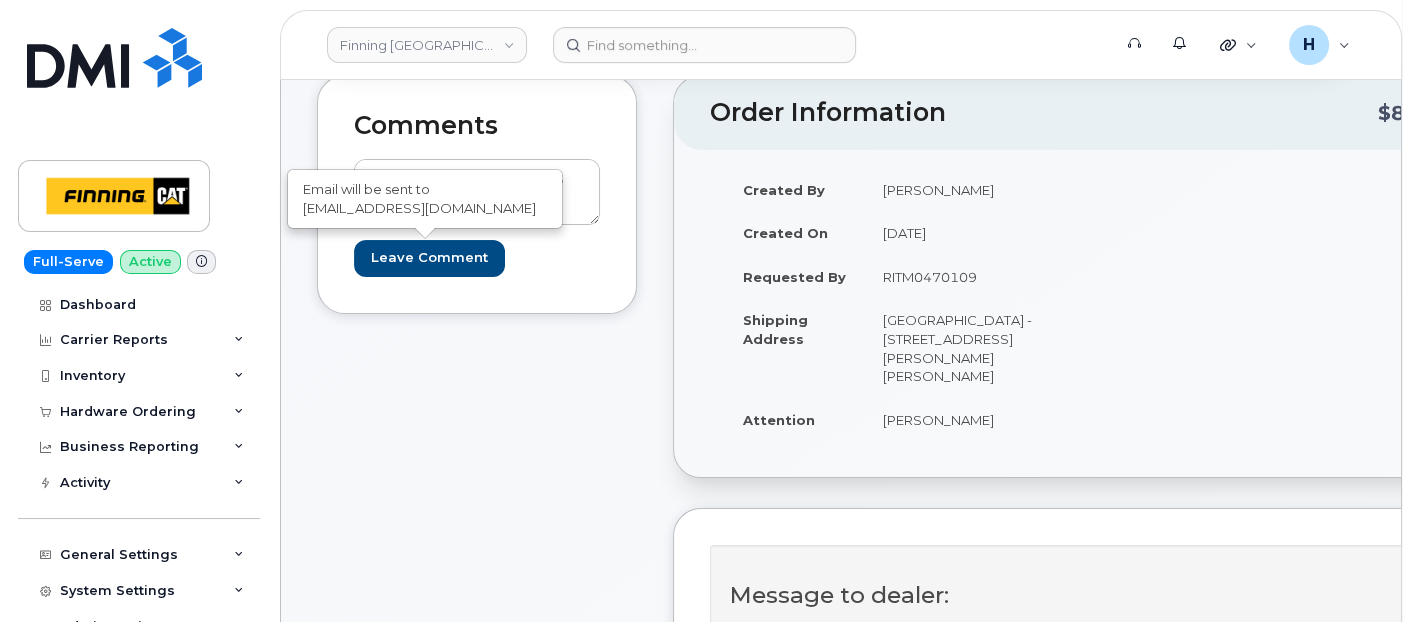 type on "Create Event" 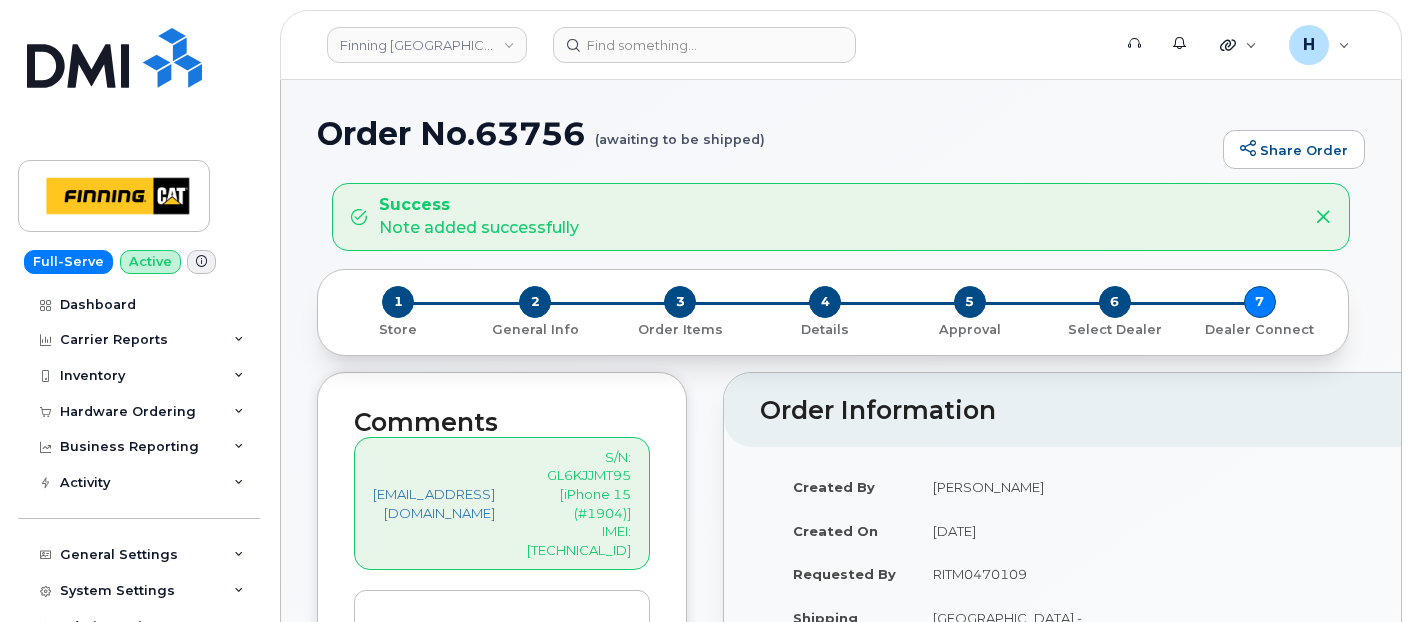 scroll, scrollTop: 0, scrollLeft: 0, axis: both 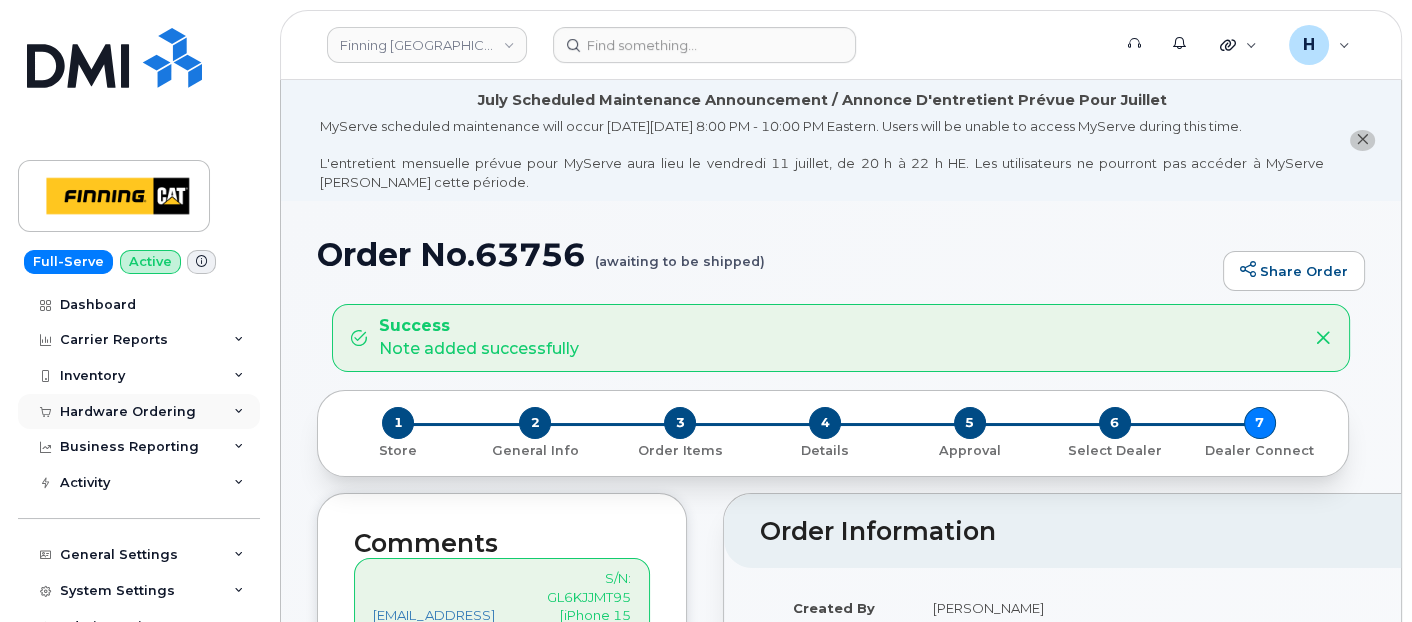 click on "Hardware Ordering" at bounding box center (128, 412) 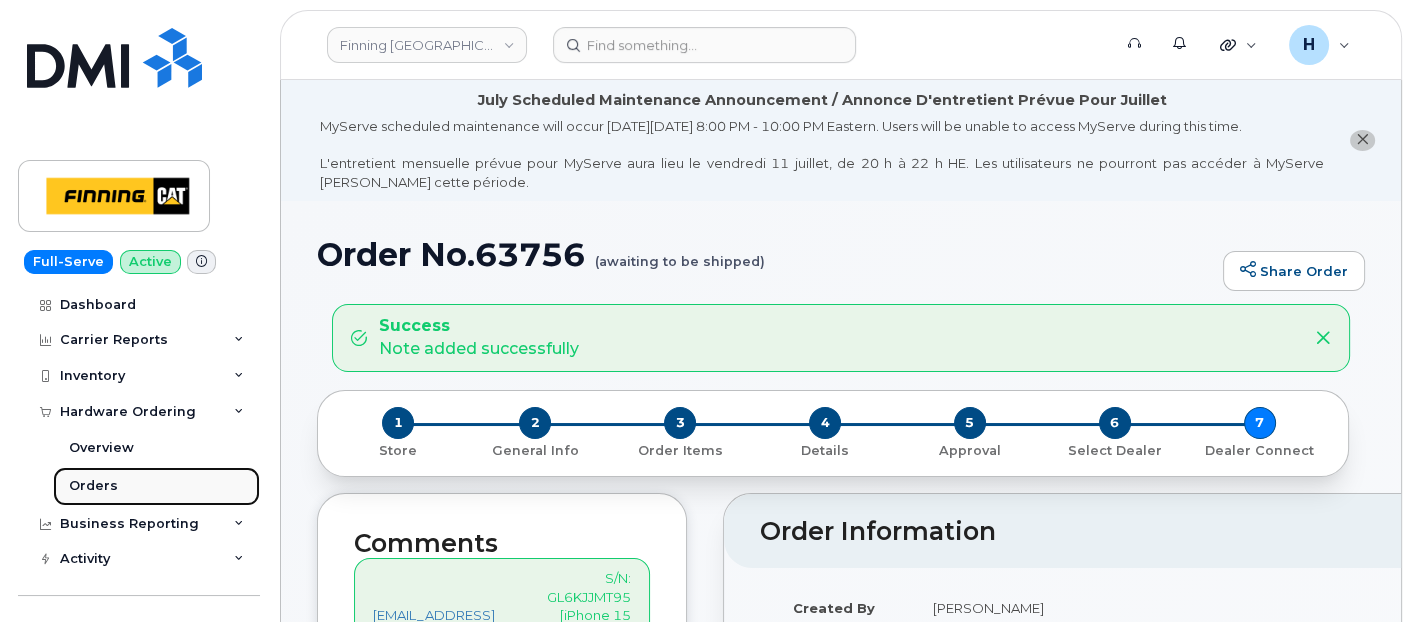 click on "Orders" at bounding box center (93, 486) 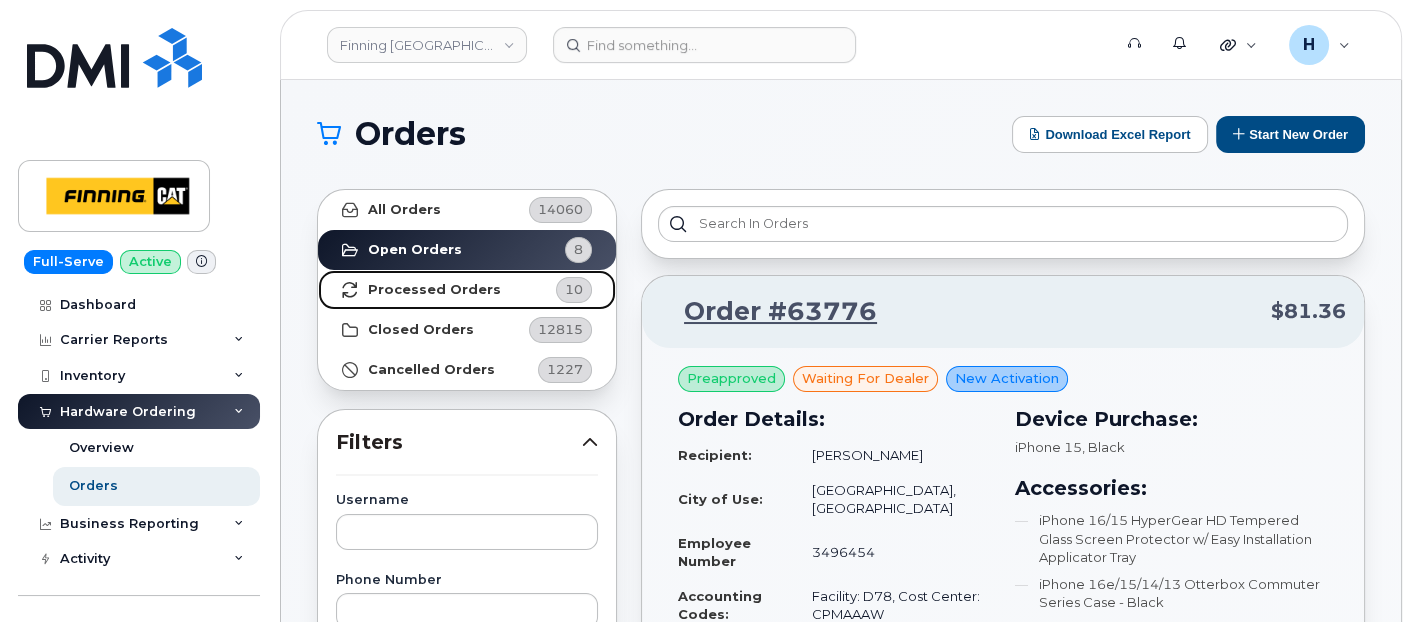 click on "Processed Orders" at bounding box center (434, 290) 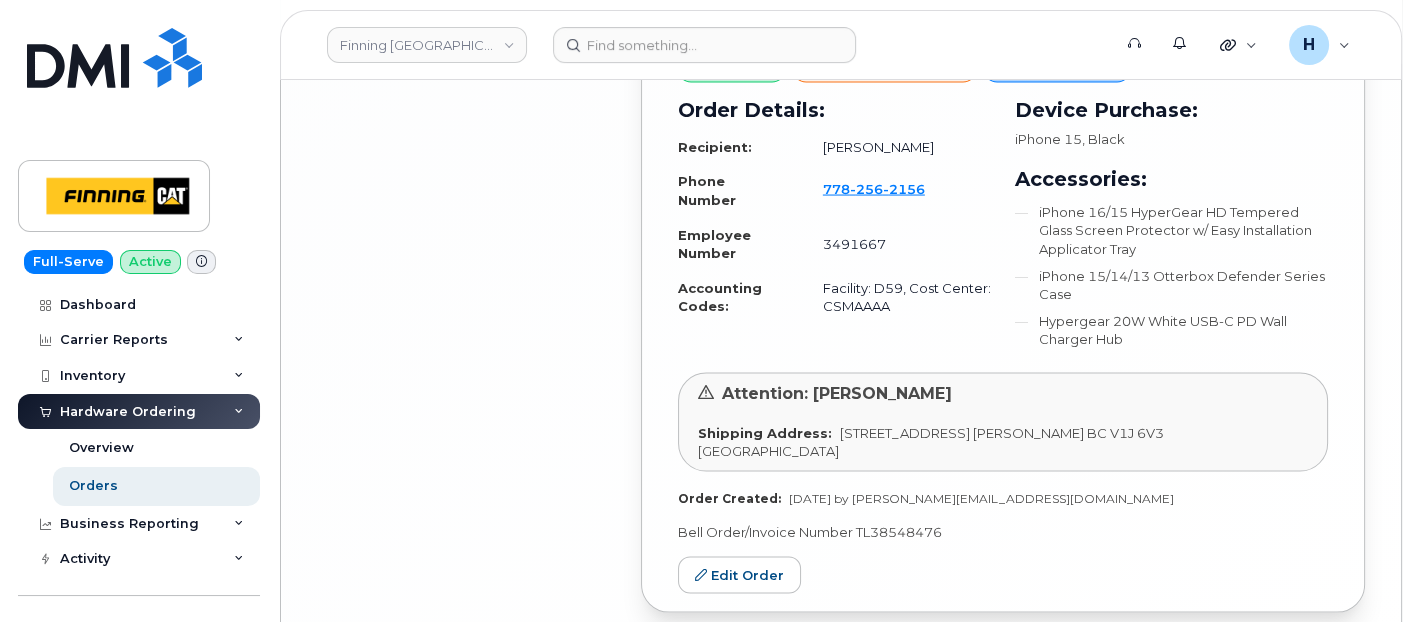scroll, scrollTop: 5077, scrollLeft: 0, axis: vertical 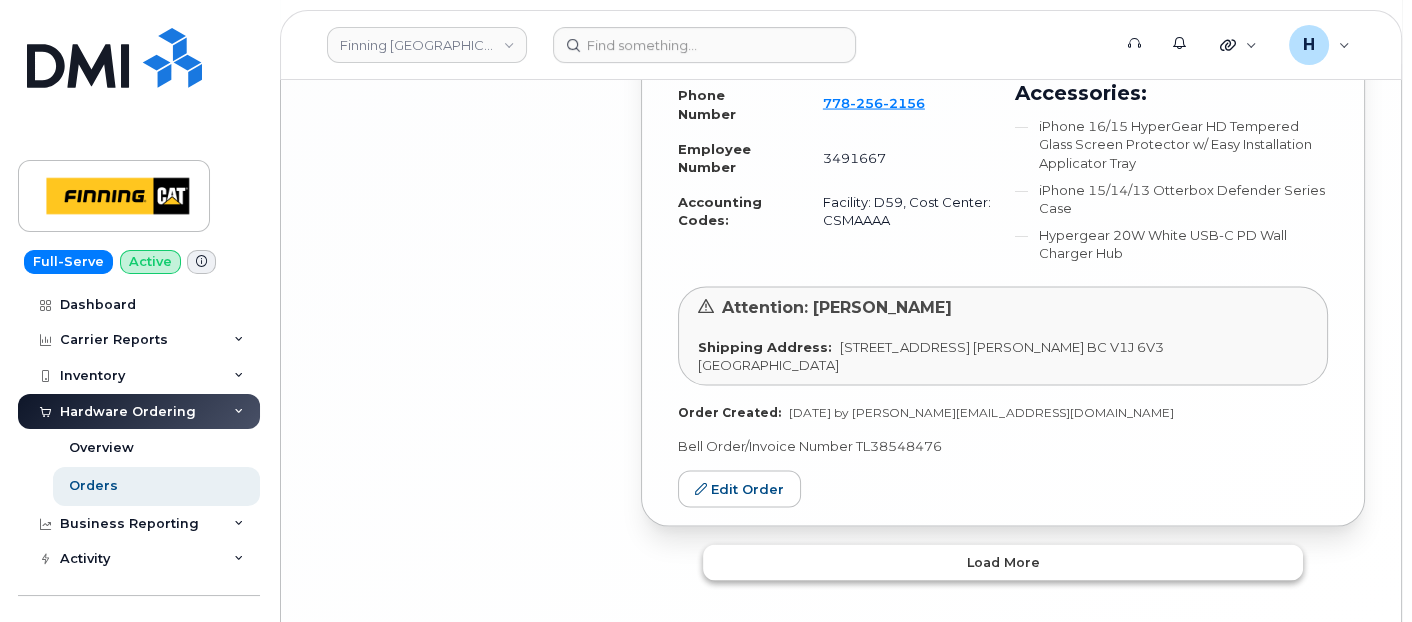 click on "Load more" at bounding box center [1003, 563] 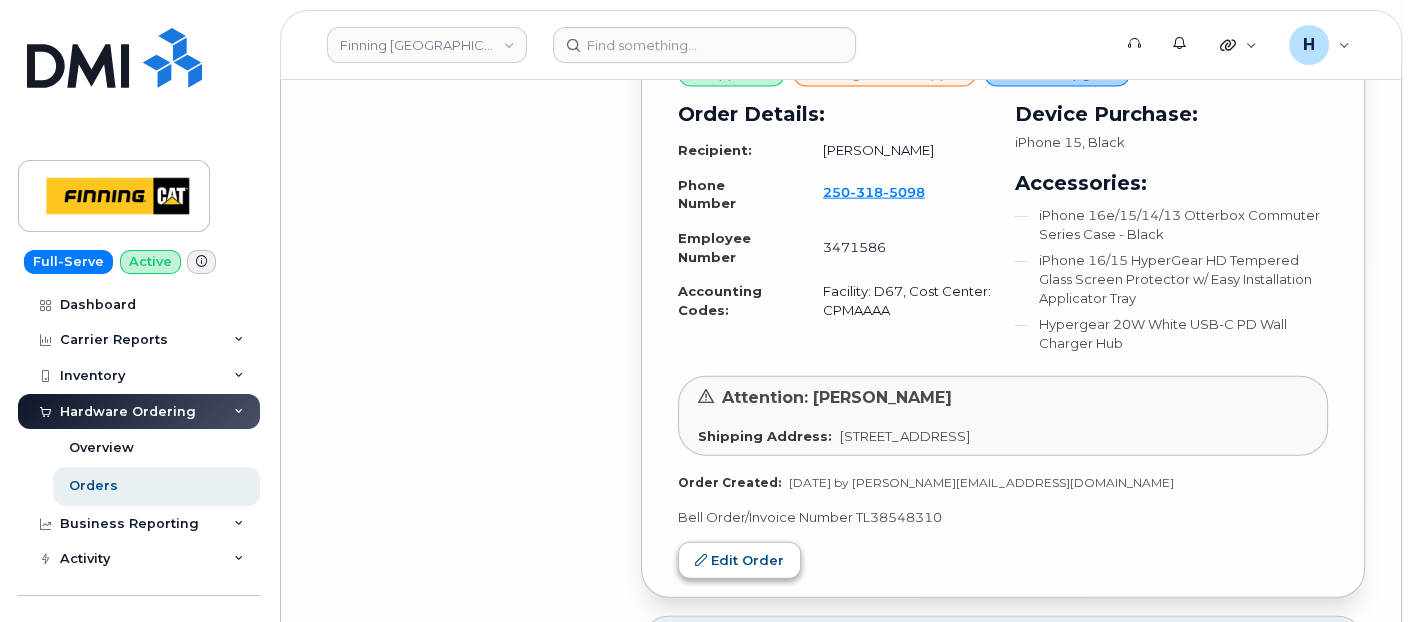 scroll, scrollTop: 5743, scrollLeft: 0, axis: vertical 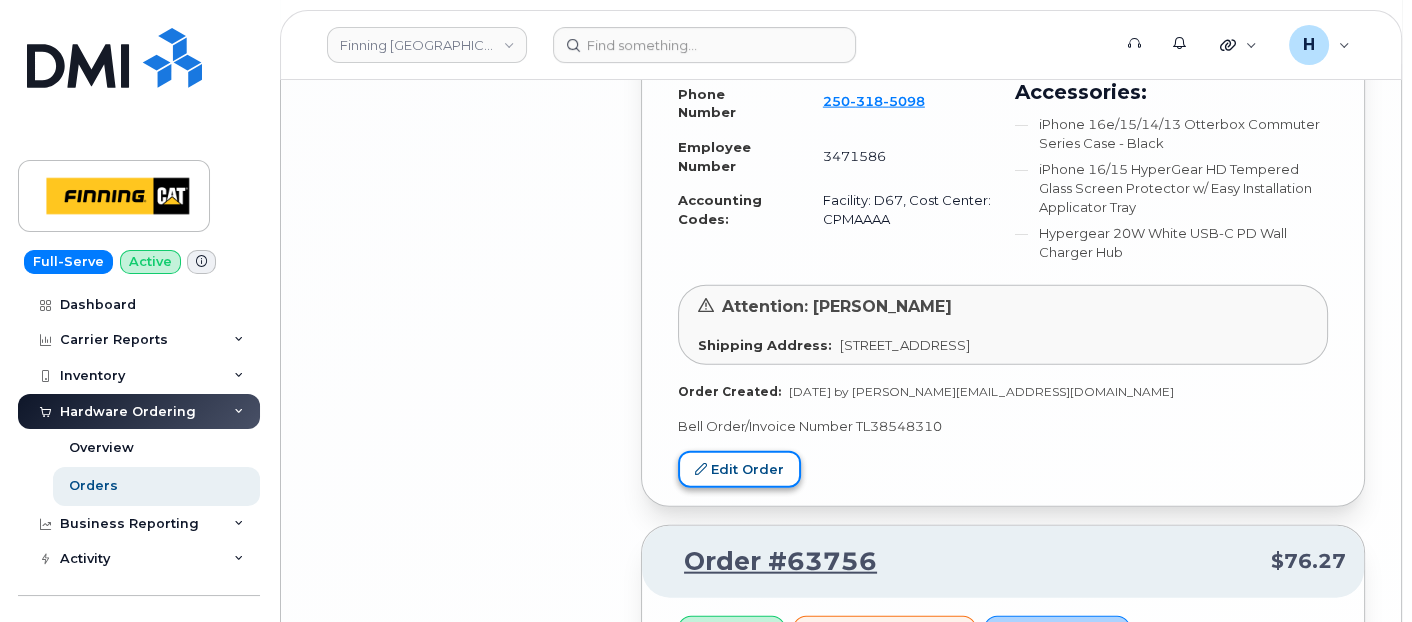 click on "Edit Order" at bounding box center [739, 469] 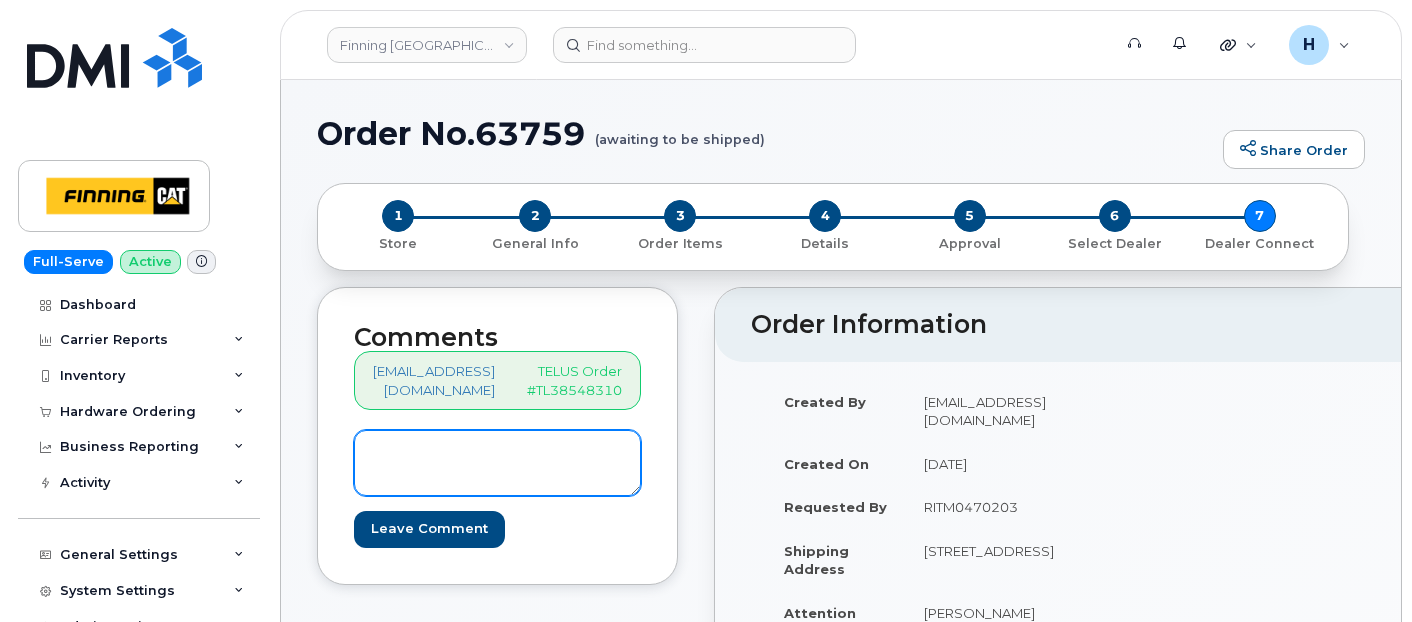 scroll, scrollTop: 0, scrollLeft: 0, axis: both 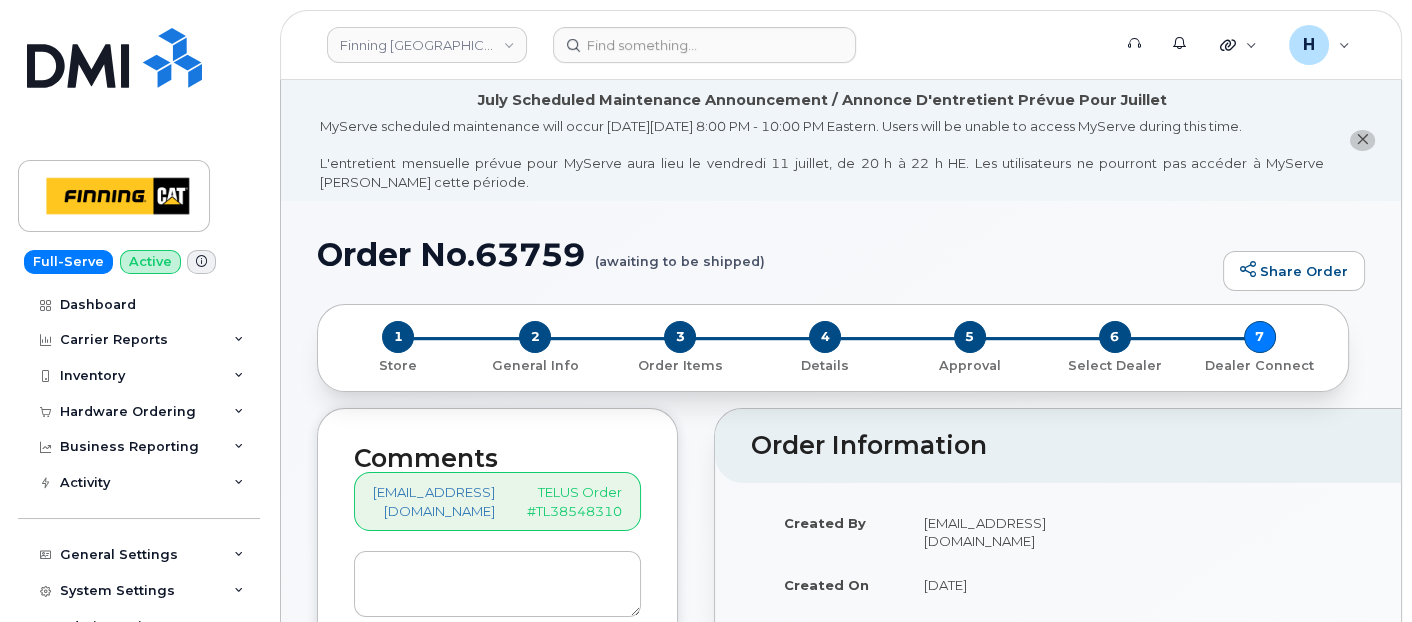 click on "[EMAIL_ADDRESS][DOMAIN_NAME]
TELUS Order #TL38548310" at bounding box center (497, 501) 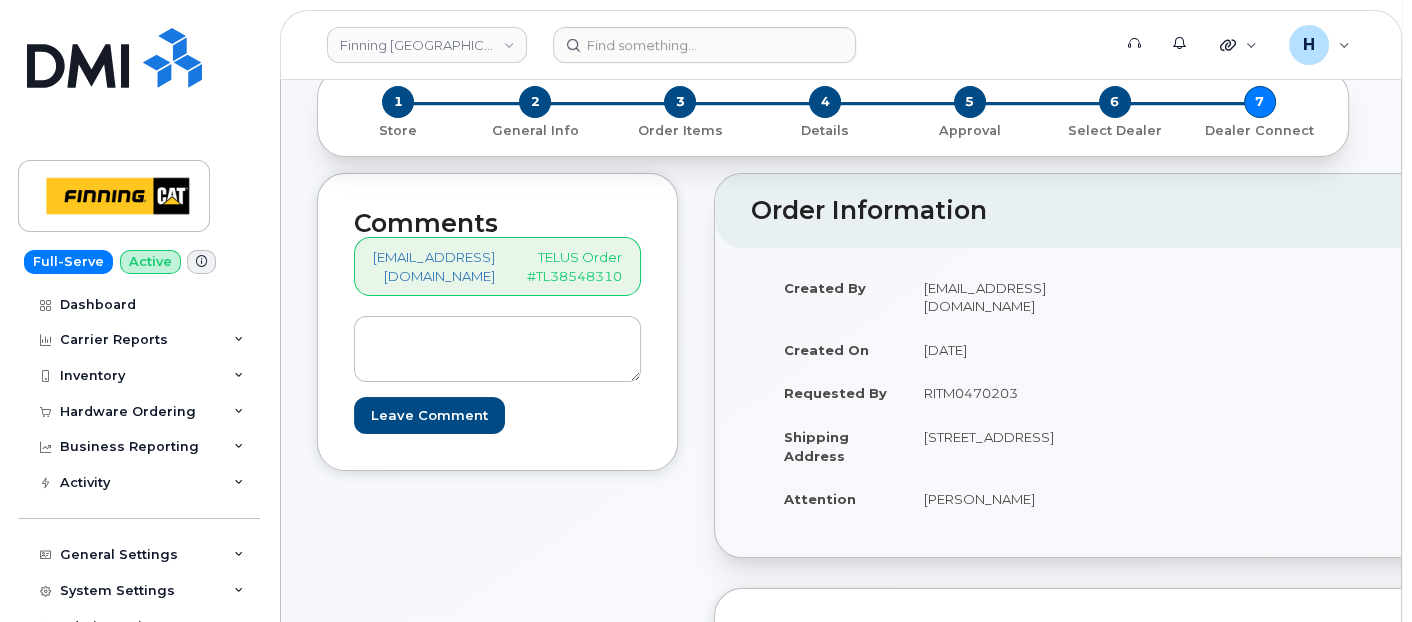 scroll, scrollTop: 333, scrollLeft: 0, axis: vertical 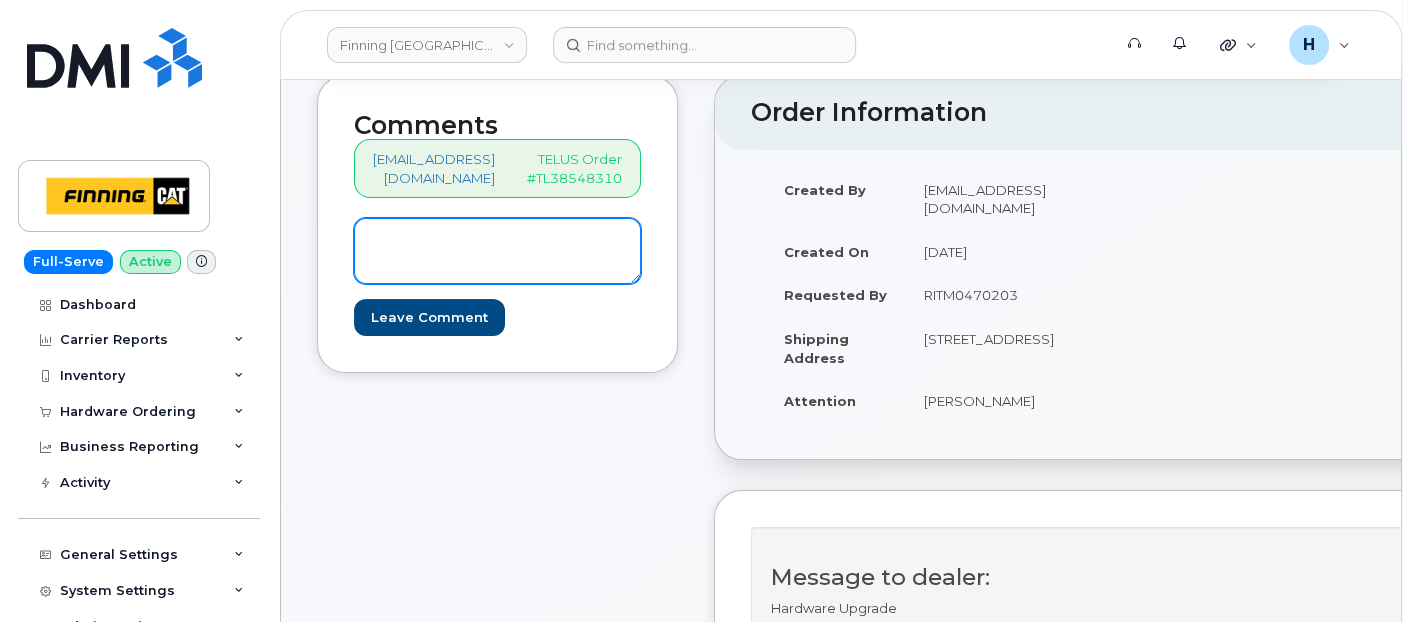 click at bounding box center [497, 251] 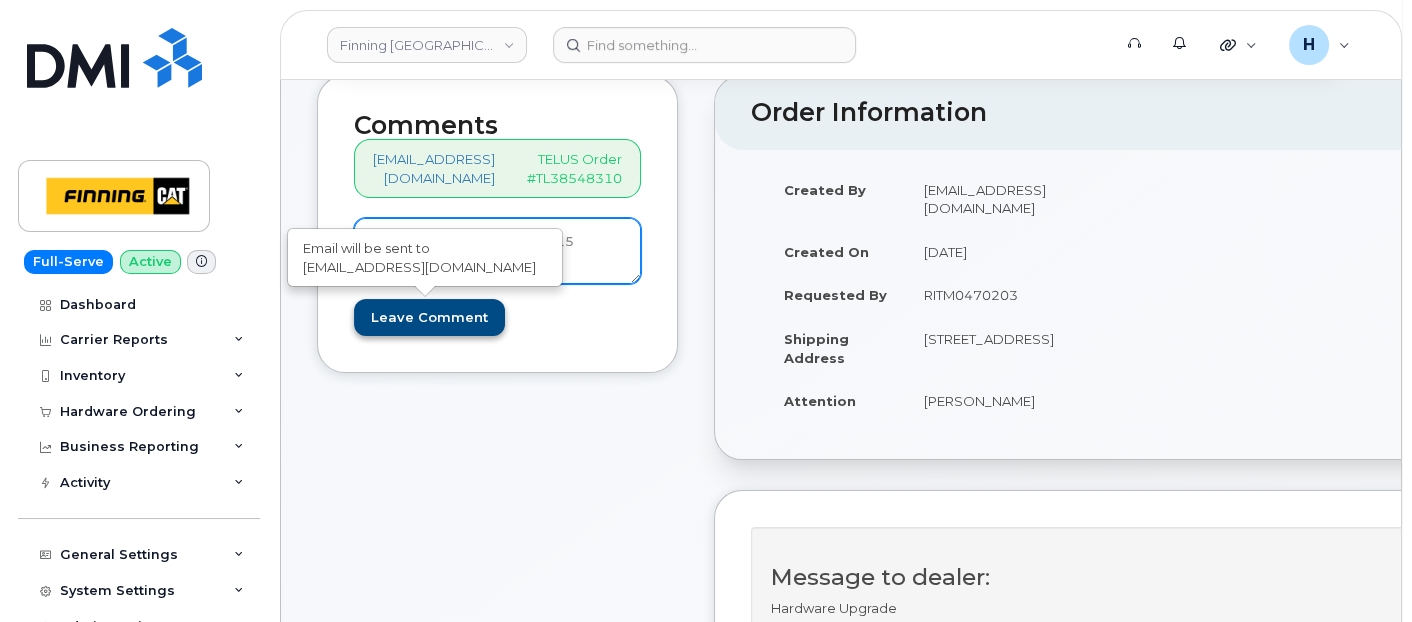 type on "S/N: D26N977W53 [iPhone 15 (#1902)]
IMEI: [TECHNICAL_ID]" 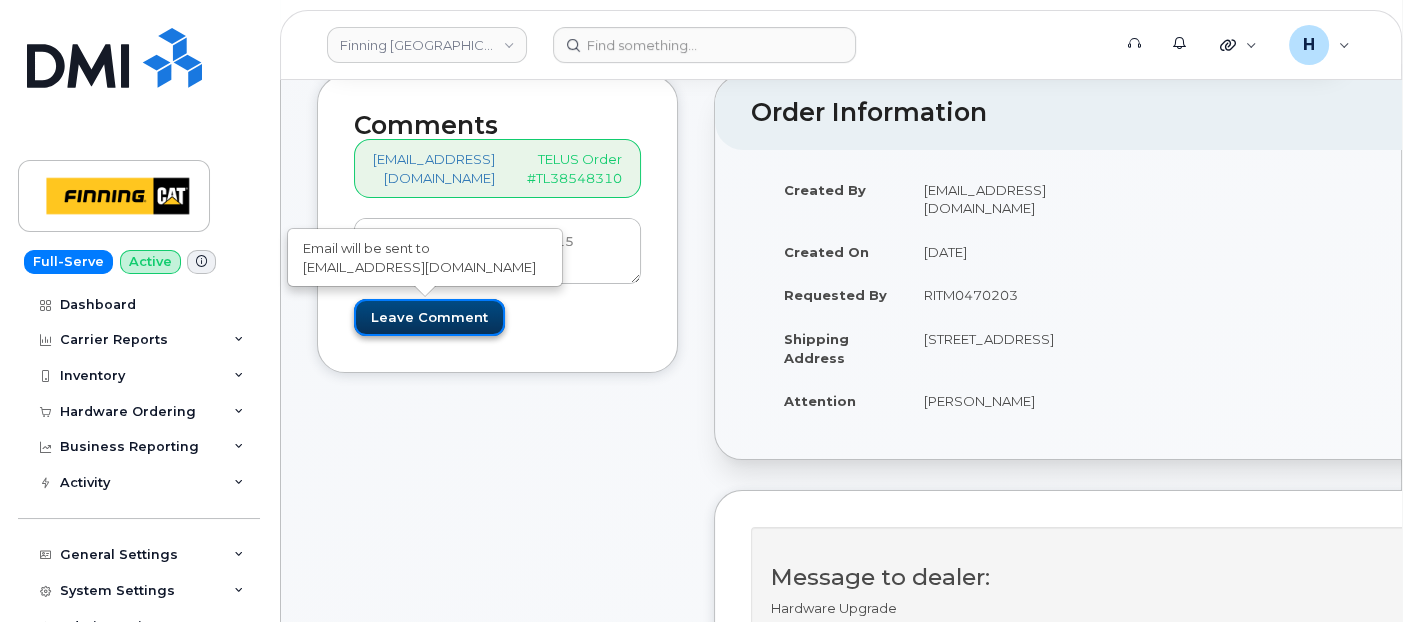 click on "Leave Comment" at bounding box center [429, 317] 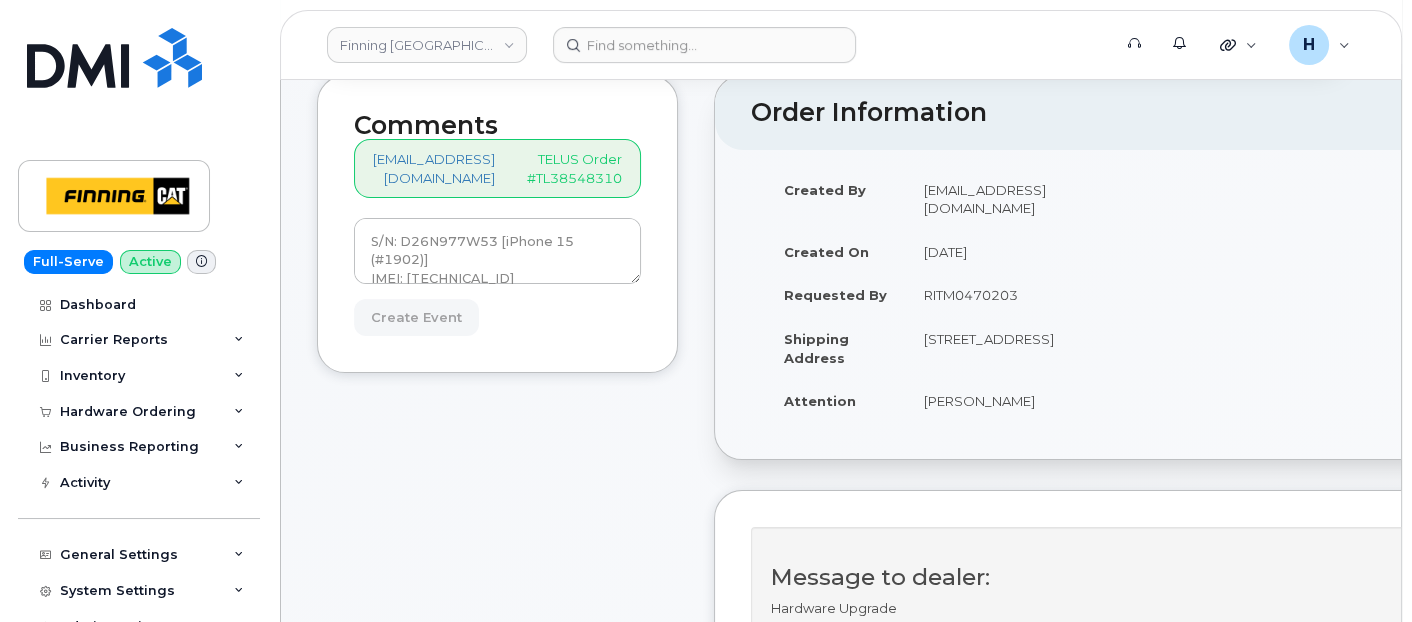 type on "Create Event" 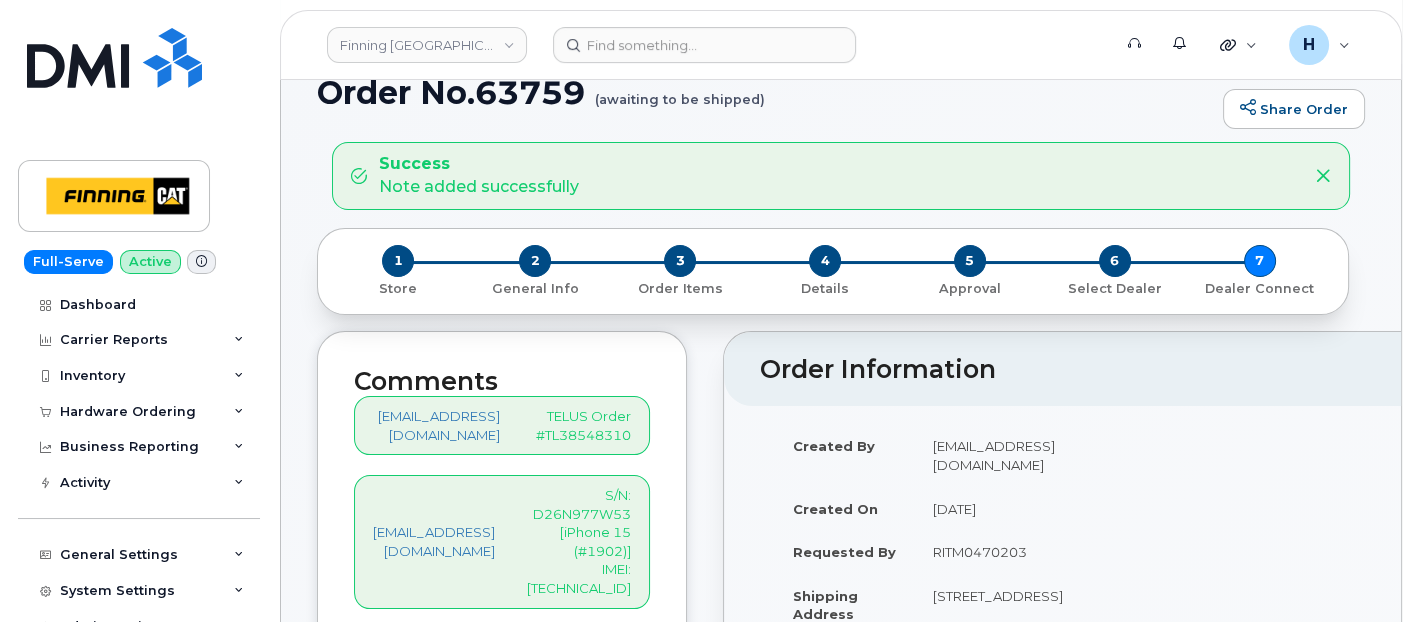 scroll, scrollTop: 333, scrollLeft: 0, axis: vertical 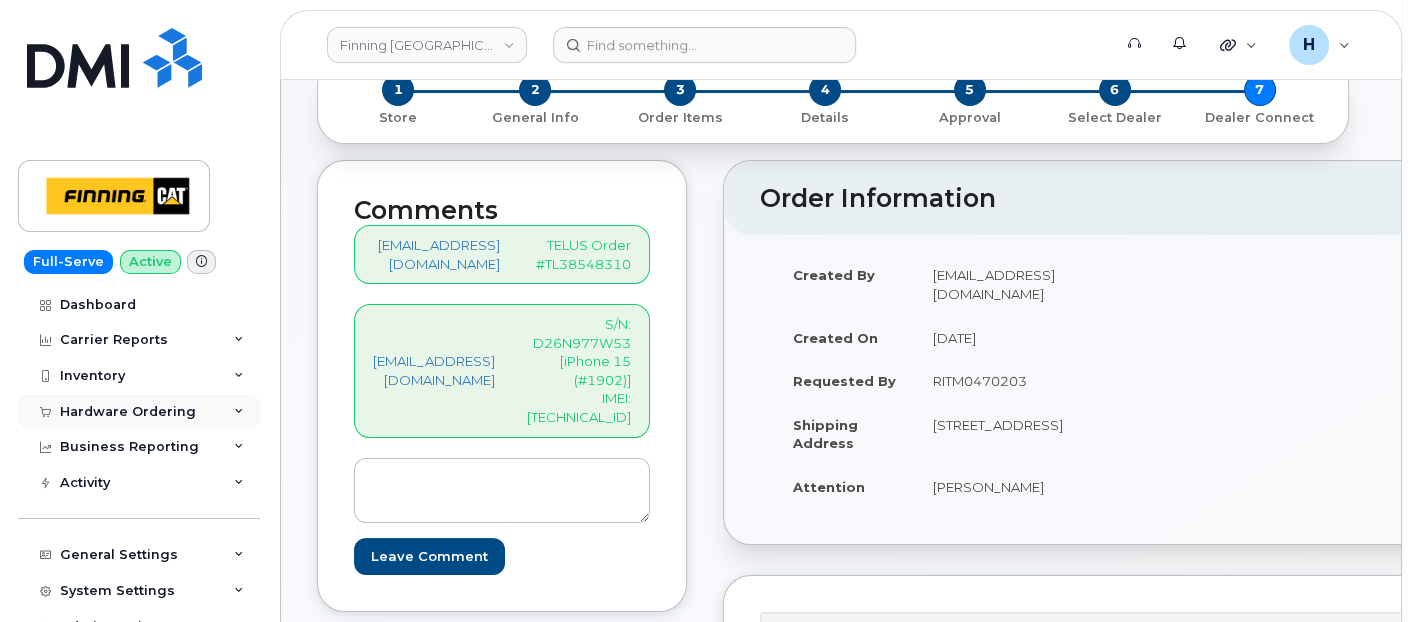 click on "Hardware Ordering" at bounding box center (128, 412) 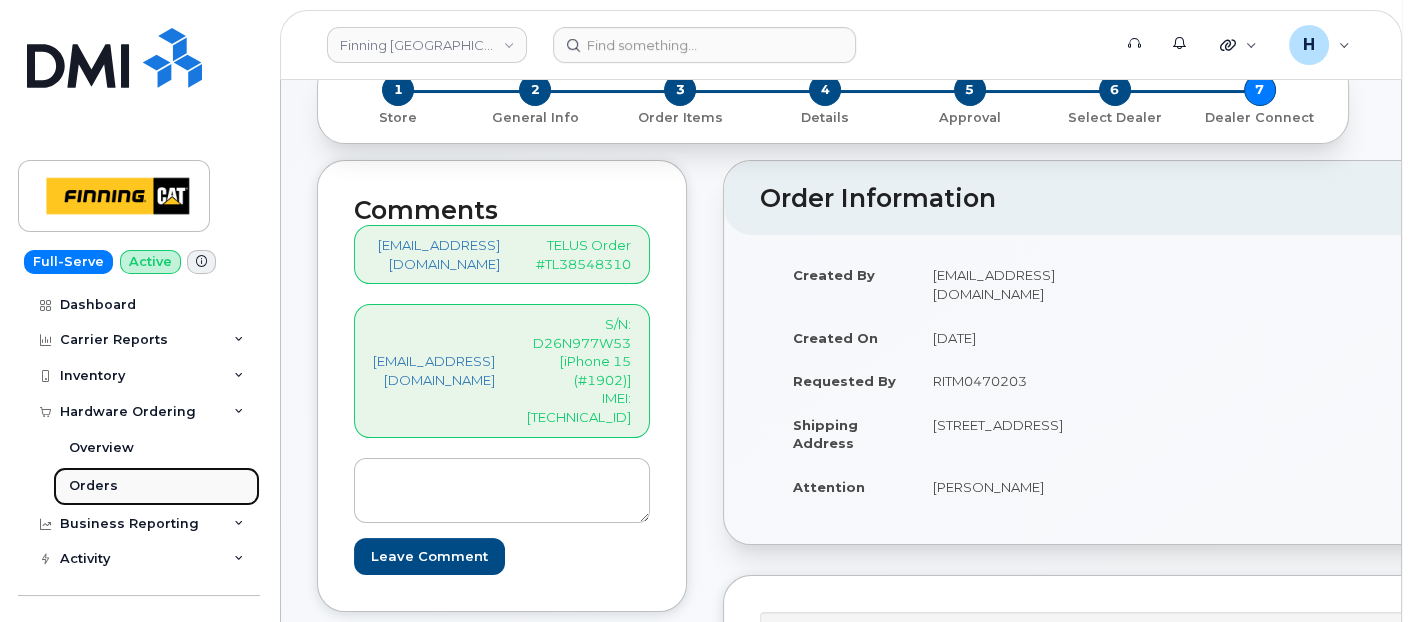 click on "Orders" at bounding box center (93, 486) 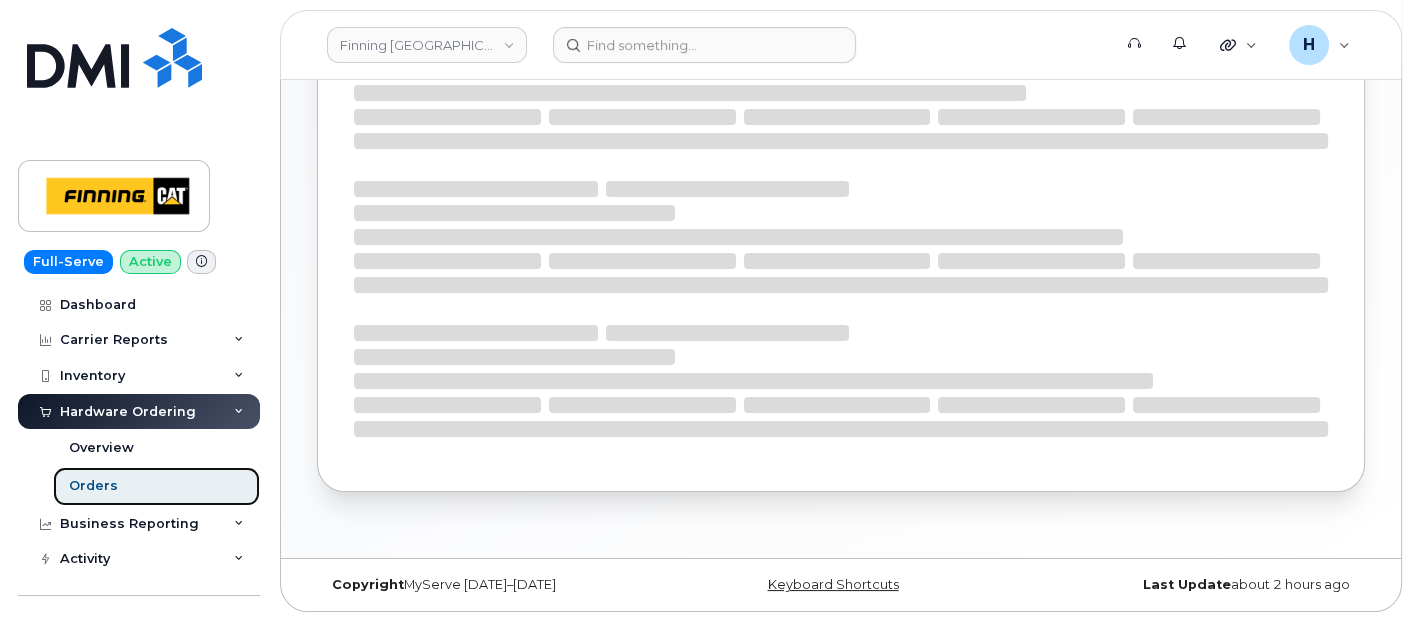 scroll, scrollTop: 0, scrollLeft: 0, axis: both 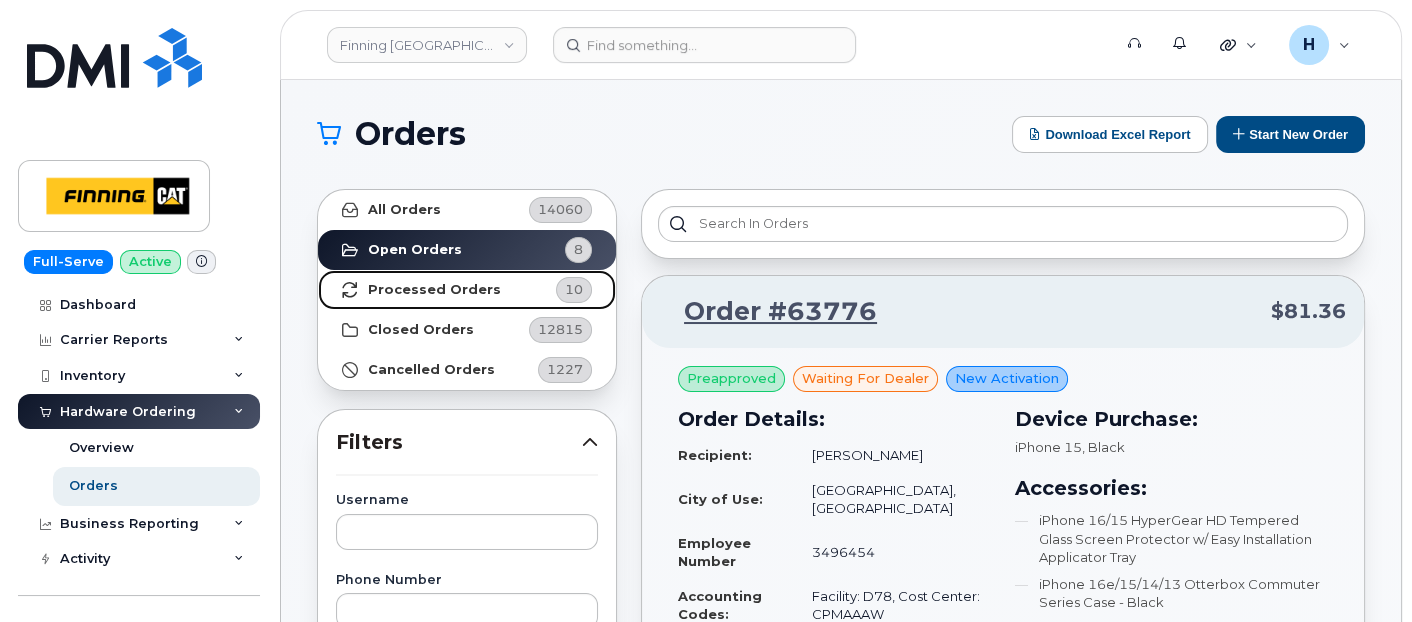 click on "Processed Orders" at bounding box center (434, 290) 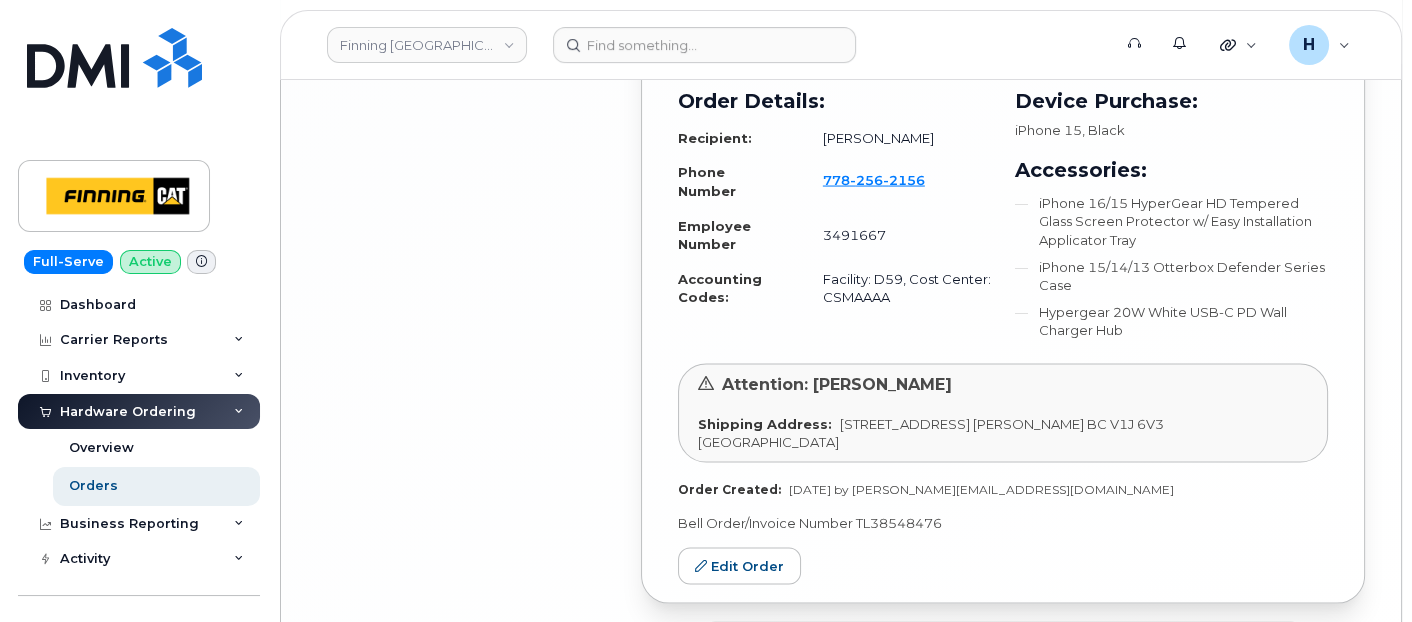 scroll, scrollTop: 5077, scrollLeft: 0, axis: vertical 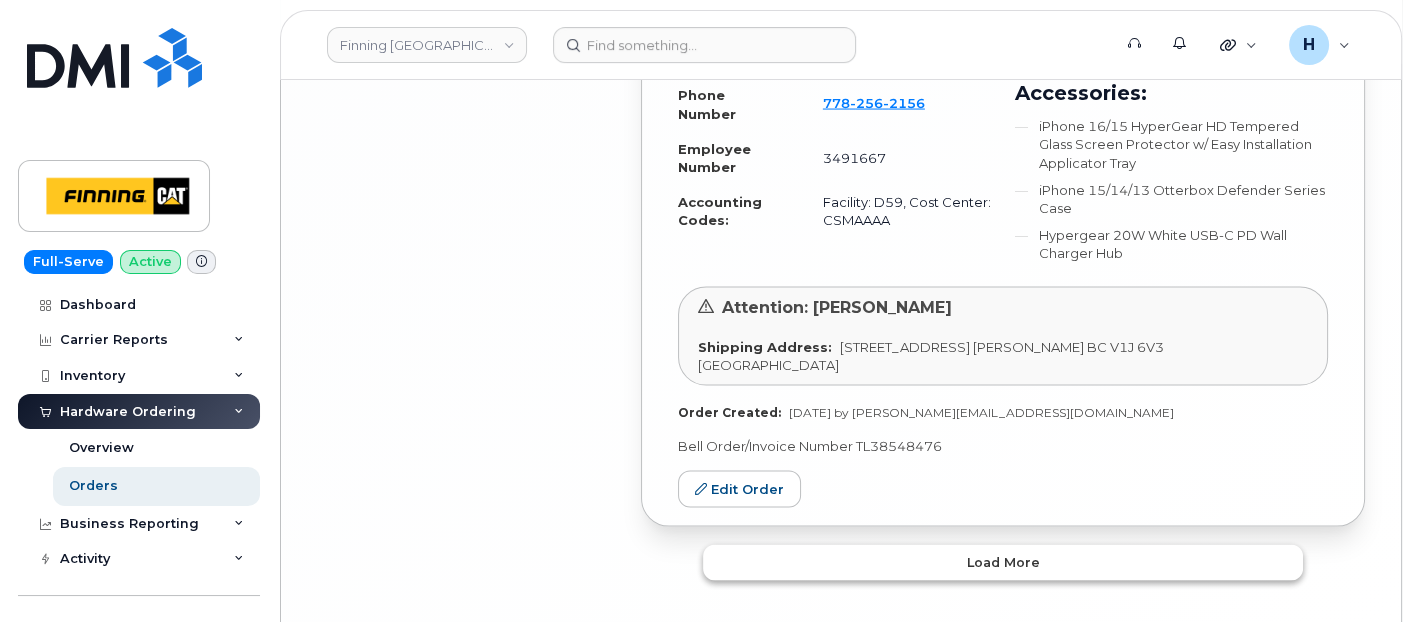 click on "Load more" at bounding box center (1003, 563) 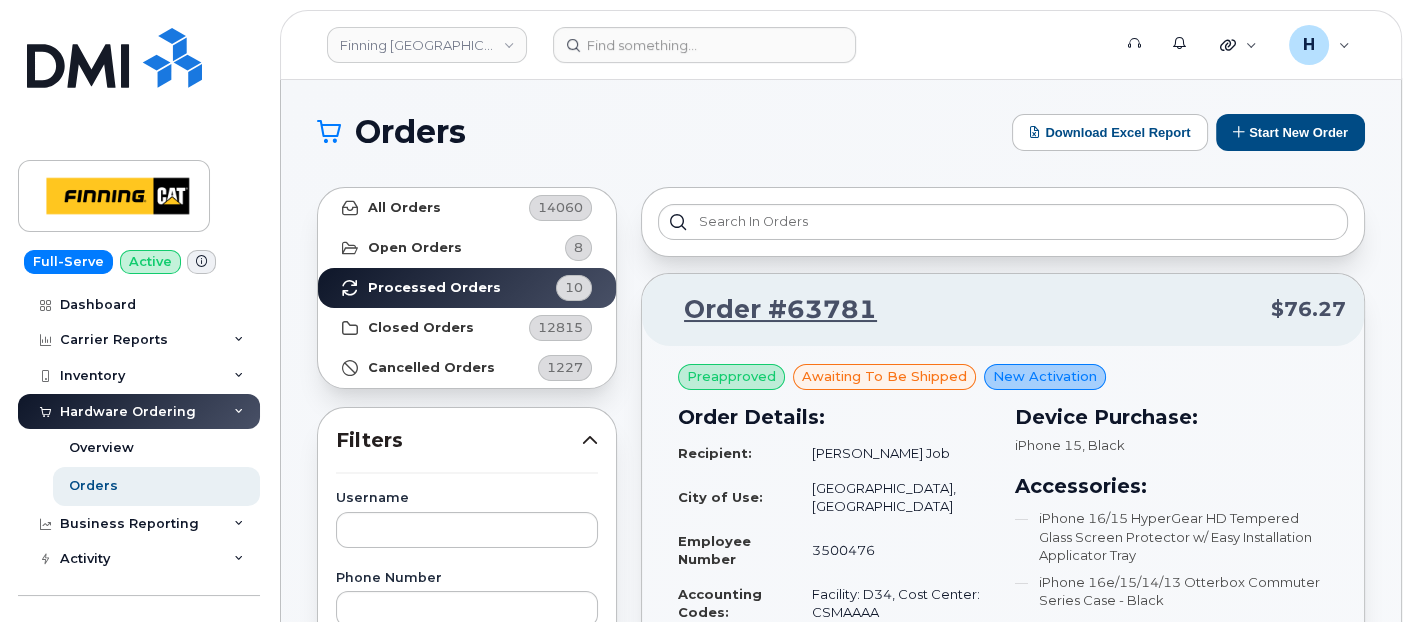 scroll, scrollTop: 0, scrollLeft: 0, axis: both 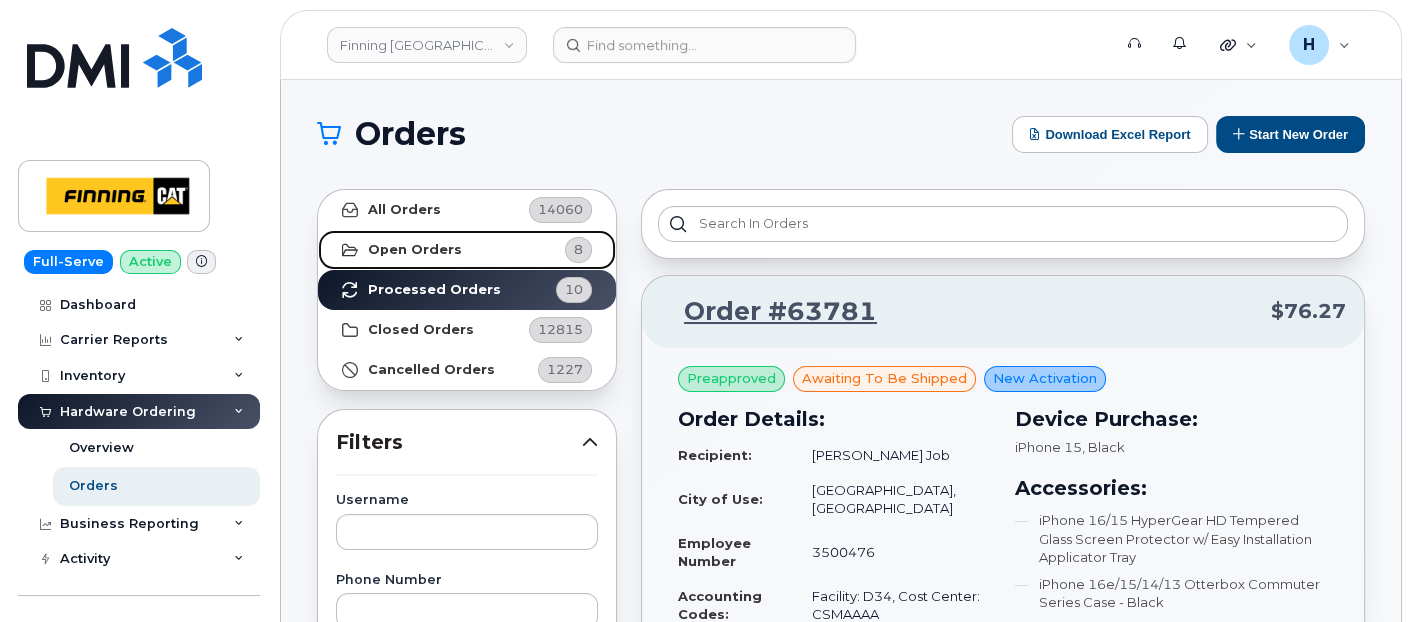 drag, startPoint x: 393, startPoint y: 249, endPoint x: 385, endPoint y: 257, distance: 11.313708 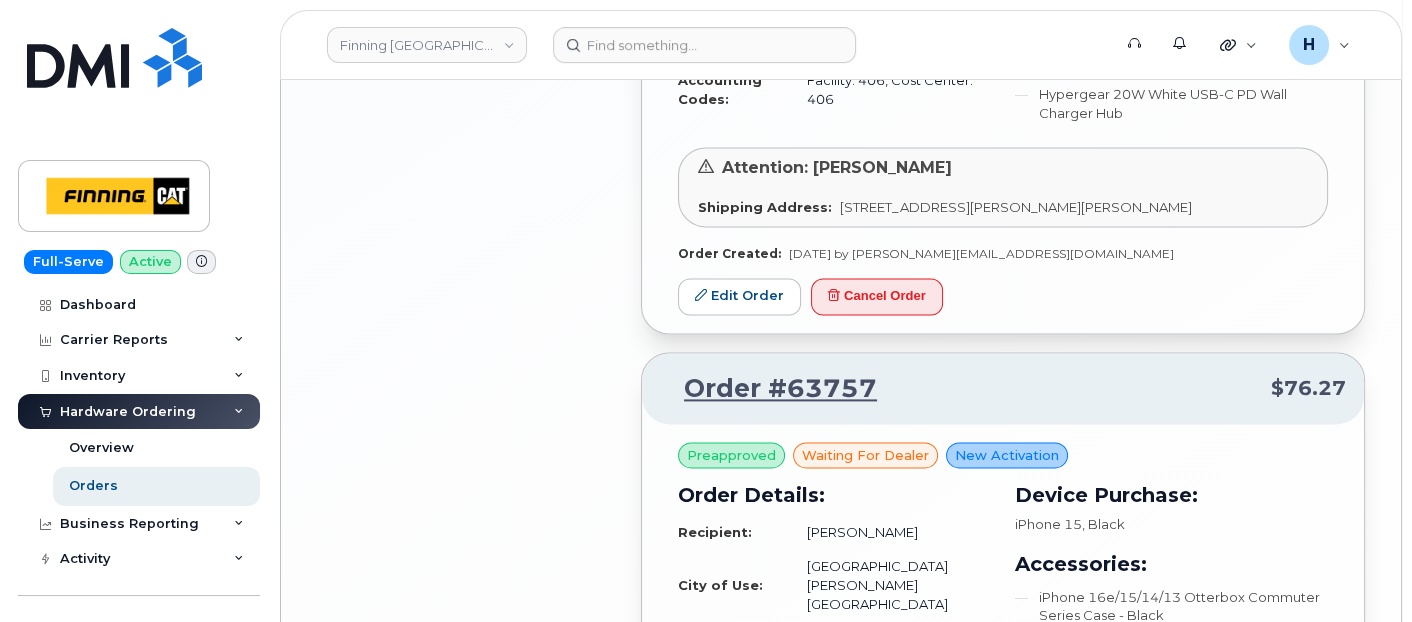 scroll, scrollTop: 3555, scrollLeft: 0, axis: vertical 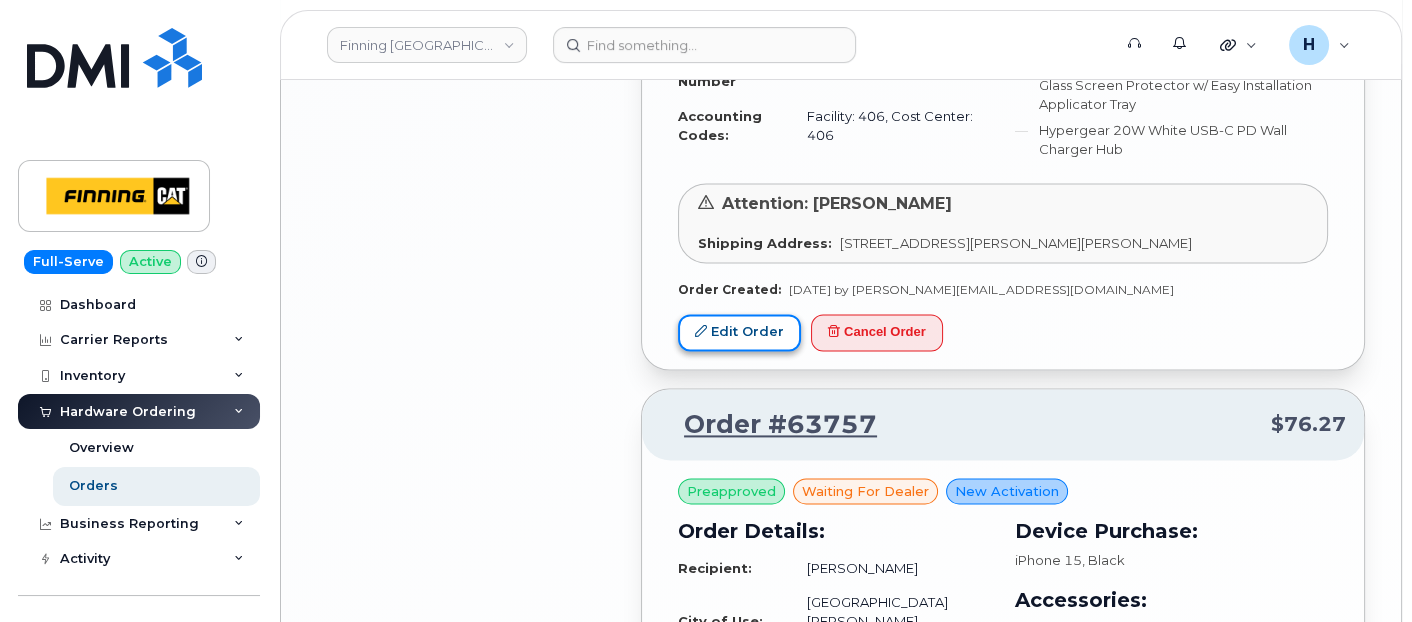 click on "Edit Order" at bounding box center (739, 332) 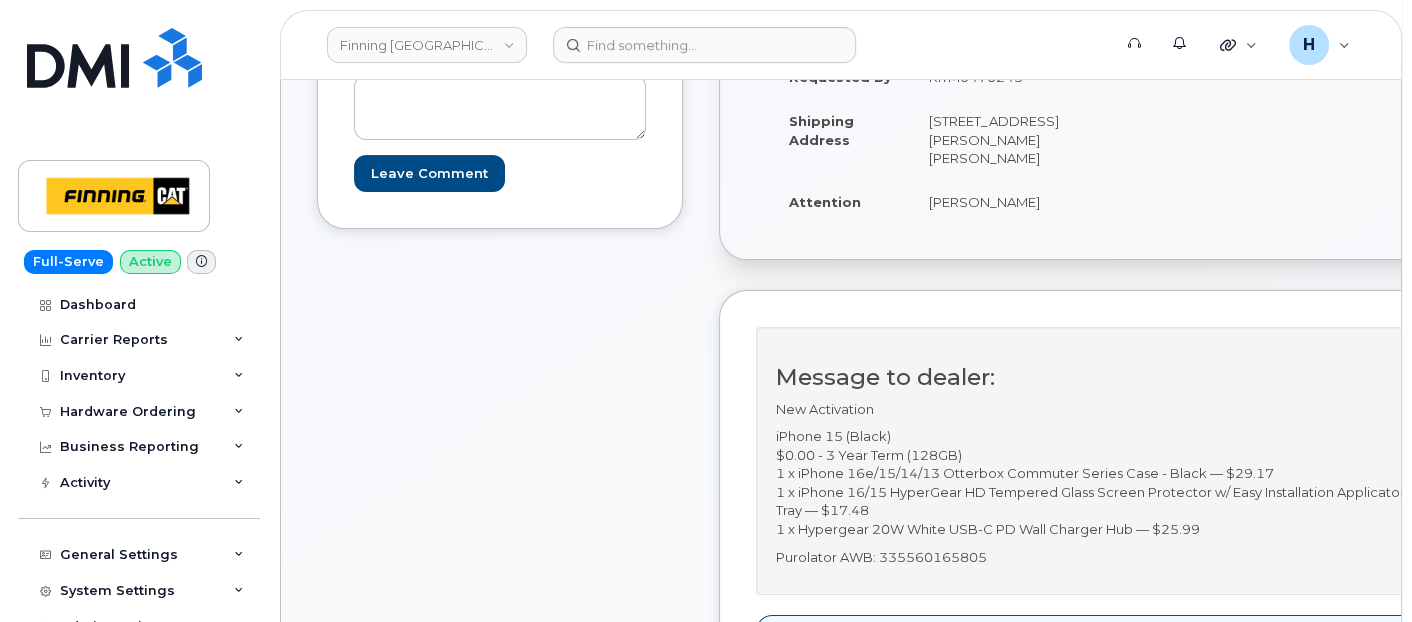 scroll, scrollTop: 555, scrollLeft: 0, axis: vertical 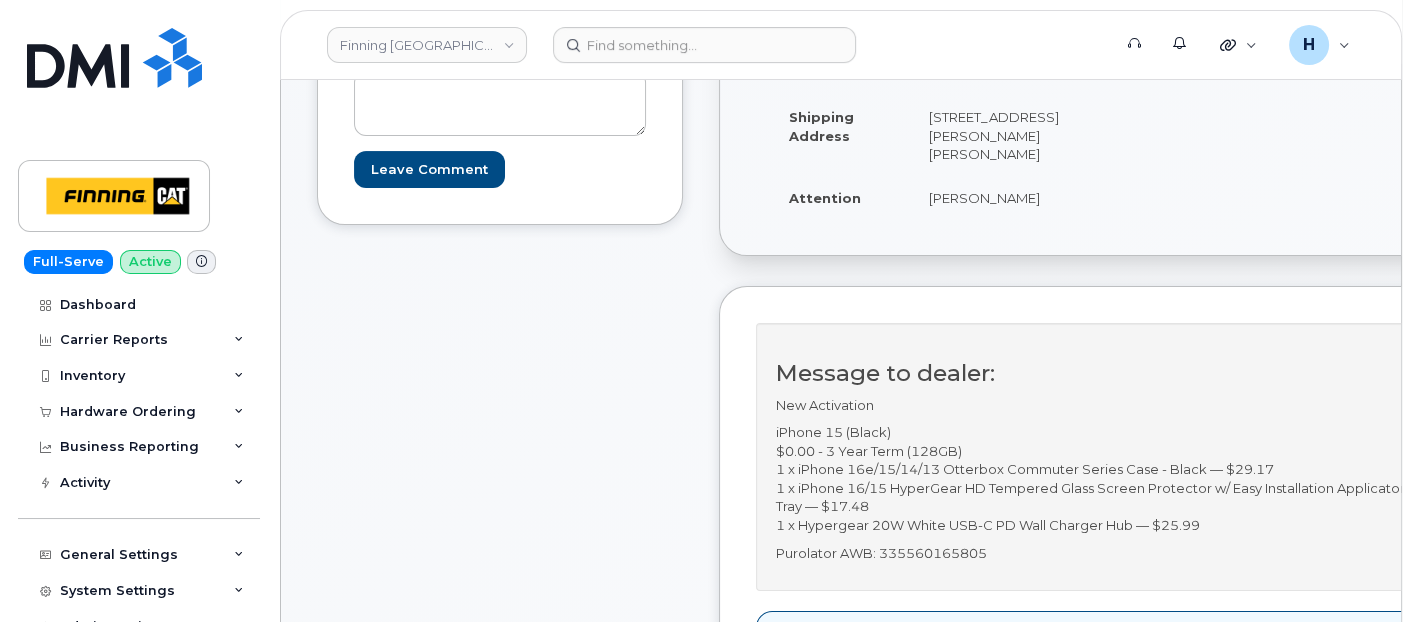drag, startPoint x: 928, startPoint y: 178, endPoint x: 1070, endPoint y: 190, distance: 142.50613 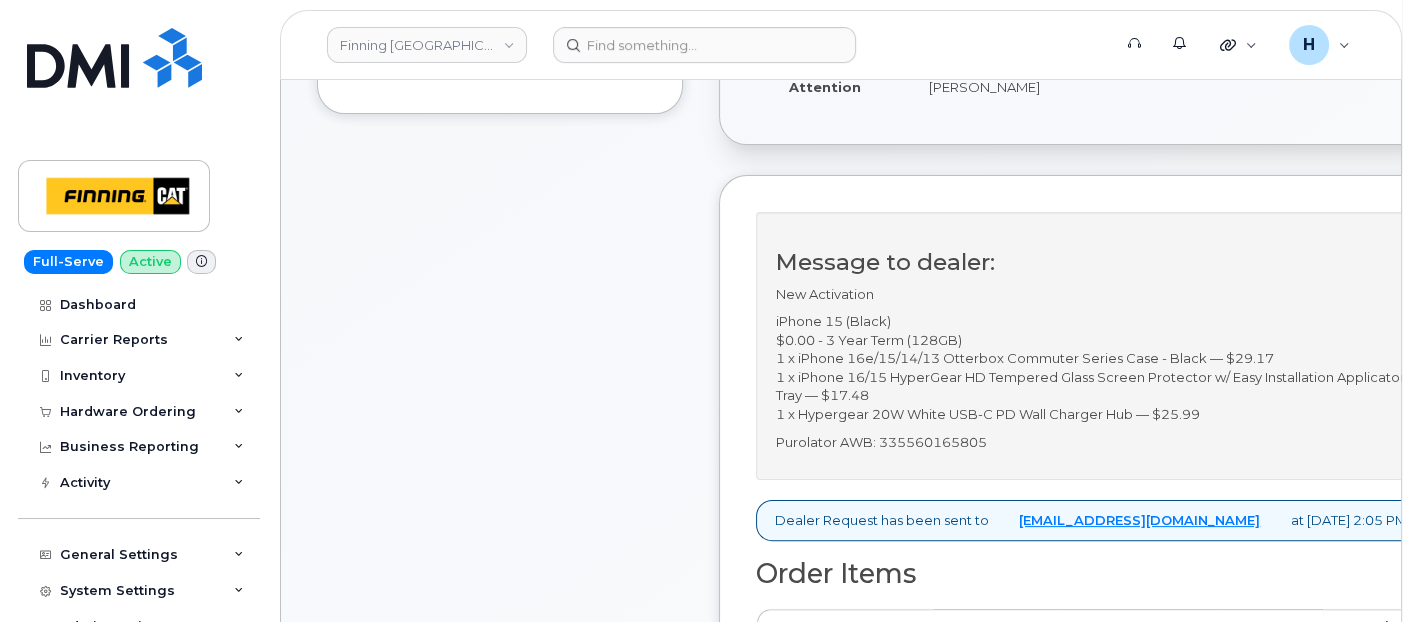 scroll, scrollTop: 333, scrollLeft: 0, axis: vertical 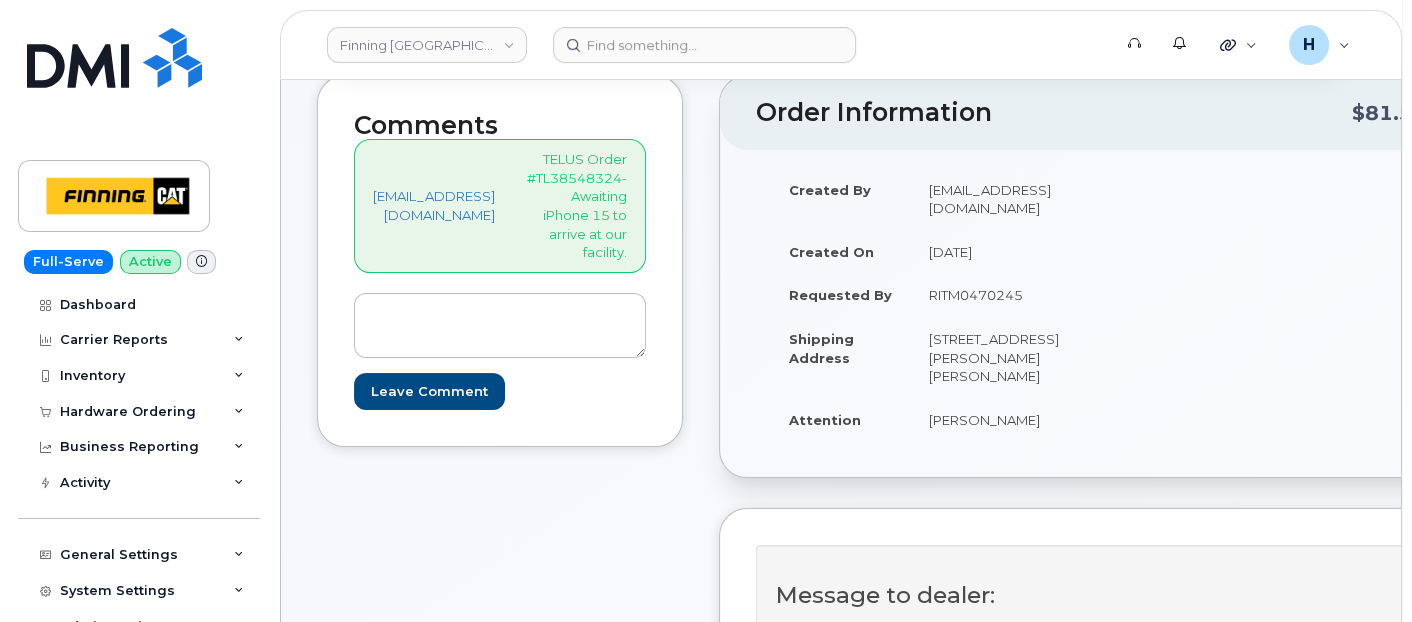 copy on "[PERSON_NAME]" 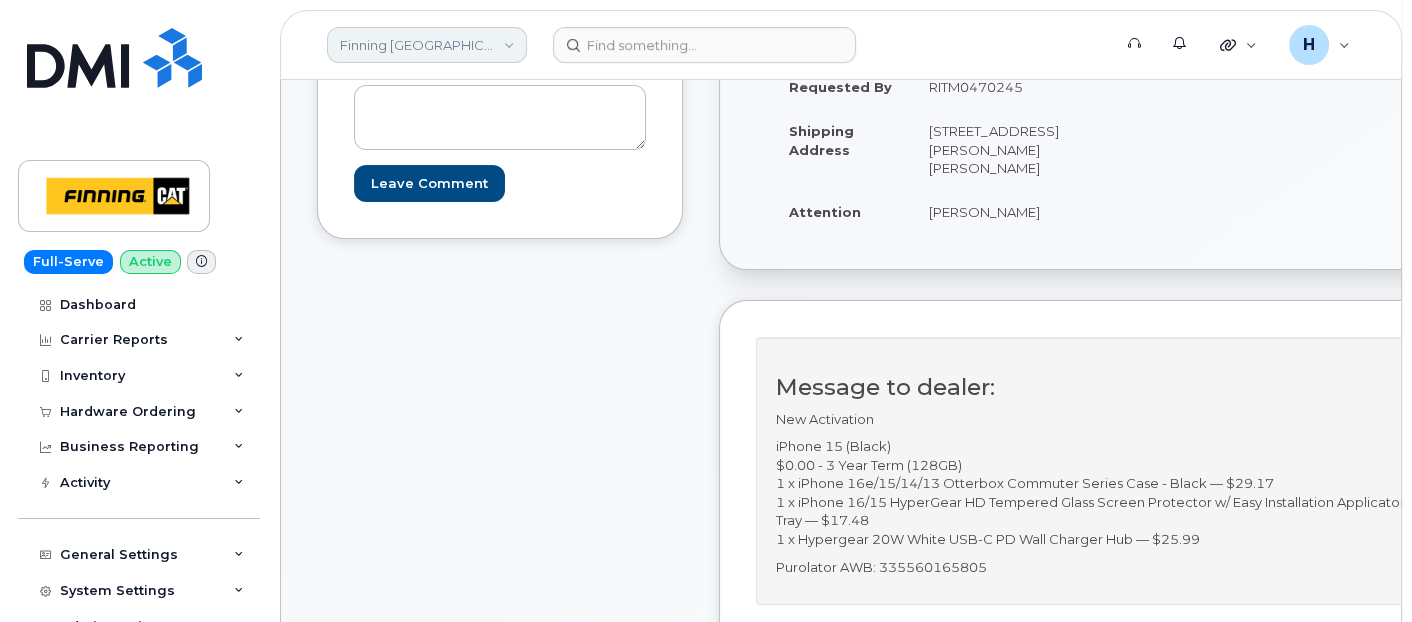 scroll, scrollTop: 444, scrollLeft: 0, axis: vertical 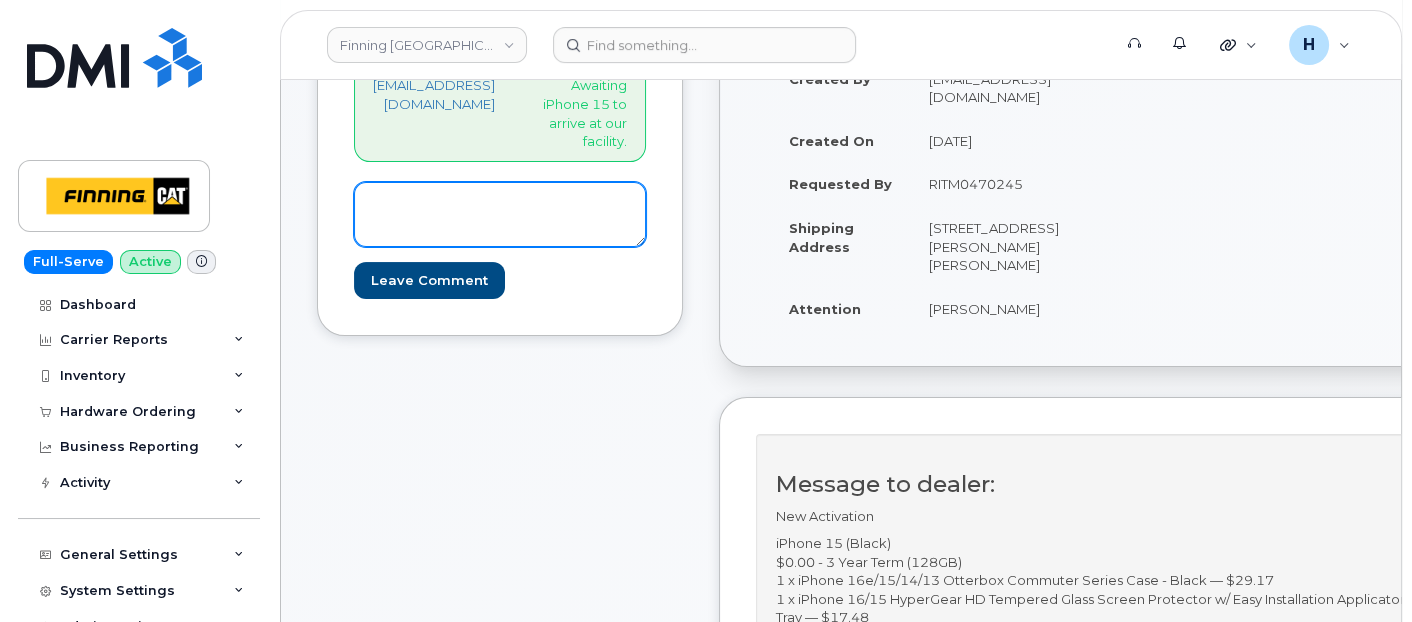 click at bounding box center (500, 215) 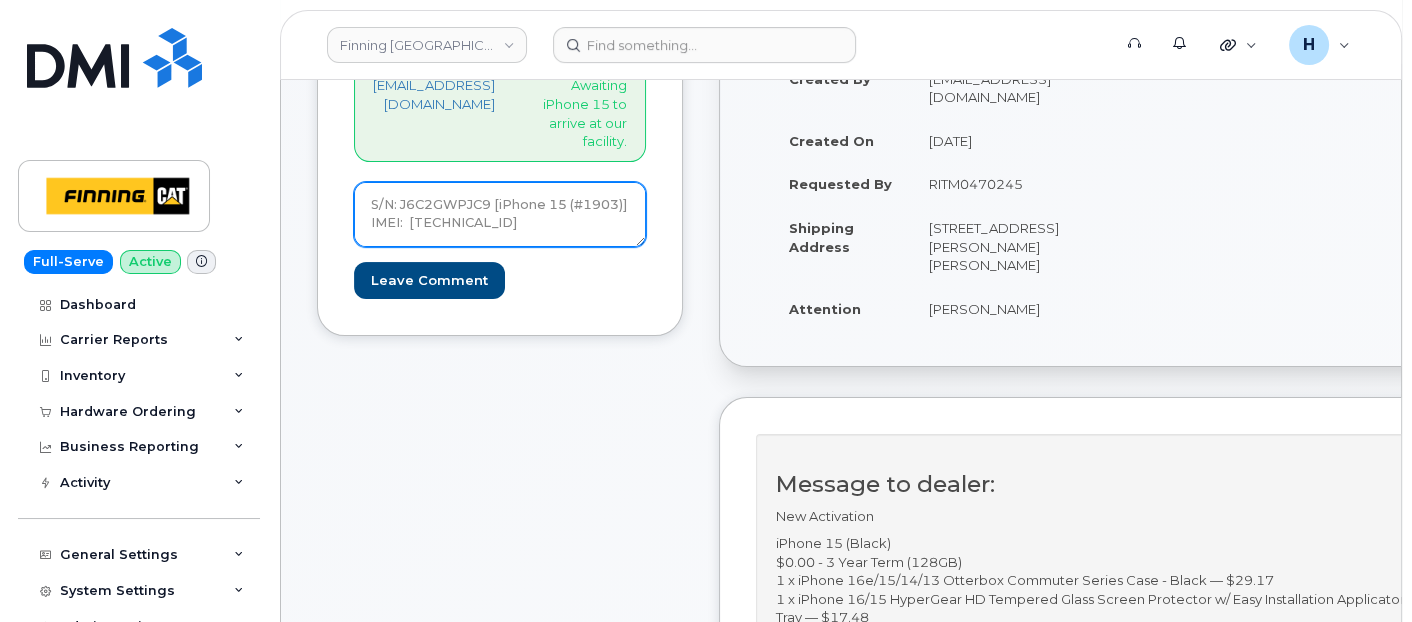 scroll, scrollTop: 39, scrollLeft: 0, axis: vertical 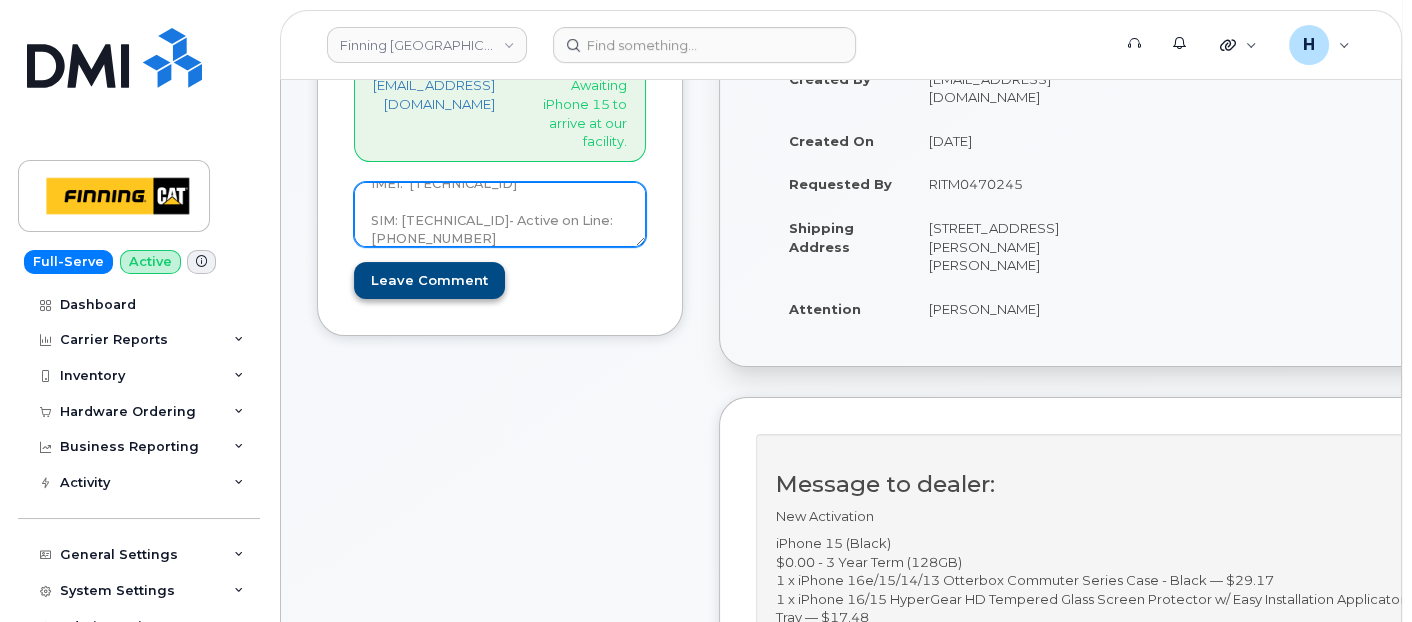 type on "S/N: J6C2GWPJC9 [iPhone 15 (#1903)]
IMEI:  [TECHNICAL_ID]
SIM: [TECHNICAL_ID]- Active on Line: [PHONE_NUMBER]" 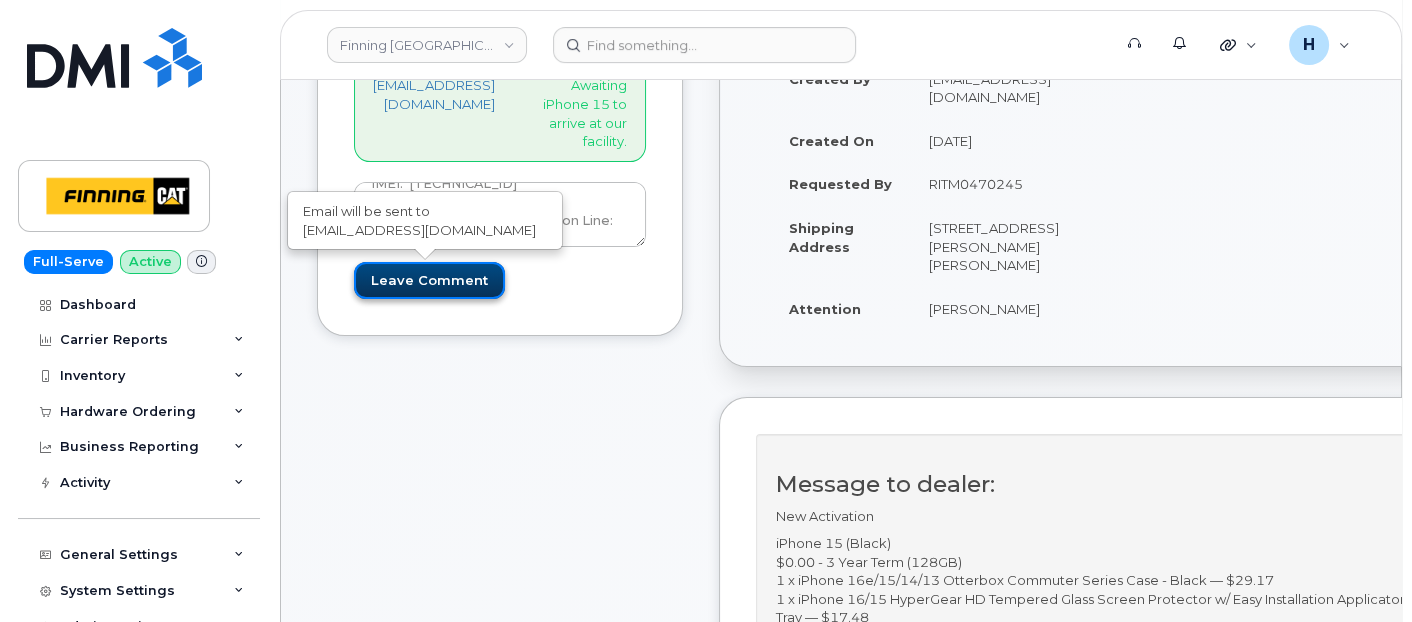 click on "Leave Comment" at bounding box center [429, 280] 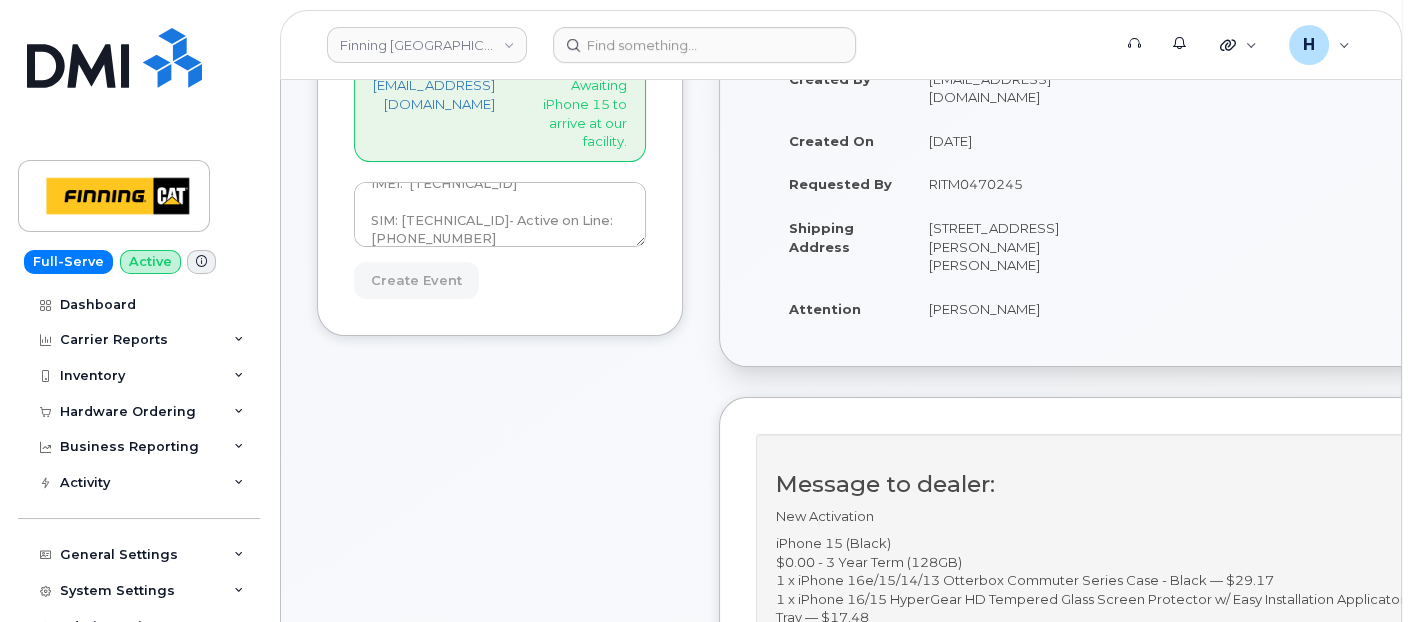 type on "Create Event" 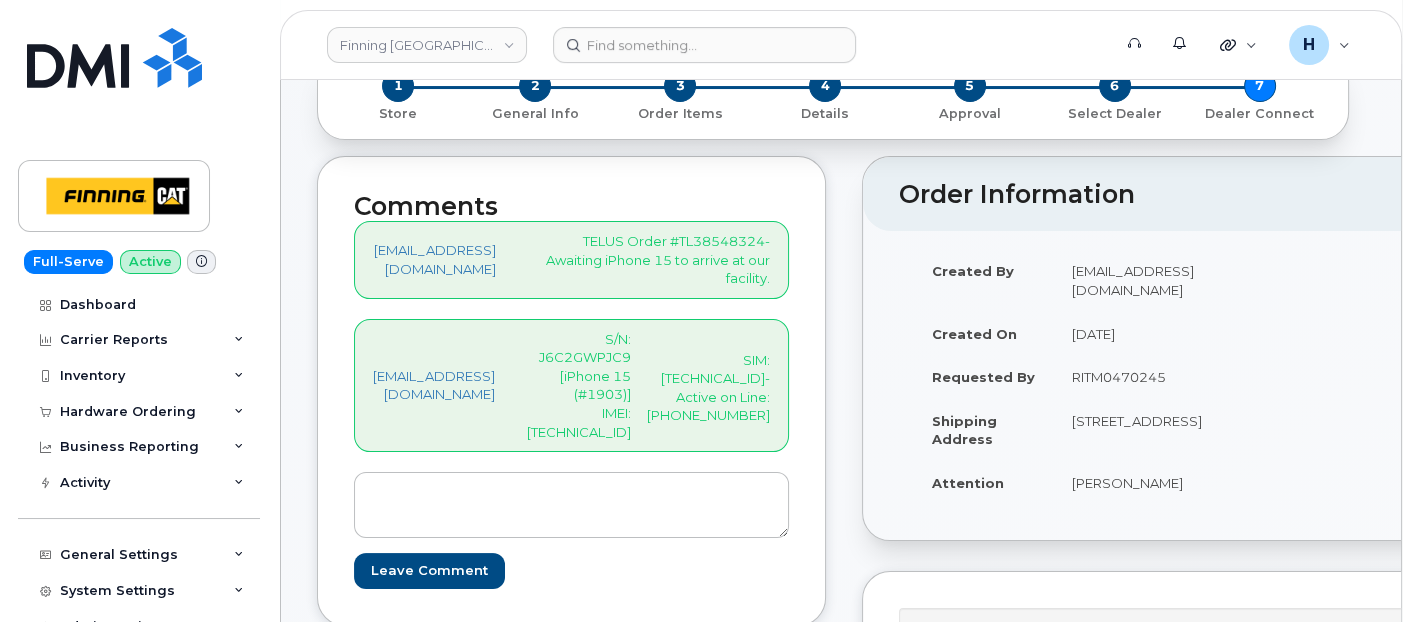 scroll, scrollTop: 444, scrollLeft: 0, axis: vertical 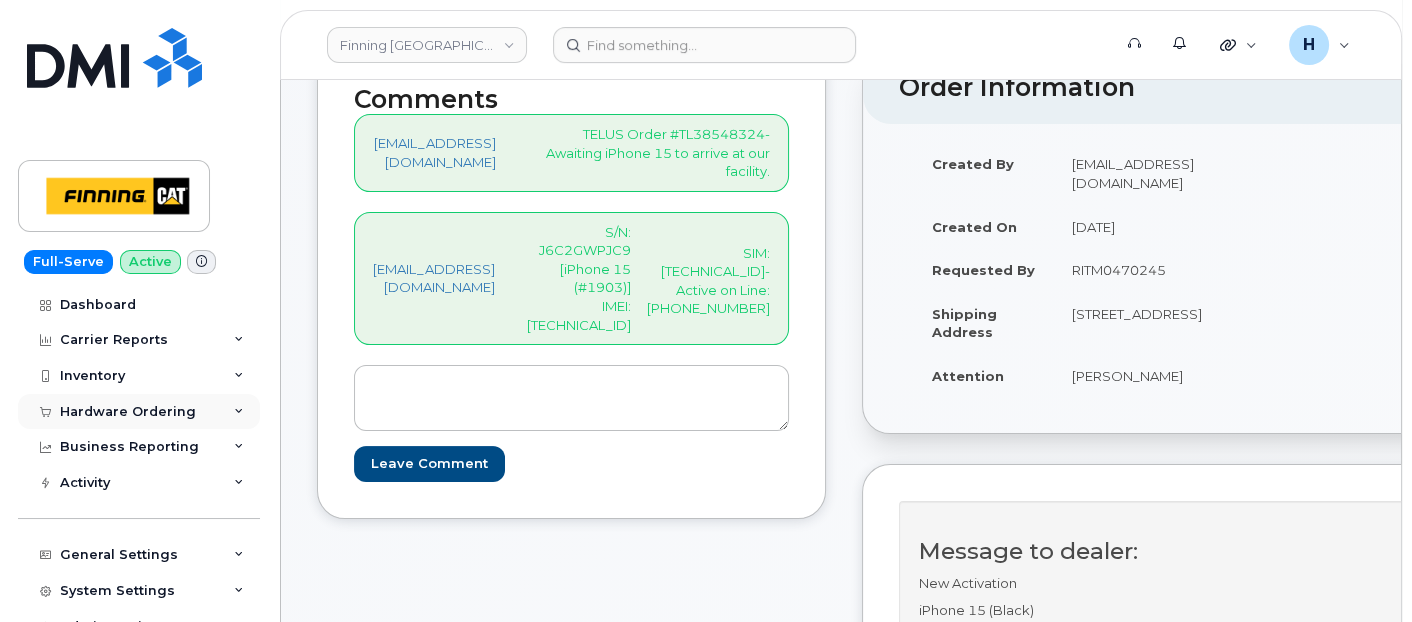 click on "Hardware Ordering" at bounding box center (128, 412) 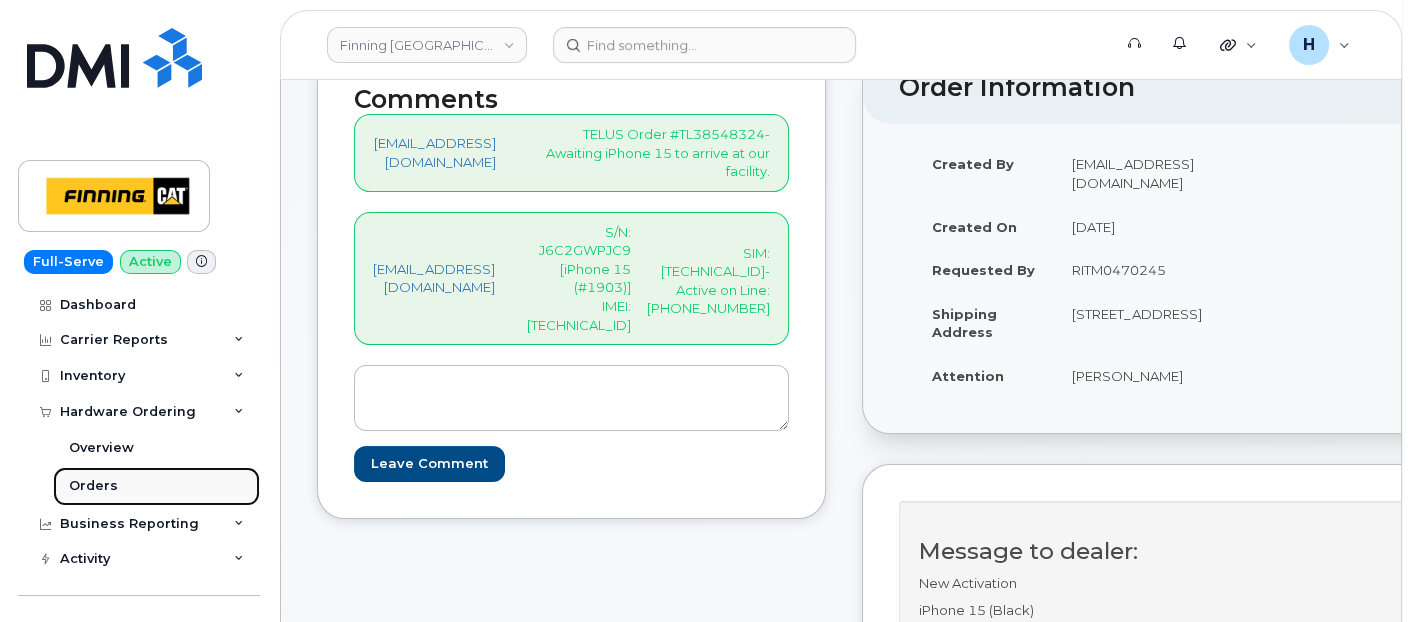 click on "Orders" at bounding box center (156, 486) 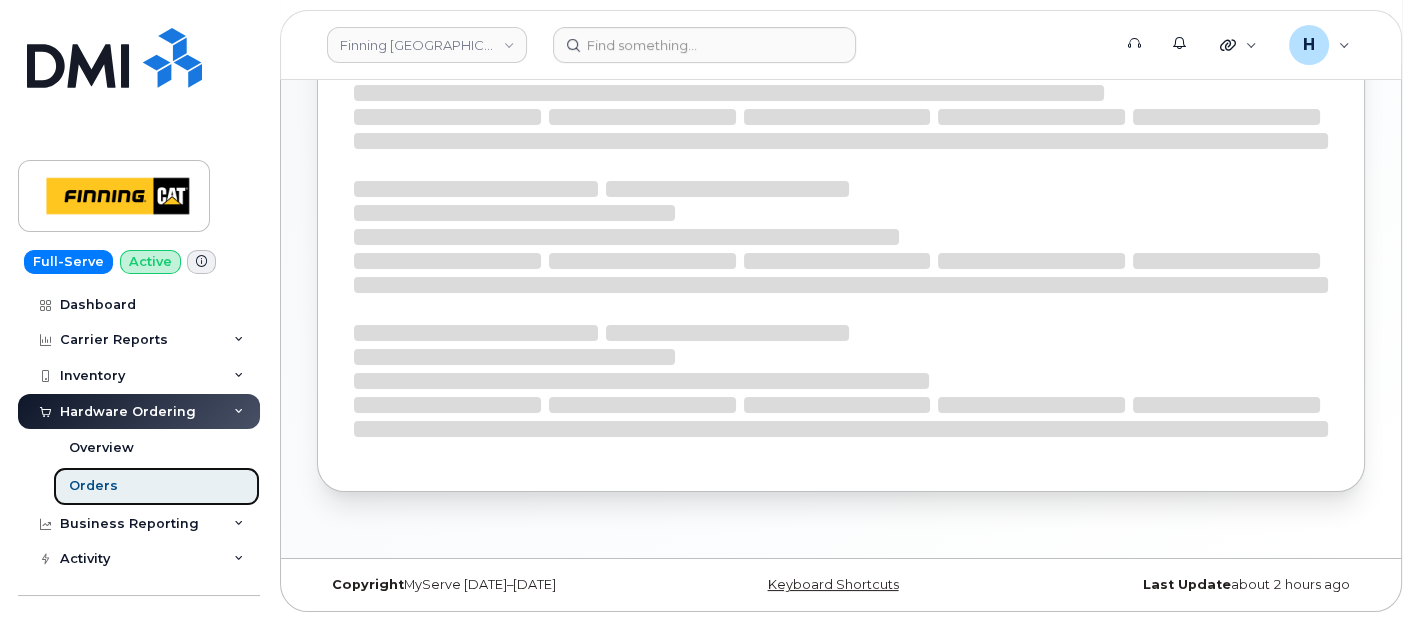 scroll, scrollTop: 0, scrollLeft: 0, axis: both 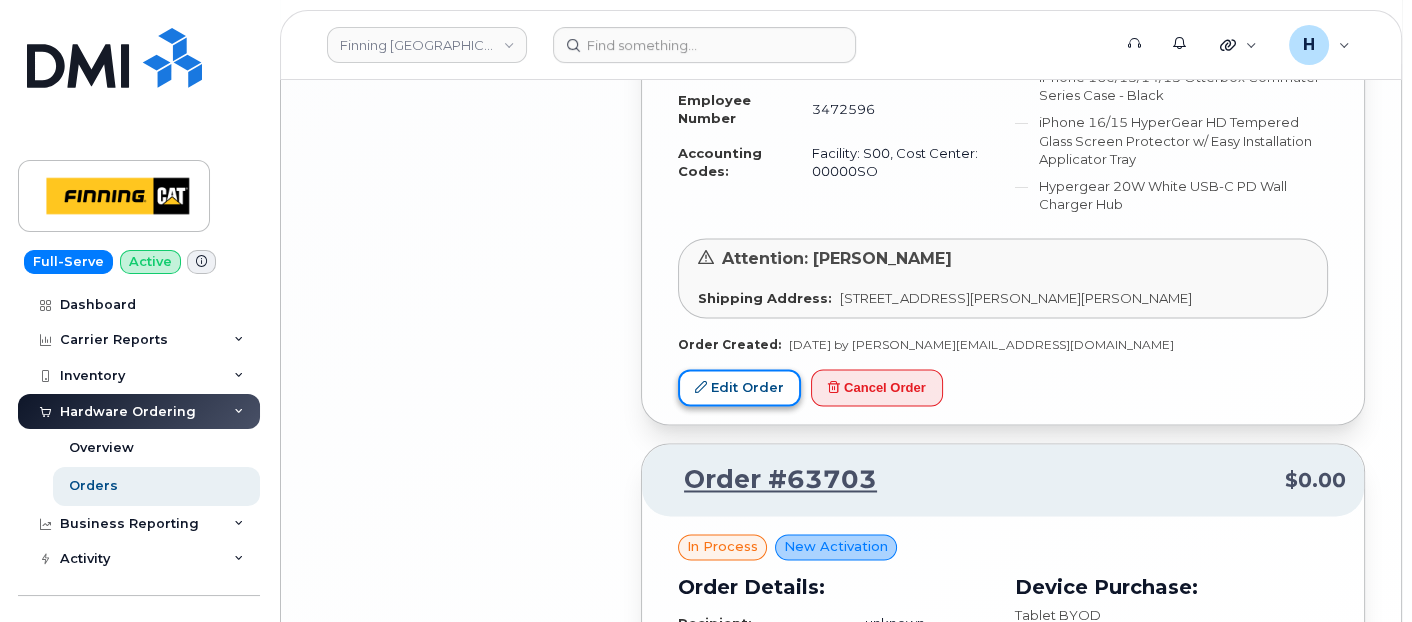 click on "Edit Order" at bounding box center [739, 387] 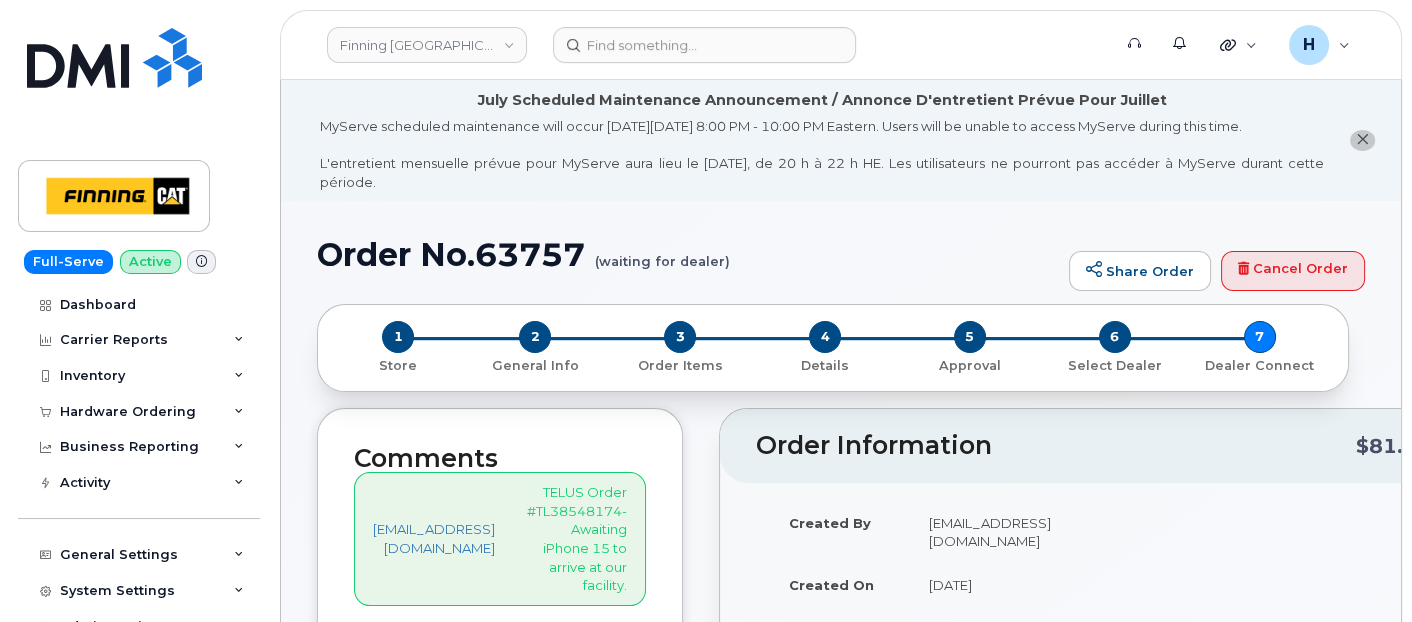 scroll, scrollTop: 333, scrollLeft: 0, axis: vertical 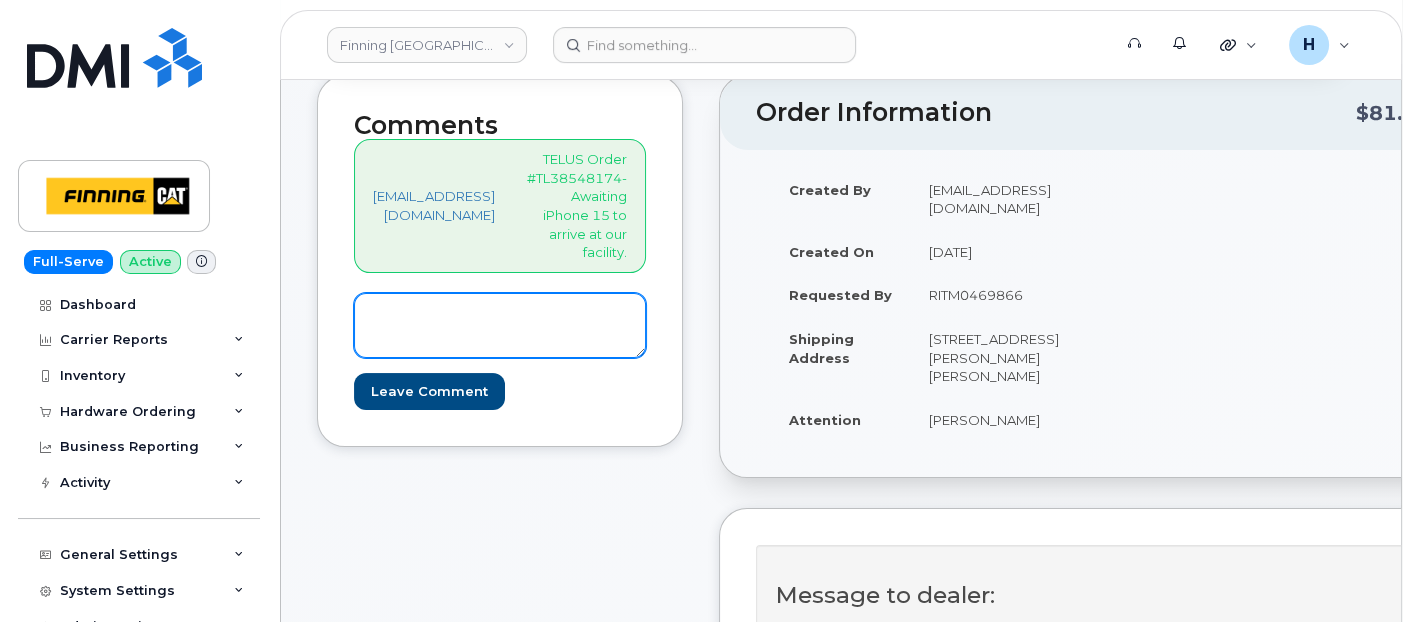 click at bounding box center (500, 326) 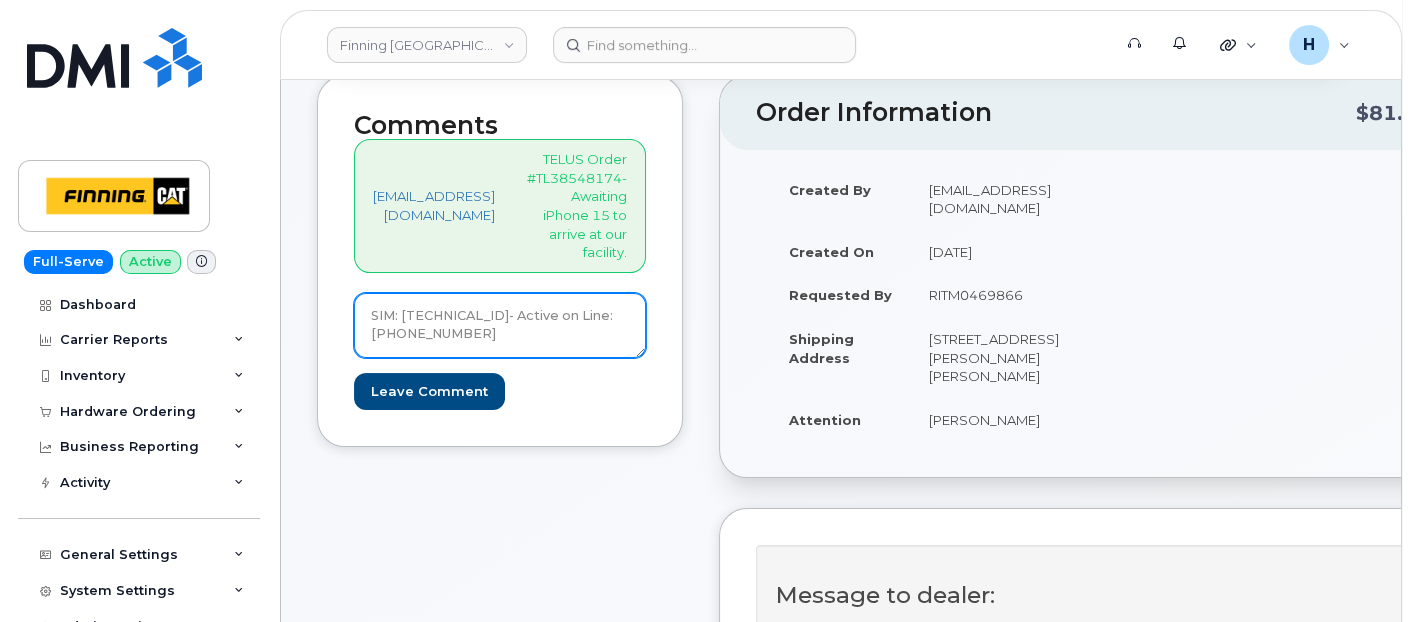 click on "SIM: 8912230102351106640- Active on Line: 587-645-1151" at bounding box center (500, 326) 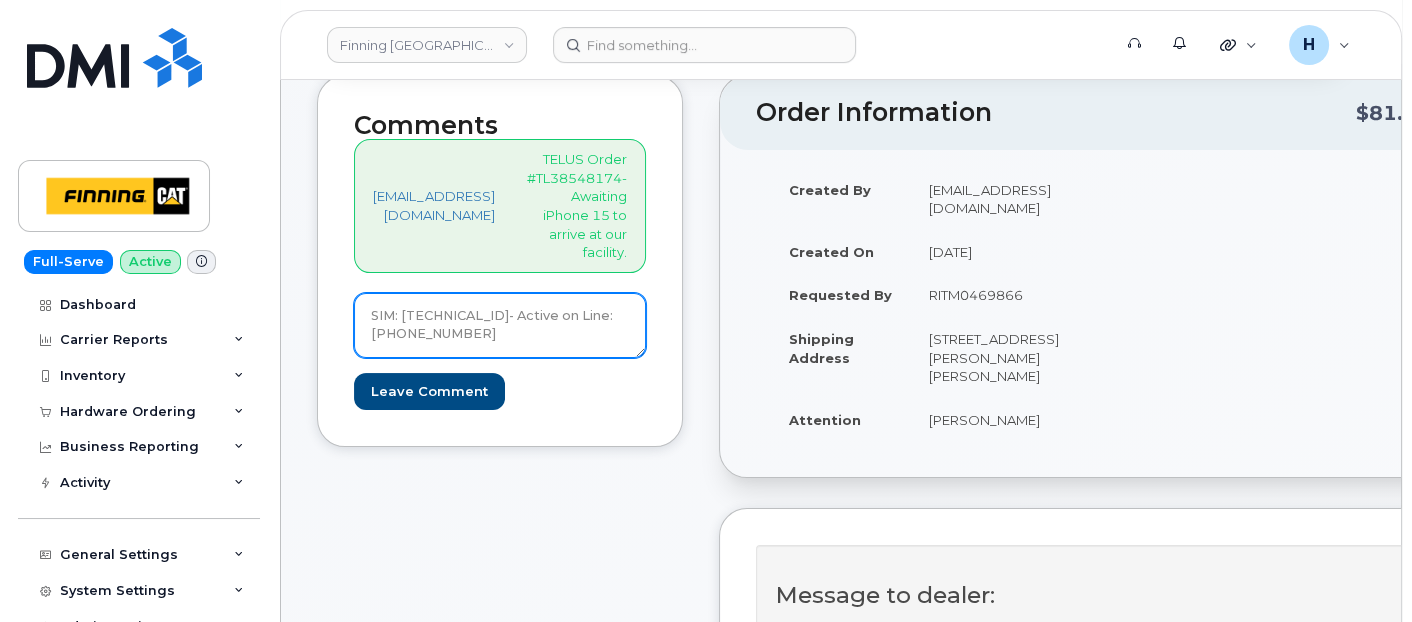 type on "SIM: 8912230102351106640- Active on Line: 587-645-1151" 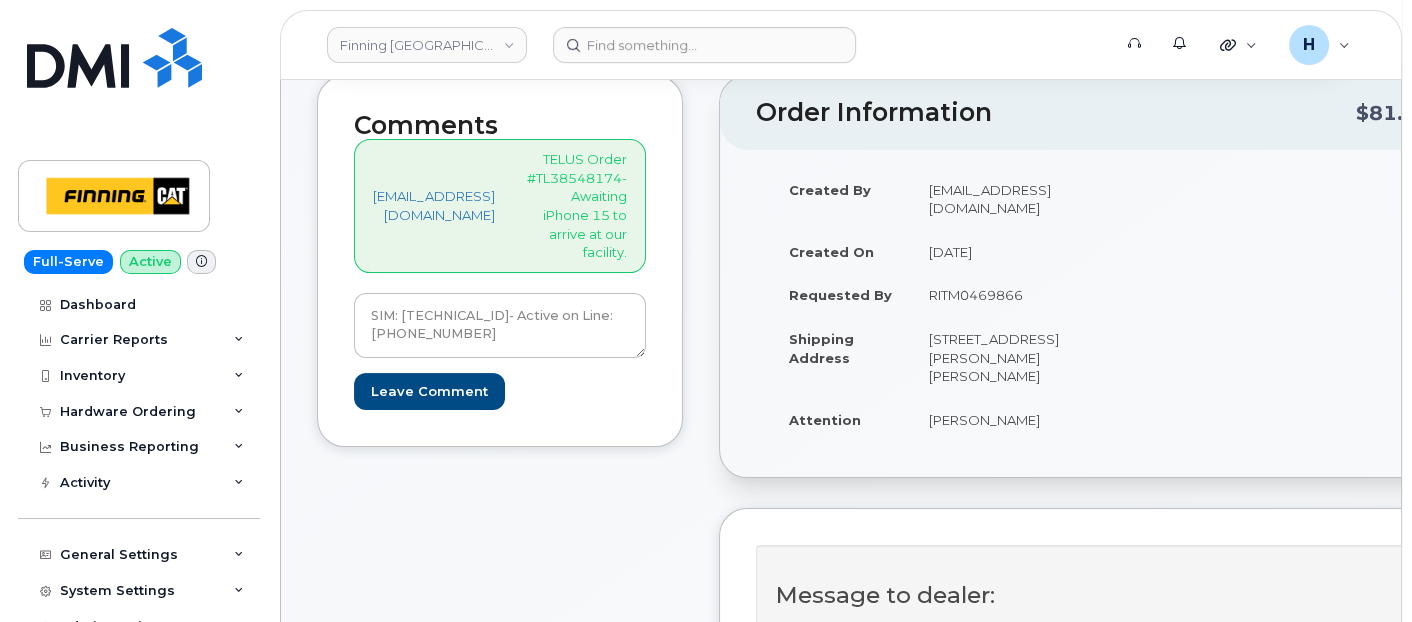 drag, startPoint x: 1064, startPoint y: 415, endPoint x: 934, endPoint y: 420, distance: 130.09612 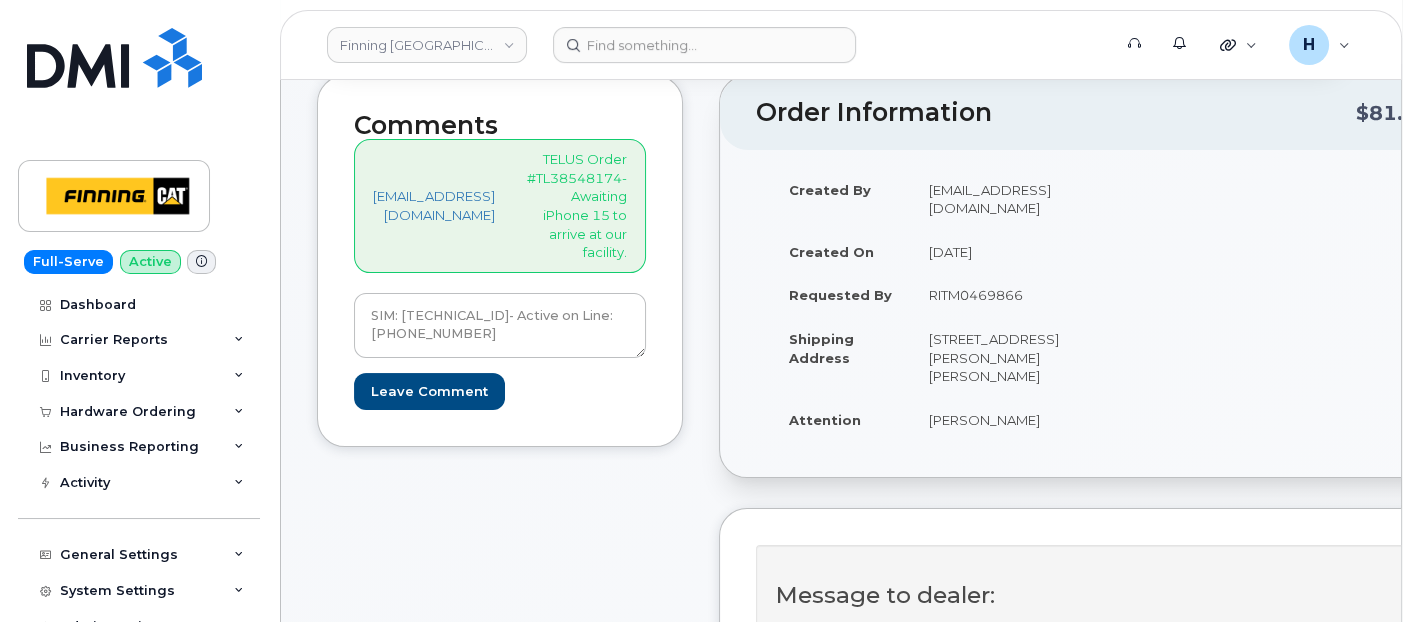 click on "[PERSON_NAME]" at bounding box center (998, 420) 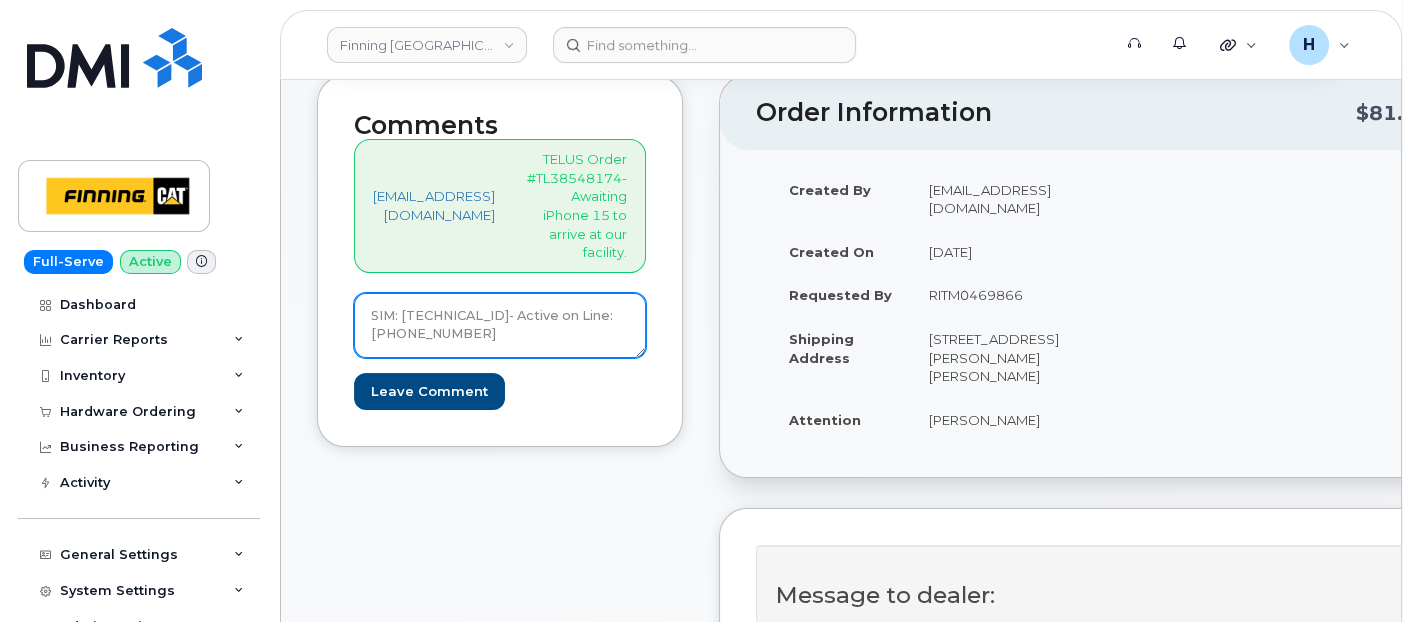 click on "SIM: 8912230102351106640- Active on Line: 587-645-1151" at bounding box center (500, 326) 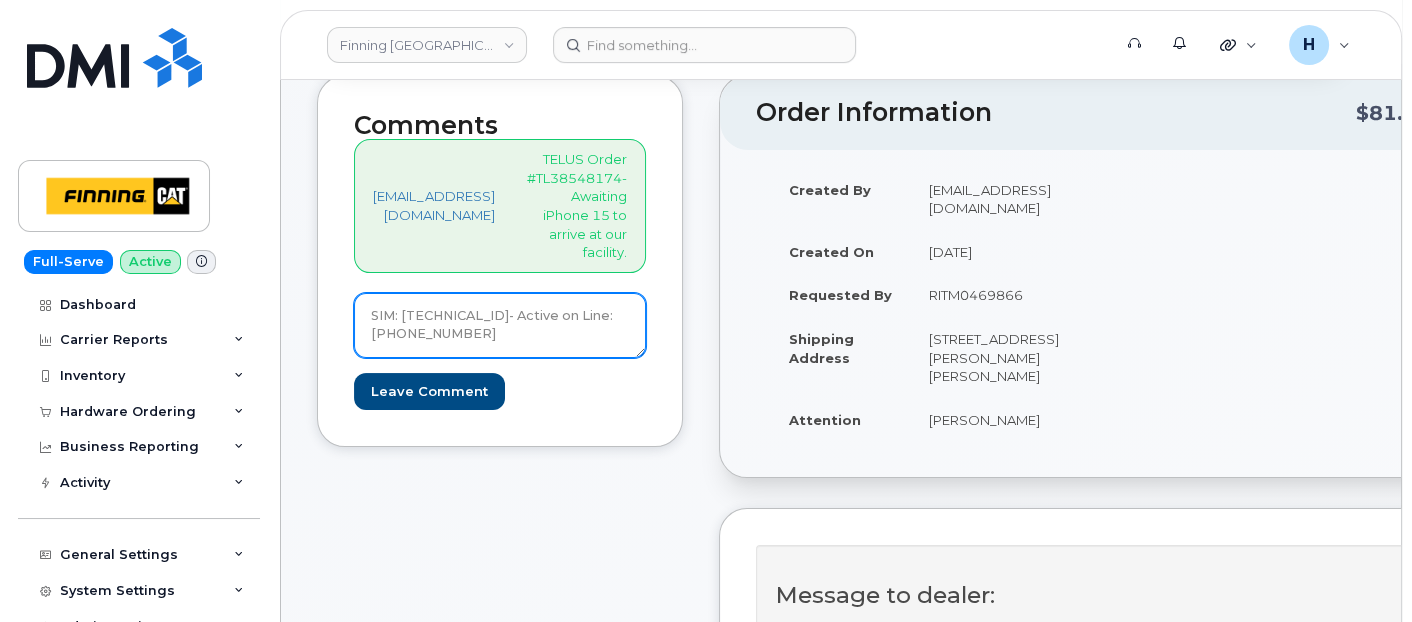 drag, startPoint x: 524, startPoint y: 334, endPoint x: 352, endPoint y: 308, distance: 173.95401 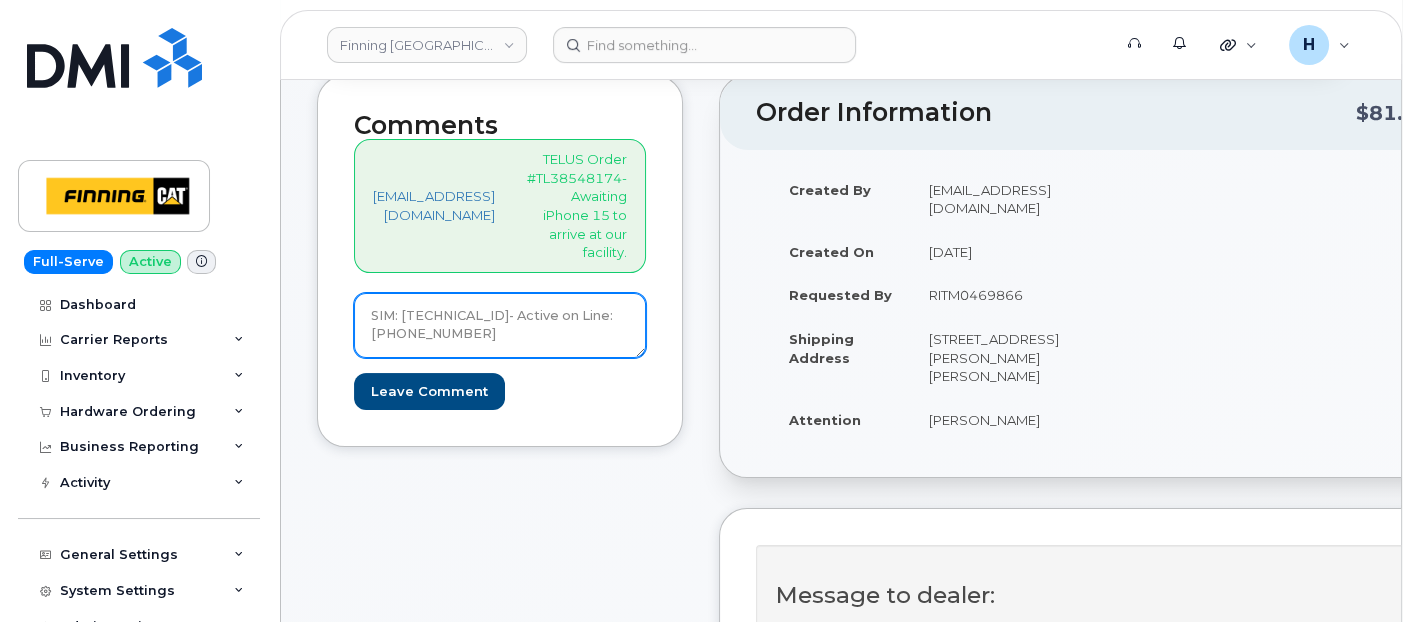 click on "Comments
hakaur@dminc.com
TELUS Order #TL38548174- Awaiting iPhone 15 to arrive at our facility.
SIM: 8912230102351106640- Active on Line: 587-645-1151
Leave Comment" at bounding box center [500, 261] 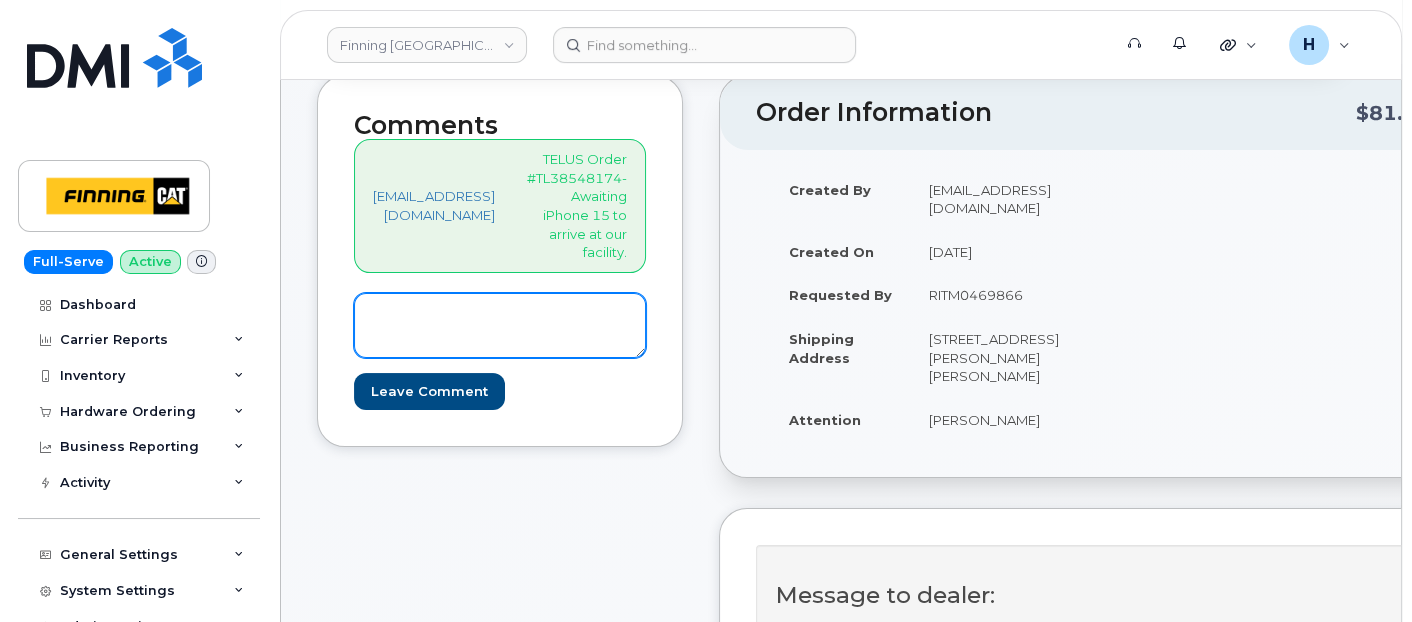 click at bounding box center [500, 326] 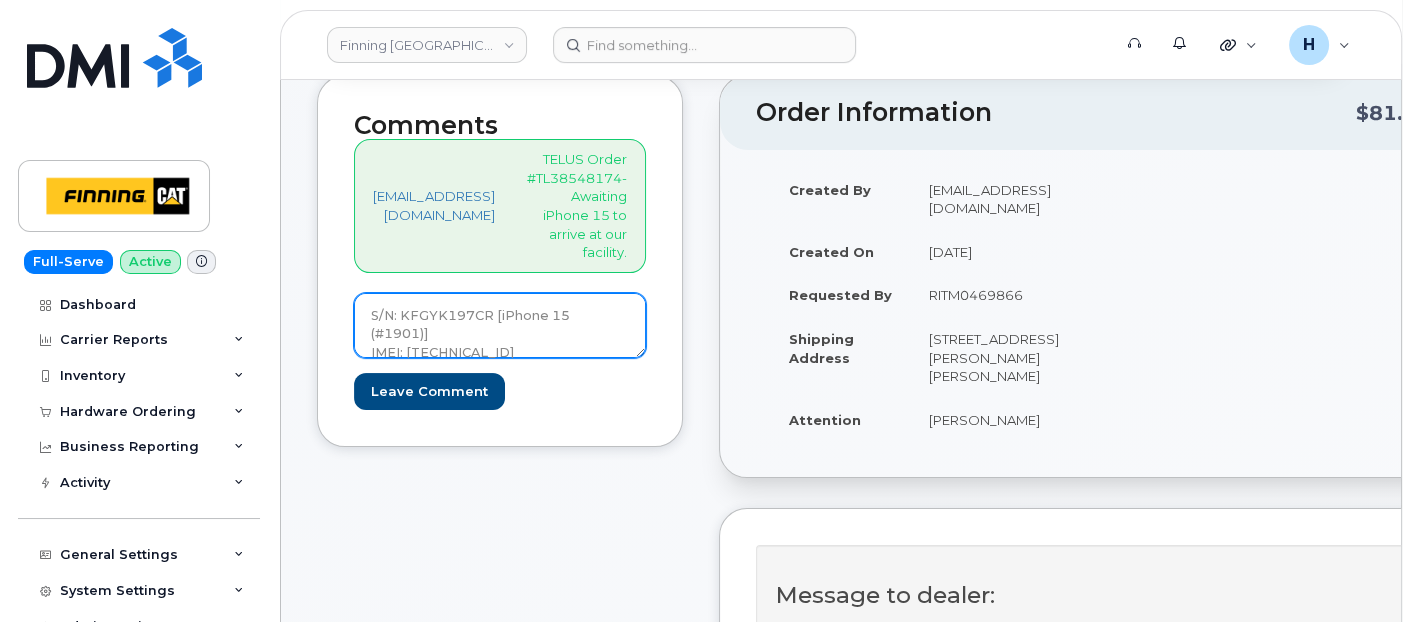 scroll, scrollTop: 39, scrollLeft: 0, axis: vertical 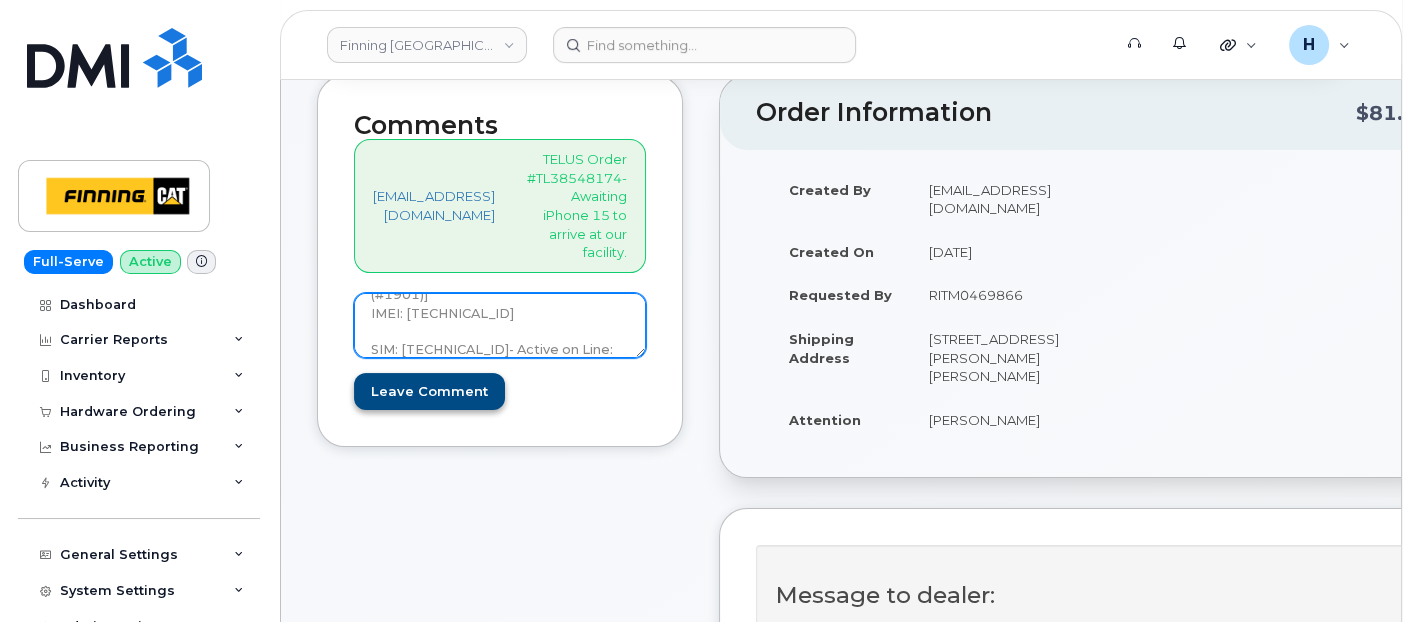 type on "S/N: KFGYK197CR [iPhone 15 (#1901)]
IMEI: 355700856319146
SIM: 8912230102351106640- Active on Line: 587-645-1151" 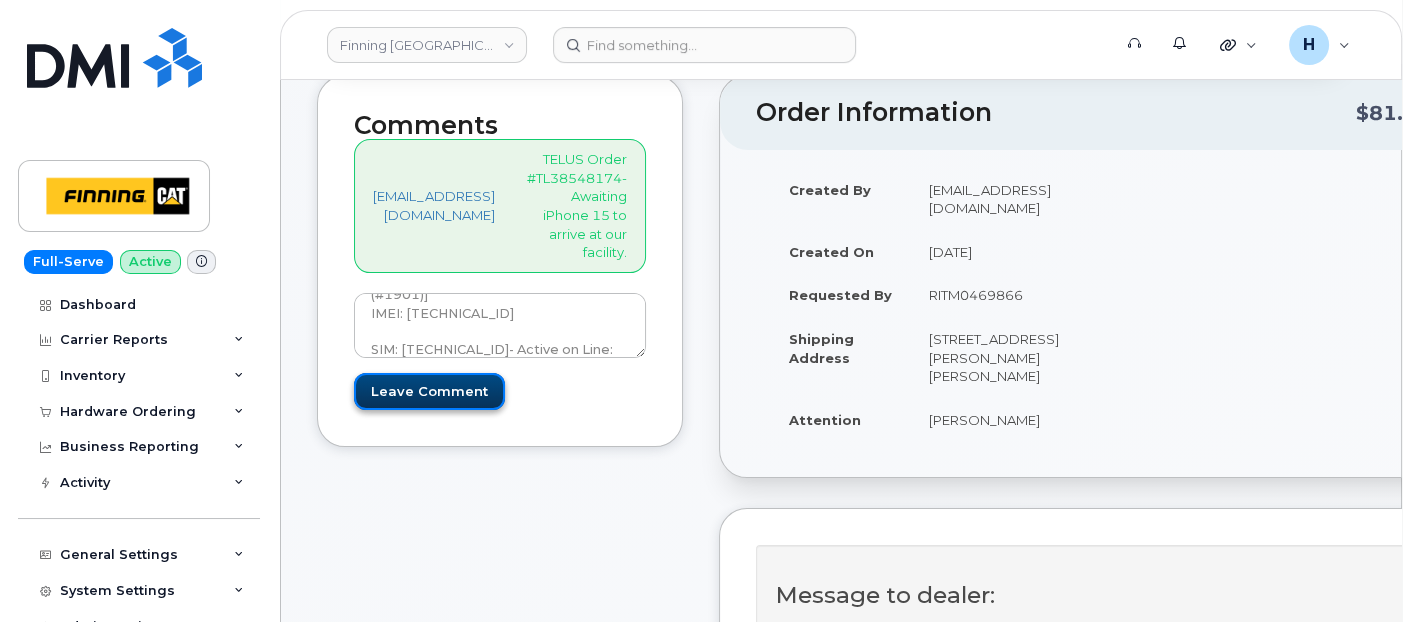 click on "Leave Comment" at bounding box center [429, 391] 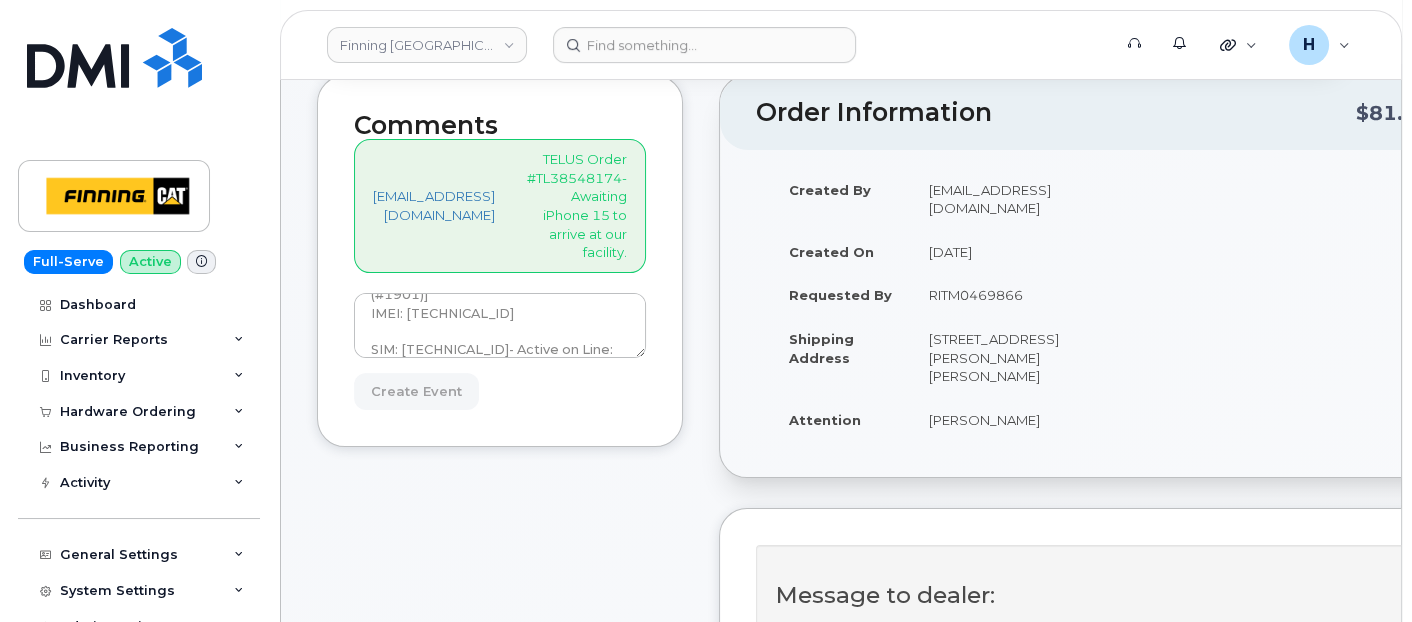 type on "Create Event" 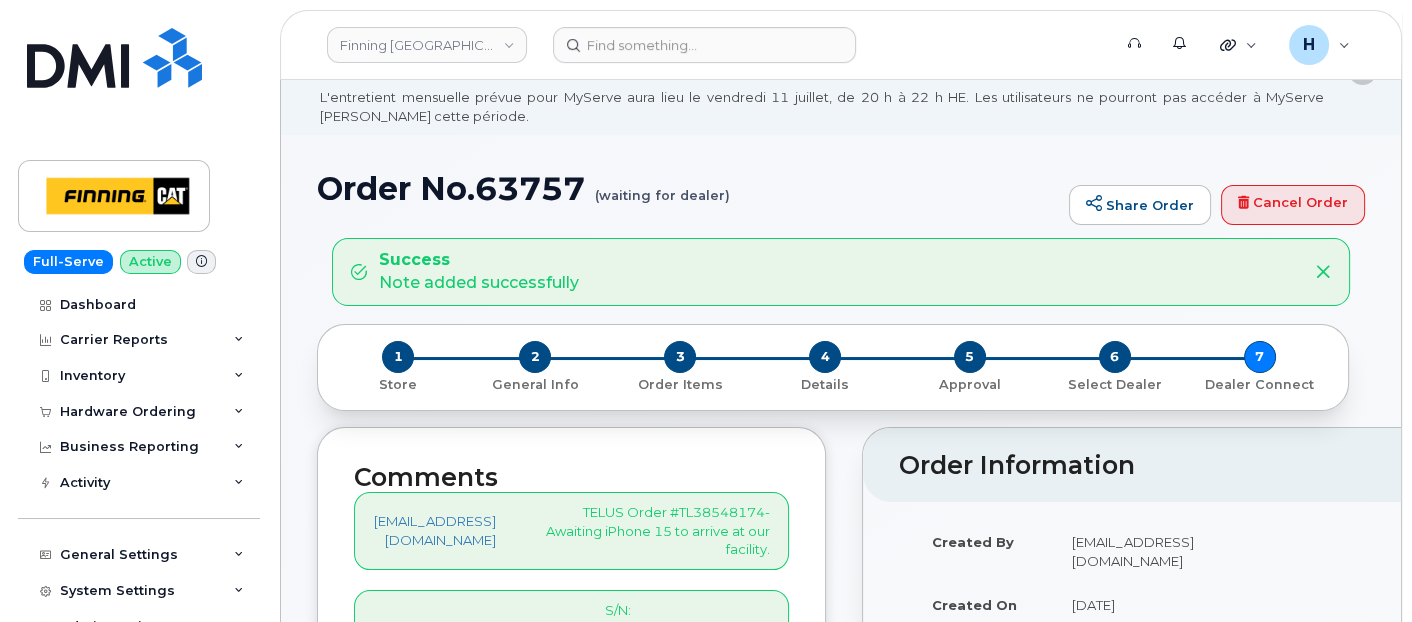scroll, scrollTop: 333, scrollLeft: 0, axis: vertical 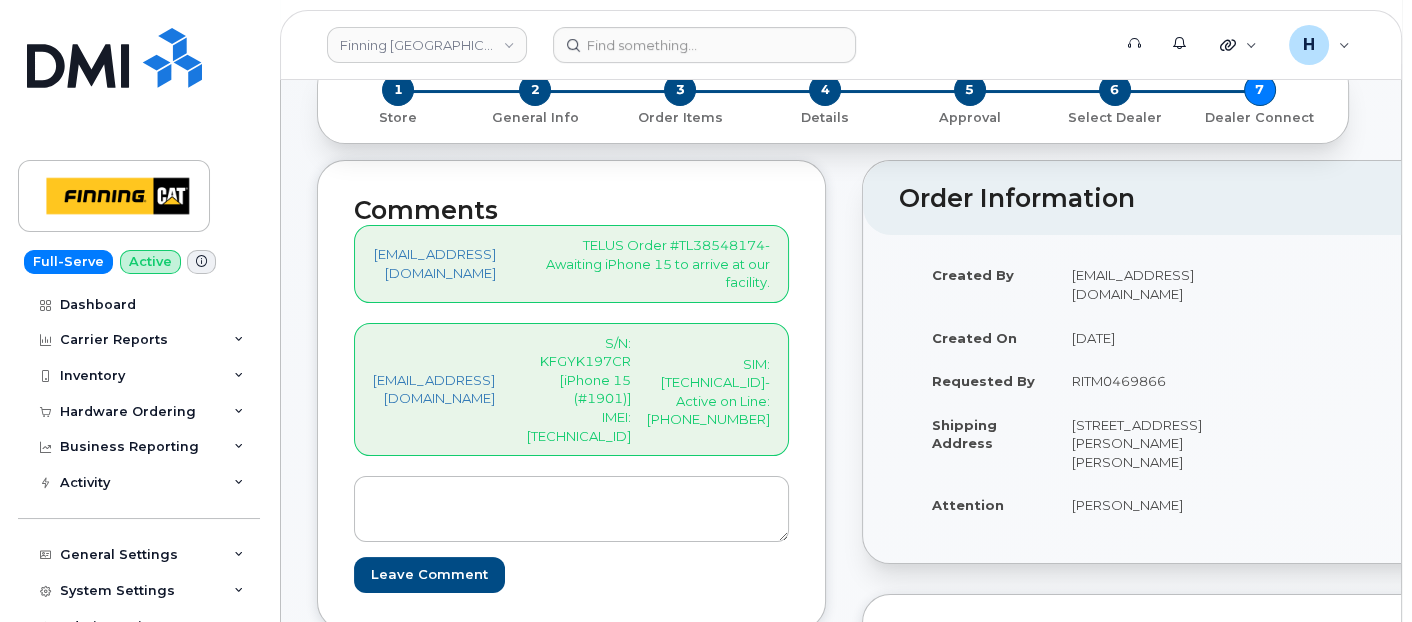 drag, startPoint x: 804, startPoint y: 363, endPoint x: 871, endPoint y: 385, distance: 70.5195 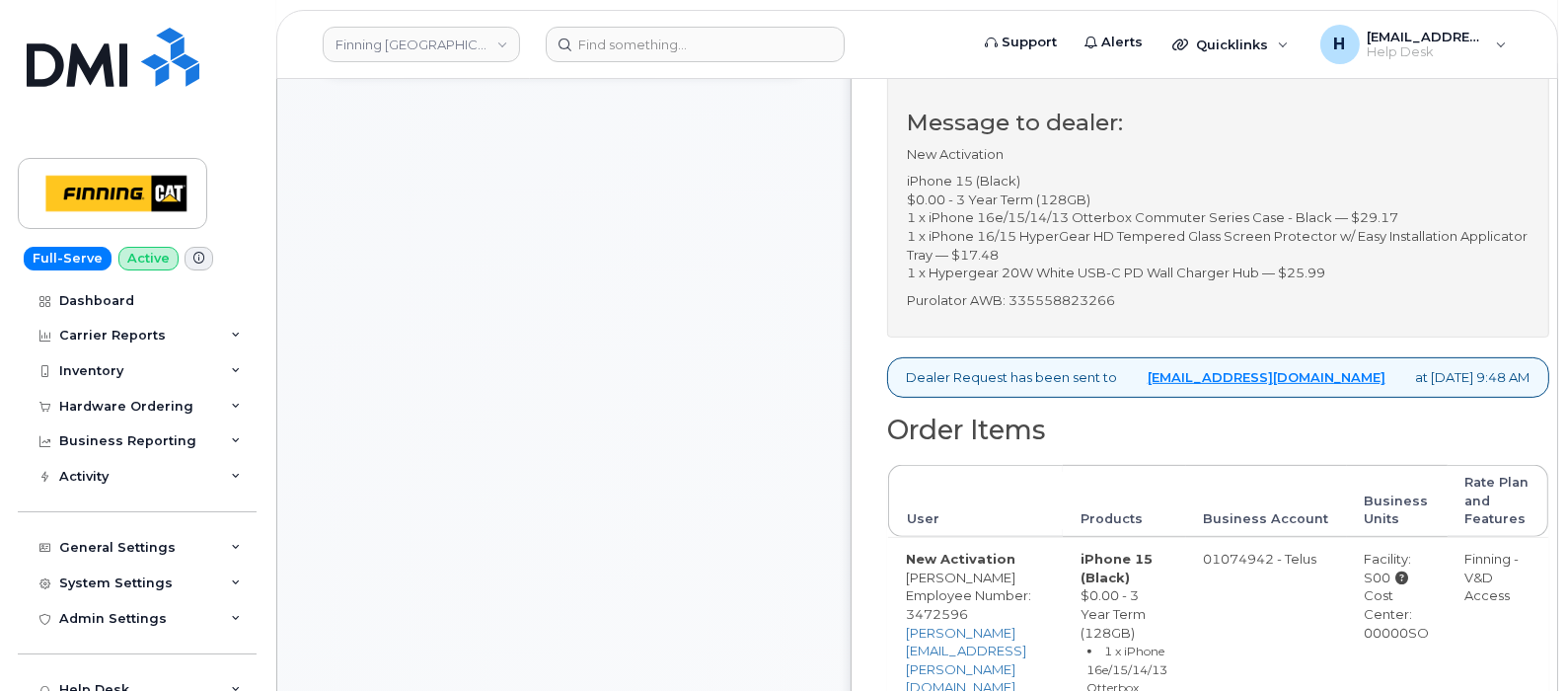 scroll, scrollTop: 740, scrollLeft: 0, axis: vertical 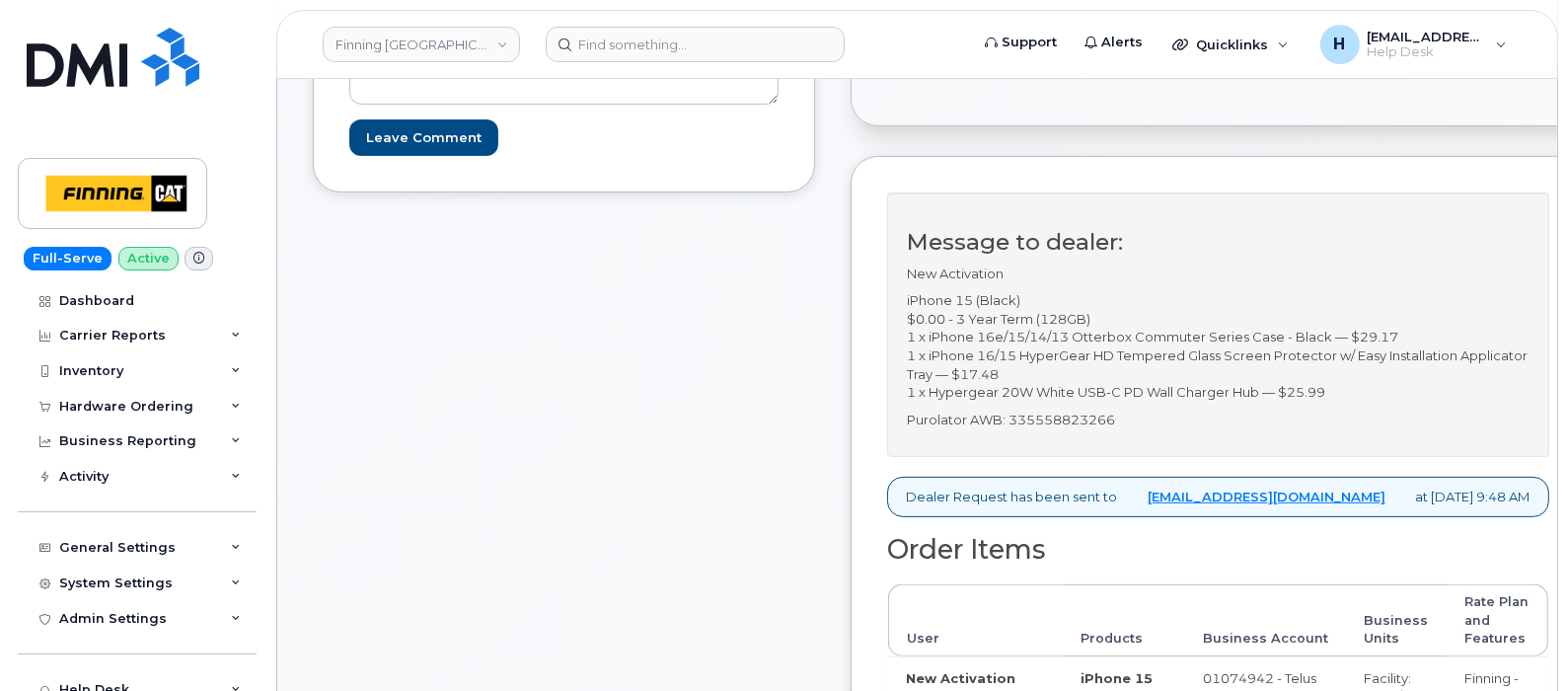 click on "Purolator AWB: 335558823266" at bounding box center (1218, 420) 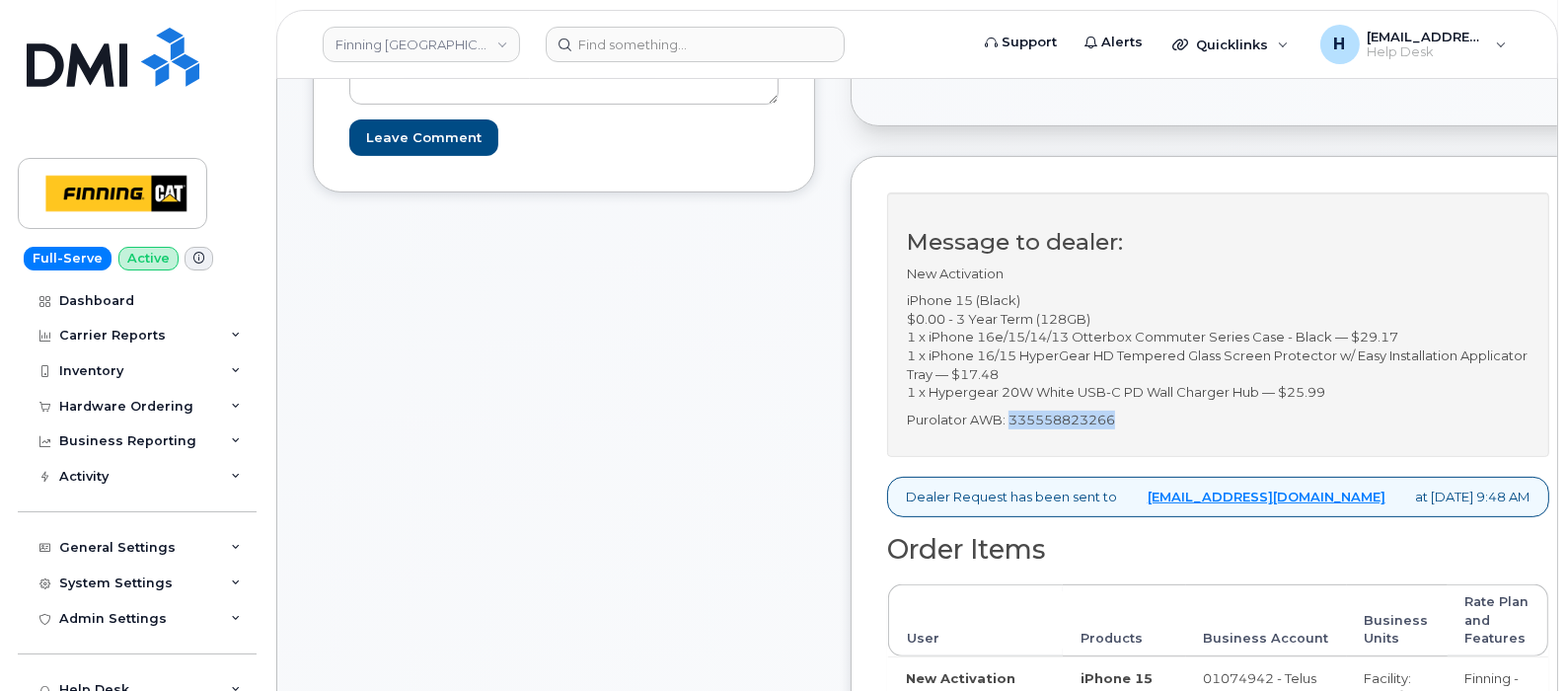 click on "Purolator AWB: 335558823266" at bounding box center [1218, 420] 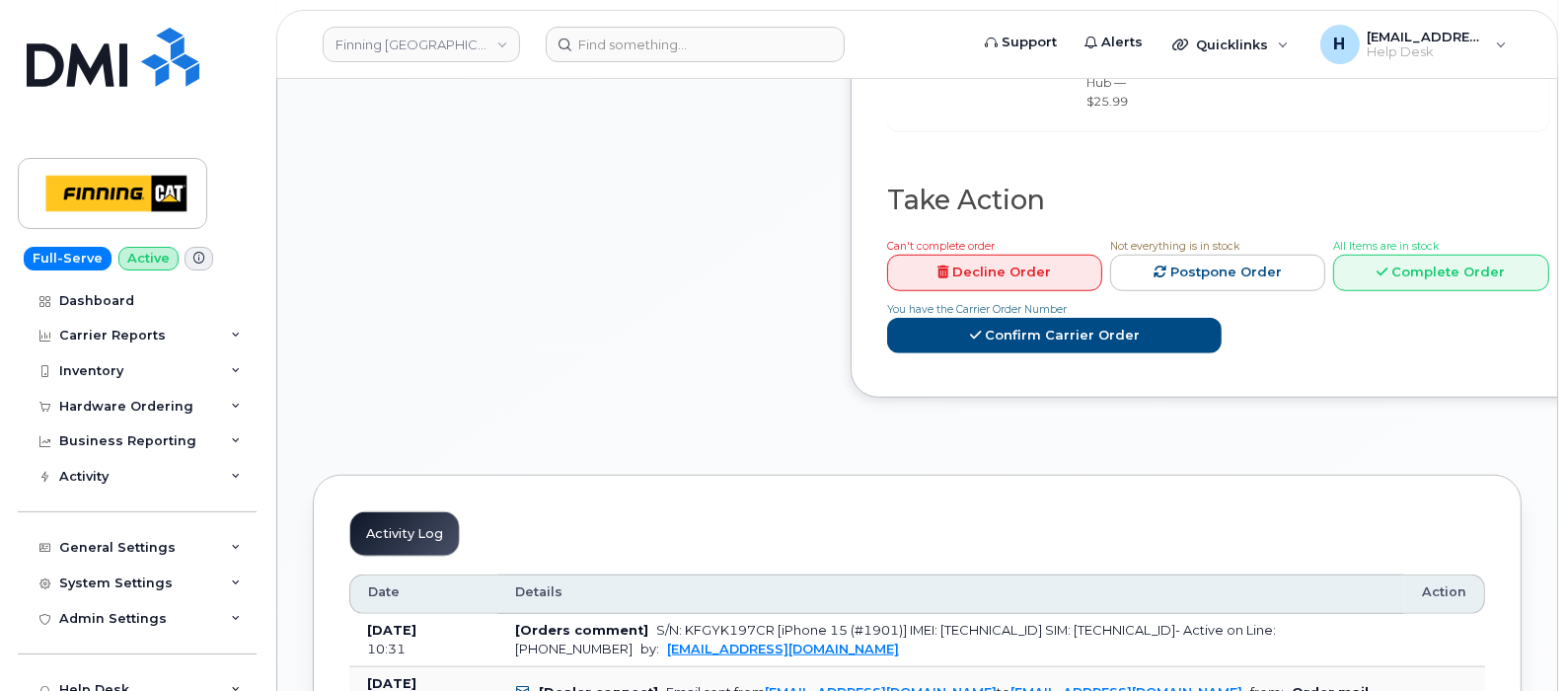scroll, scrollTop: 1727, scrollLeft: 0, axis: vertical 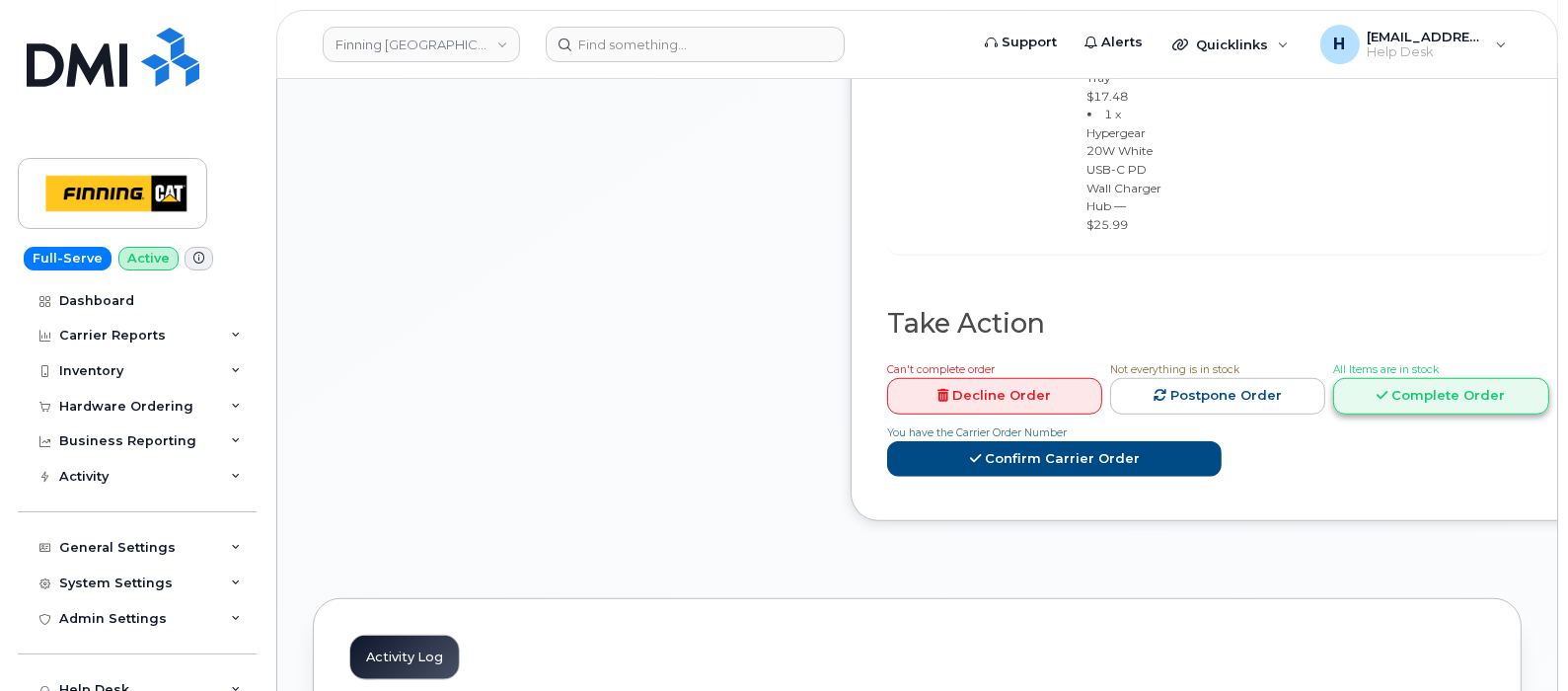 click on "Complete Order" at bounding box center [1441, 396] 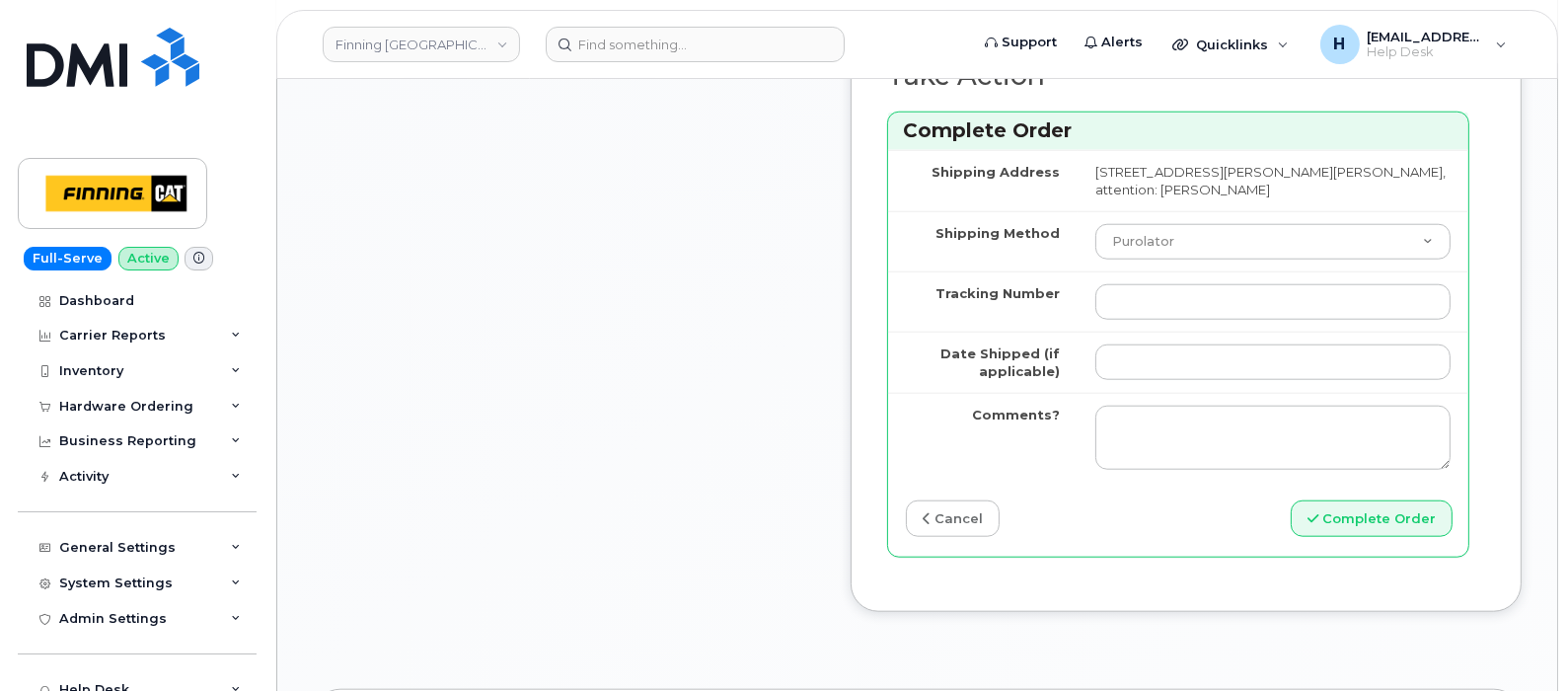 scroll, scrollTop: 2591, scrollLeft: 0, axis: vertical 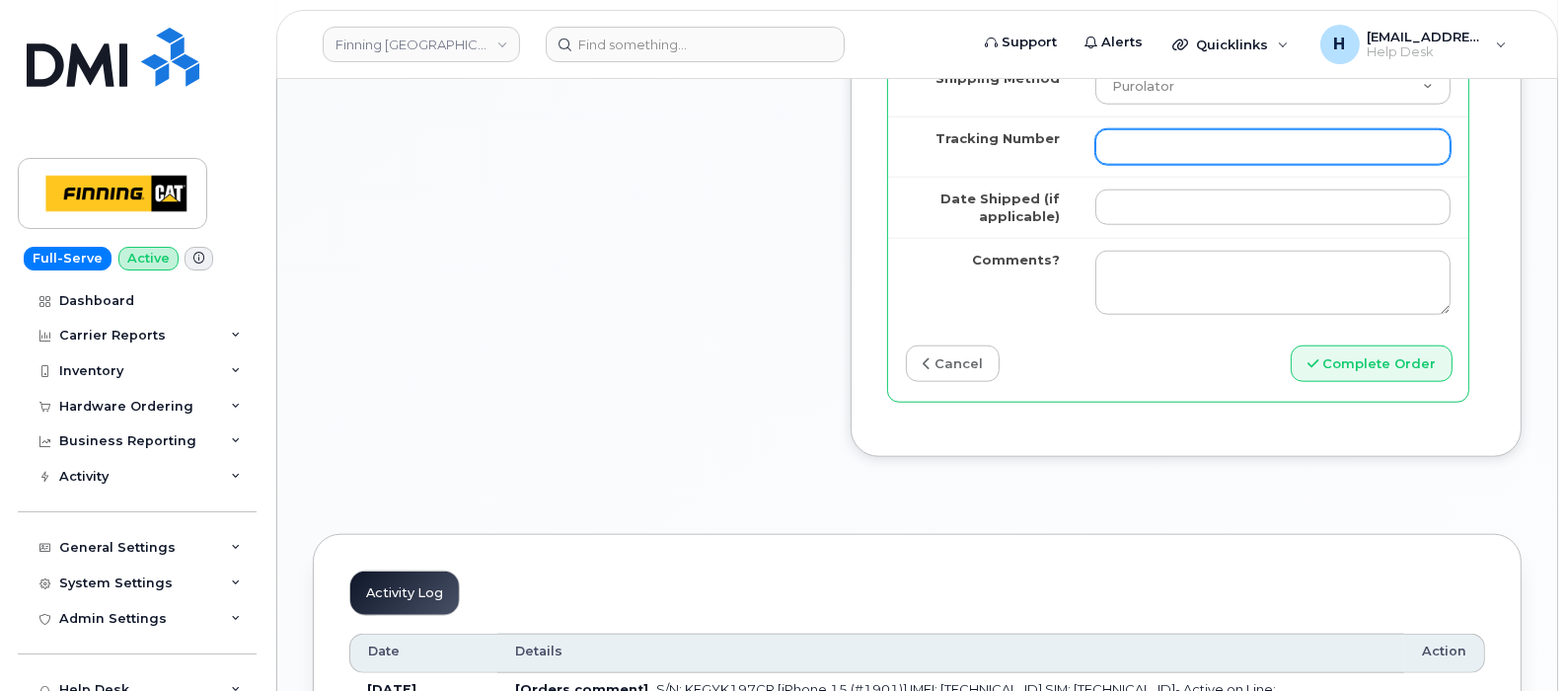 click on "Tracking Number" at bounding box center [1273, 147] 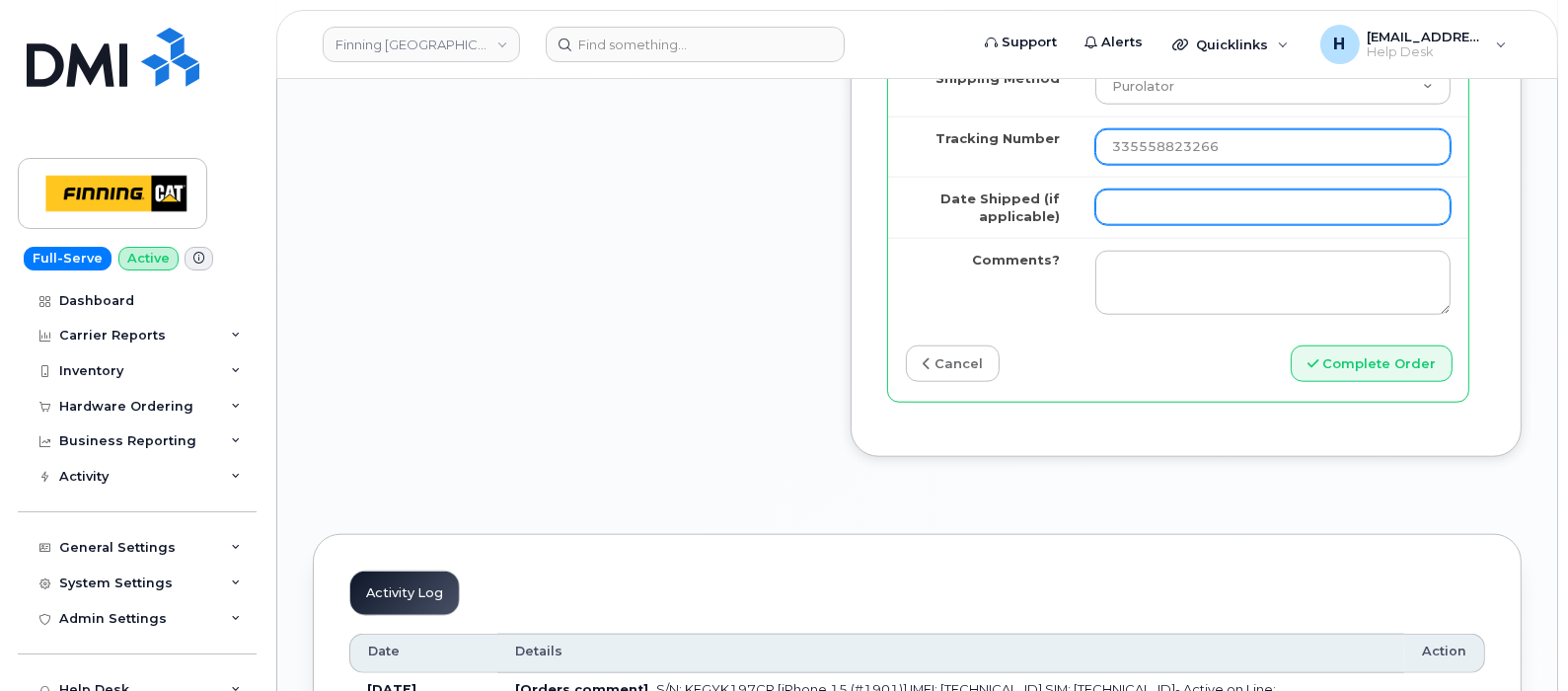 type on "335558823266" 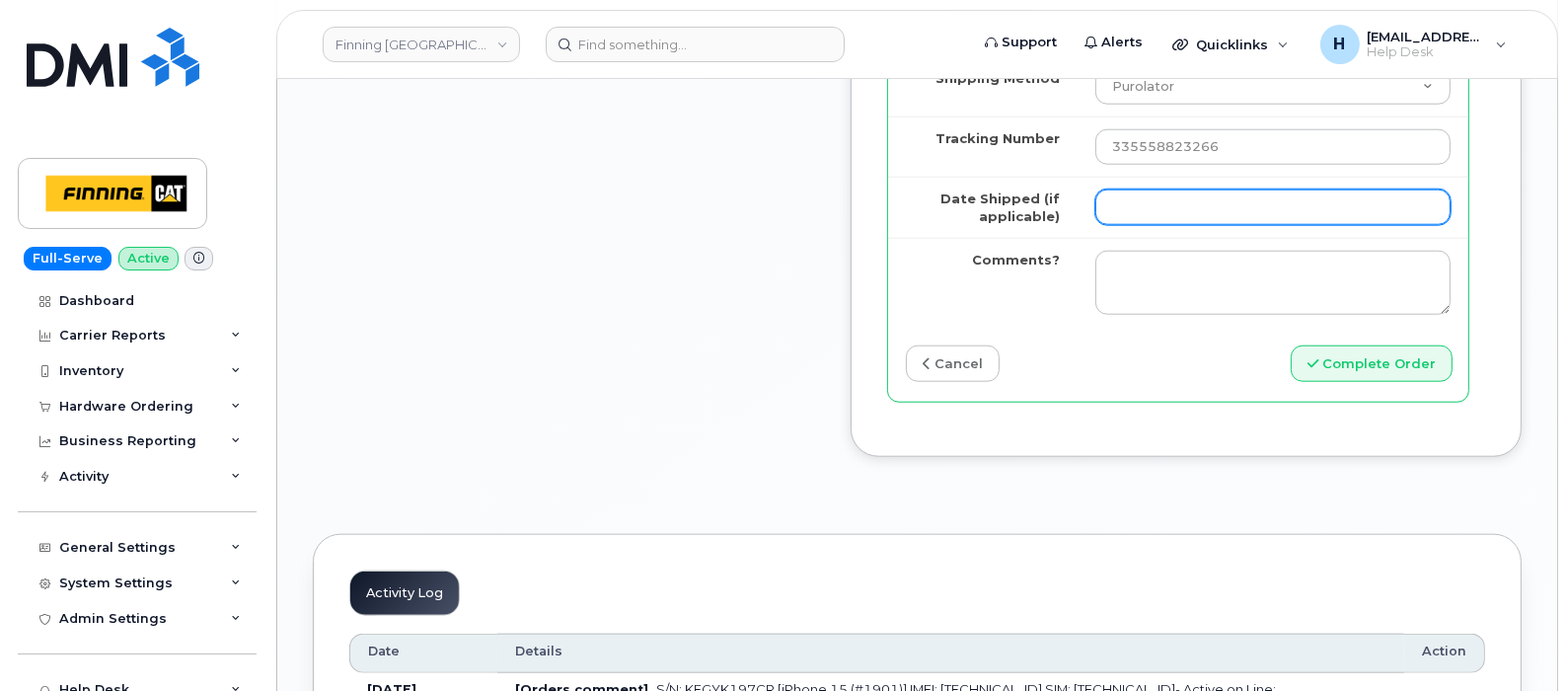 click on "Date Shipped (if applicable)" at bounding box center [1273, 207] 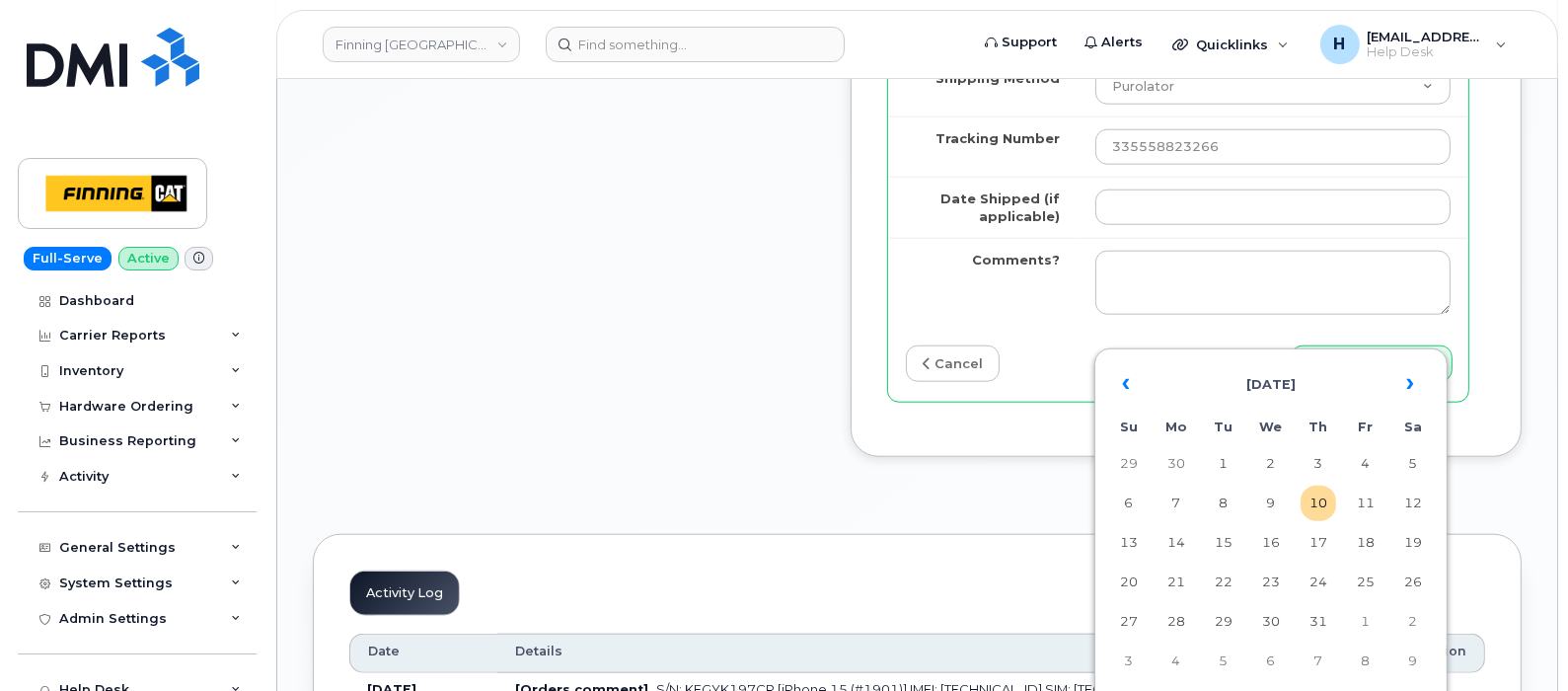 click on "14" at bounding box center [1176, 543] 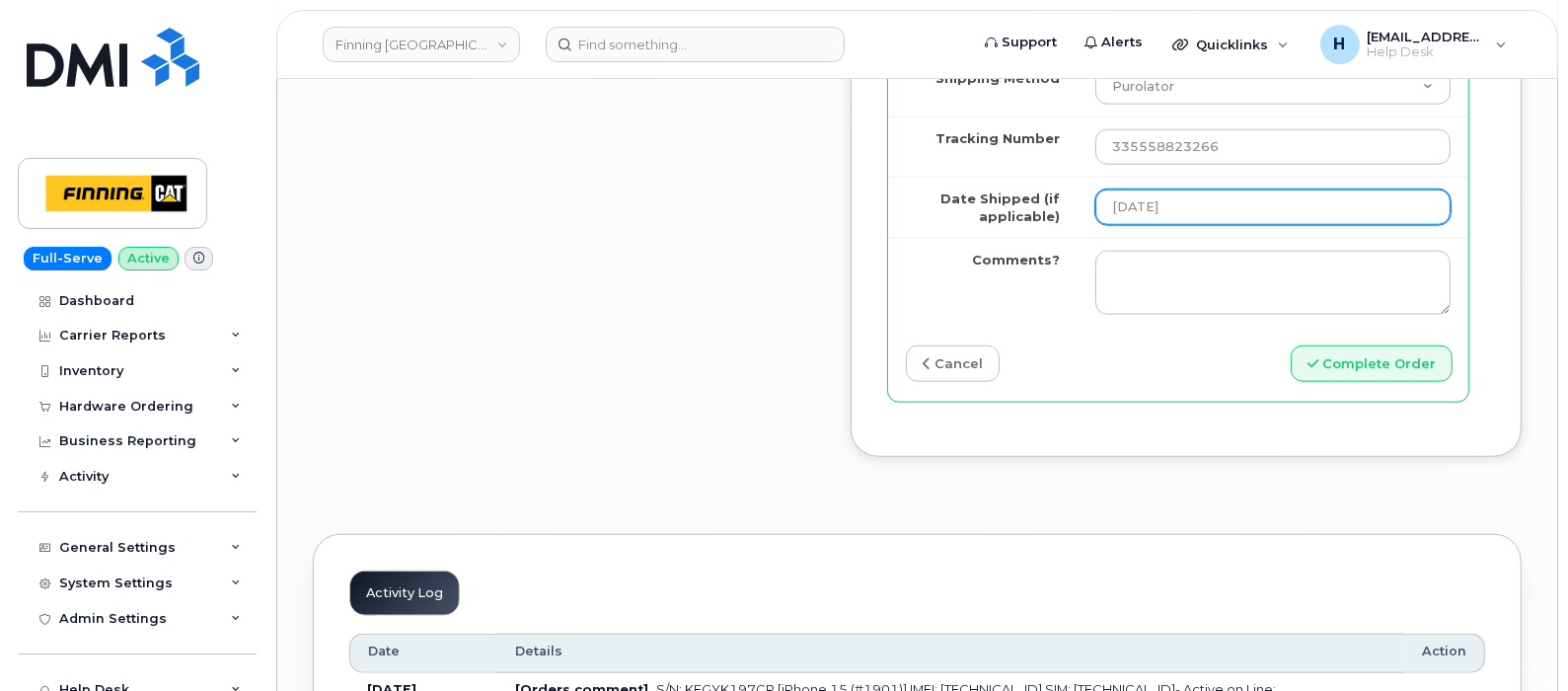 click on "2025-07-14" at bounding box center (1273, 207) 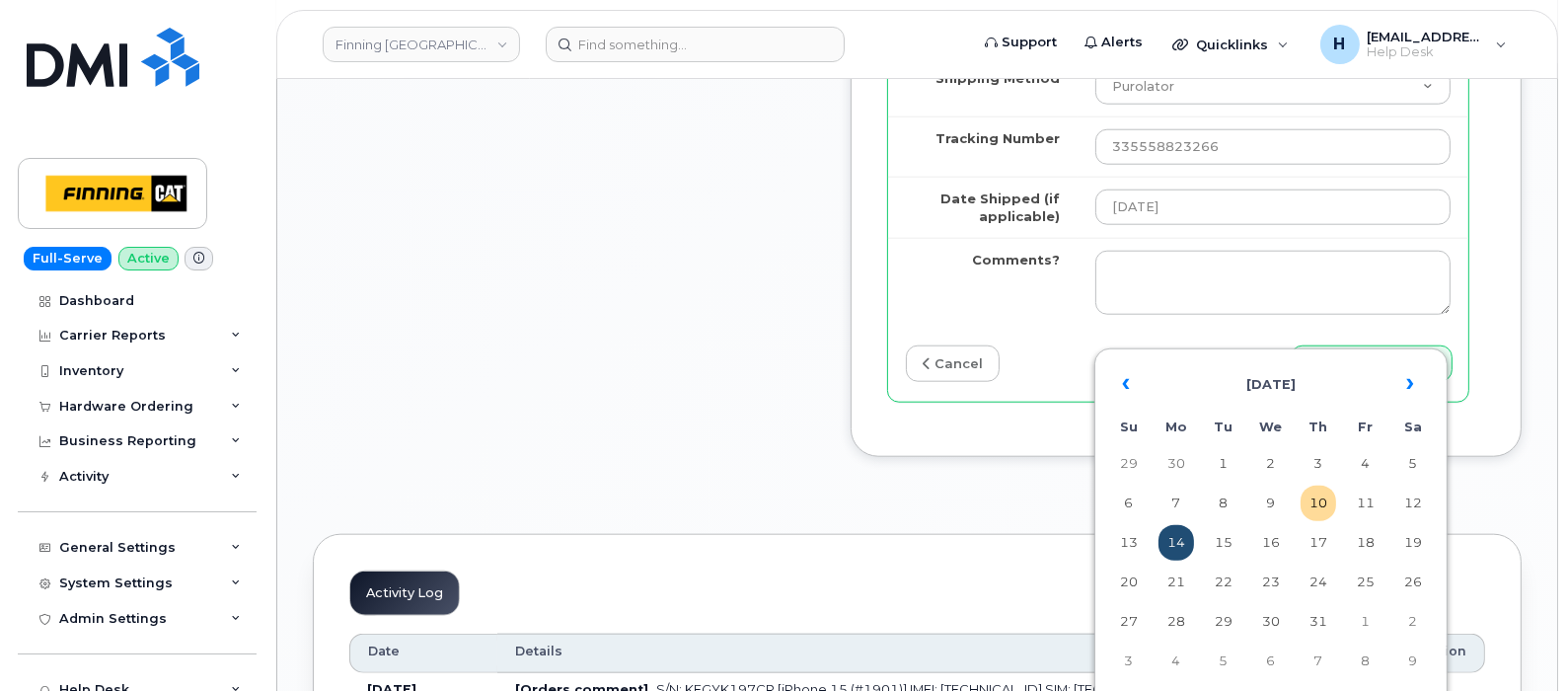 click on "14" at bounding box center (1176, 543) 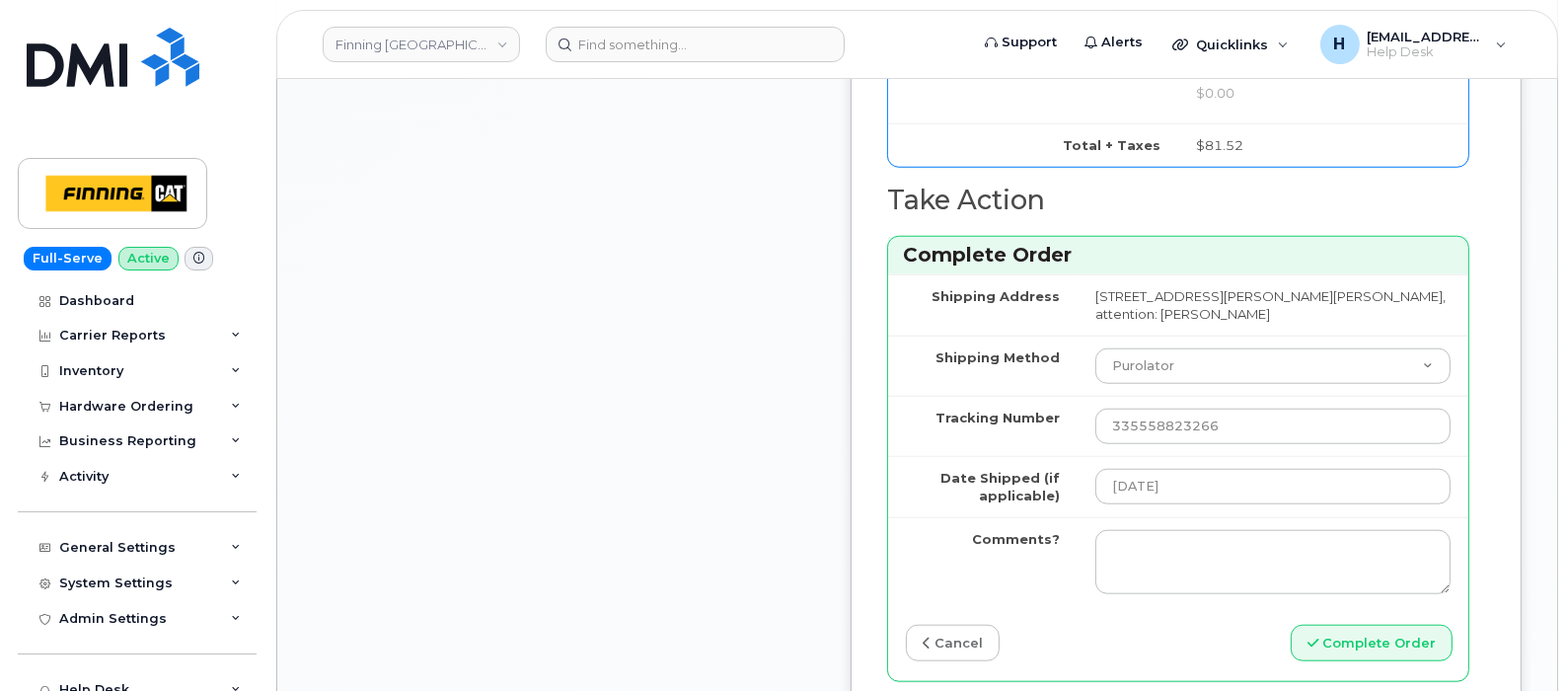 scroll, scrollTop: 2344, scrollLeft: 0, axis: vertical 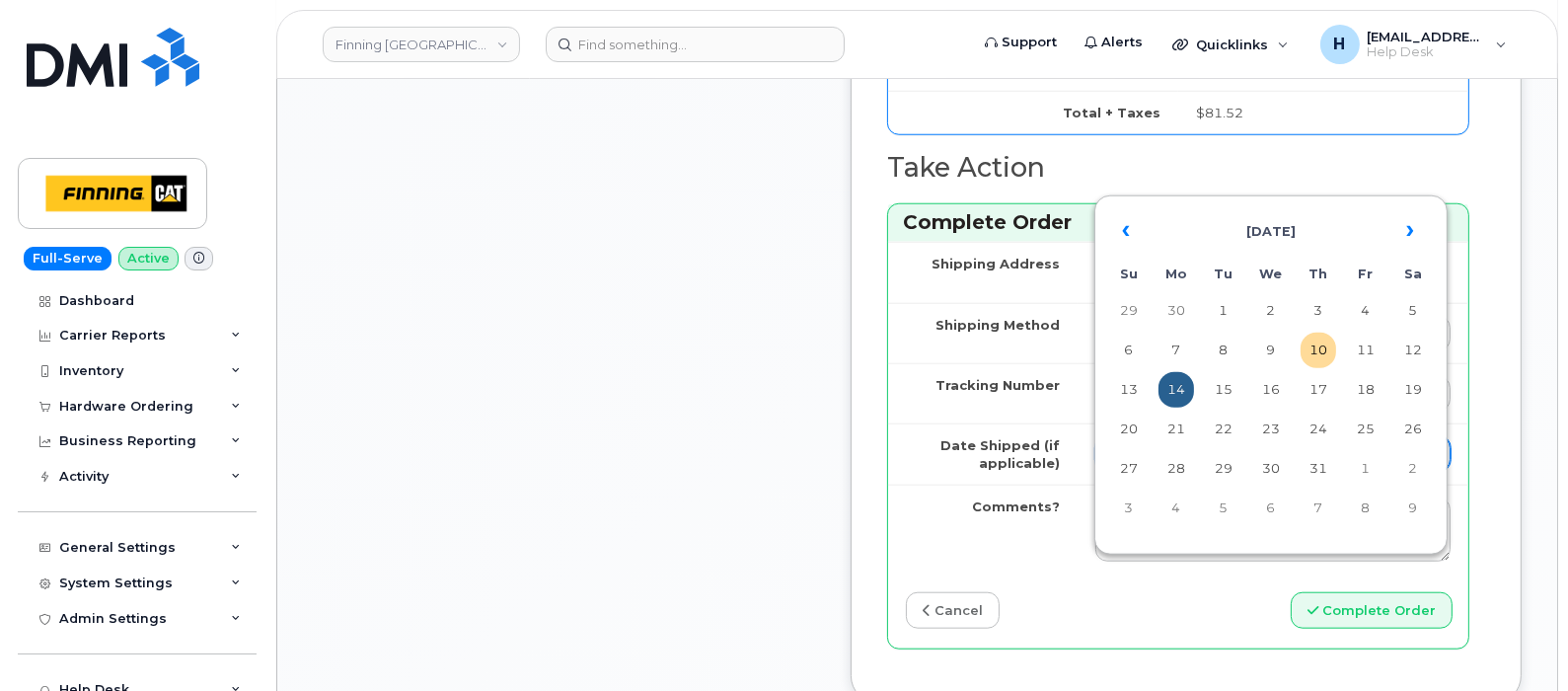 click on "2025-07-14" at bounding box center (1273, 454) 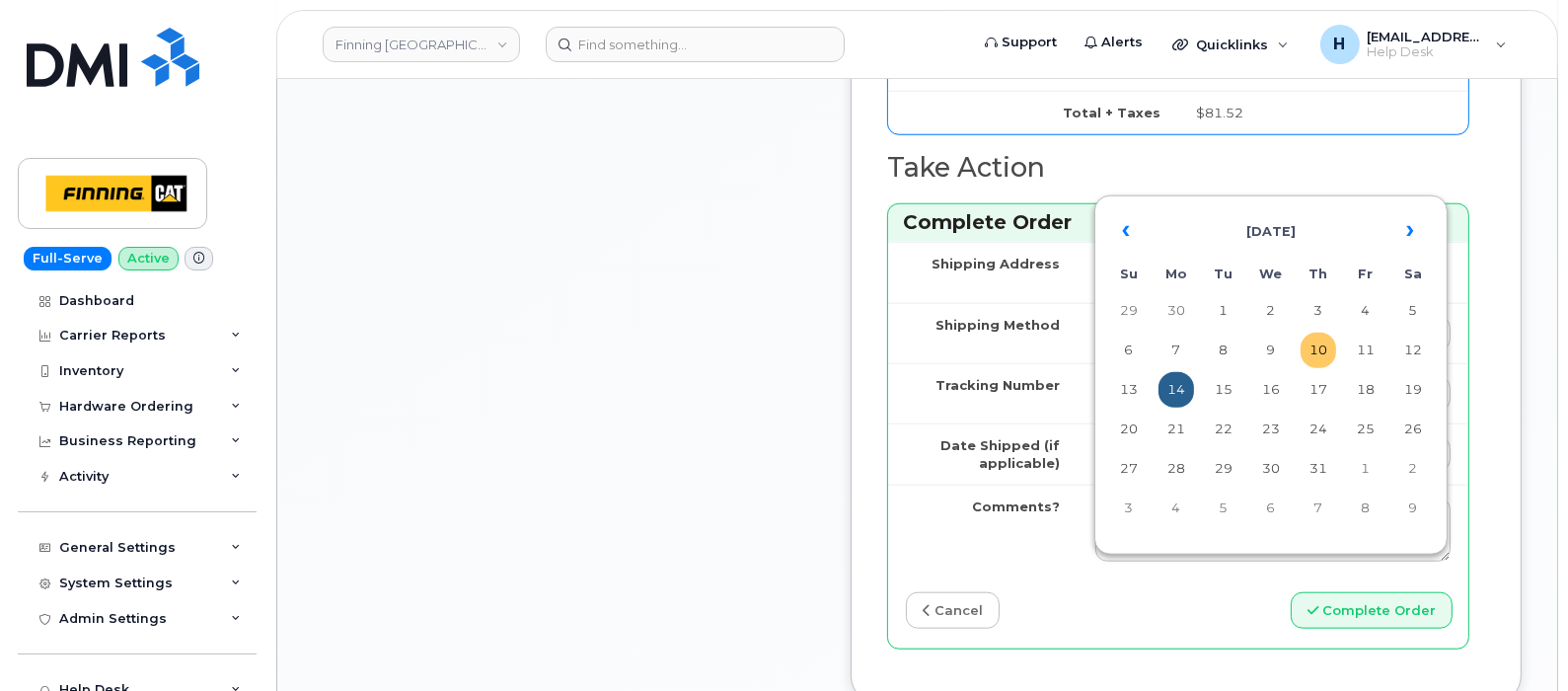 click on "10" at bounding box center [1318, 350] 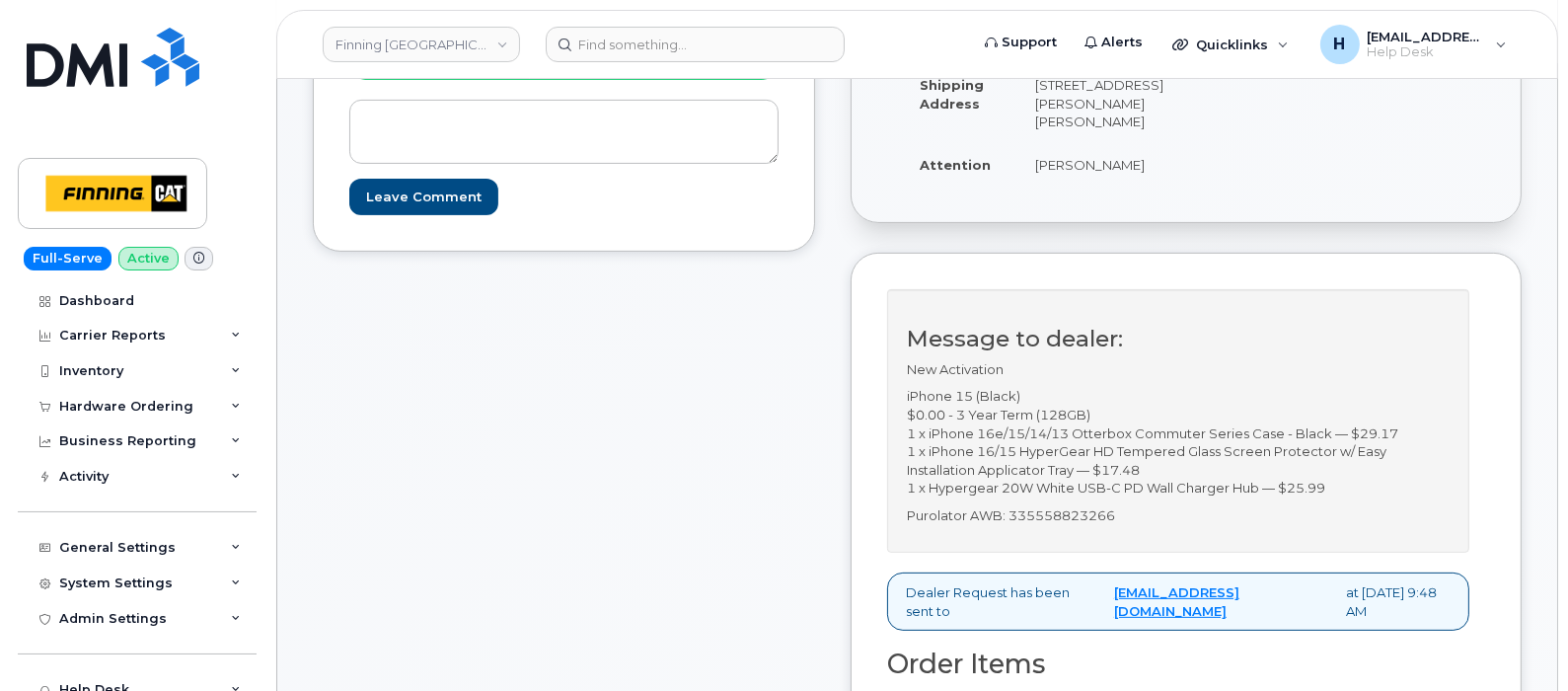 scroll, scrollTop: 370, scrollLeft: 0, axis: vertical 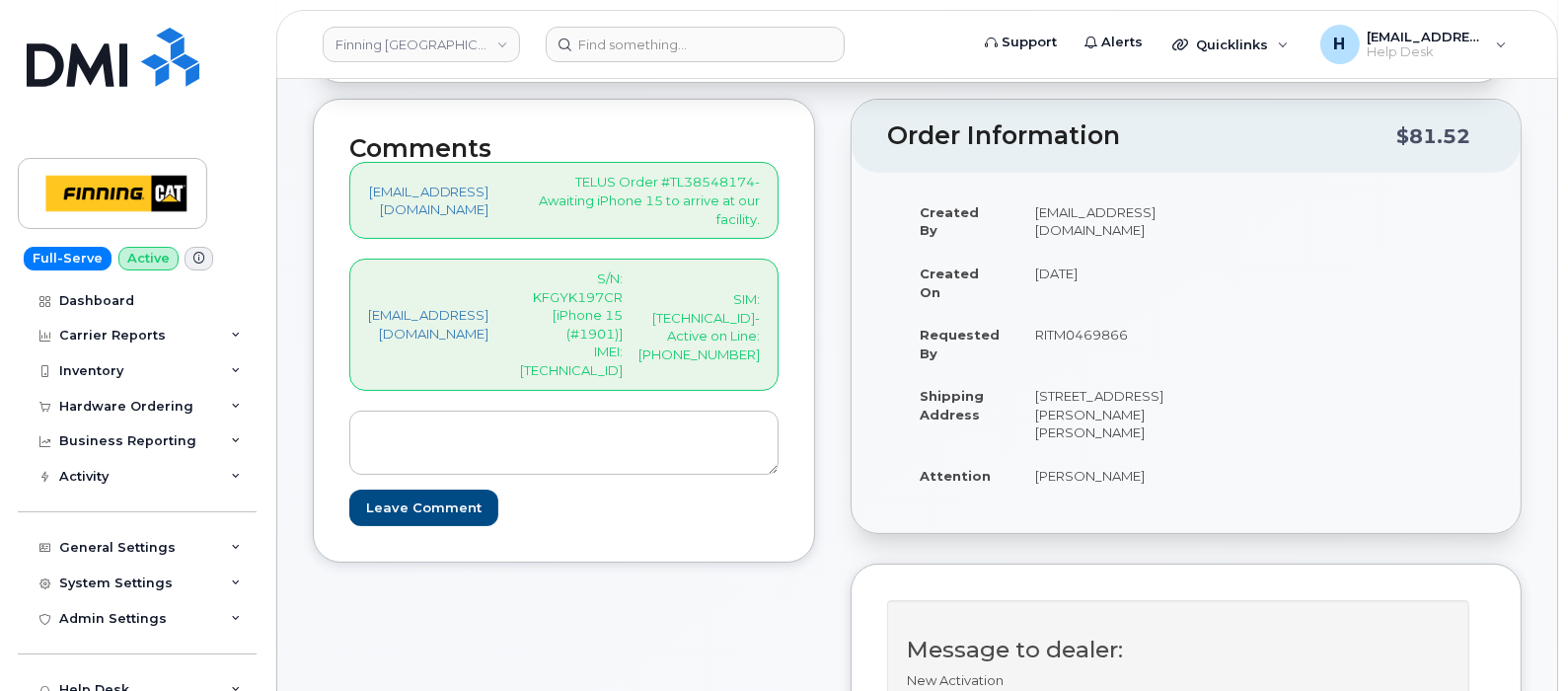 drag, startPoint x: 795, startPoint y: 292, endPoint x: 876, endPoint y: 320, distance: 85.70298 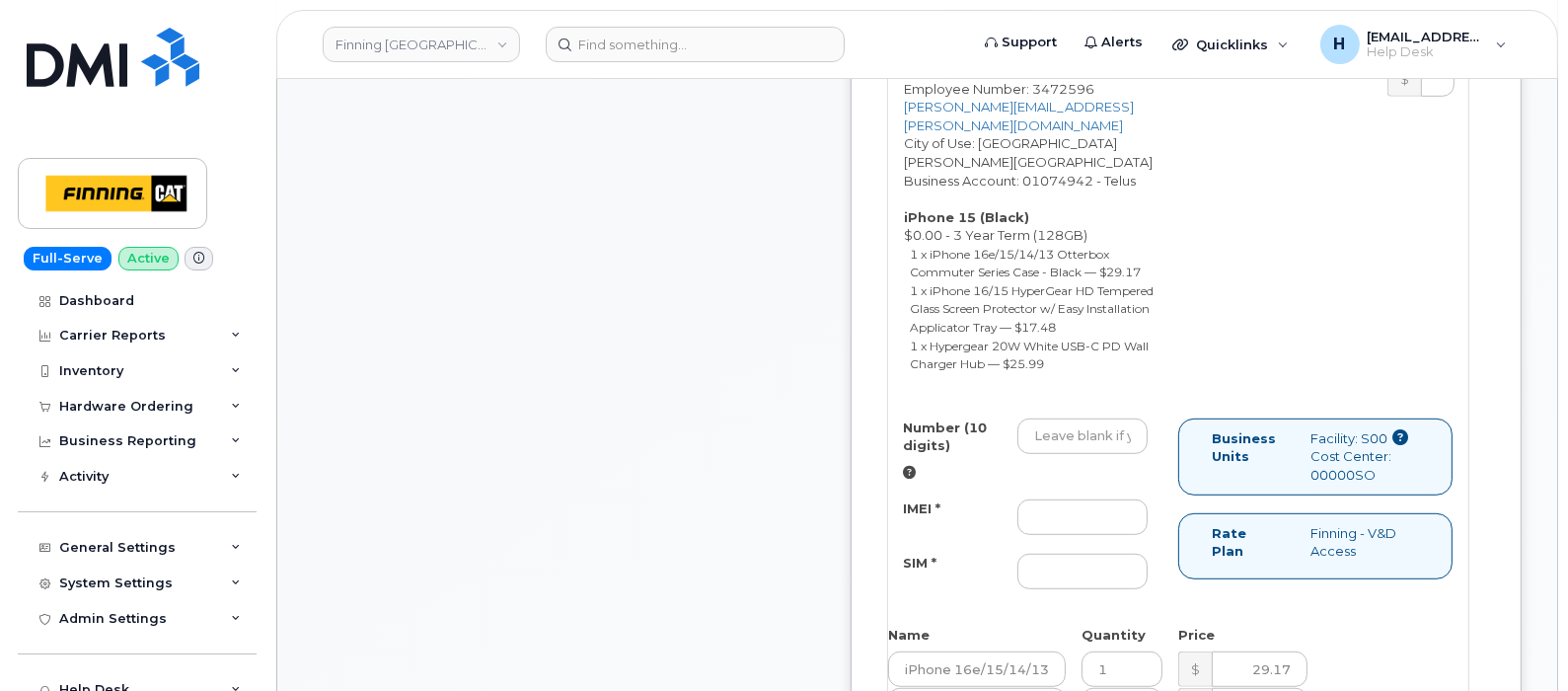scroll, scrollTop: 1603, scrollLeft: 0, axis: vertical 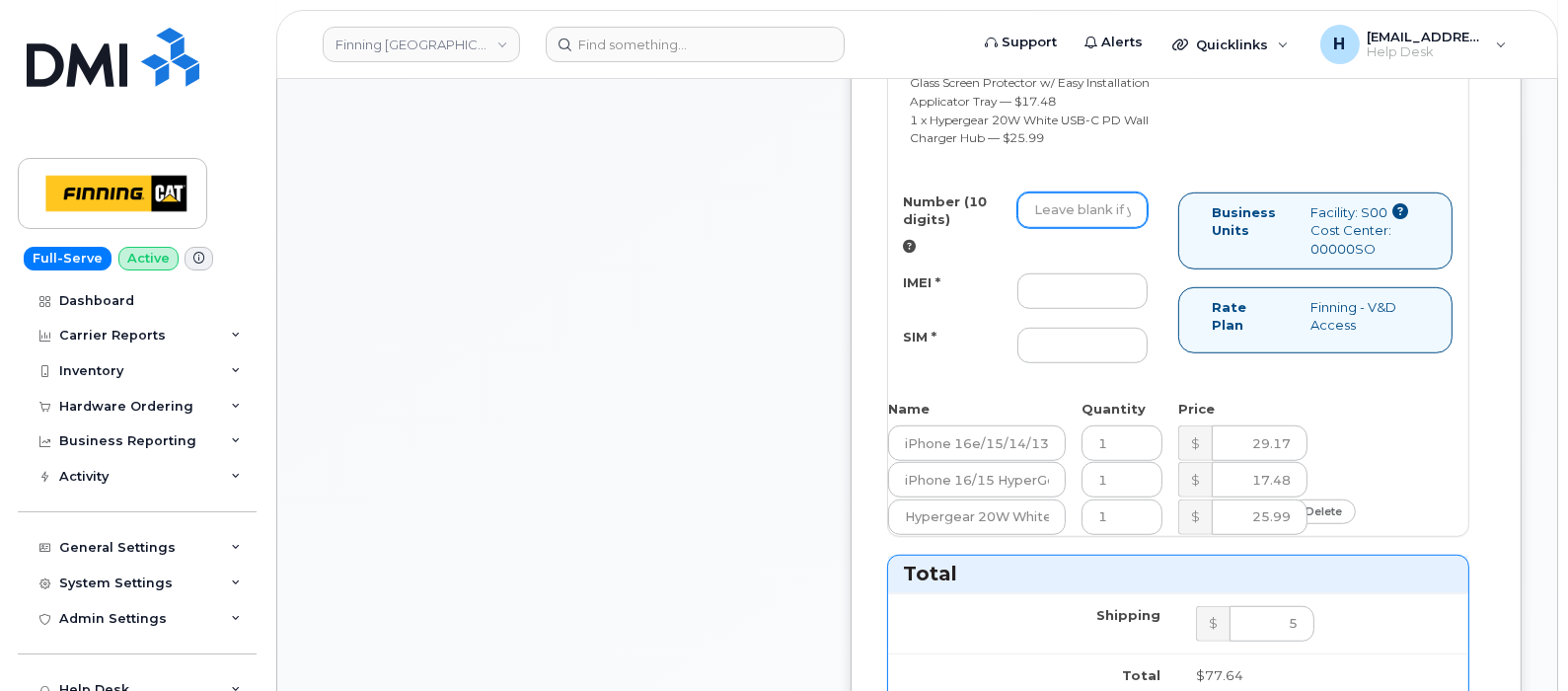 click on "Number (10 digits)" at bounding box center [1083, 210] 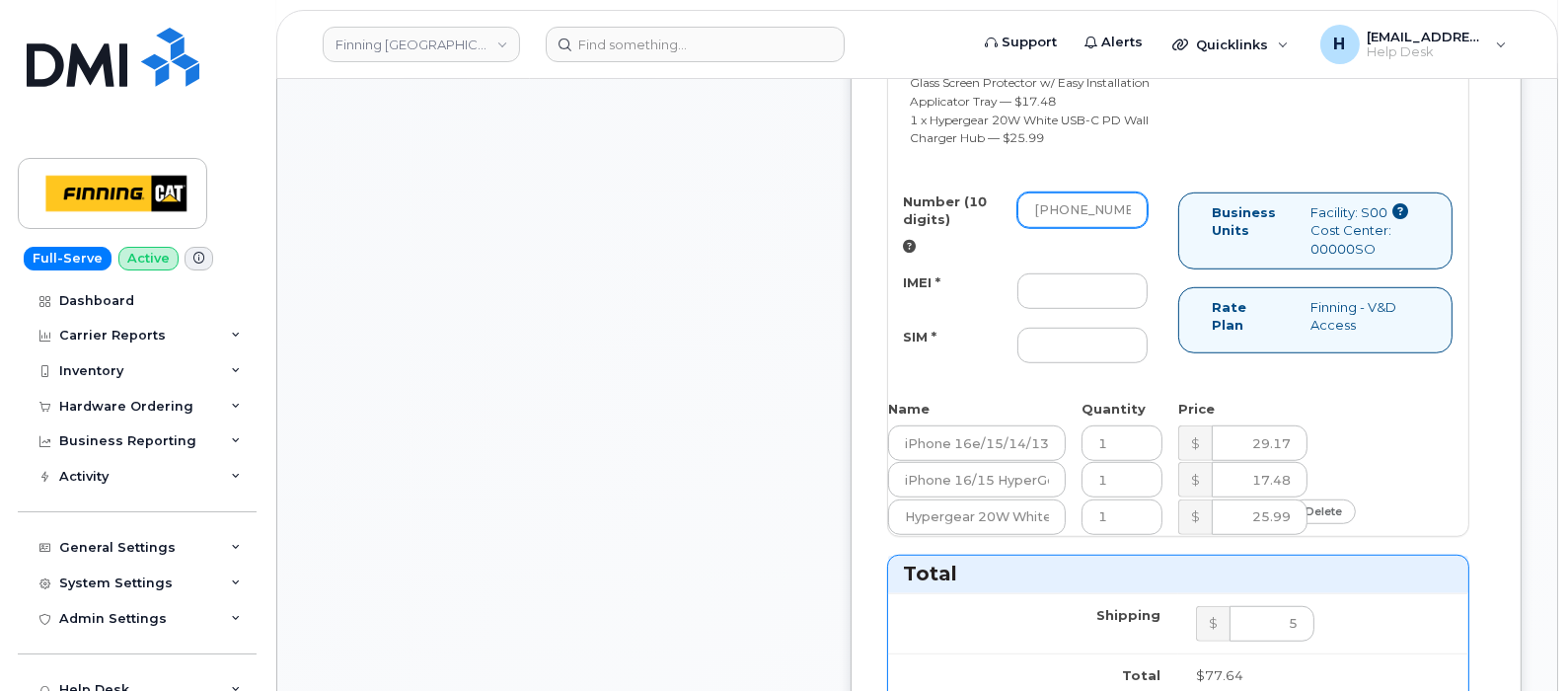 scroll, scrollTop: 0, scrollLeft: 29, axis: horizontal 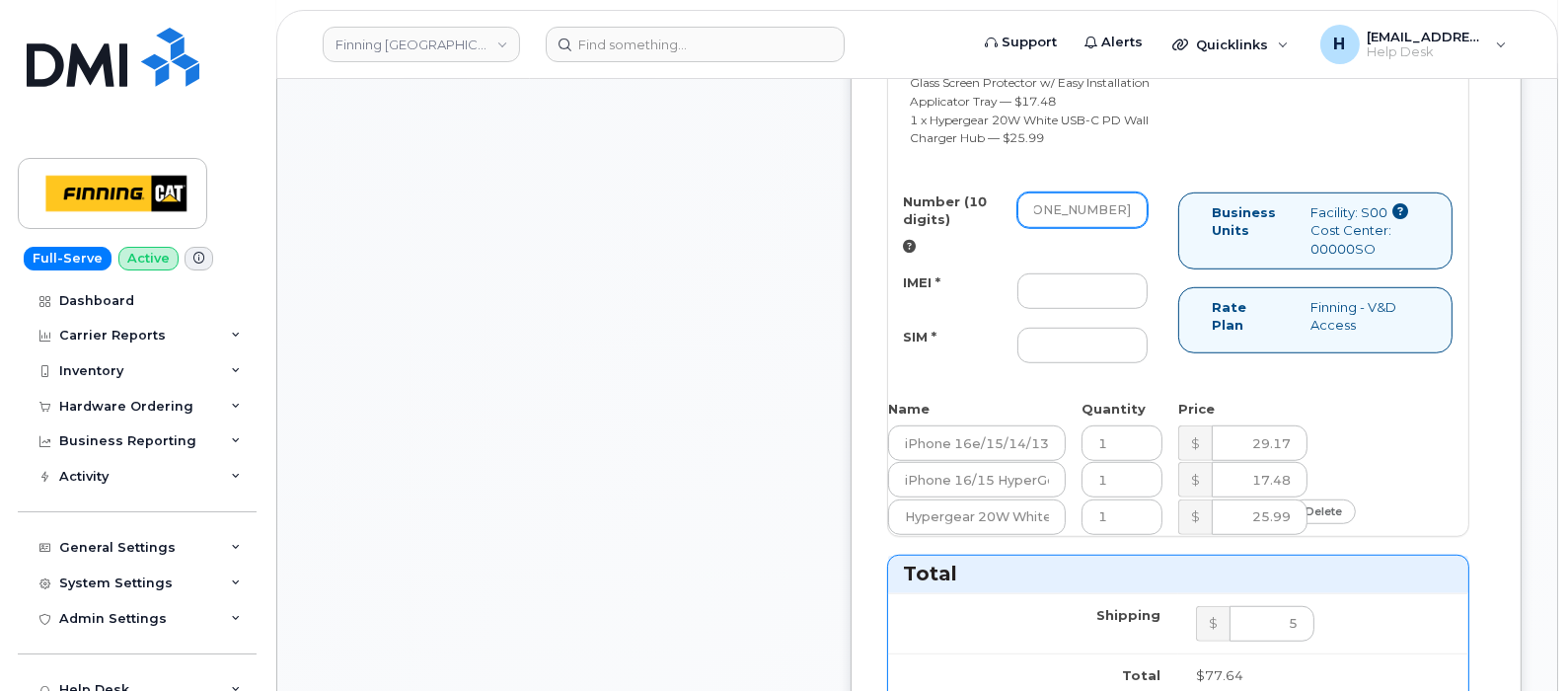 click on "587-645-1151" at bounding box center (1083, 210) 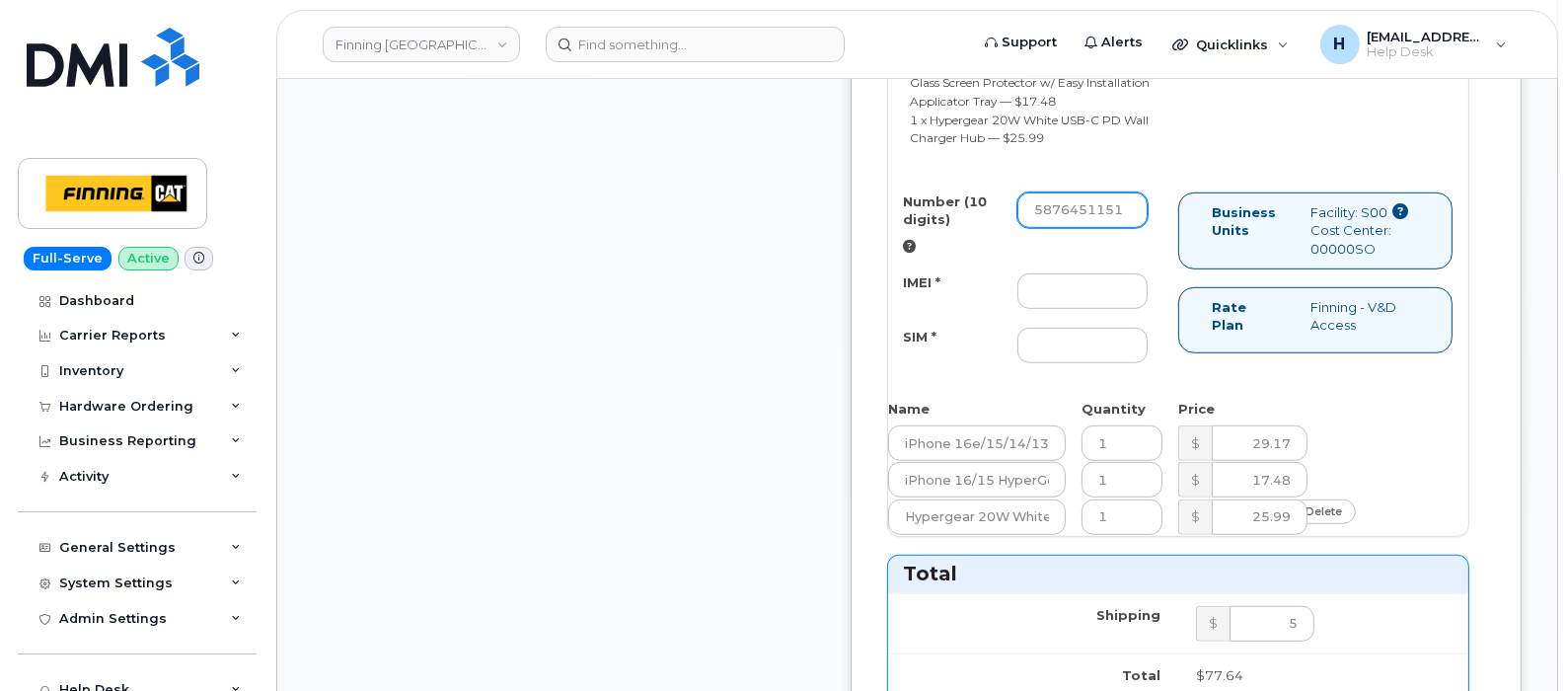 scroll, scrollTop: 0, scrollLeft: 0, axis: both 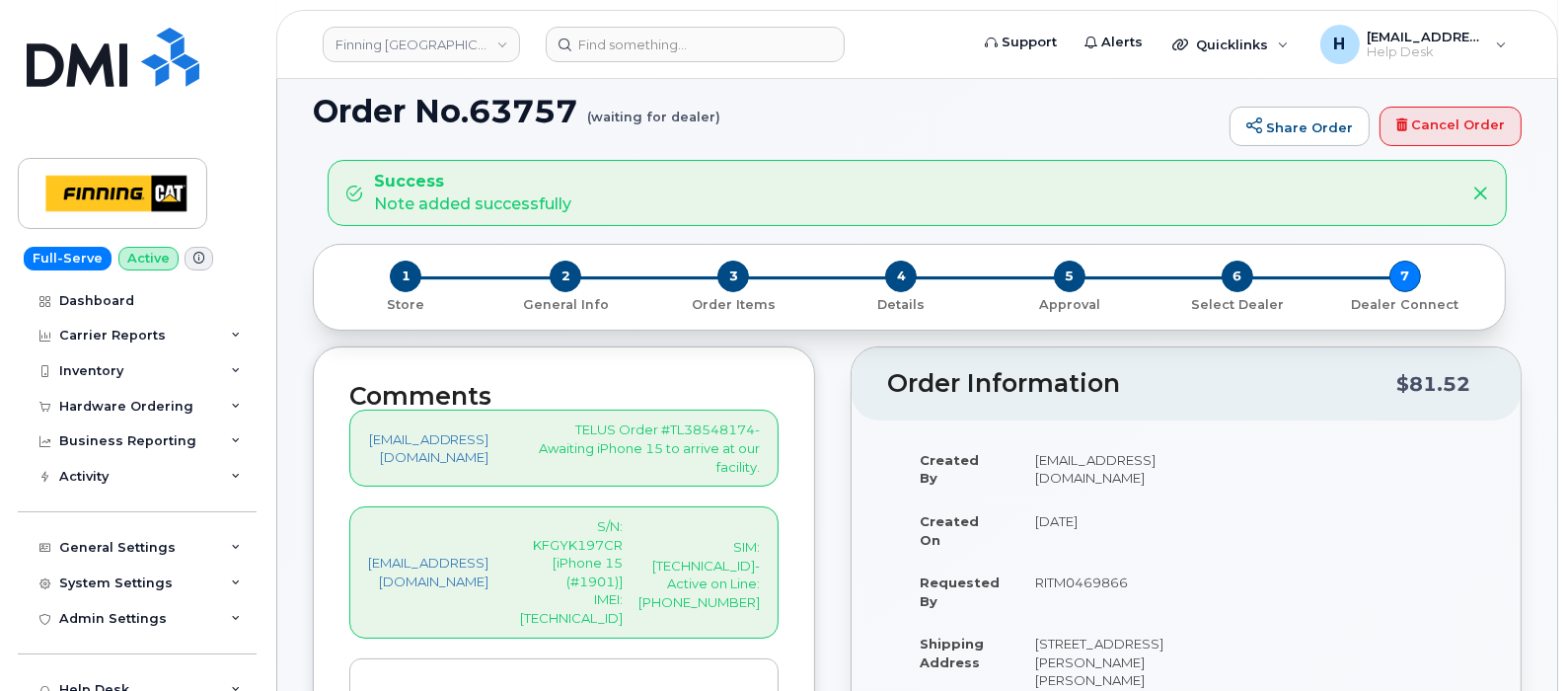 type on "5876451151" 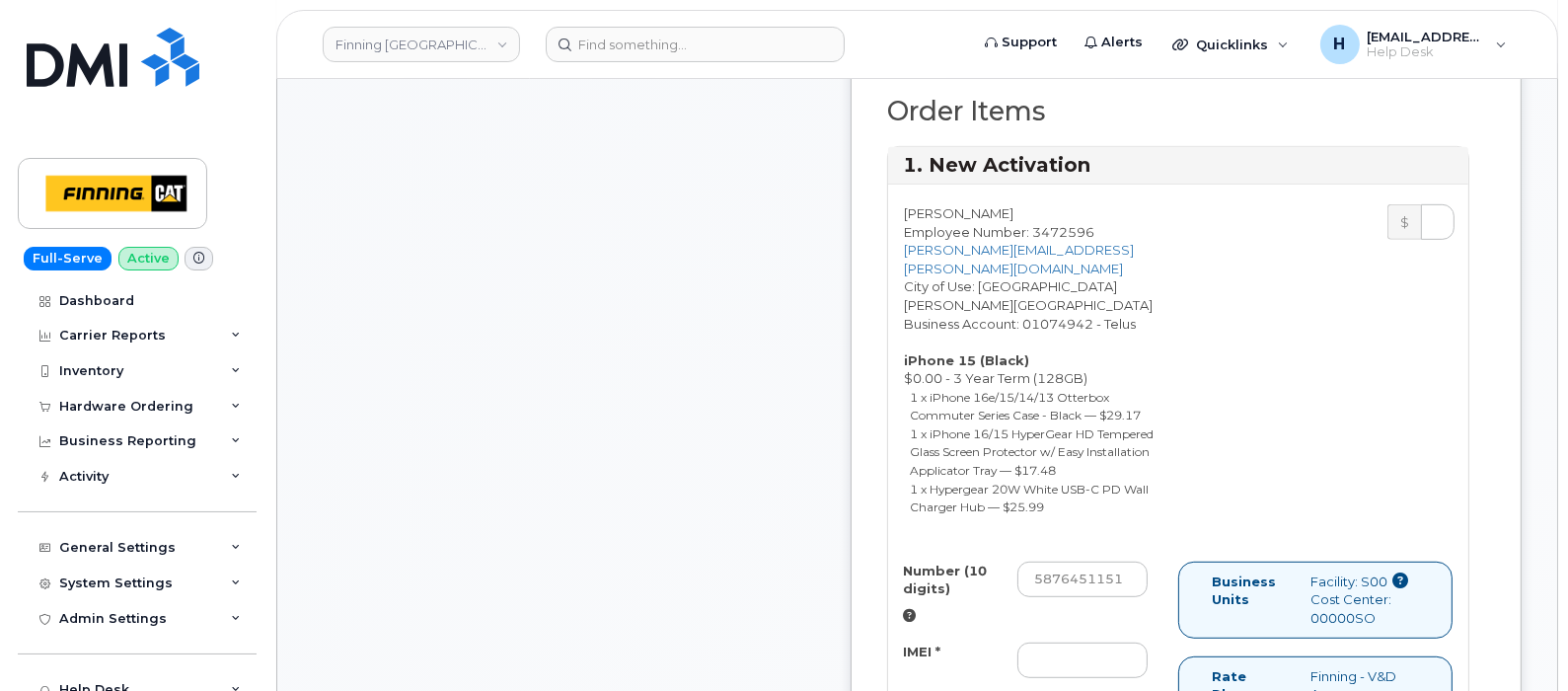 scroll, scrollTop: 1850, scrollLeft: 0, axis: vertical 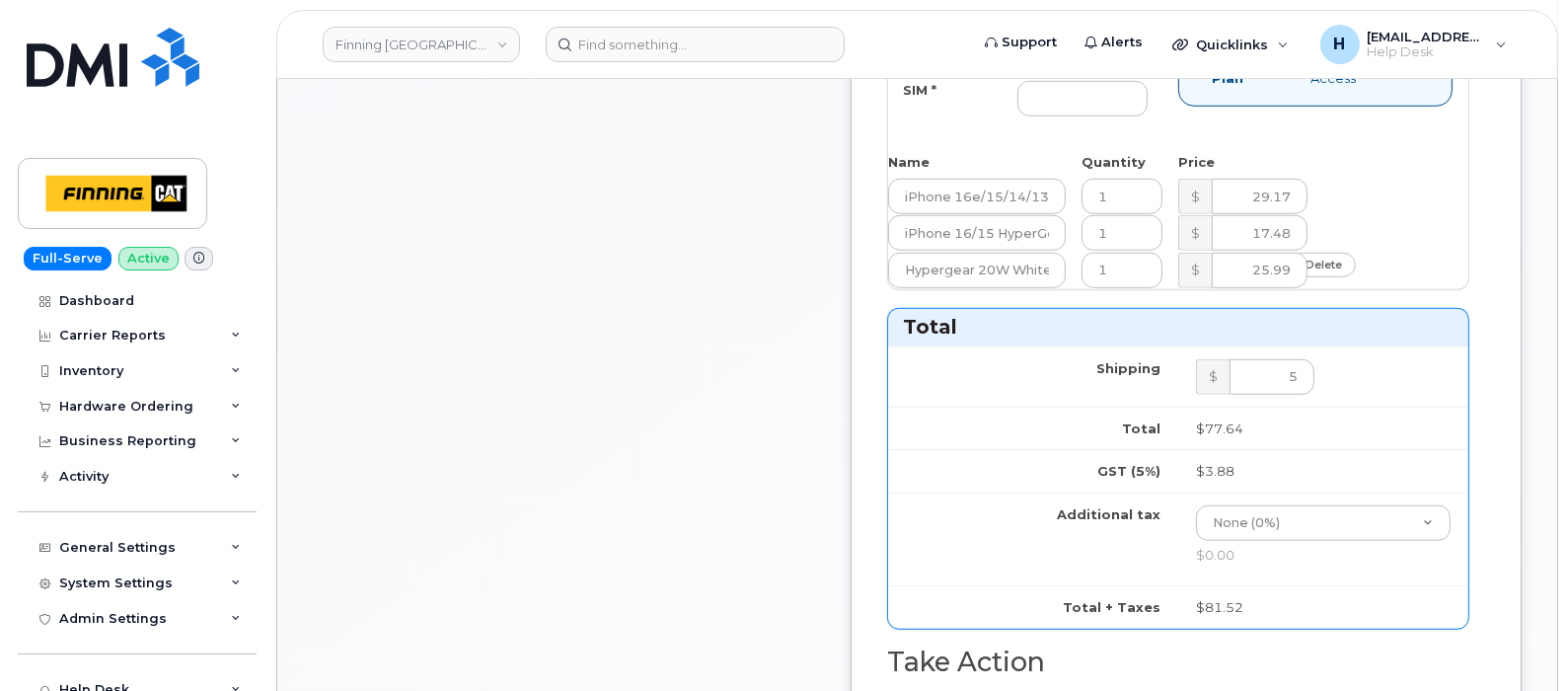 drag, startPoint x: 1134, startPoint y: 163, endPoint x: 1103, endPoint y: 177, distance: 34.0147 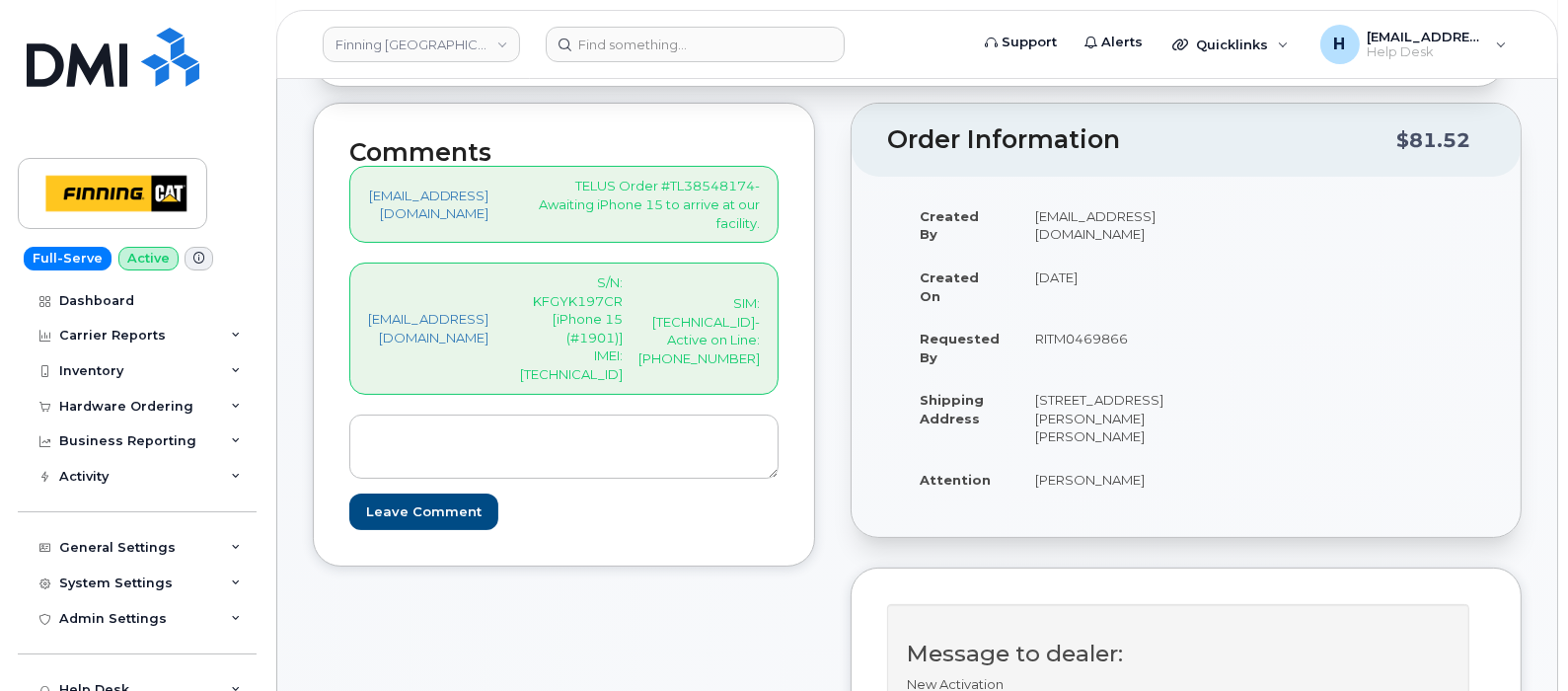 scroll, scrollTop: 122, scrollLeft: 0, axis: vertical 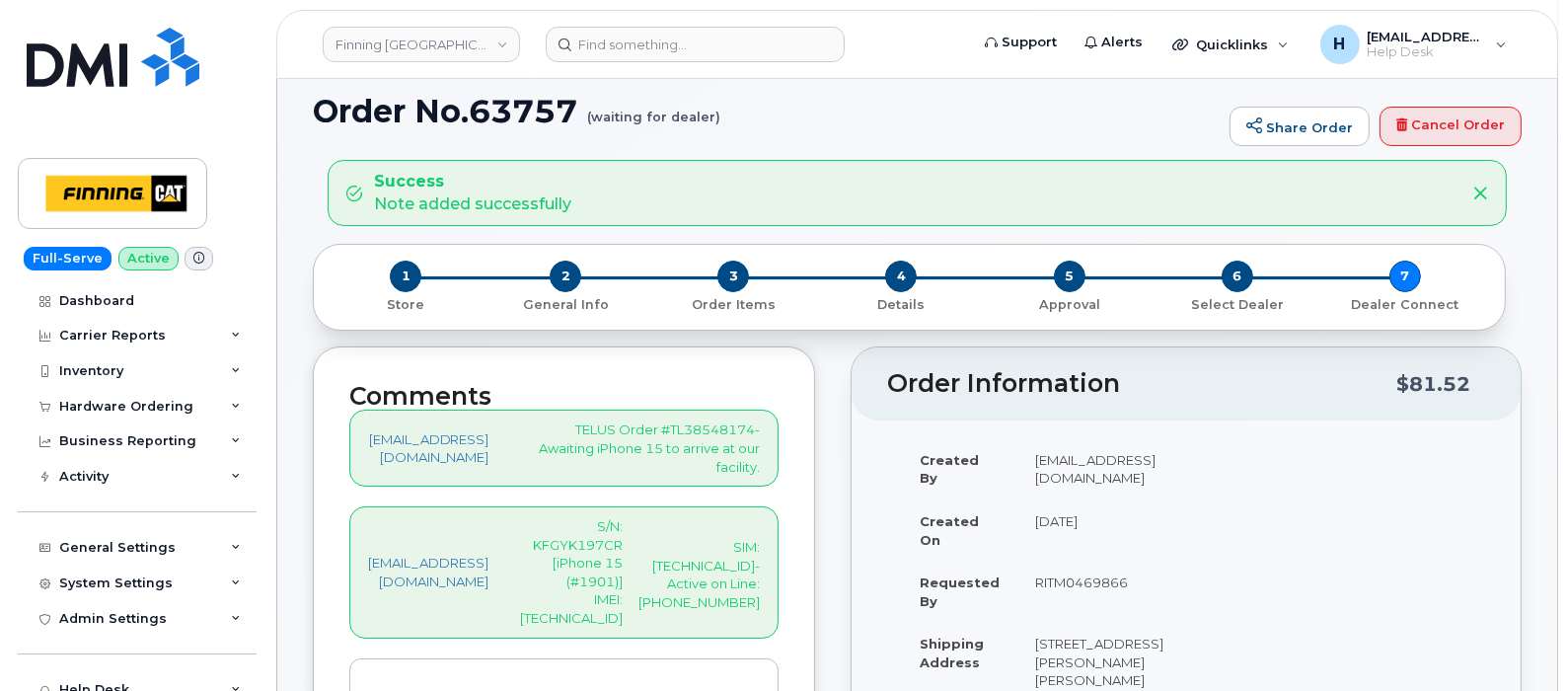 type on "355700856319146" 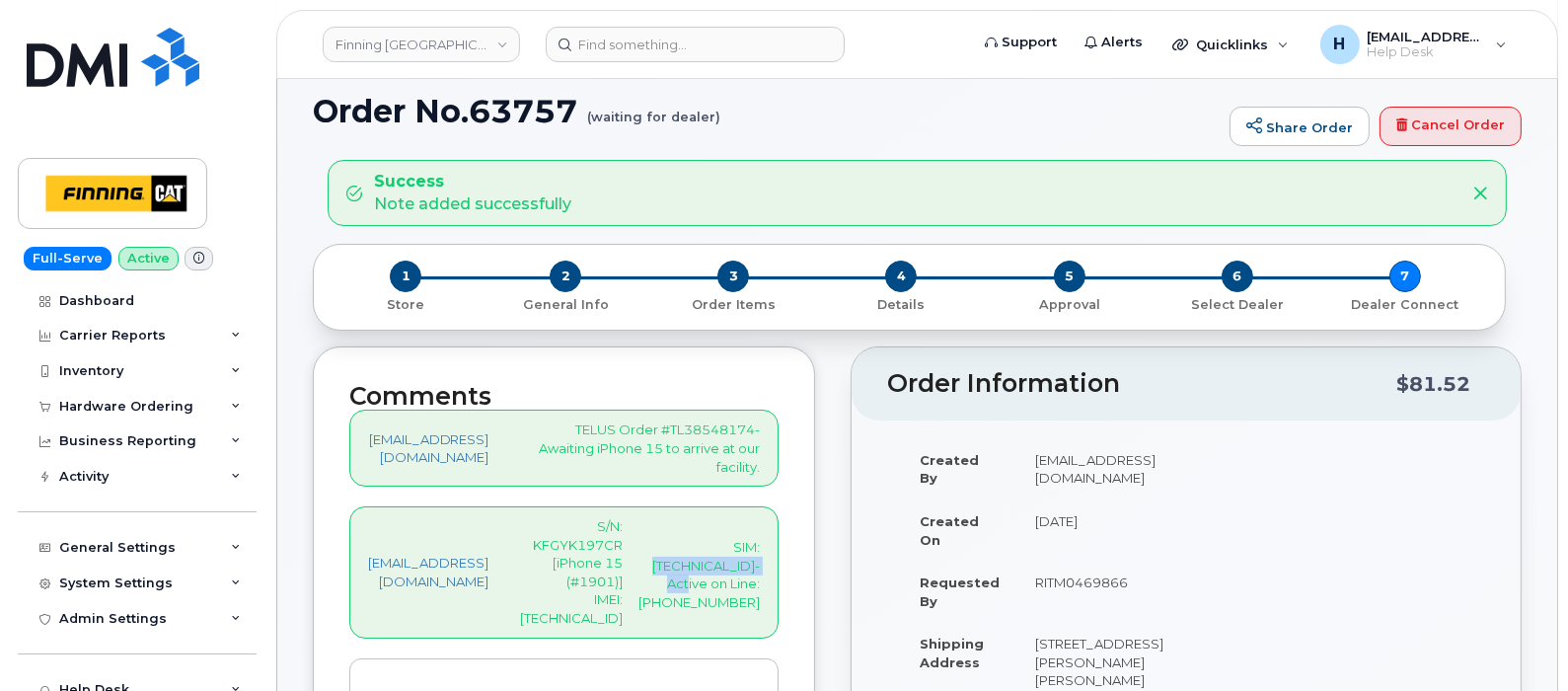 click on "SIM: 8912230102351106640- Active on Line: 587-645-1151" at bounding box center [699, 575] 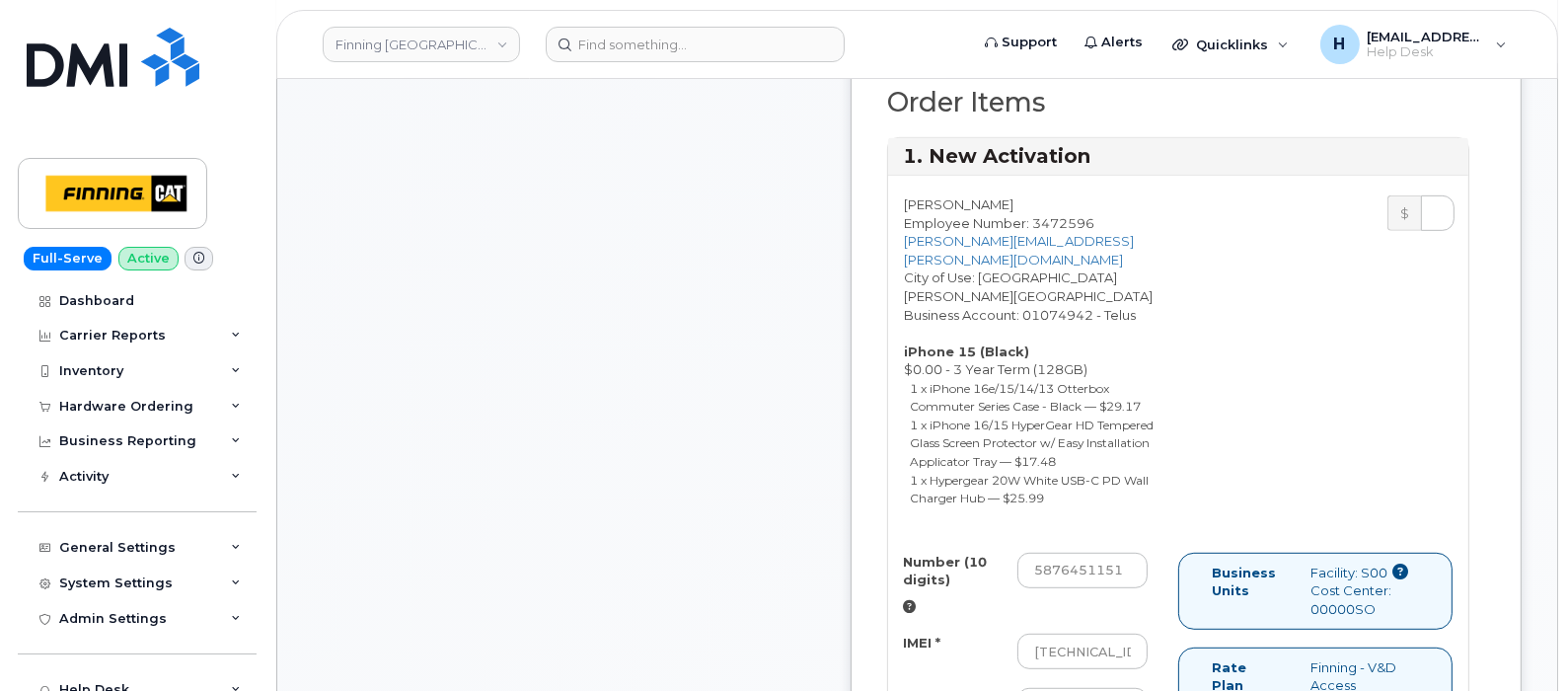 scroll, scrollTop: 1727, scrollLeft: 0, axis: vertical 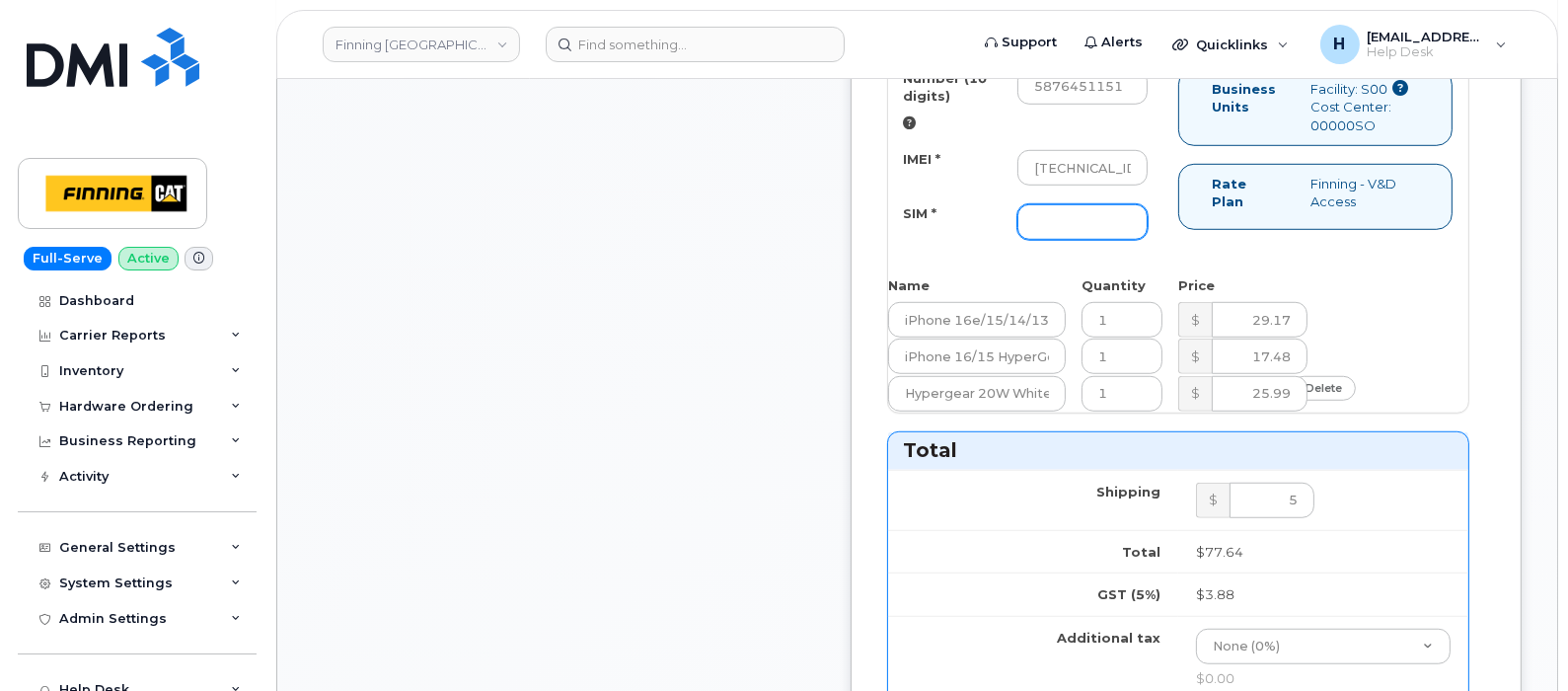 click on "SIM *" at bounding box center [1083, 222] 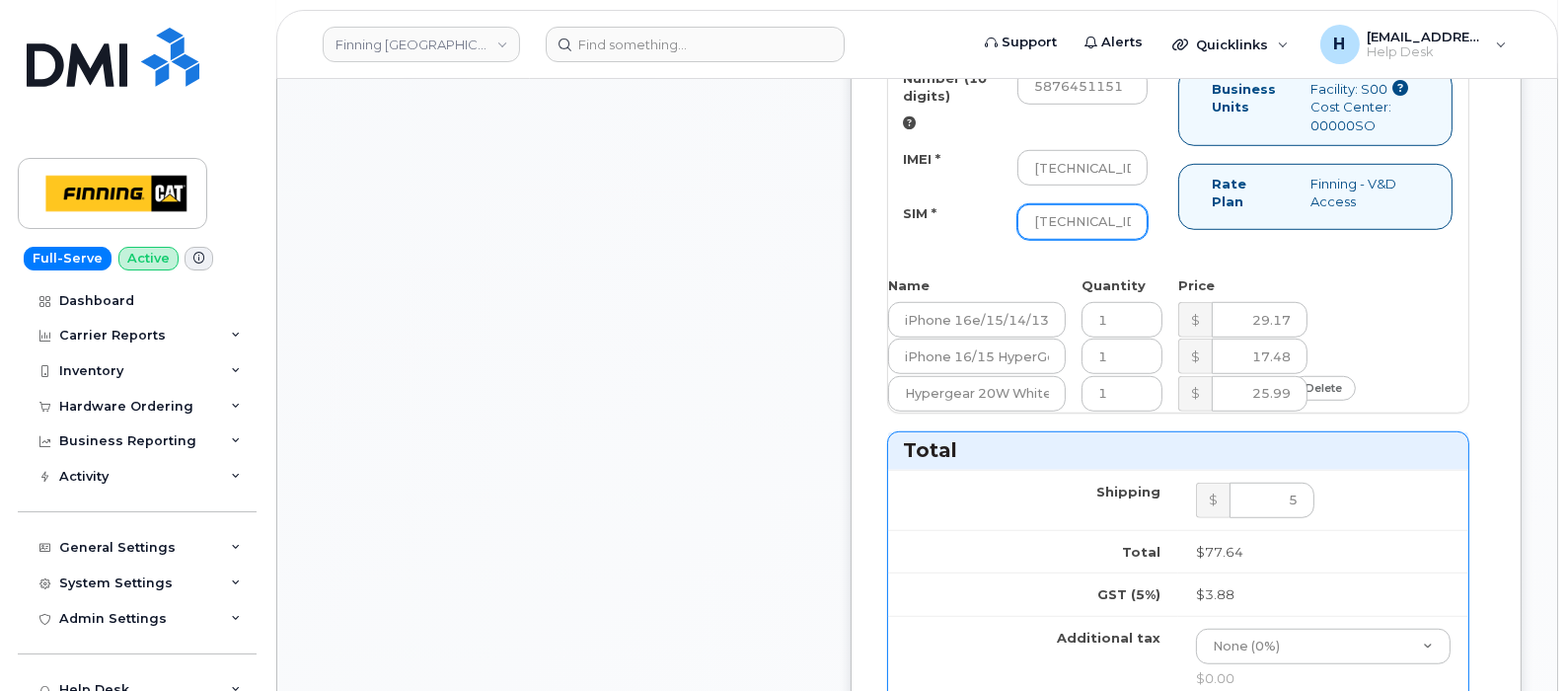 scroll, scrollTop: 0, scrollLeft: 98, axis: horizontal 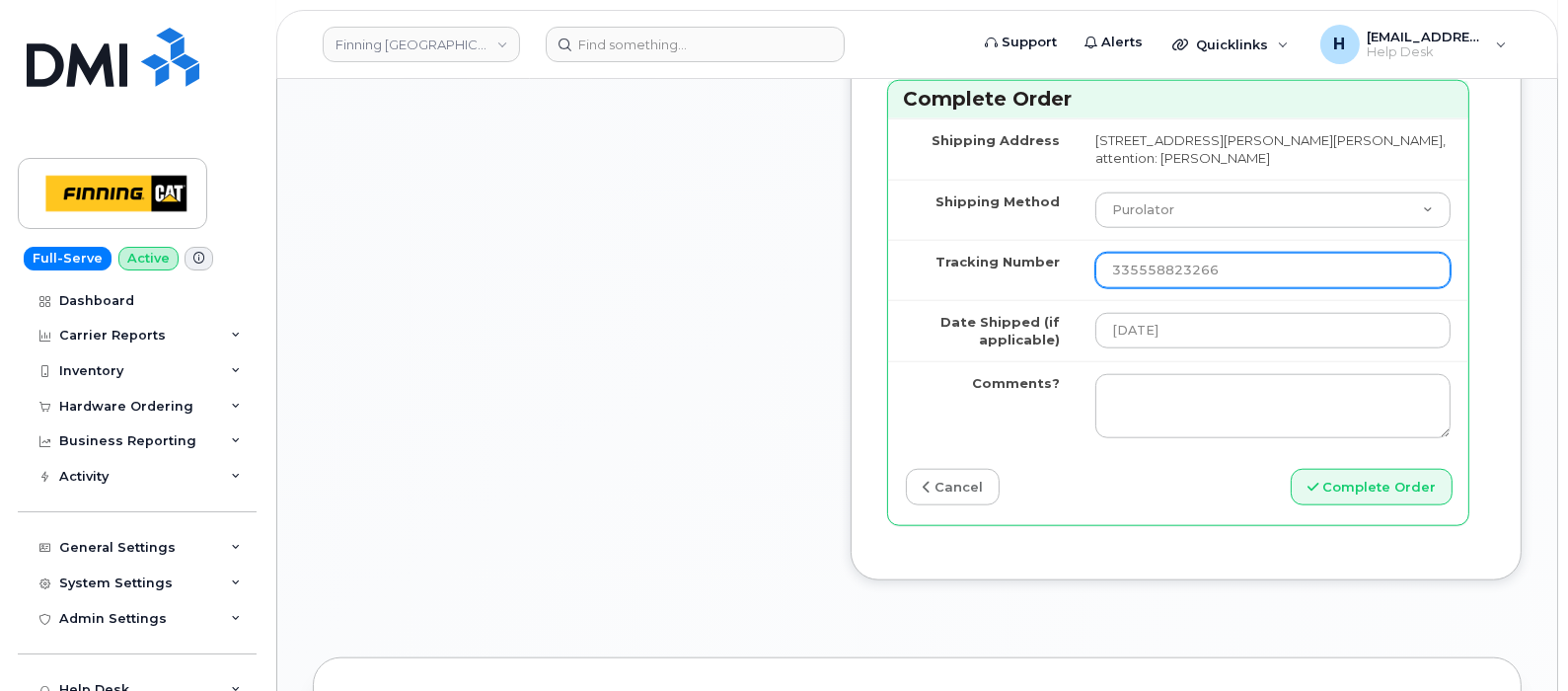type on "8912230102351106640" 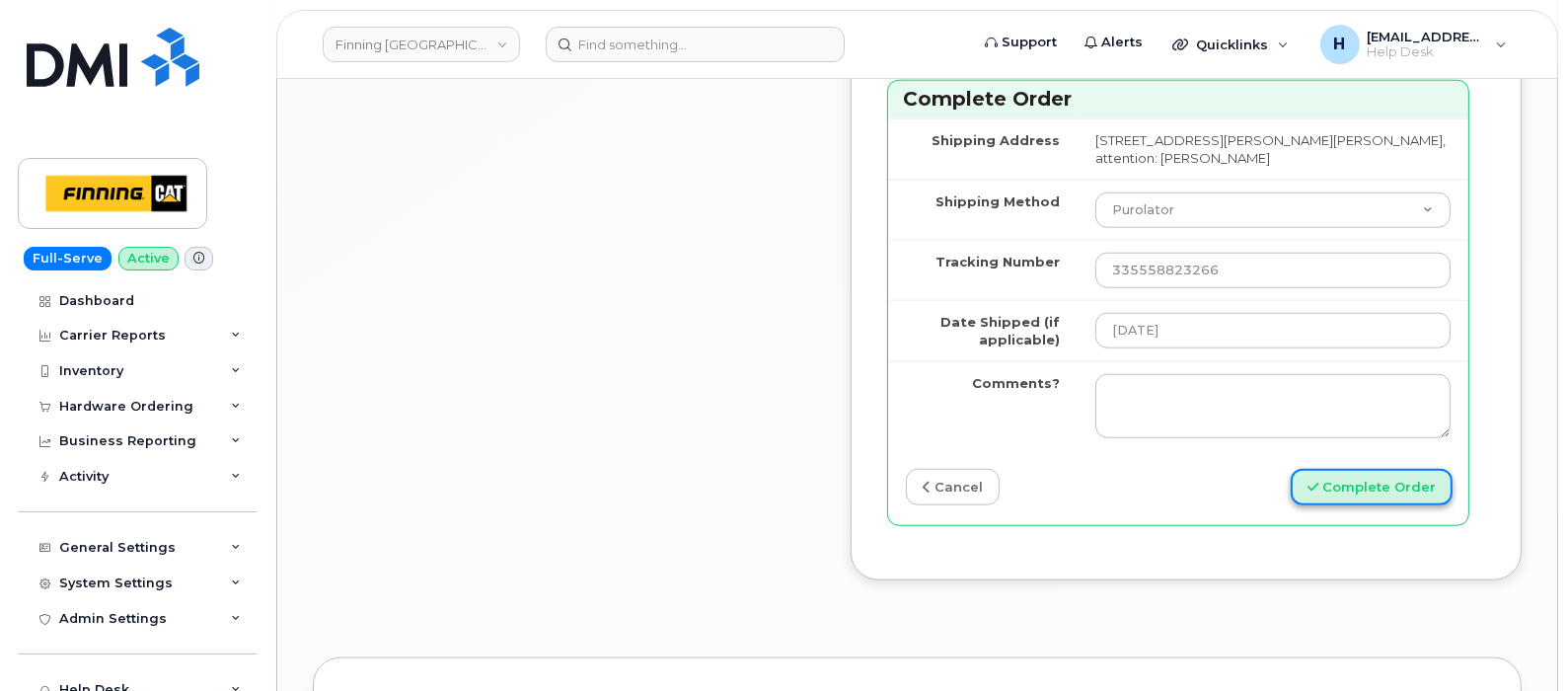 click on "Complete Order" at bounding box center [1372, 487] 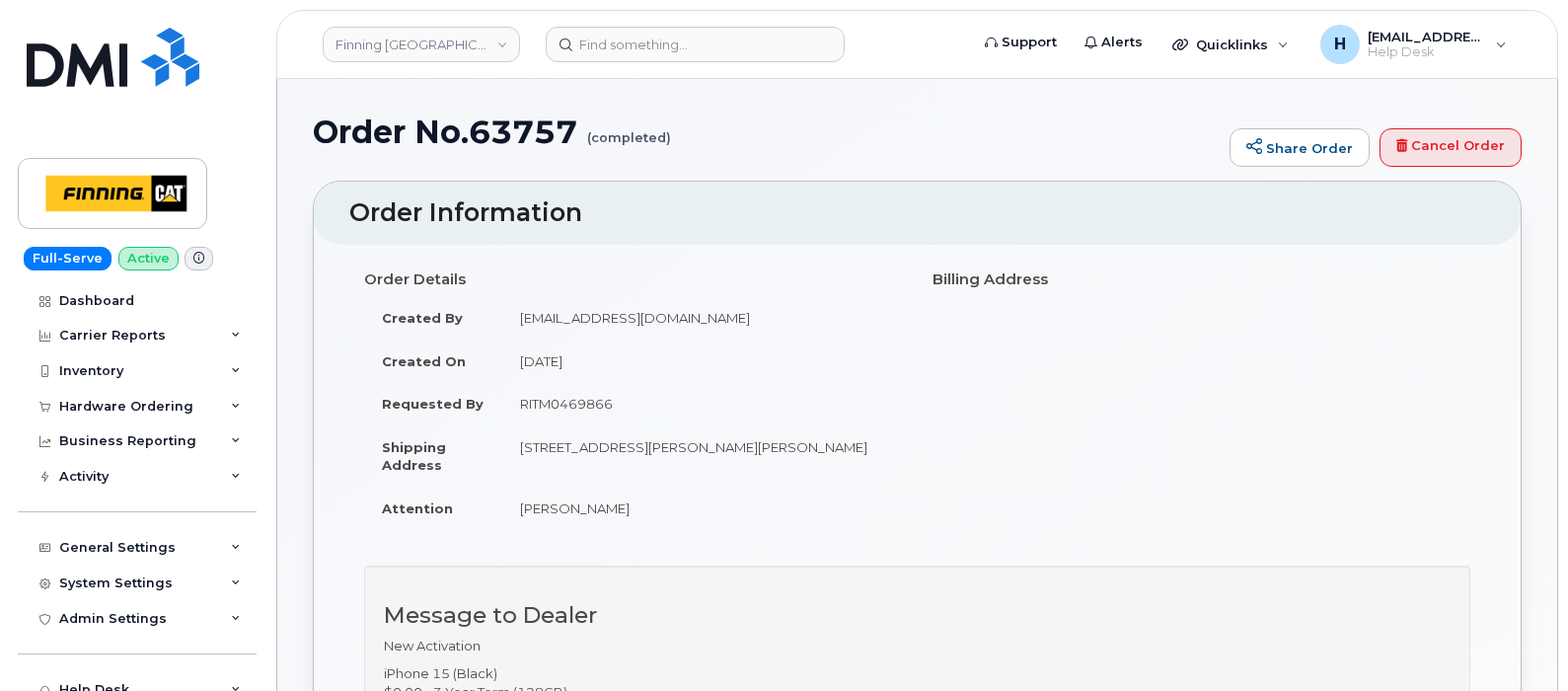 scroll, scrollTop: 0, scrollLeft: 0, axis: both 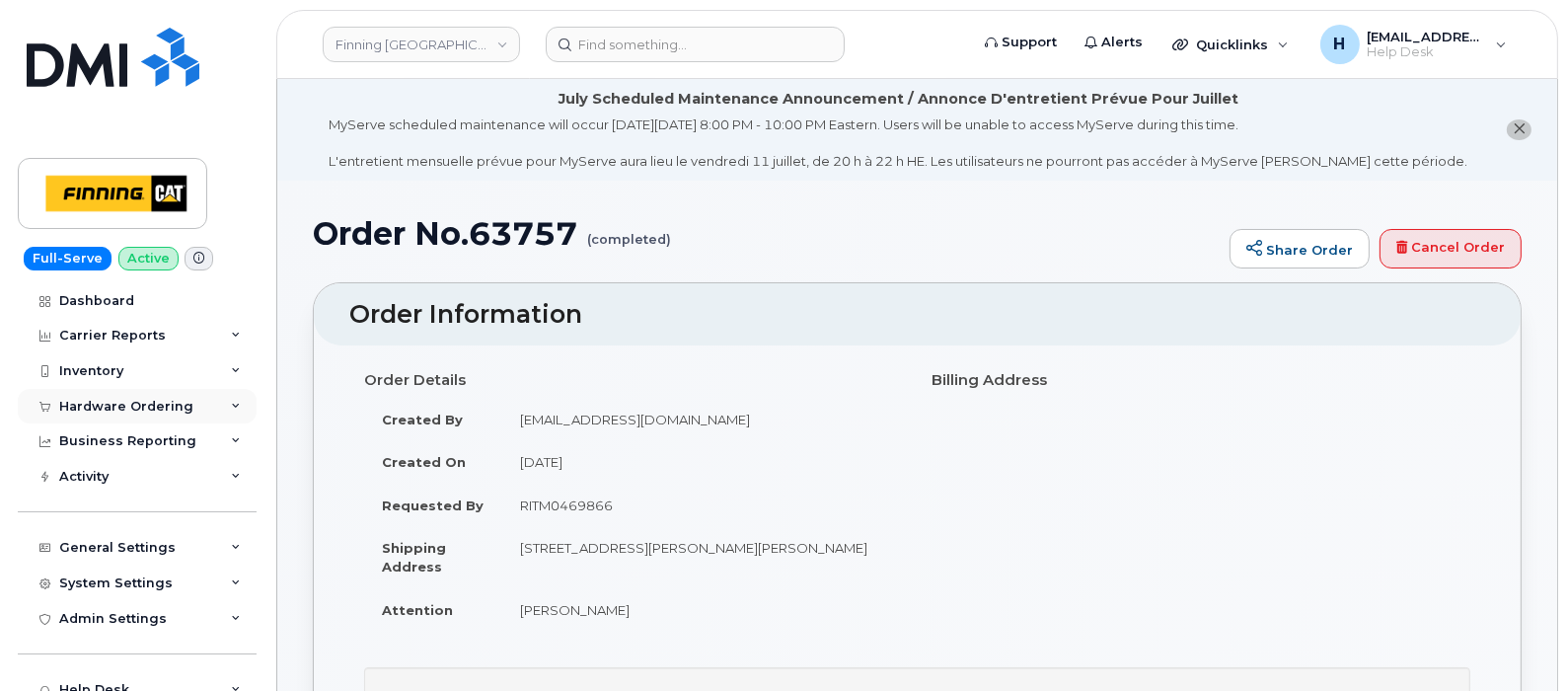 click on "Hardware Ordering" at bounding box center (137, 407) 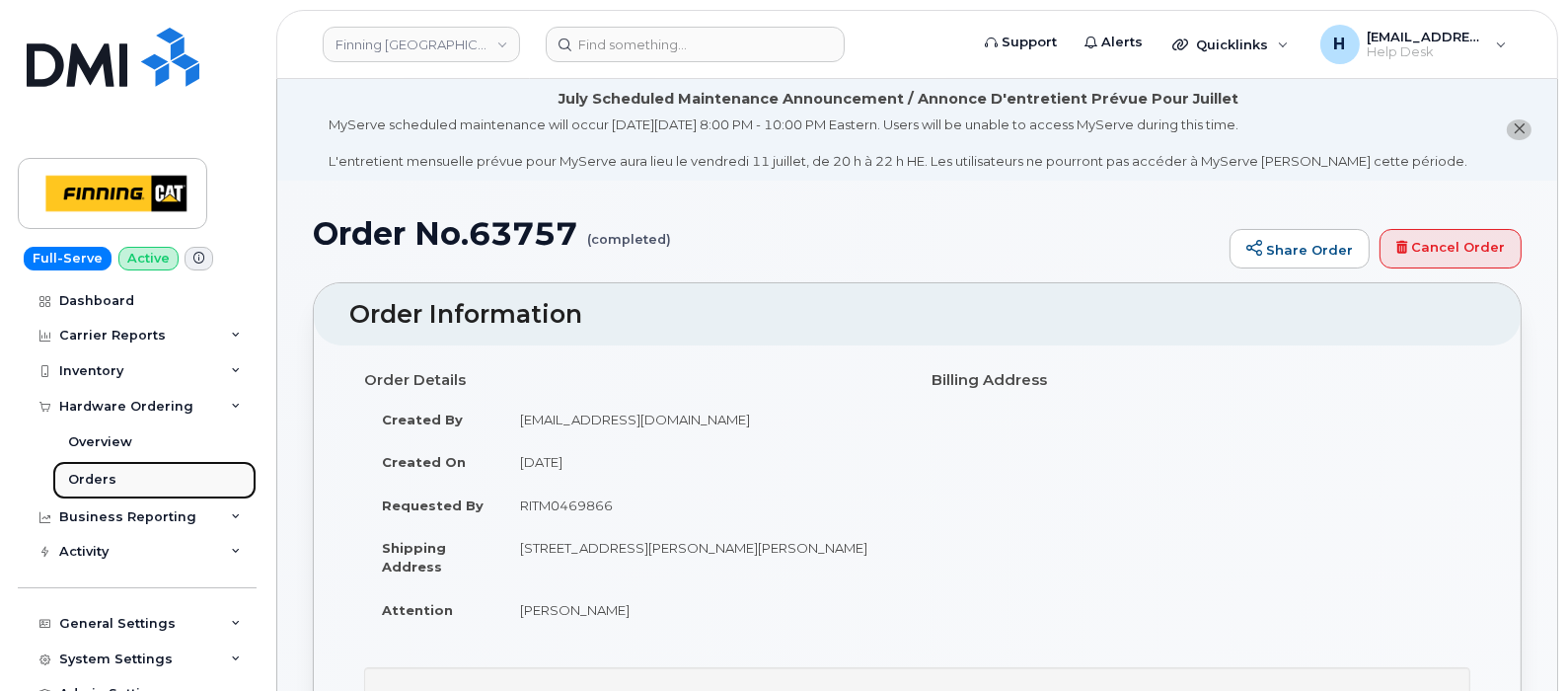 click on "Orders" at bounding box center (154, 480) 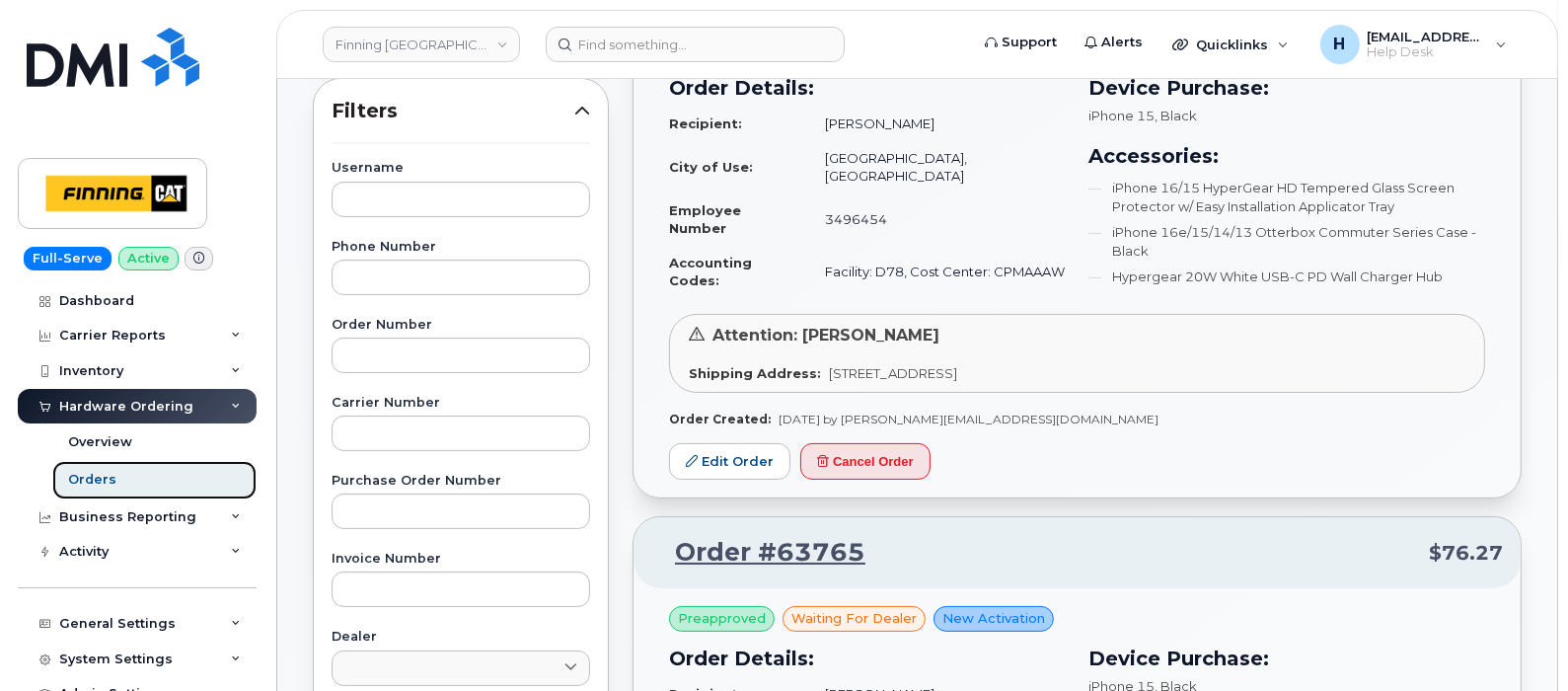 scroll, scrollTop: 122, scrollLeft: 0, axis: vertical 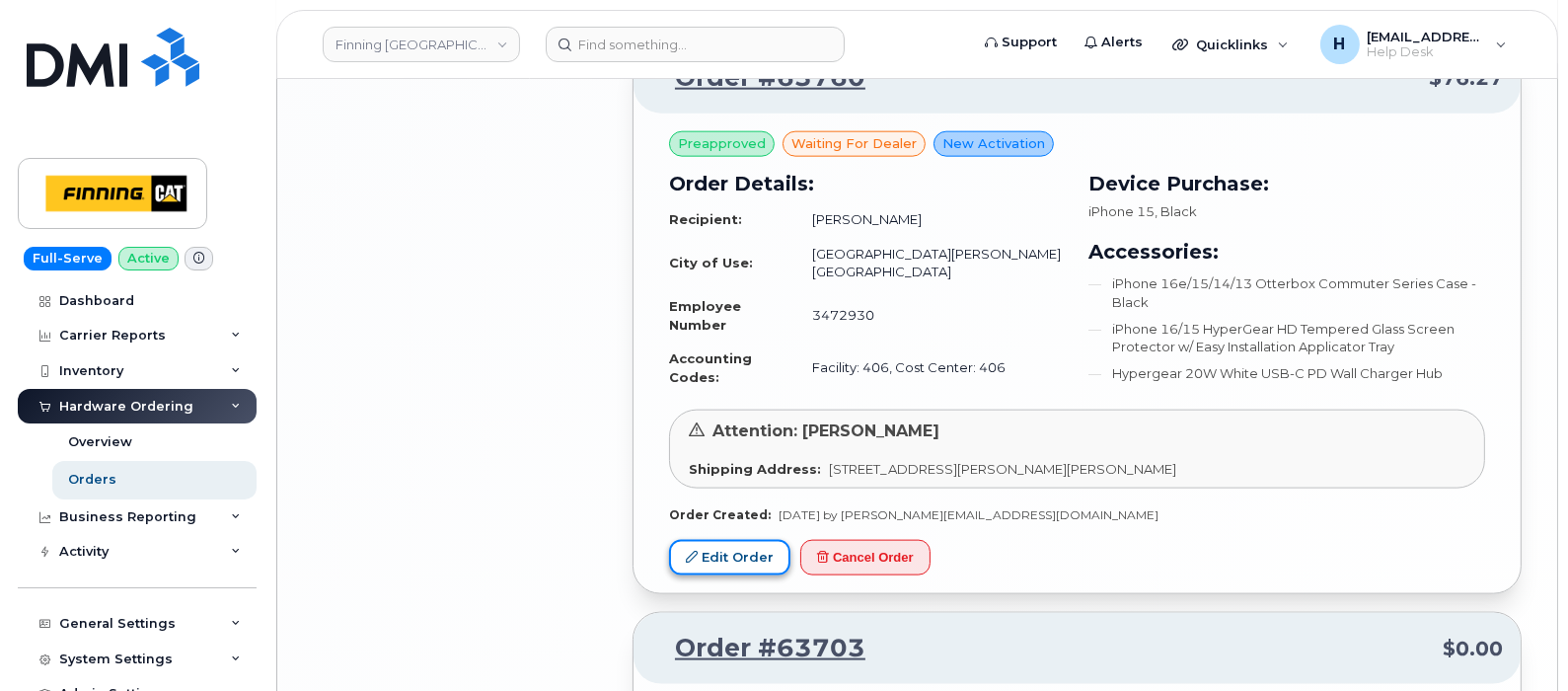 click on "Edit Order" at bounding box center [729, 558] 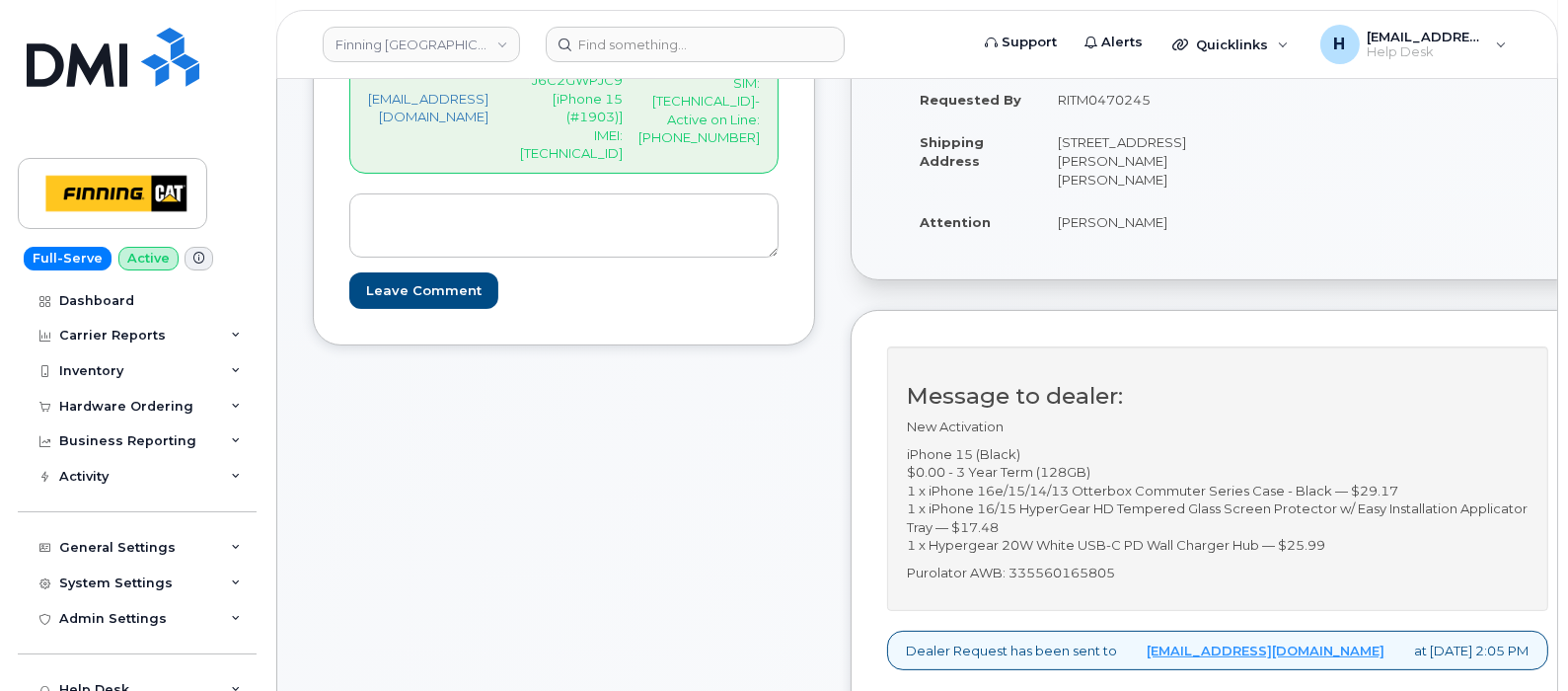 scroll, scrollTop: 617, scrollLeft: 0, axis: vertical 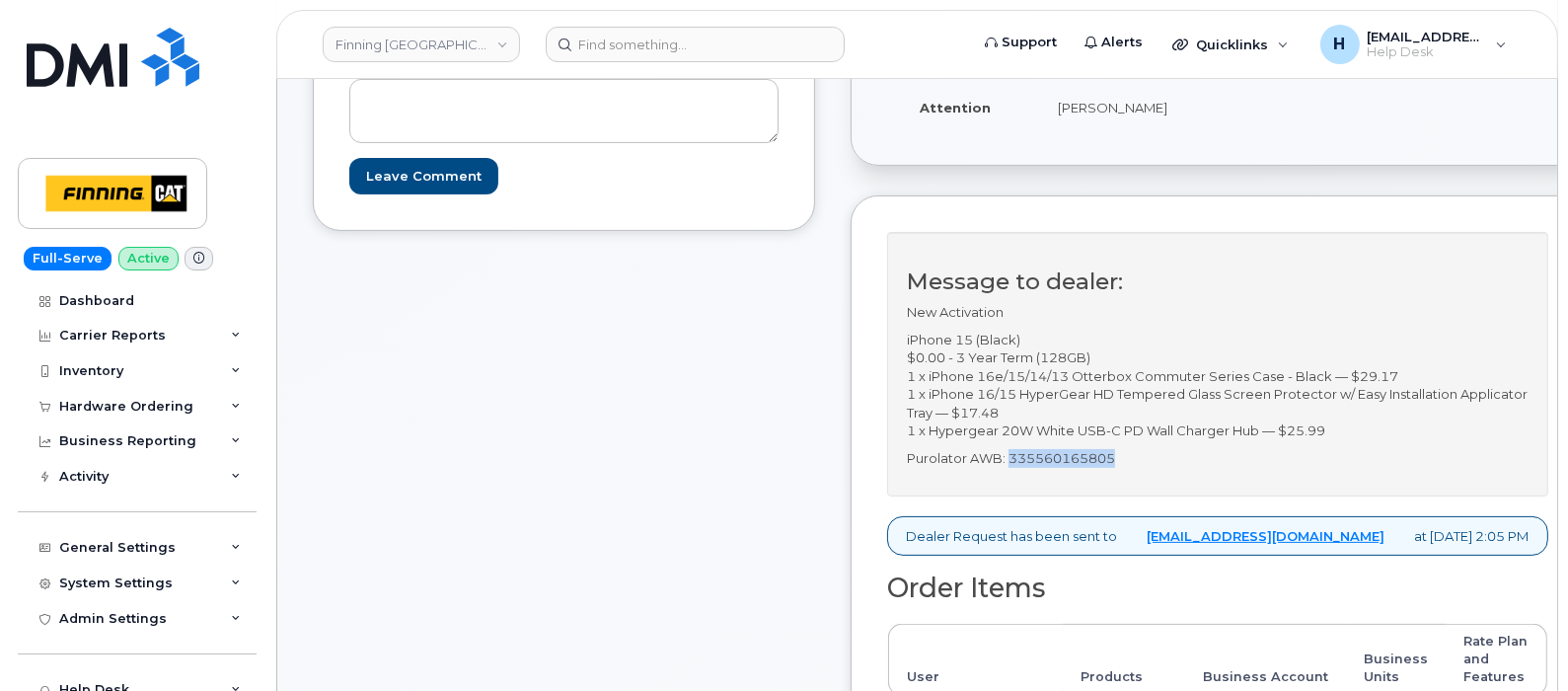 drag, startPoint x: 1274, startPoint y: 437, endPoint x: 1108, endPoint y: 436, distance: 166.00301 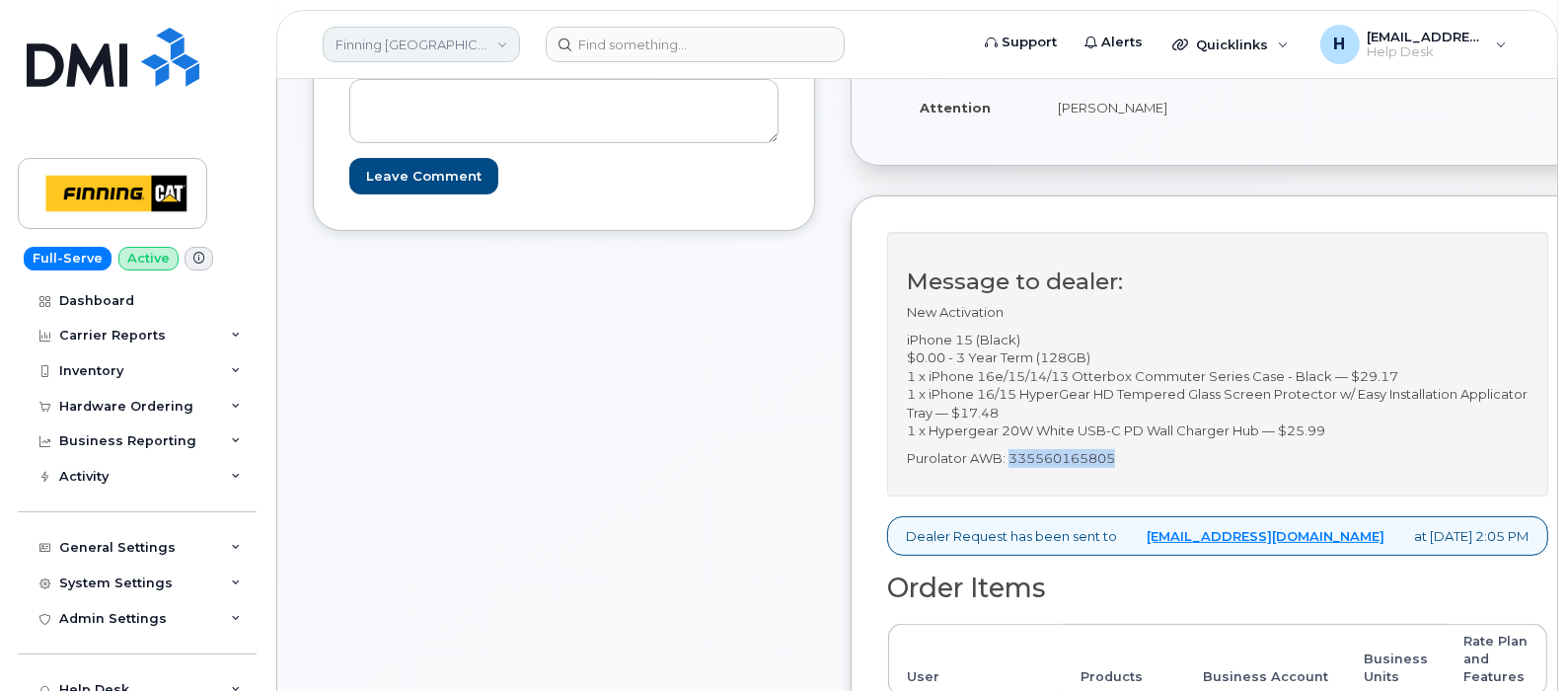 copy on "335560165805" 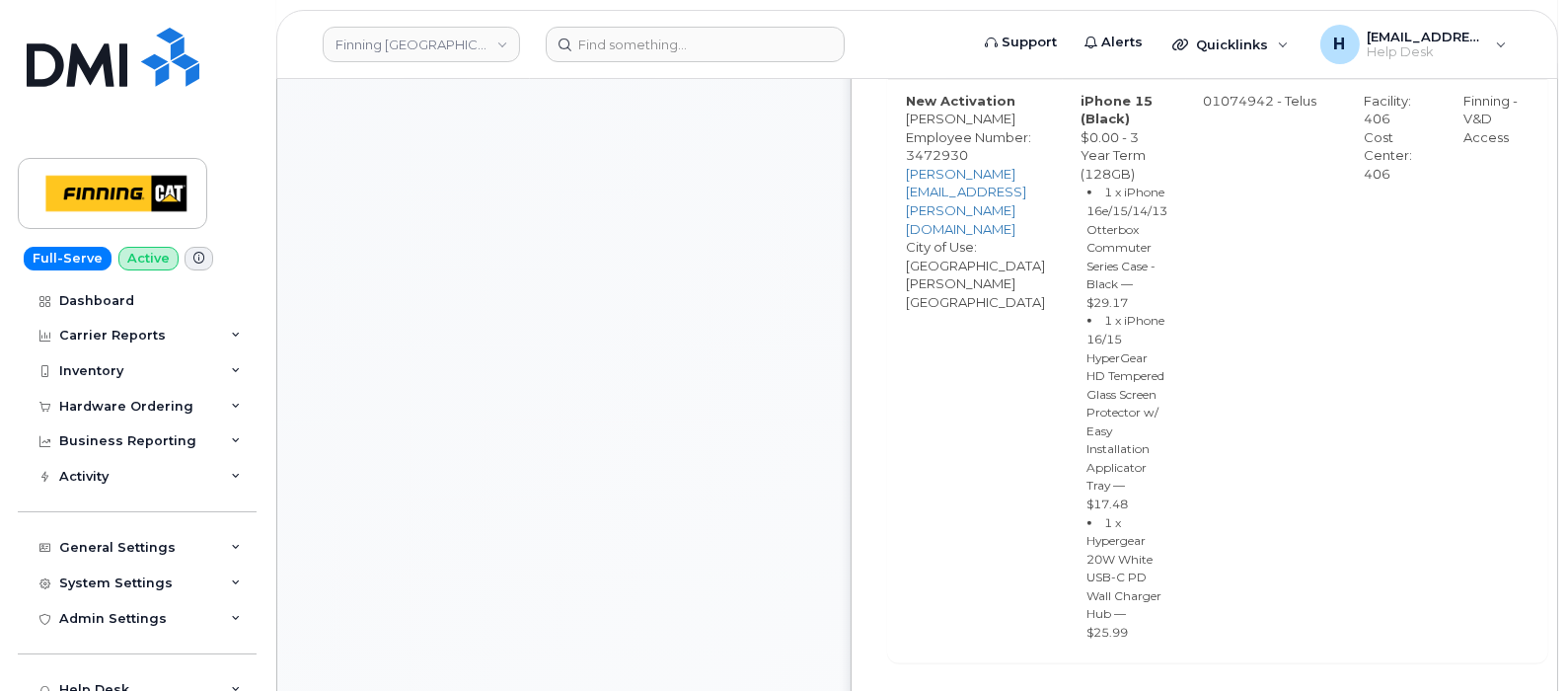 scroll, scrollTop: 1727, scrollLeft: 0, axis: vertical 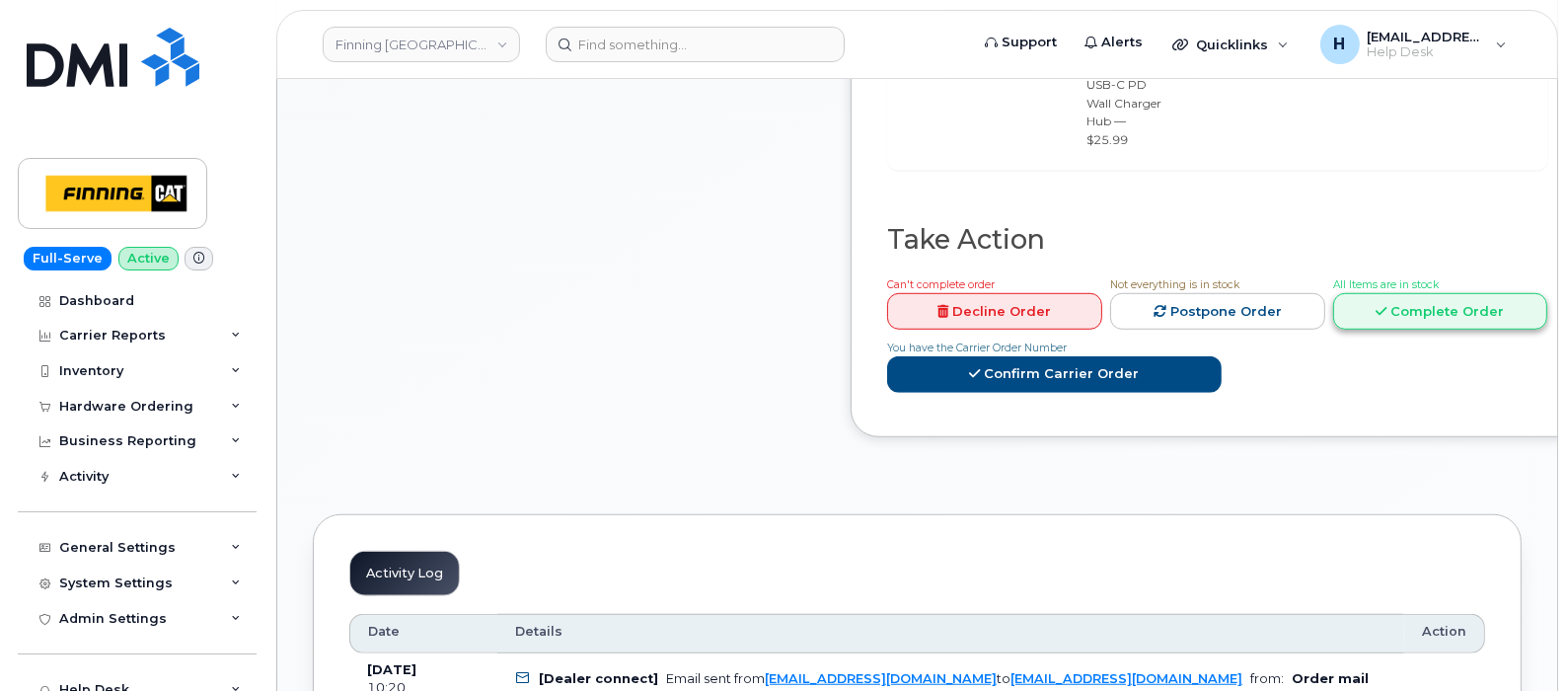 click on "Complete Order" at bounding box center (1441, 311) 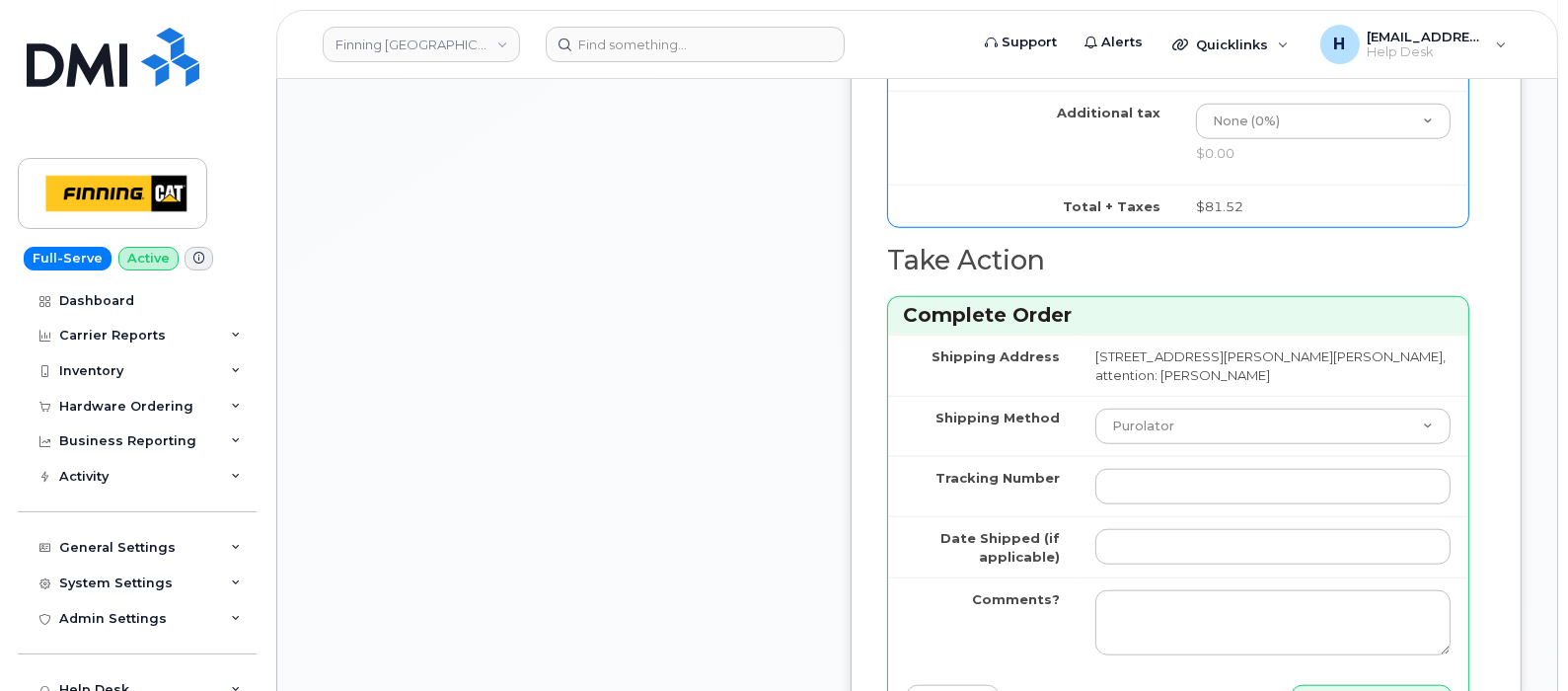 scroll, scrollTop: 2221, scrollLeft: 0, axis: vertical 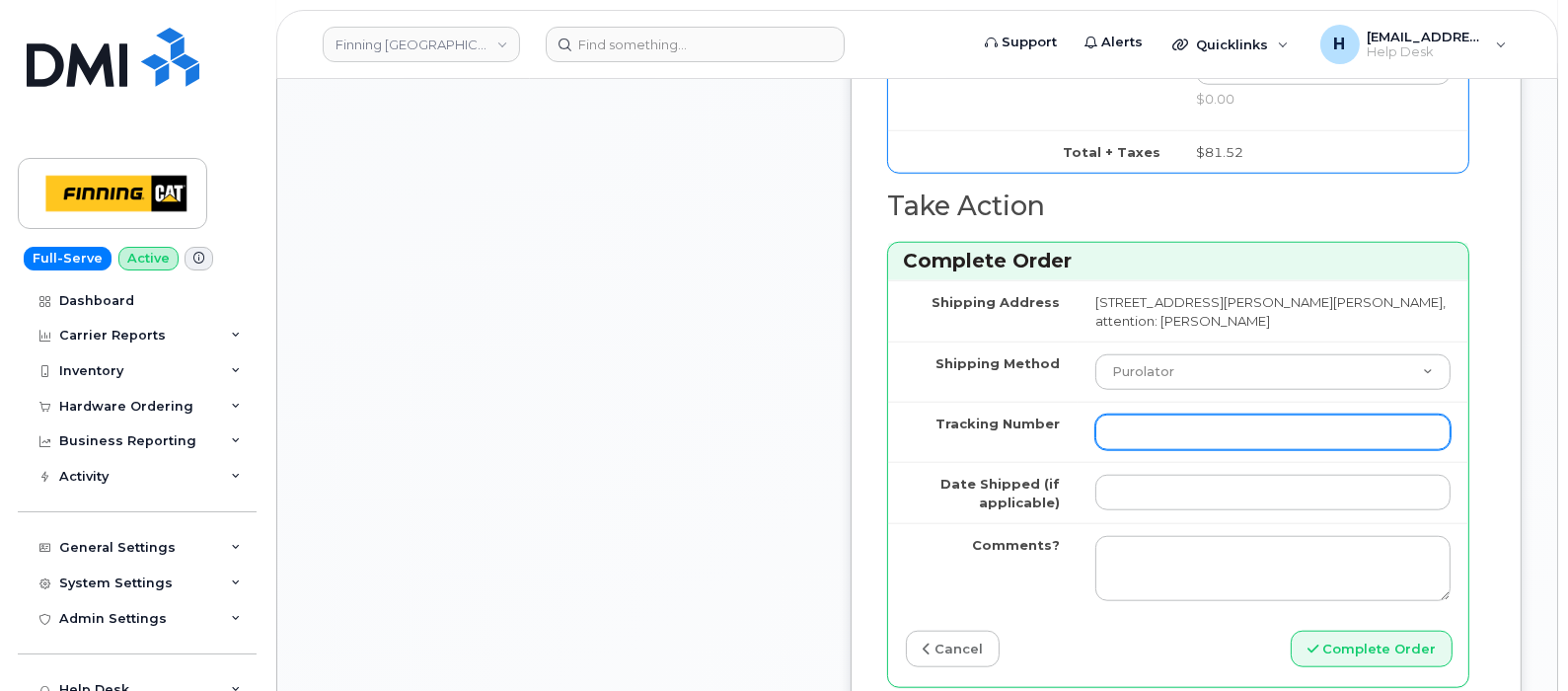 click on "Tracking Number" at bounding box center [1273, 432] 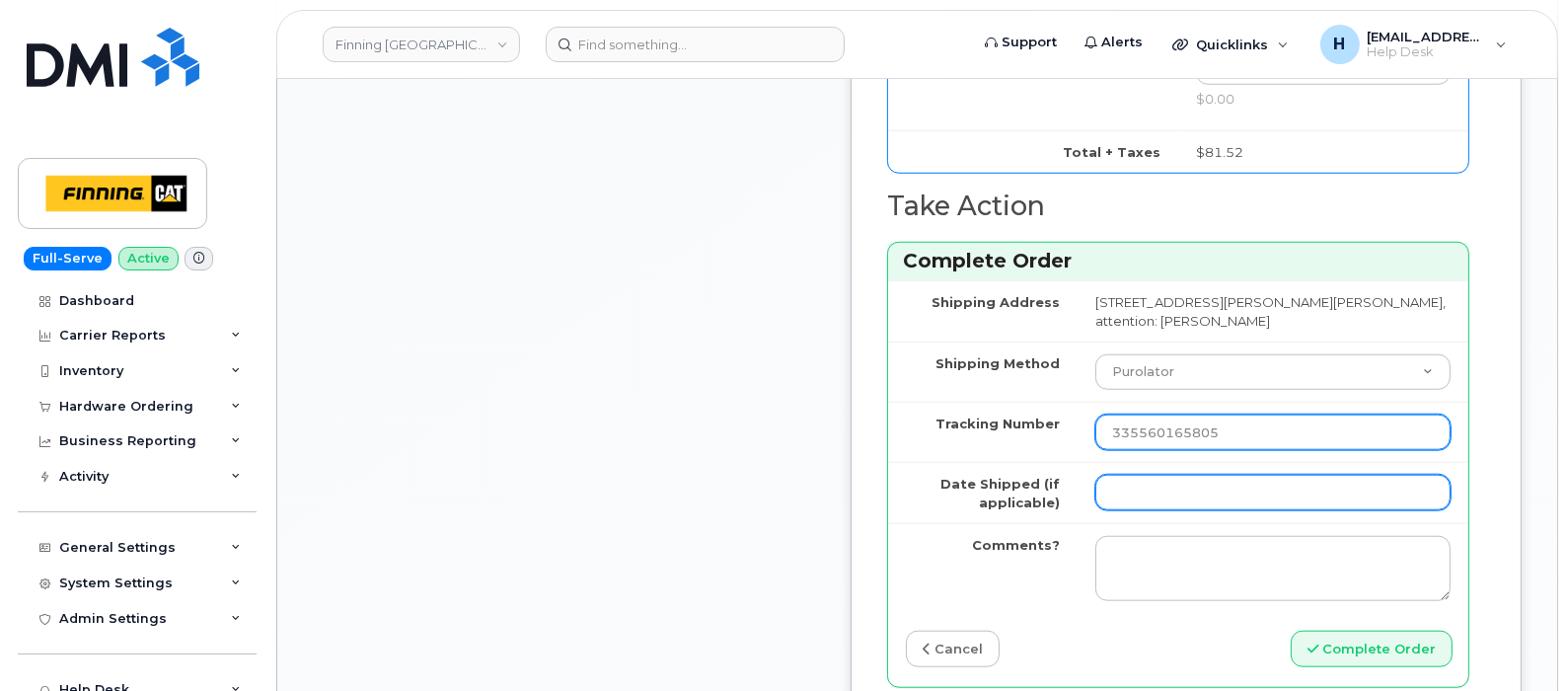 type on "335560165805" 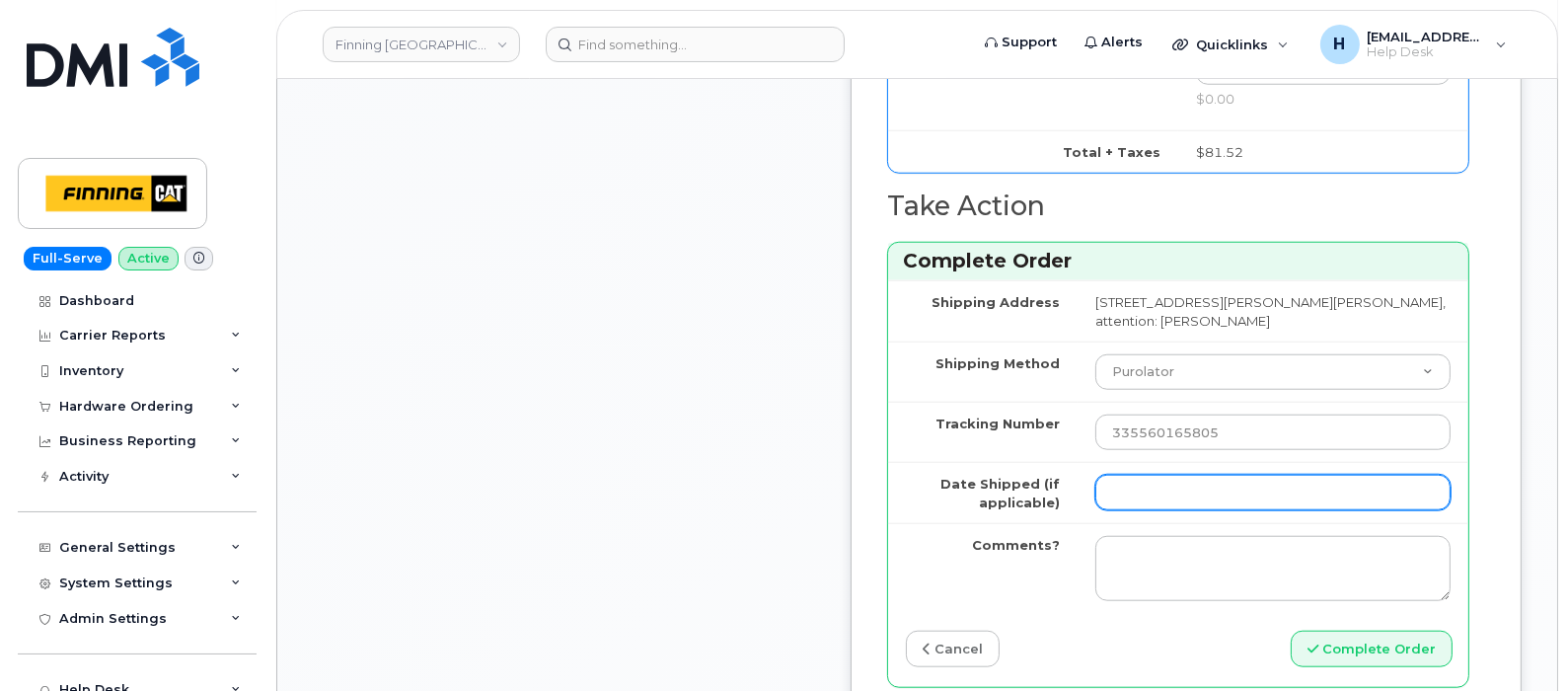 click on "Date Shipped (if applicable)" at bounding box center [1273, 493] 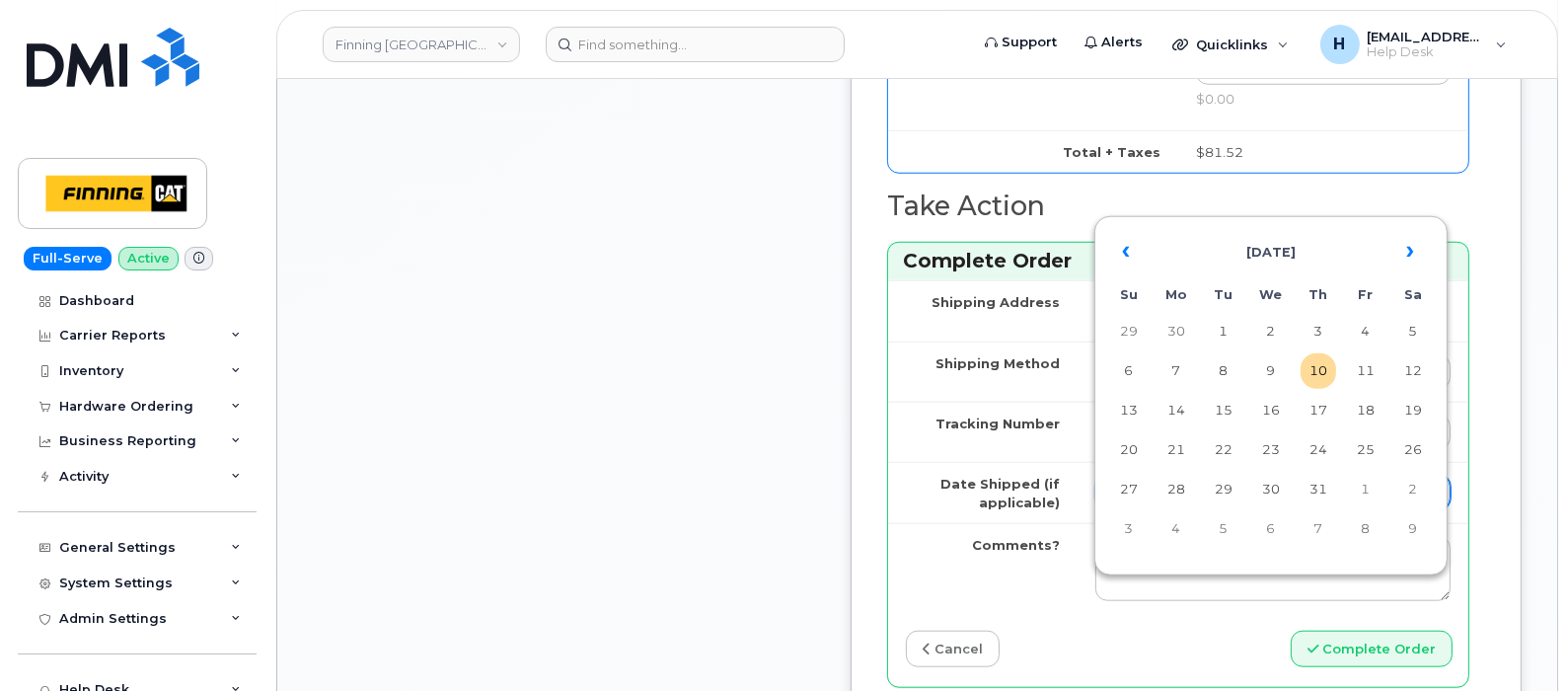 type on "[DATE]" 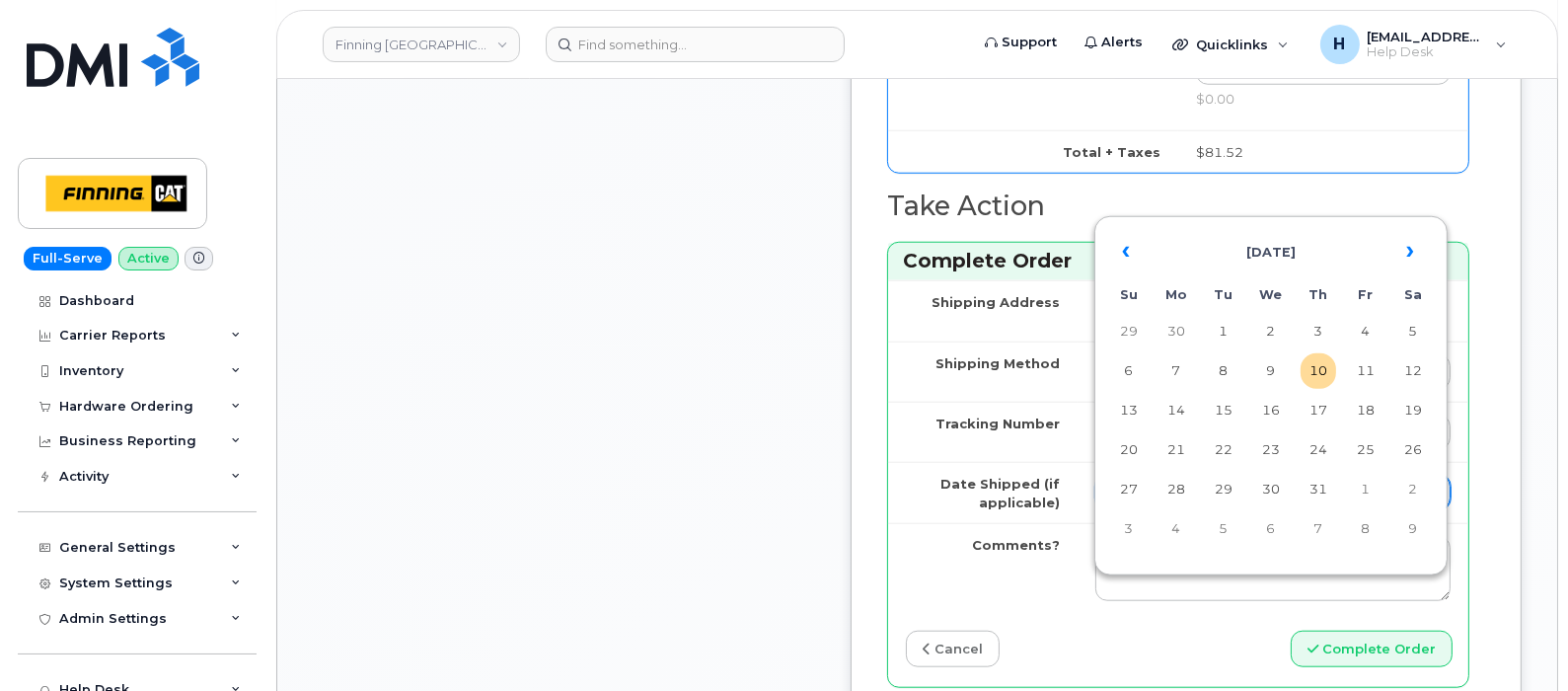 type on "5876451151" 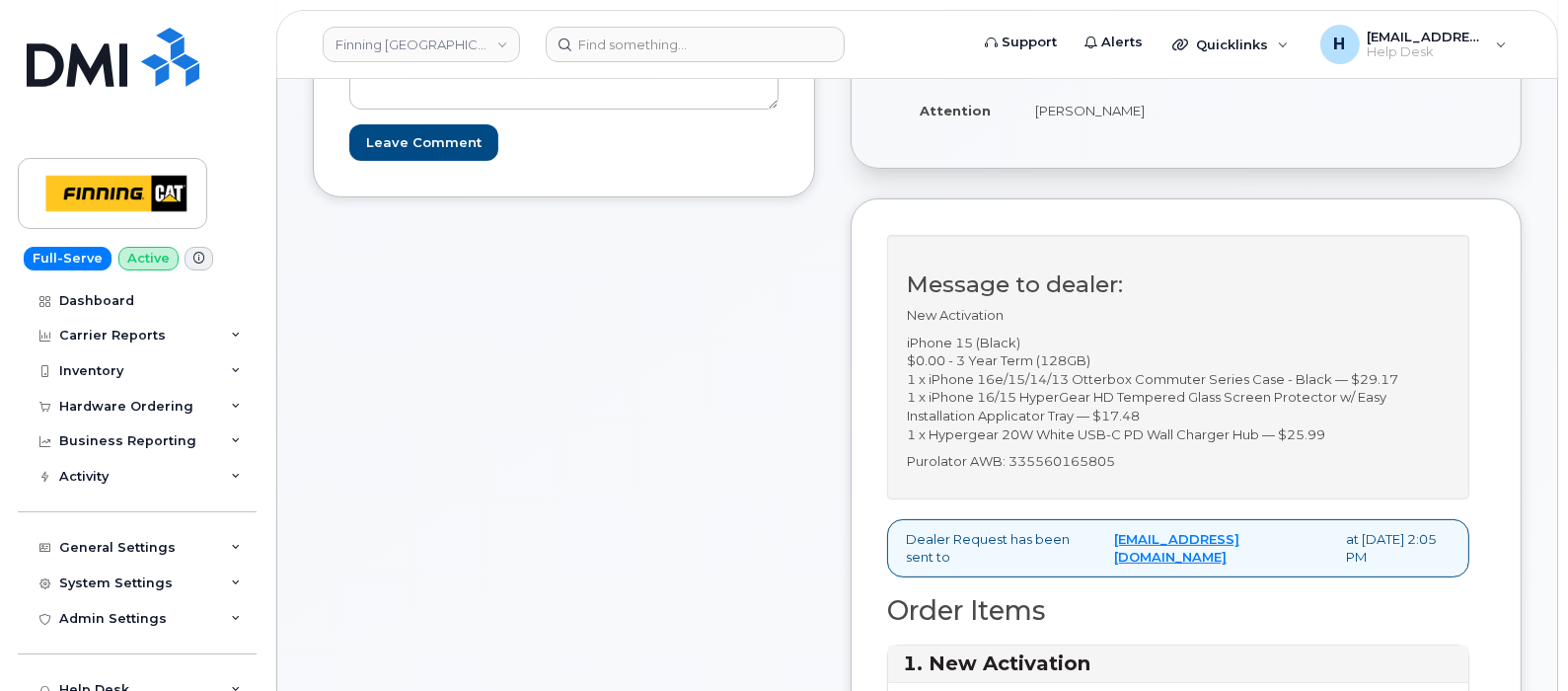 scroll, scrollTop: 246, scrollLeft: 0, axis: vertical 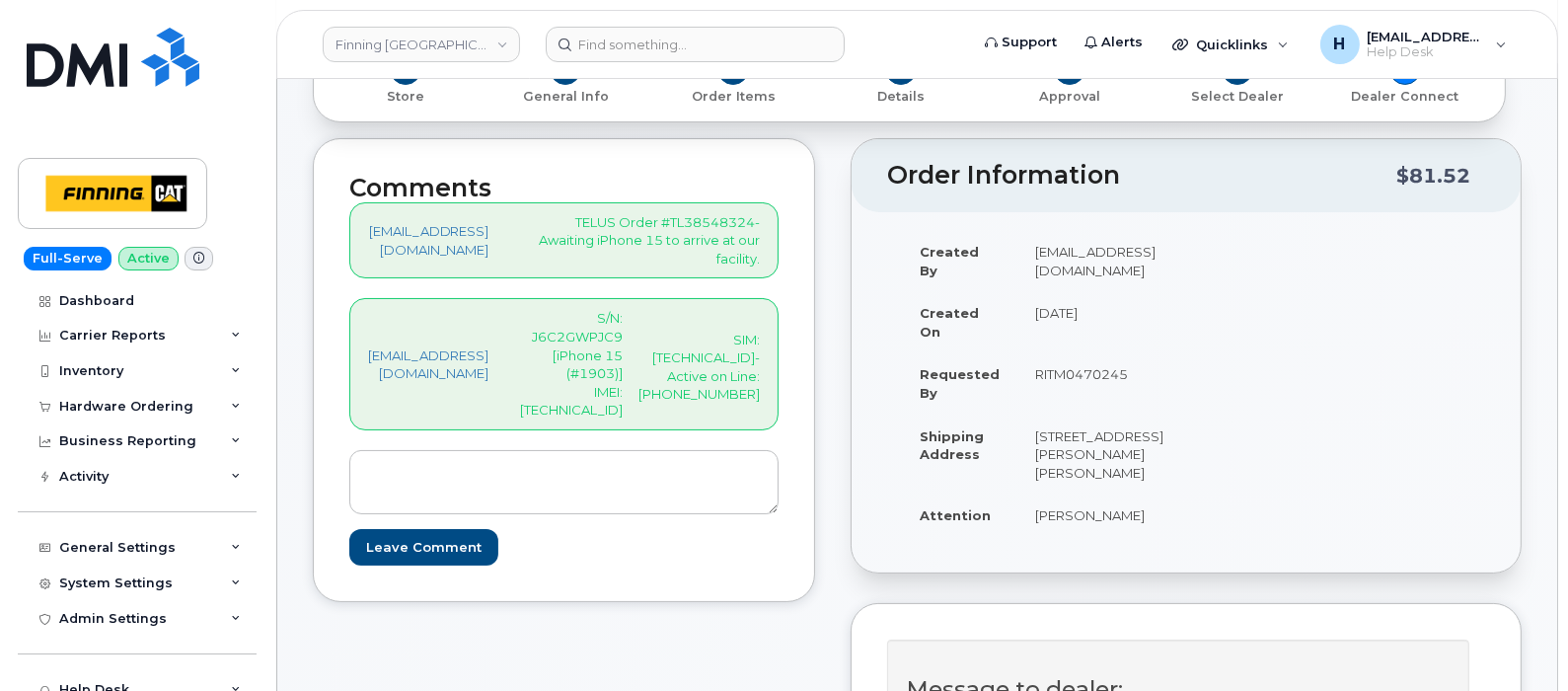 click on "SIM: 8912230102351110022- Active on Line: 587-645-5961" at bounding box center [699, 367] 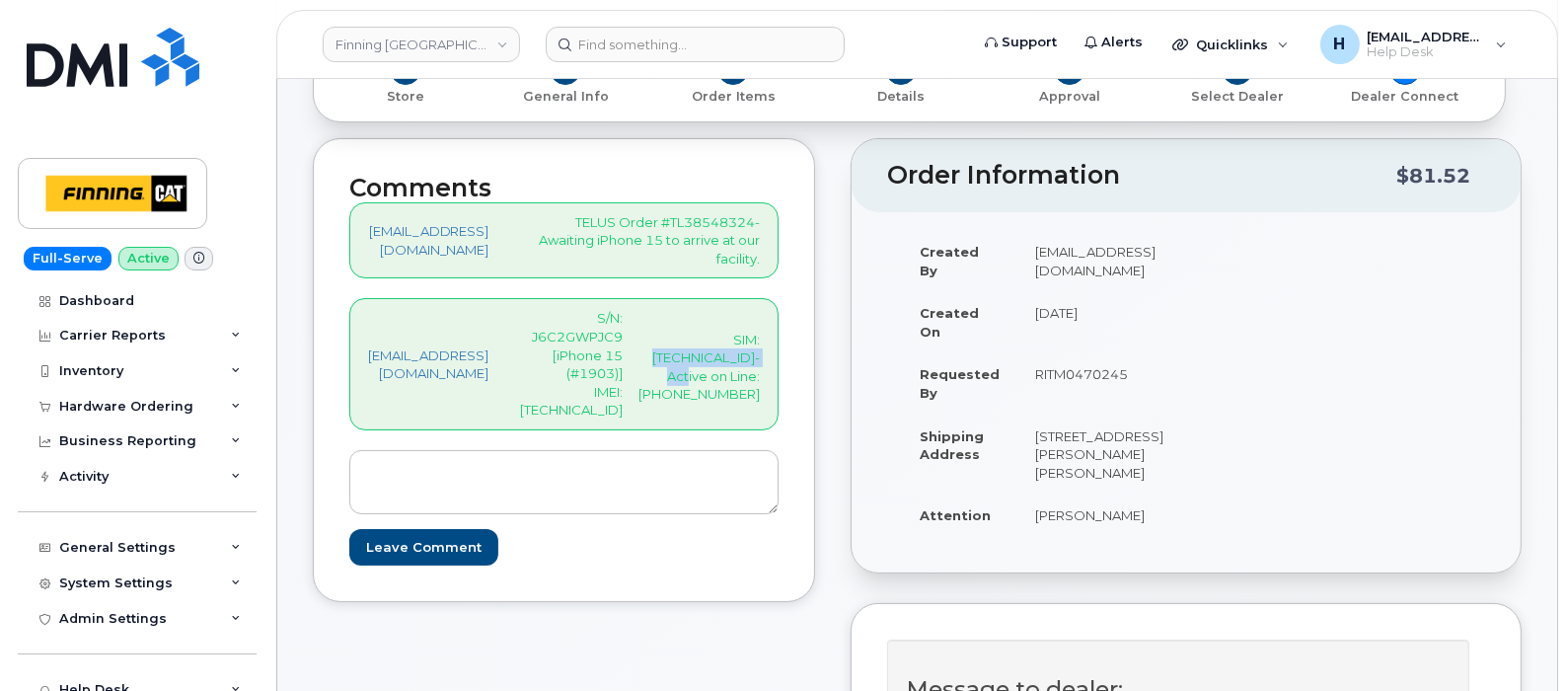 click on "SIM: 8912230102351110022- Active on Line: 587-645-5961" at bounding box center [699, 367] 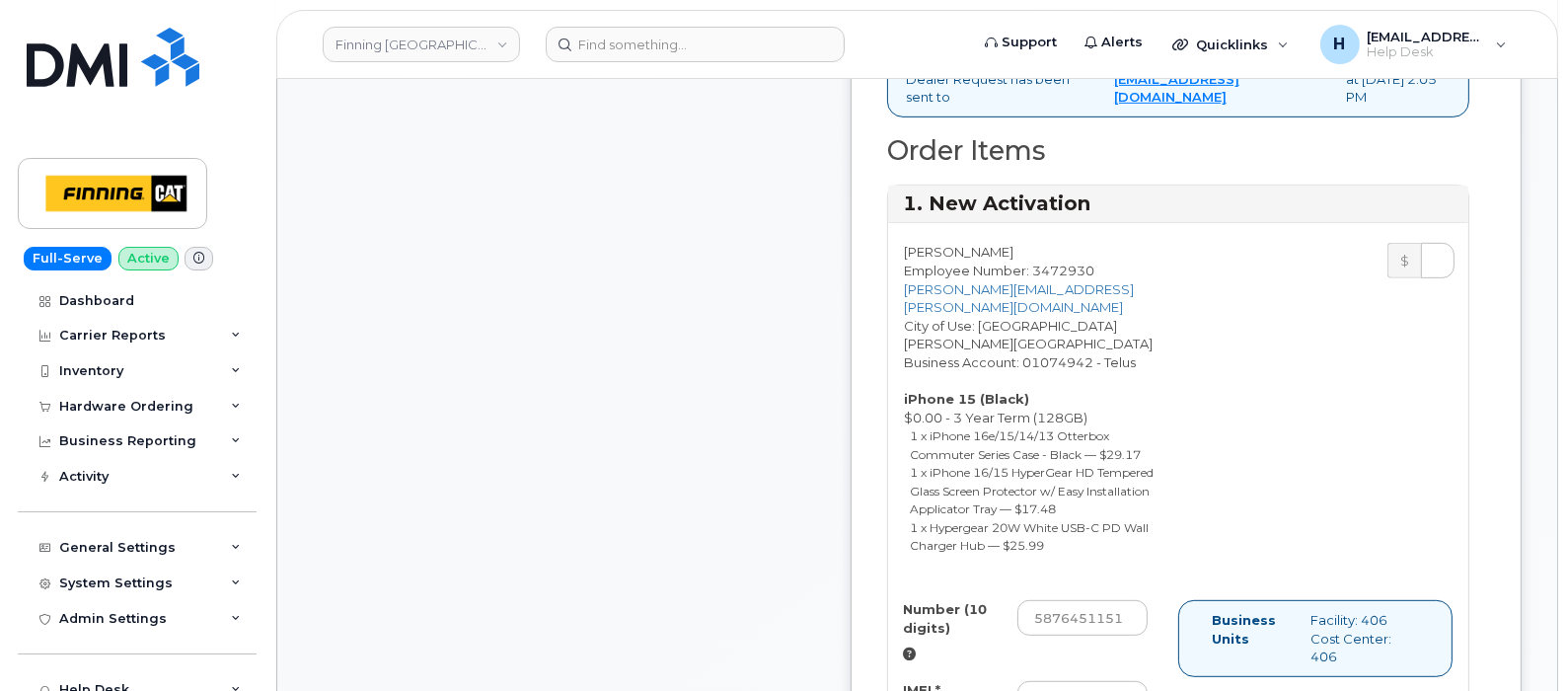 scroll, scrollTop: 1481, scrollLeft: 0, axis: vertical 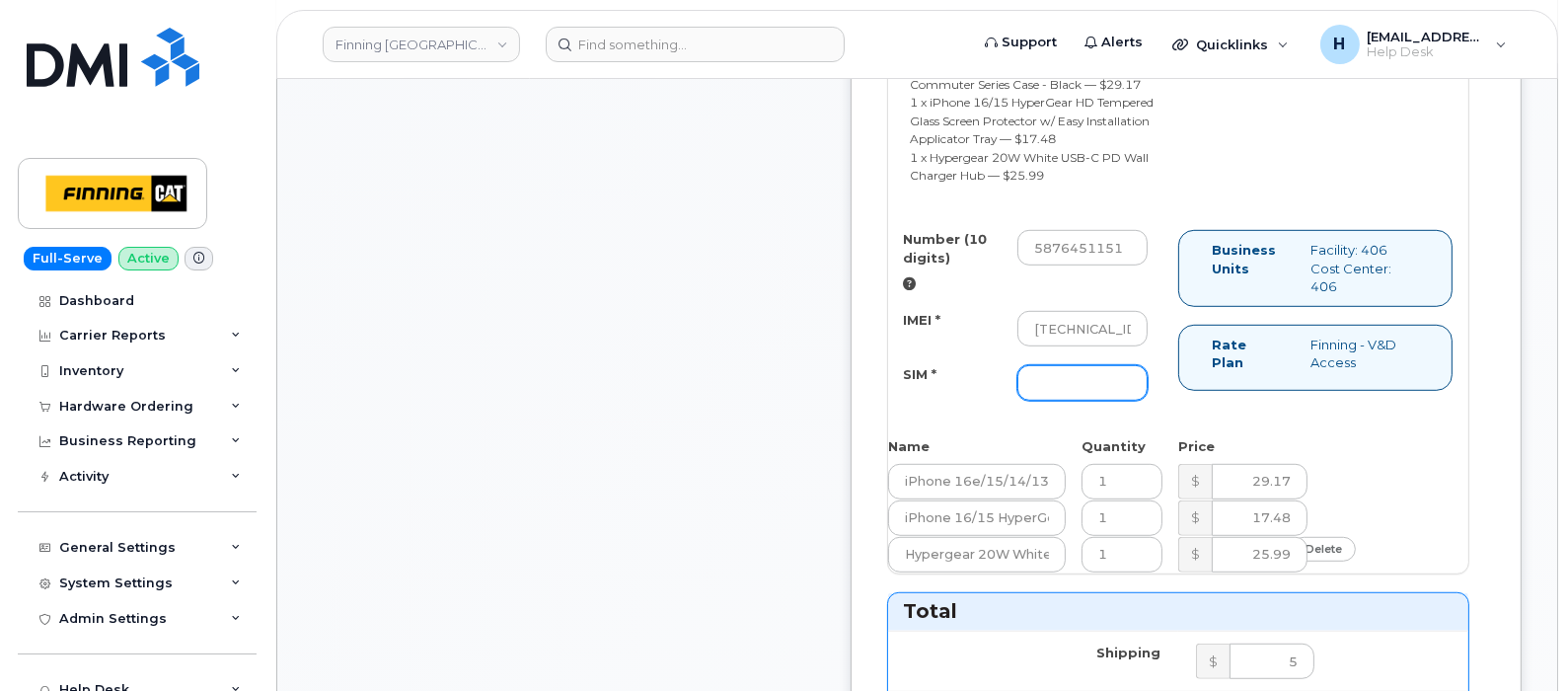 click on "SIM *" at bounding box center (1083, 383) 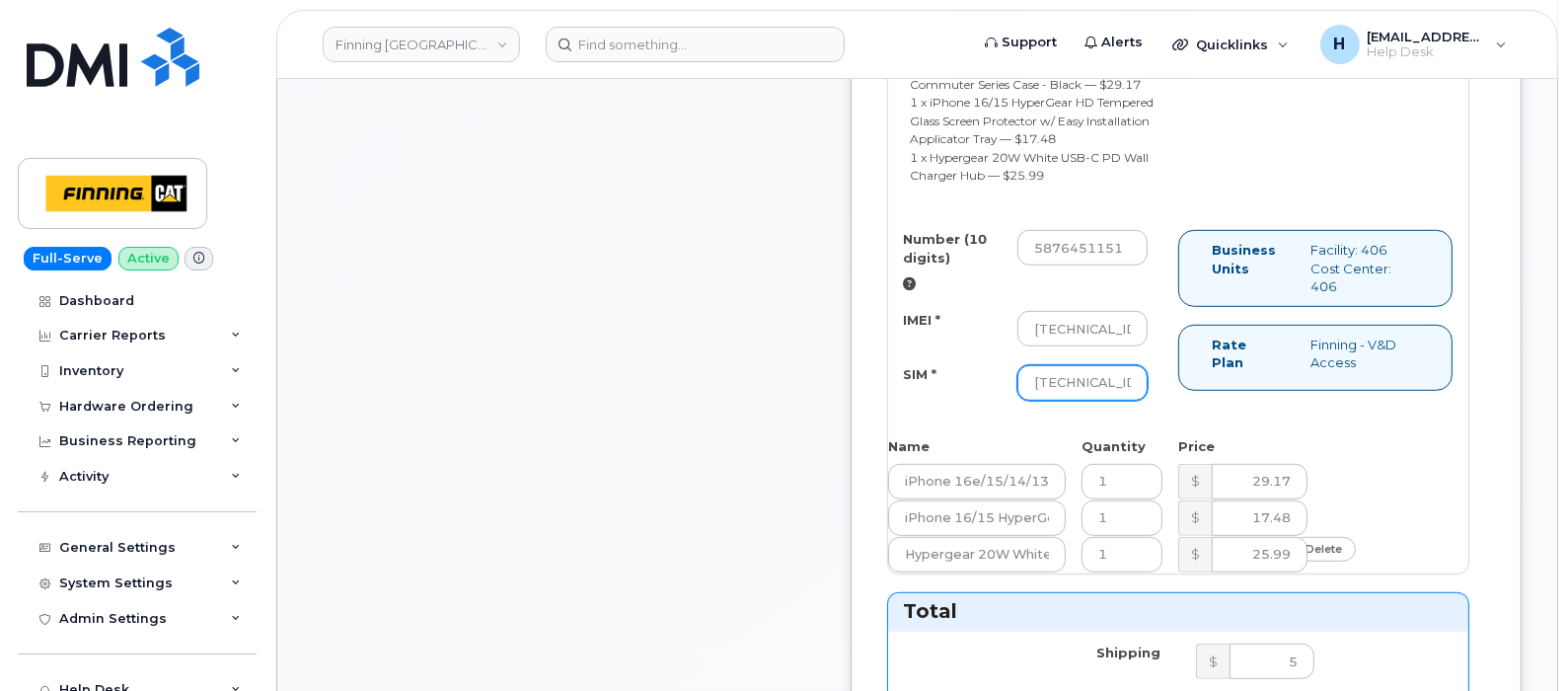 scroll, scrollTop: 0, scrollLeft: 98, axis: horizontal 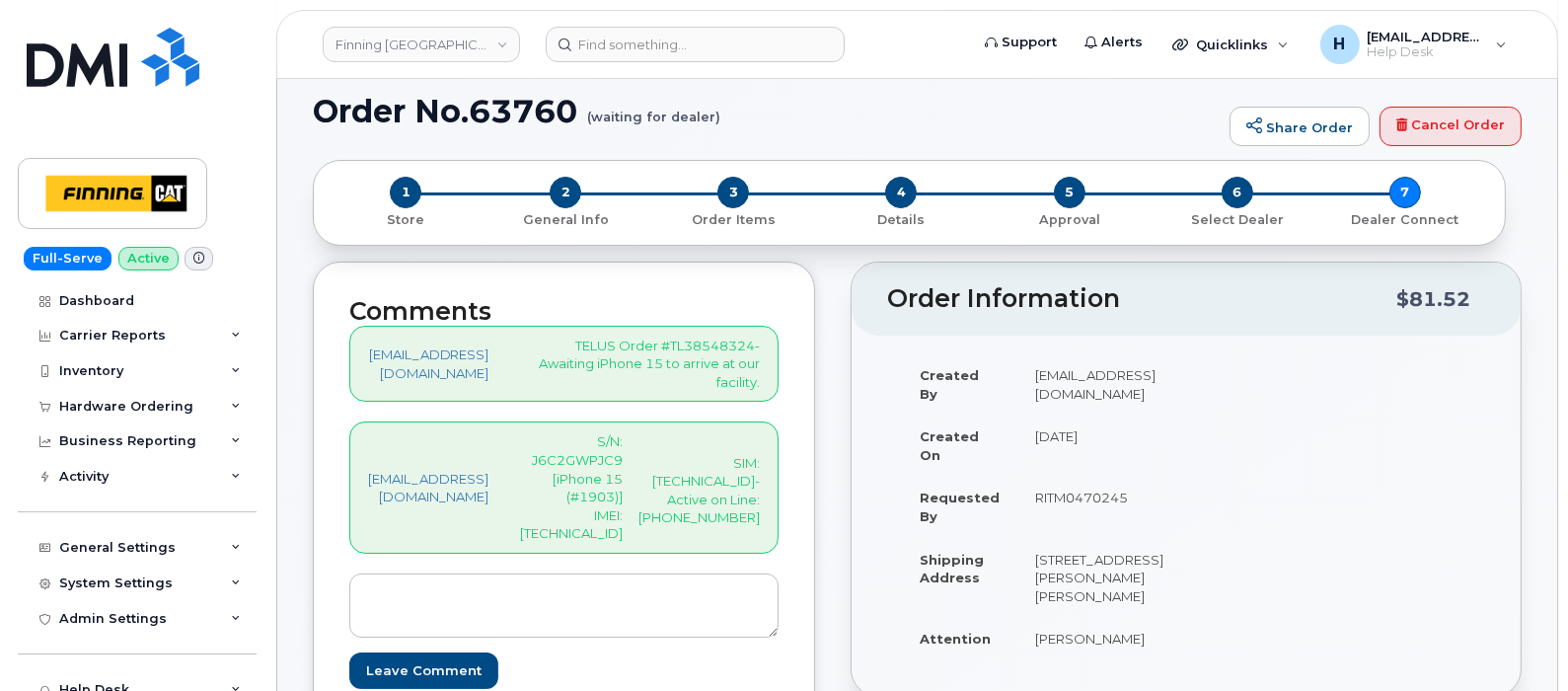 type on "8912230102351110022" 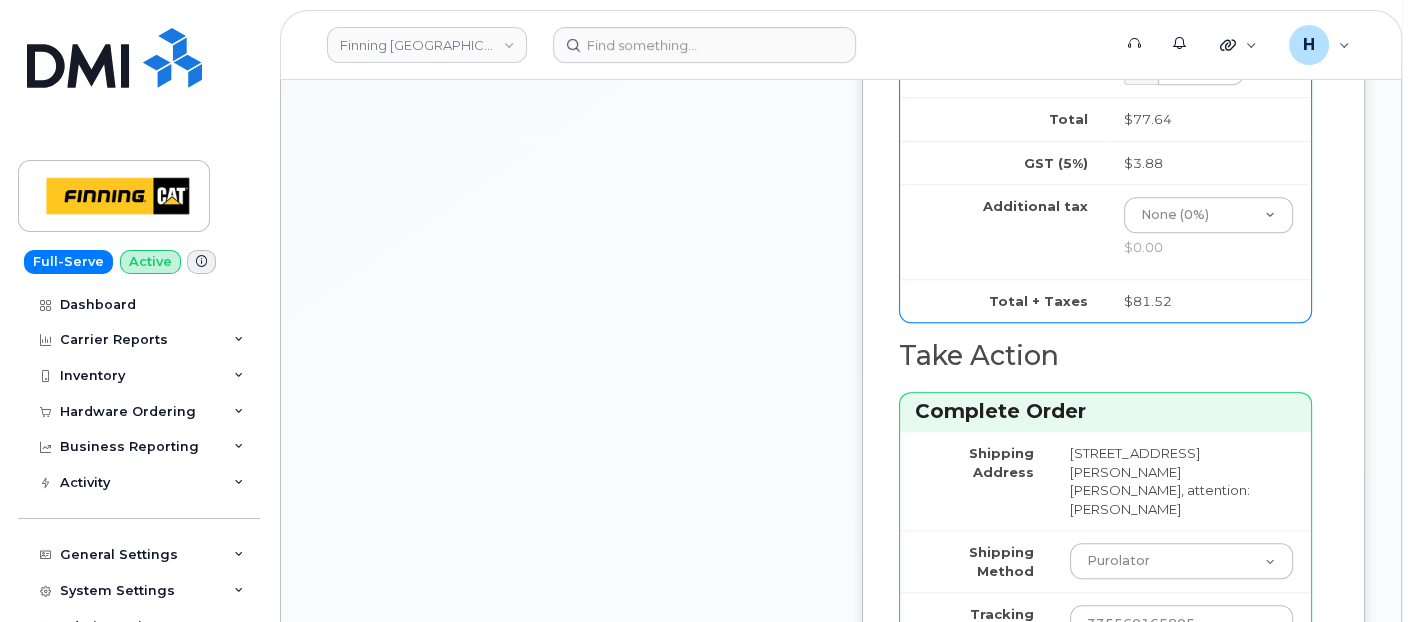 scroll, scrollTop: 1955, scrollLeft: 0, axis: vertical 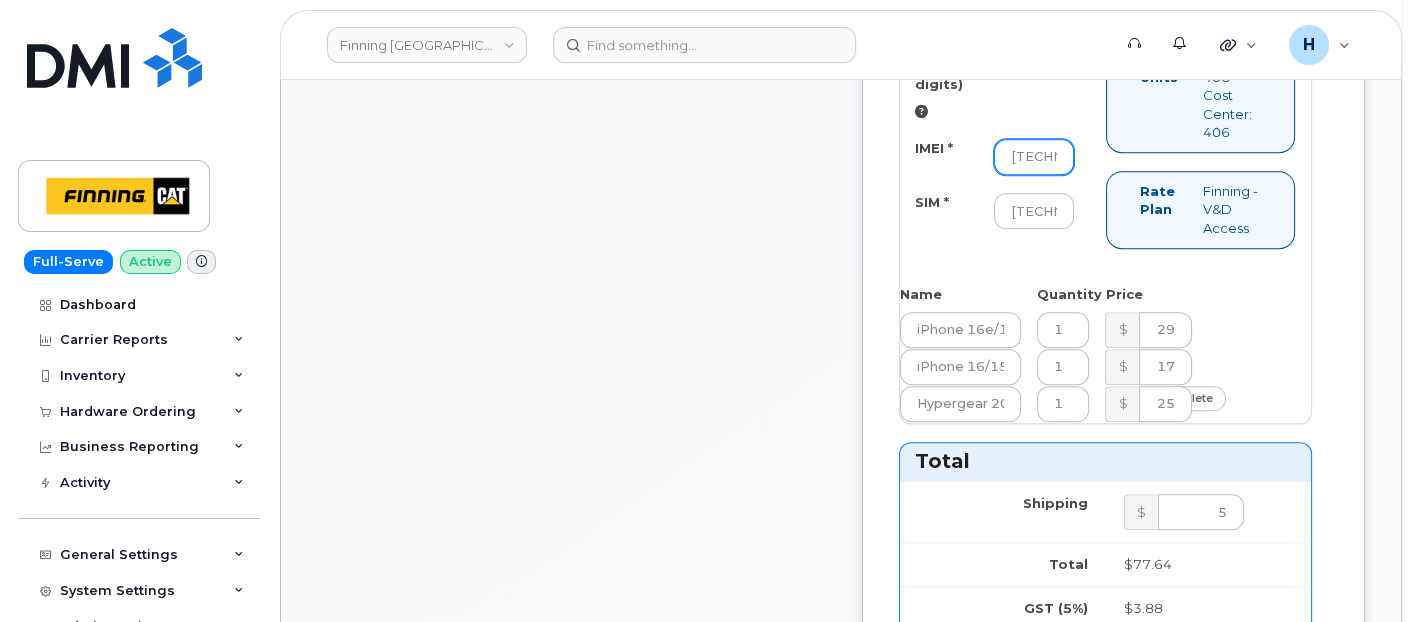 click on "355700856319146" at bounding box center (1034, 157) 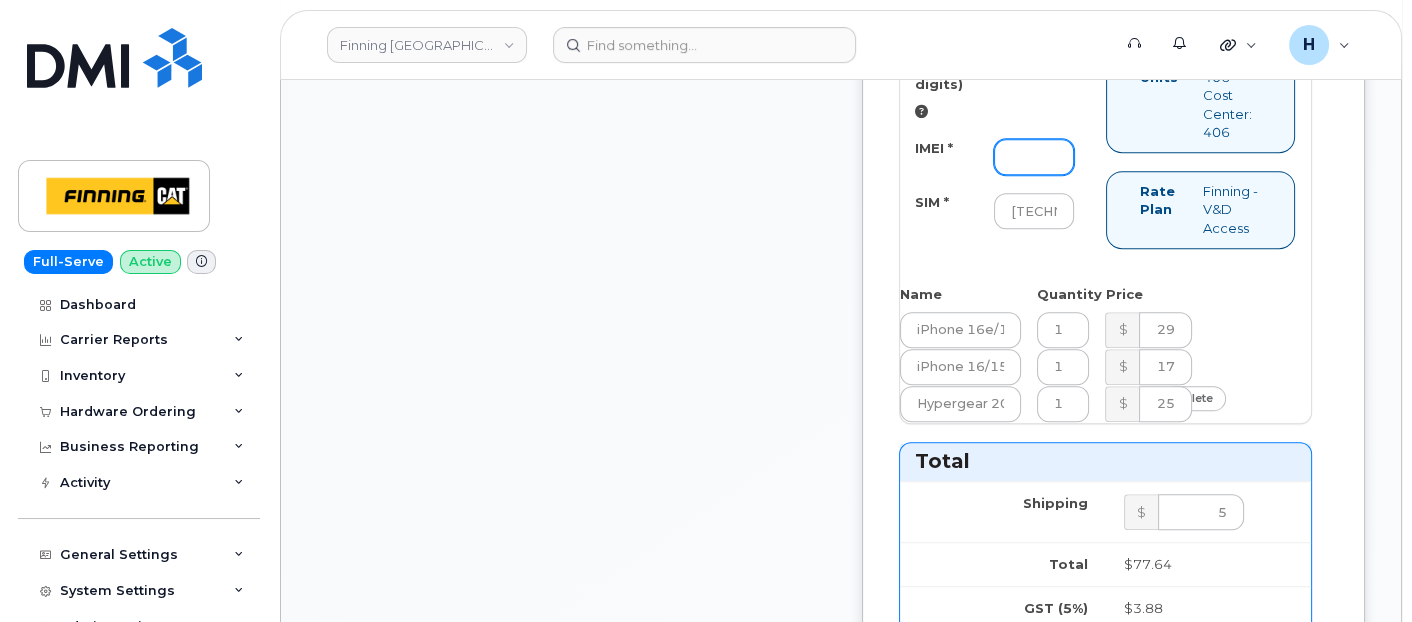 paste on "356925791278888" 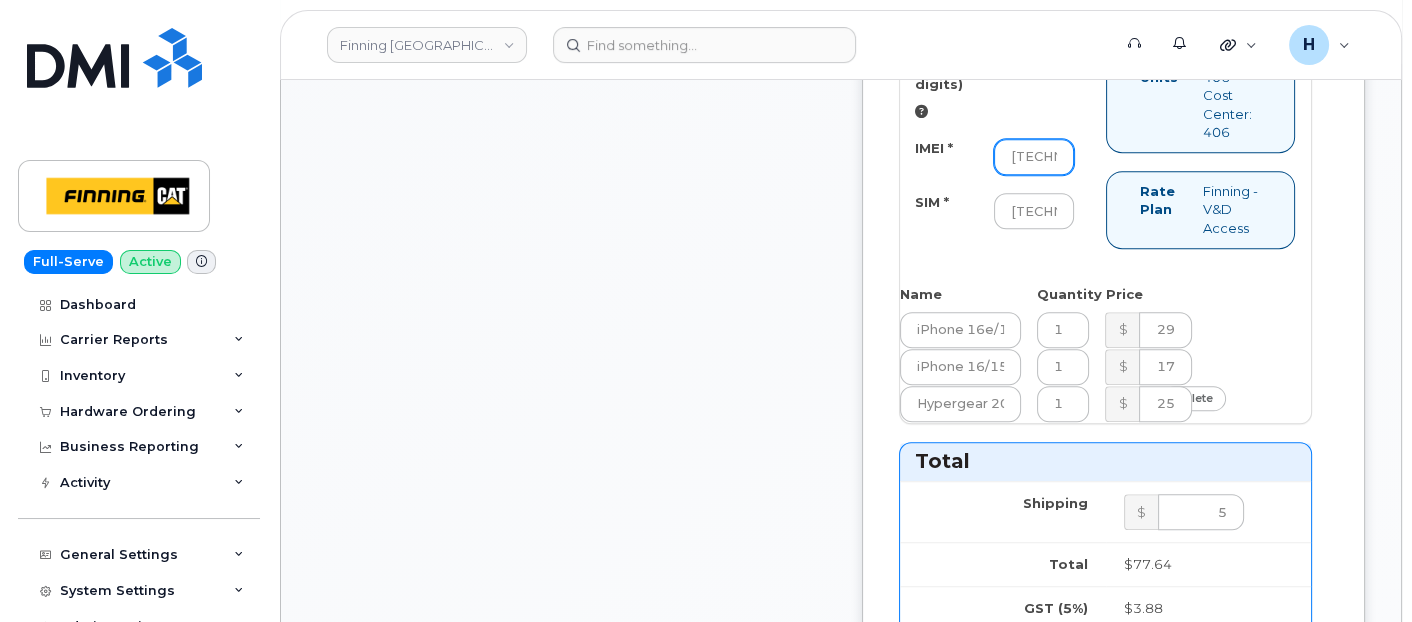 scroll, scrollTop: 0, scrollLeft: 108, axis: horizontal 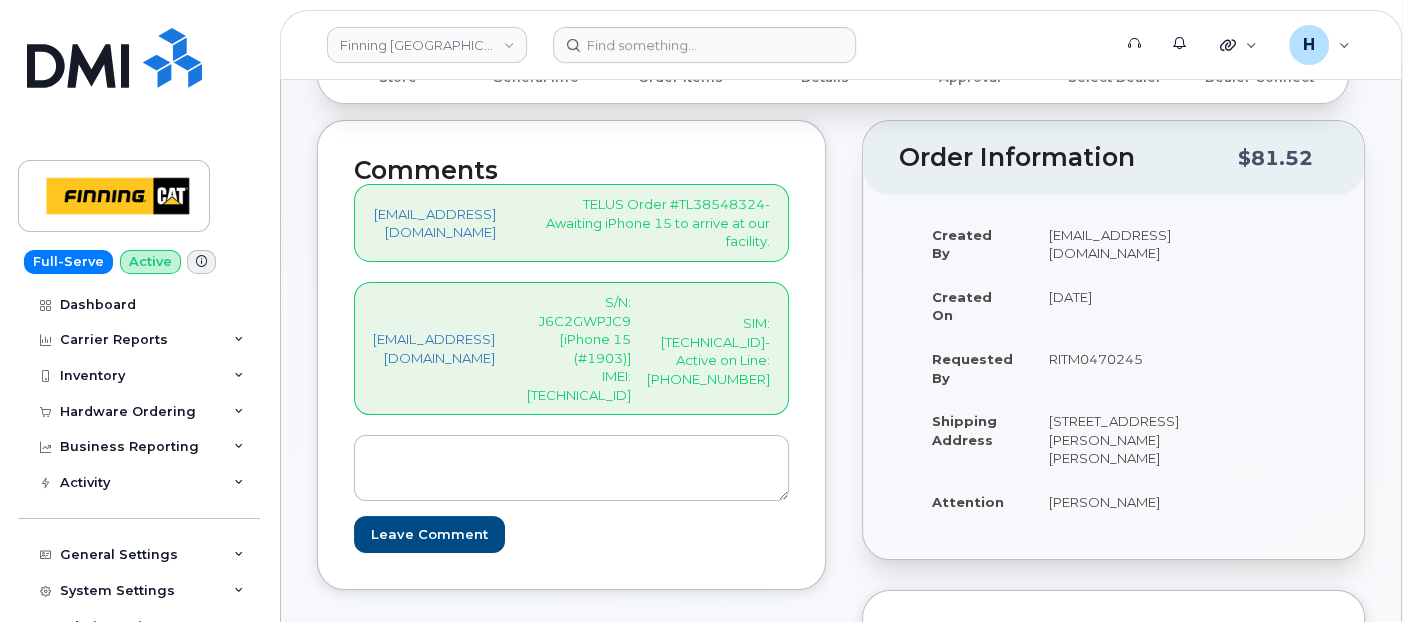 type on "356925791278888" 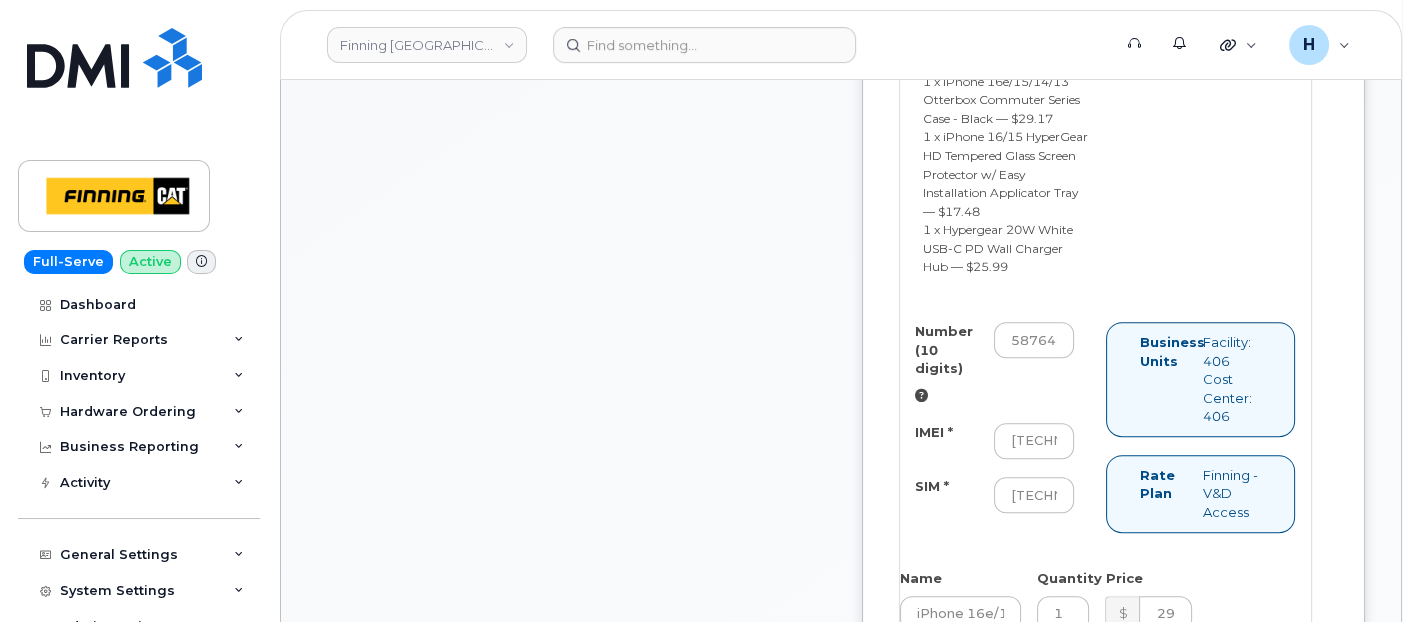 scroll, scrollTop: 1955, scrollLeft: 0, axis: vertical 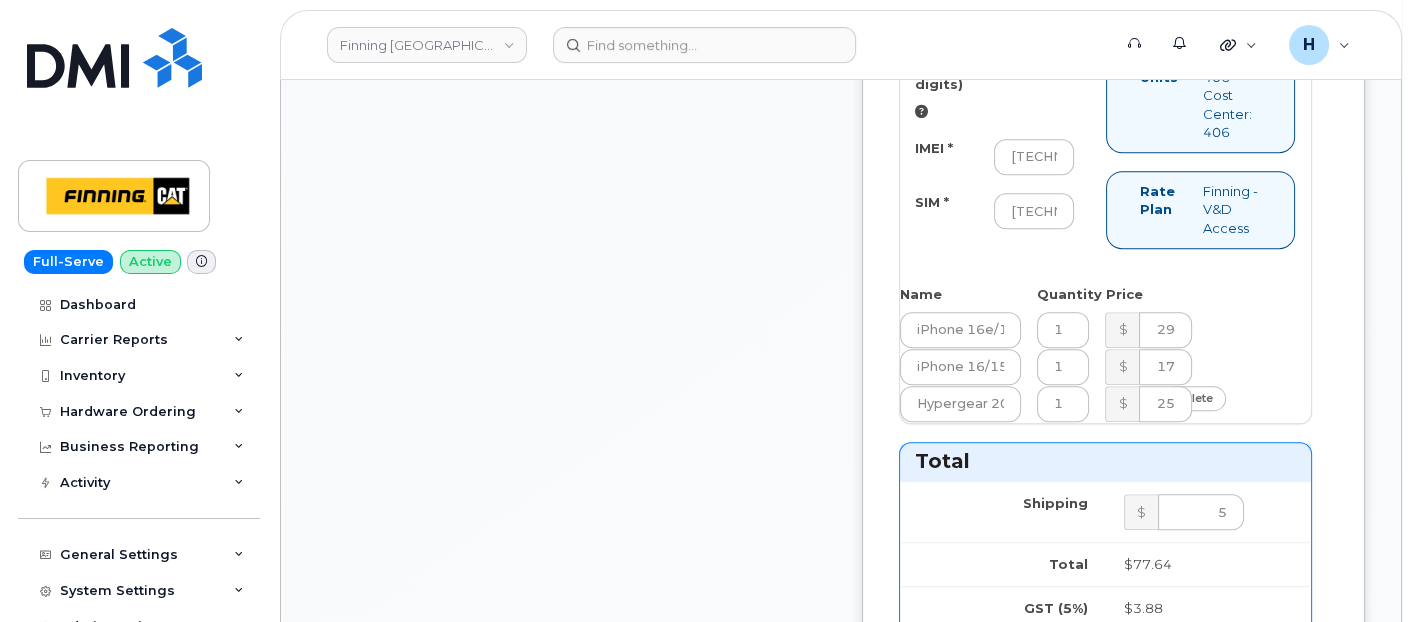drag, startPoint x: 1087, startPoint y: 154, endPoint x: 1255, endPoint y: 151, distance: 168.02678 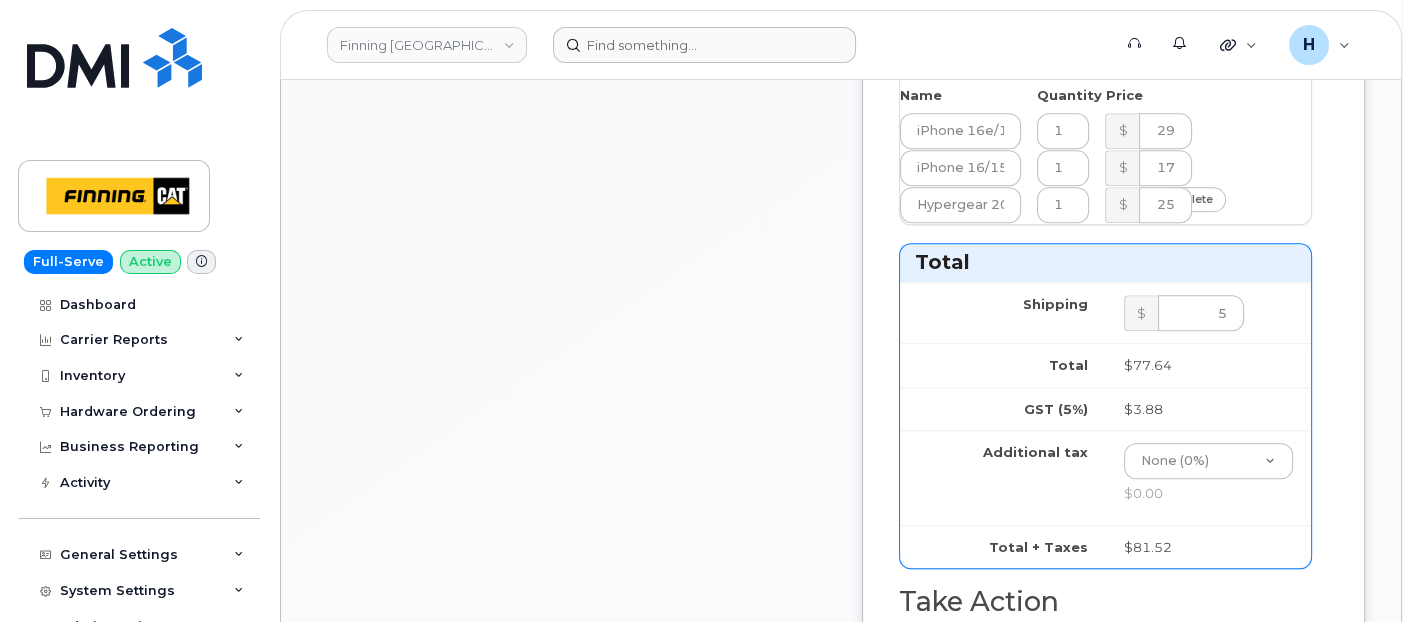 scroll, scrollTop: 2400, scrollLeft: 0, axis: vertical 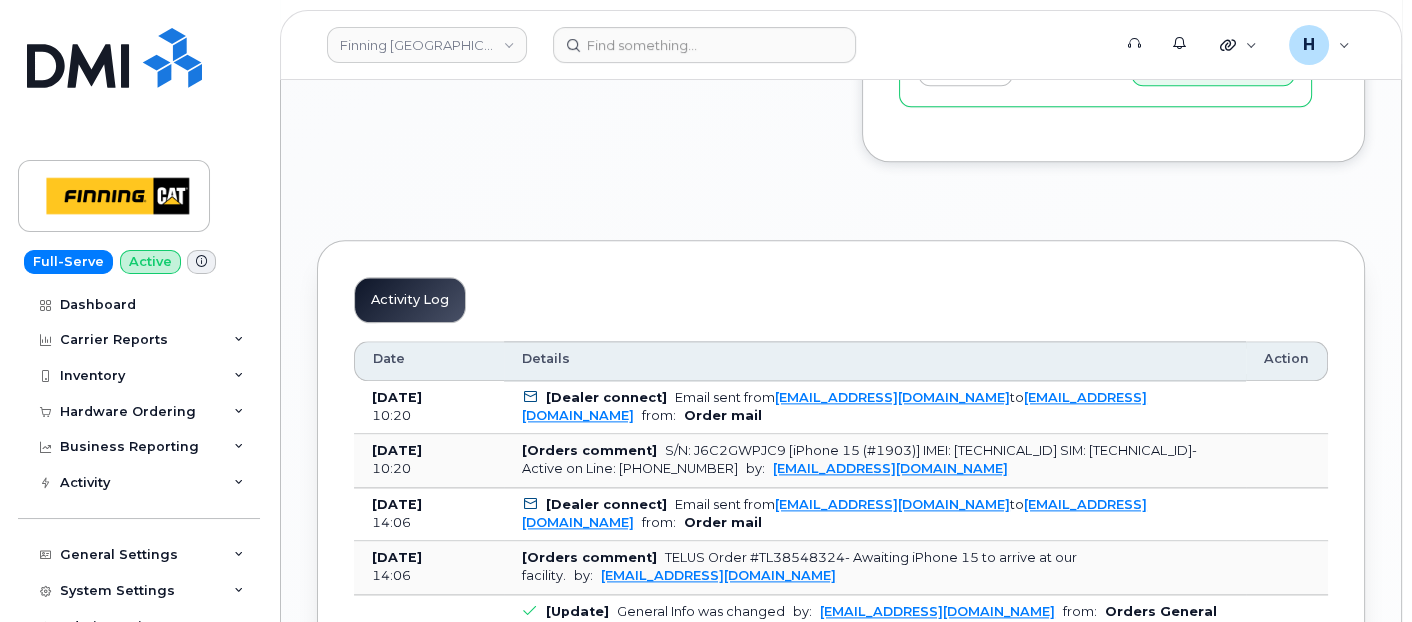click on "Shipping Address
118 MacDonald Cres FORT MCMURRAY AB T9H 4B2 CANADA, attention: Bradley Wheeler
Shipping Method
Purolator
UPS
FedEx
Canada Post
Courier
Other
Drop Off
Pick Up
Tracking Number
335560165805
Date Shipped (if applicable)
2025-07-10
Comments?
cancel
Complete Order" at bounding box center [1105, -120] 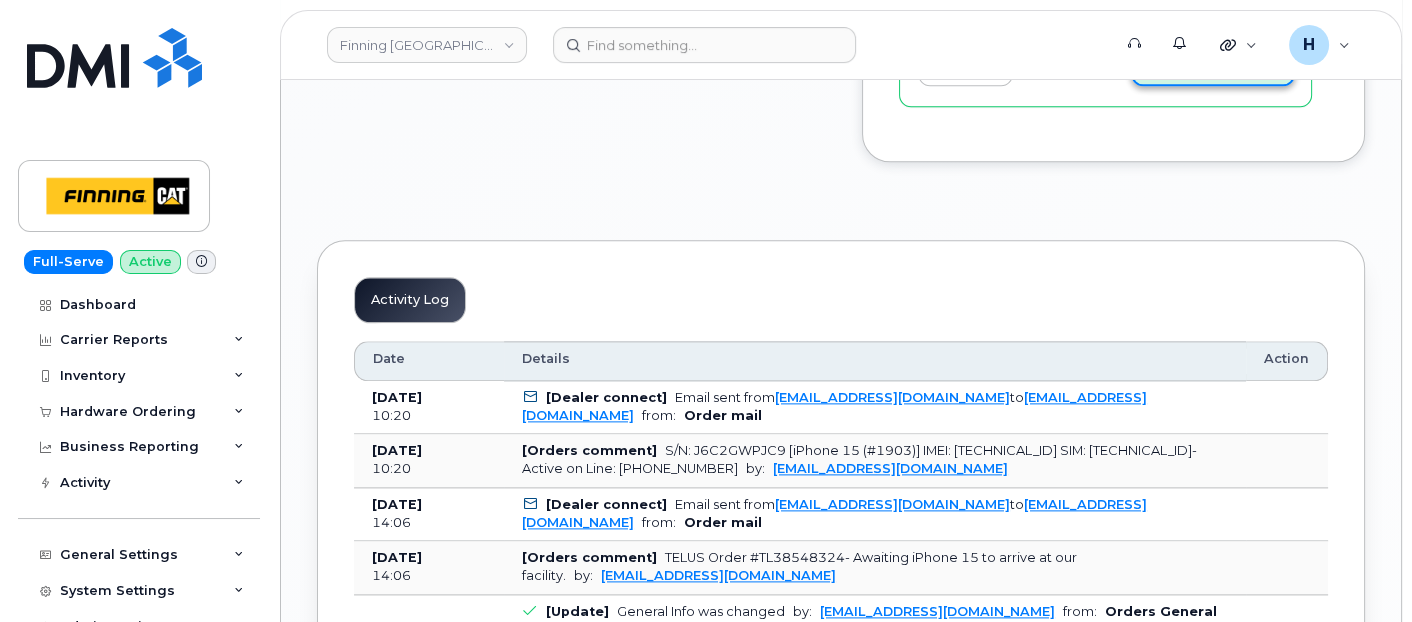 click on "Complete Order" at bounding box center (1213, 67) 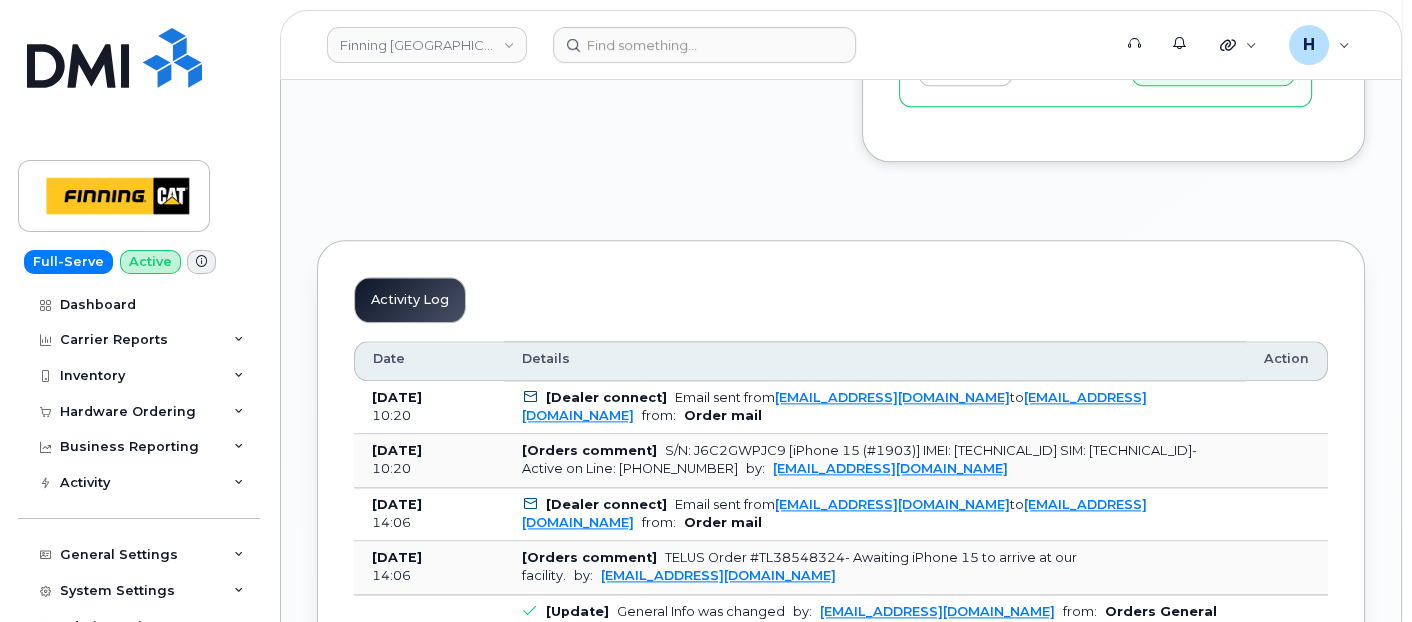 scroll, scrollTop: 2081, scrollLeft: 0, axis: vertical 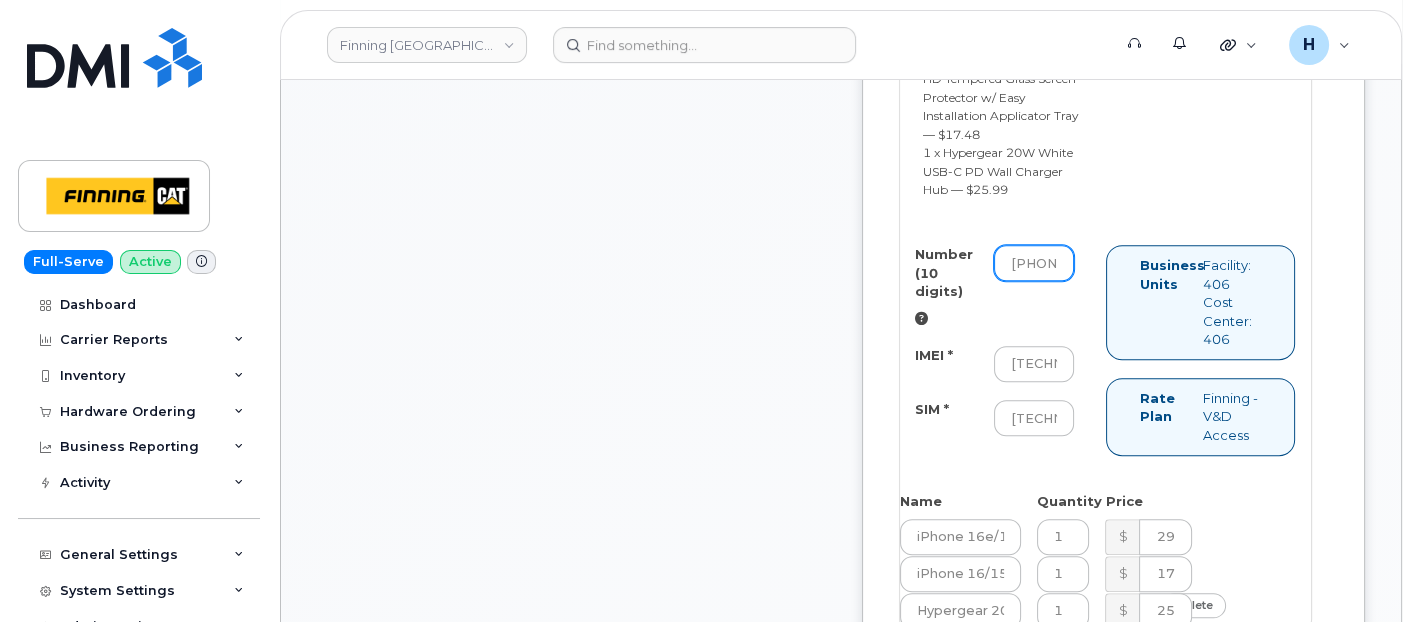 click on "587-645-5961" at bounding box center [1034, 263] 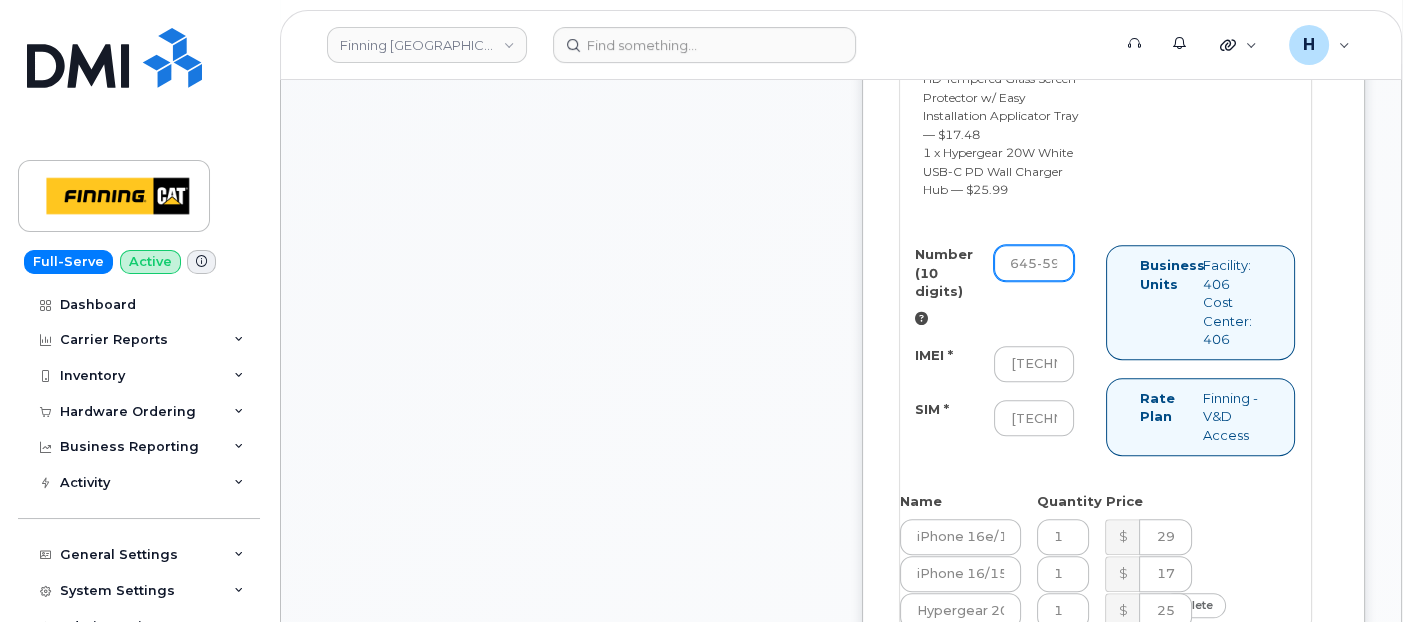 scroll, scrollTop: 0, scrollLeft: 33, axis: horizontal 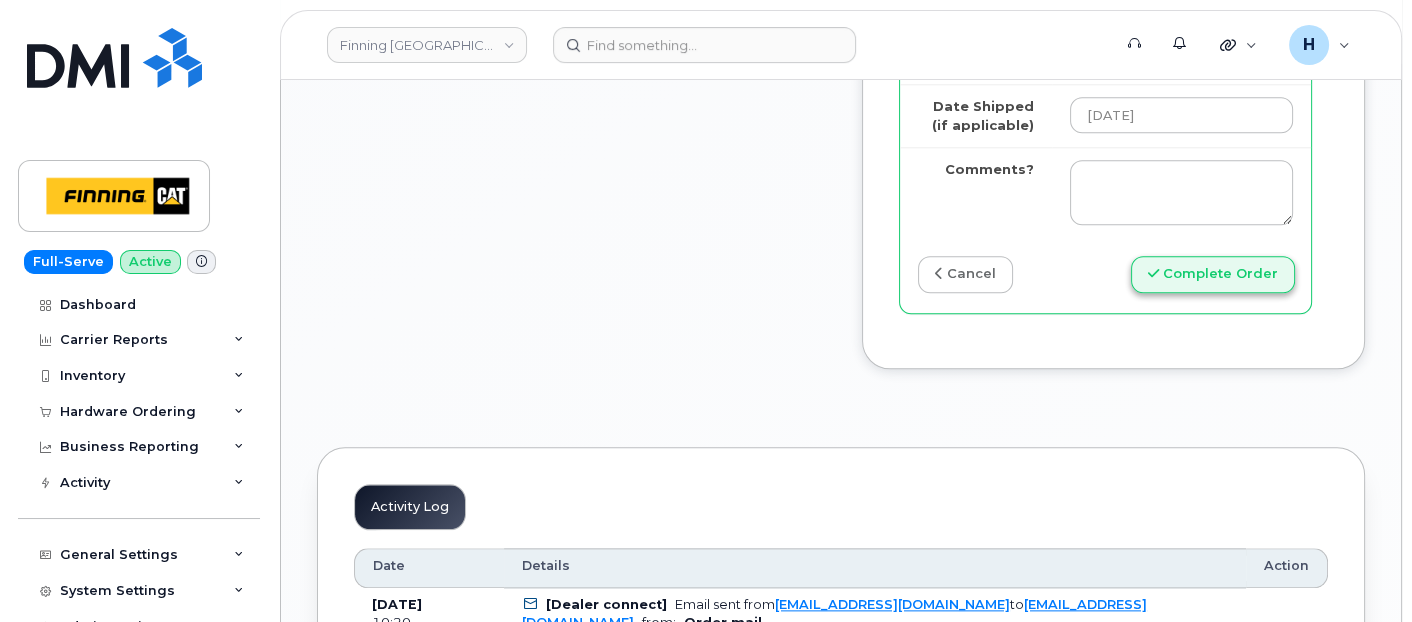 type on "5876455961" 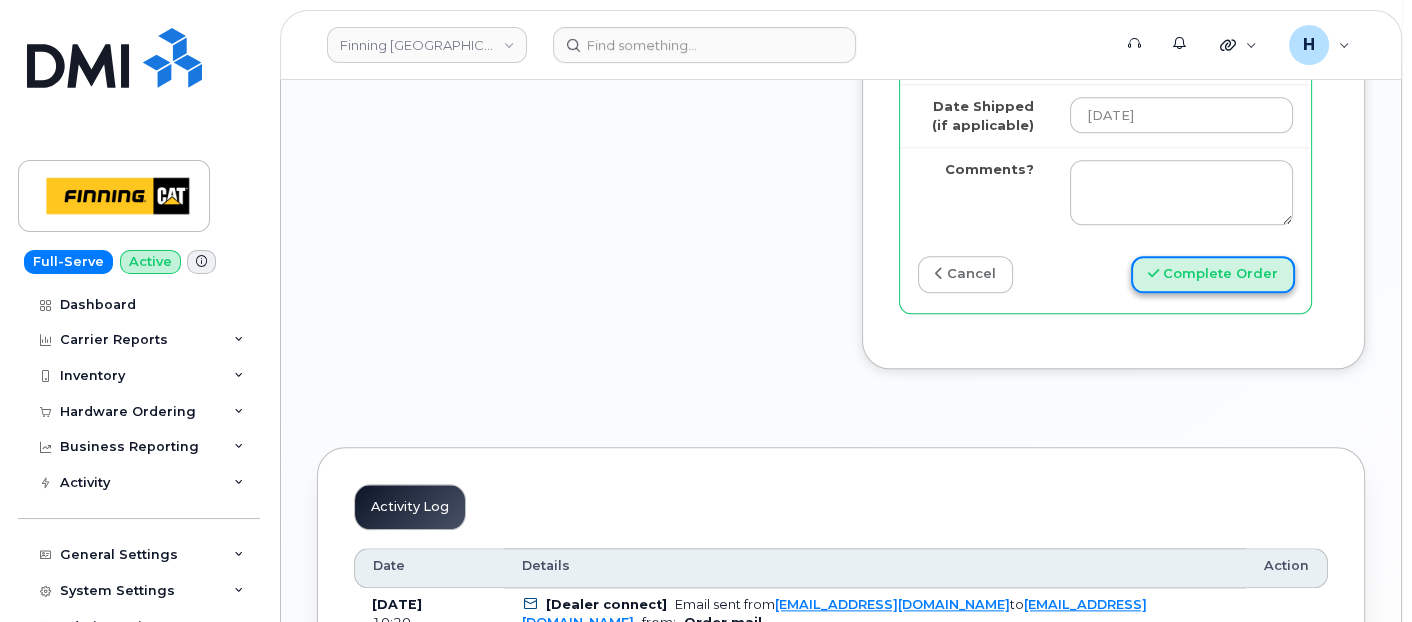 click on "Complete Order" at bounding box center [1213, 274] 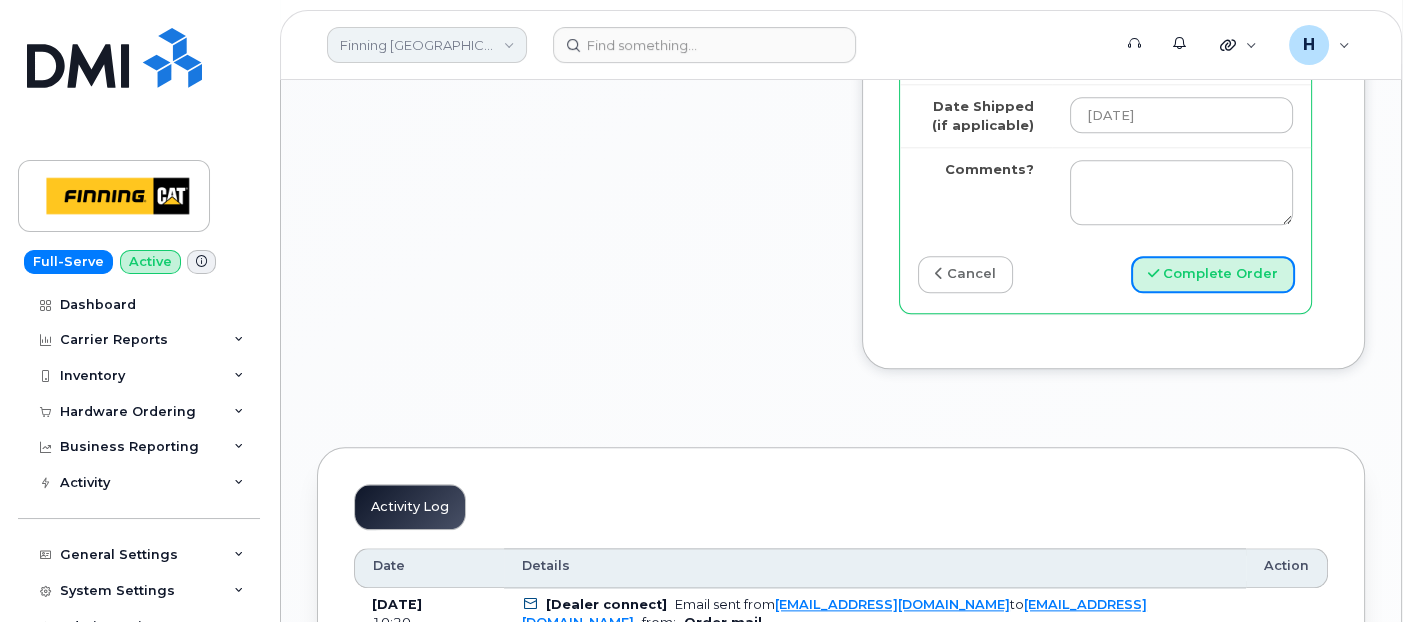 scroll, scrollTop: 0, scrollLeft: 0, axis: both 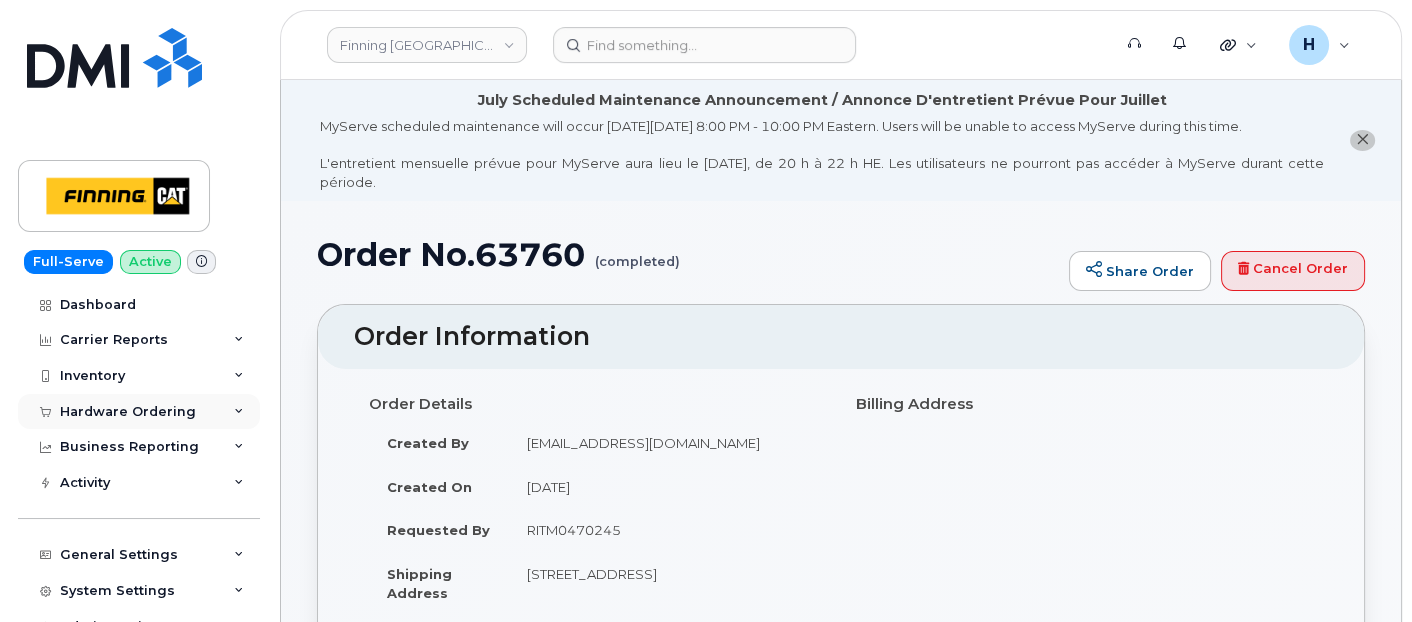 click on "Hardware Ordering" at bounding box center [128, 412] 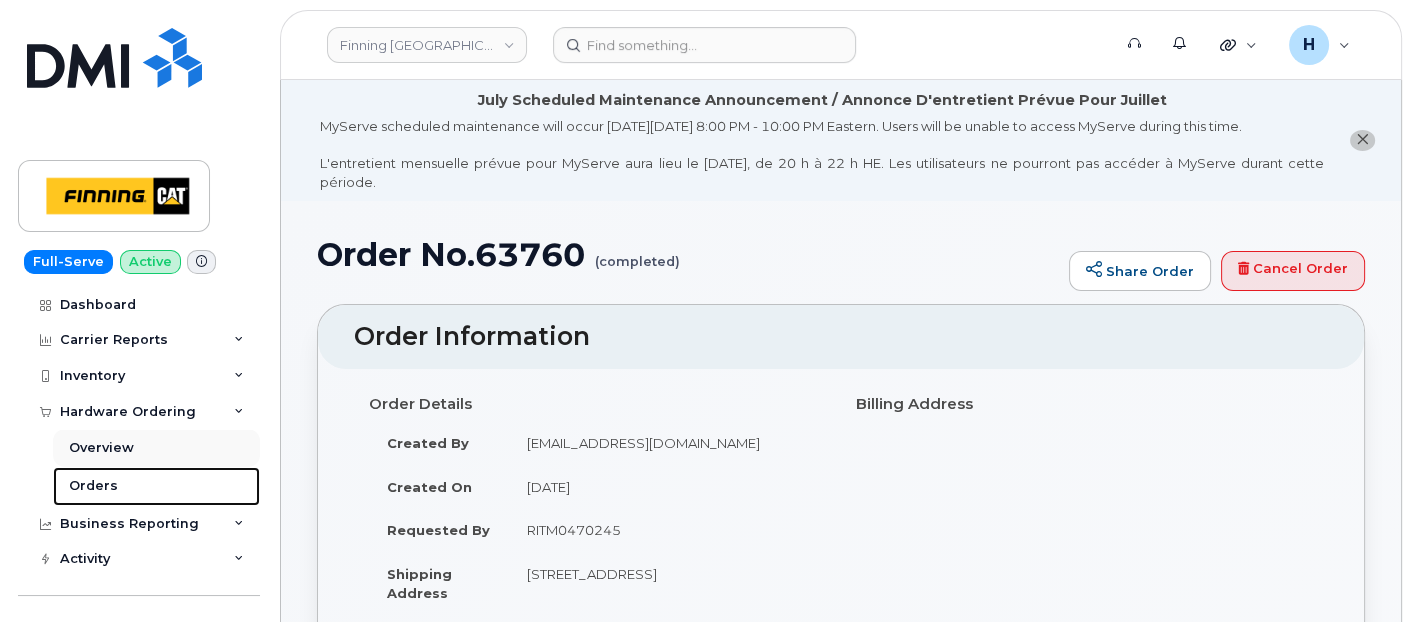 click on "Orders" at bounding box center (156, 486) 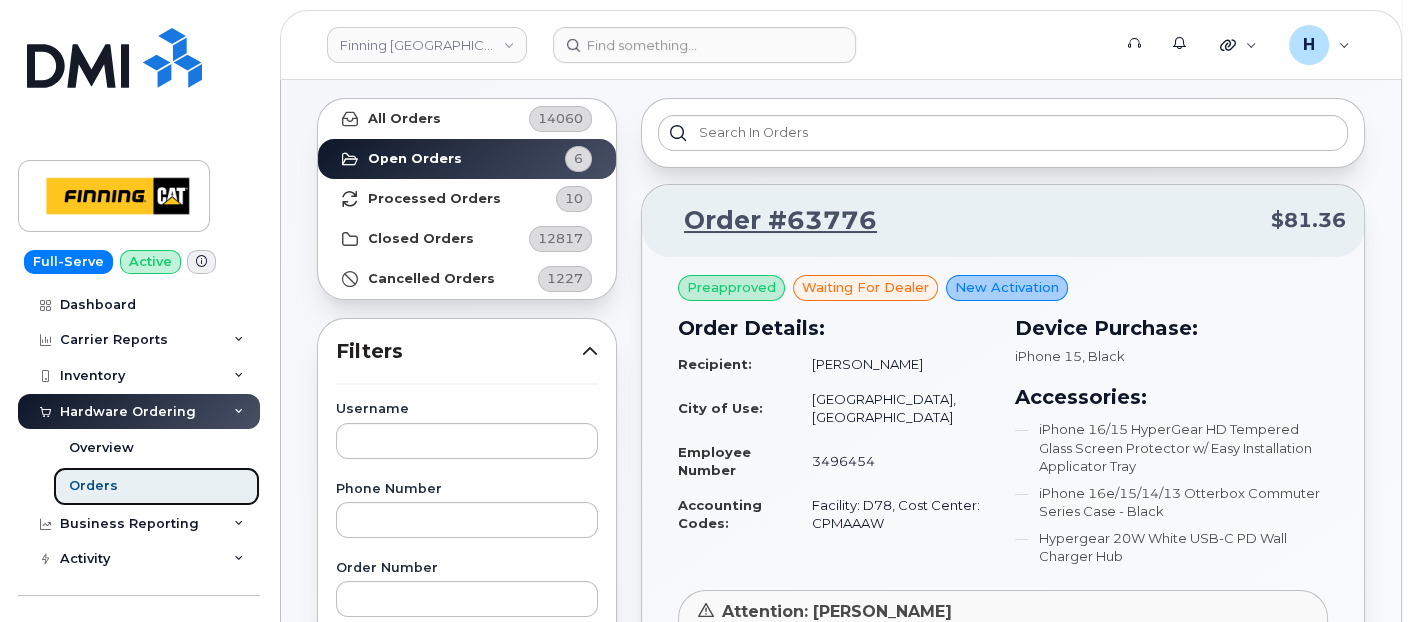scroll, scrollTop: 0, scrollLeft: 0, axis: both 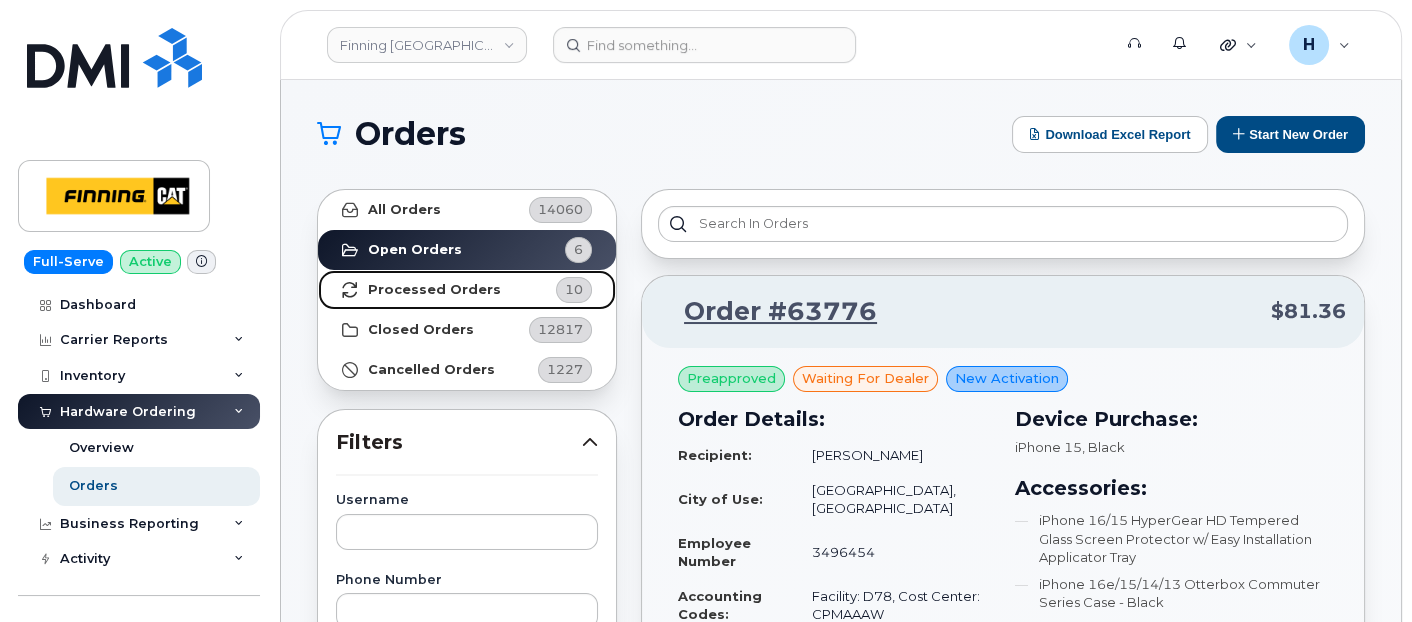 click on "Processed Orders" at bounding box center [434, 290] 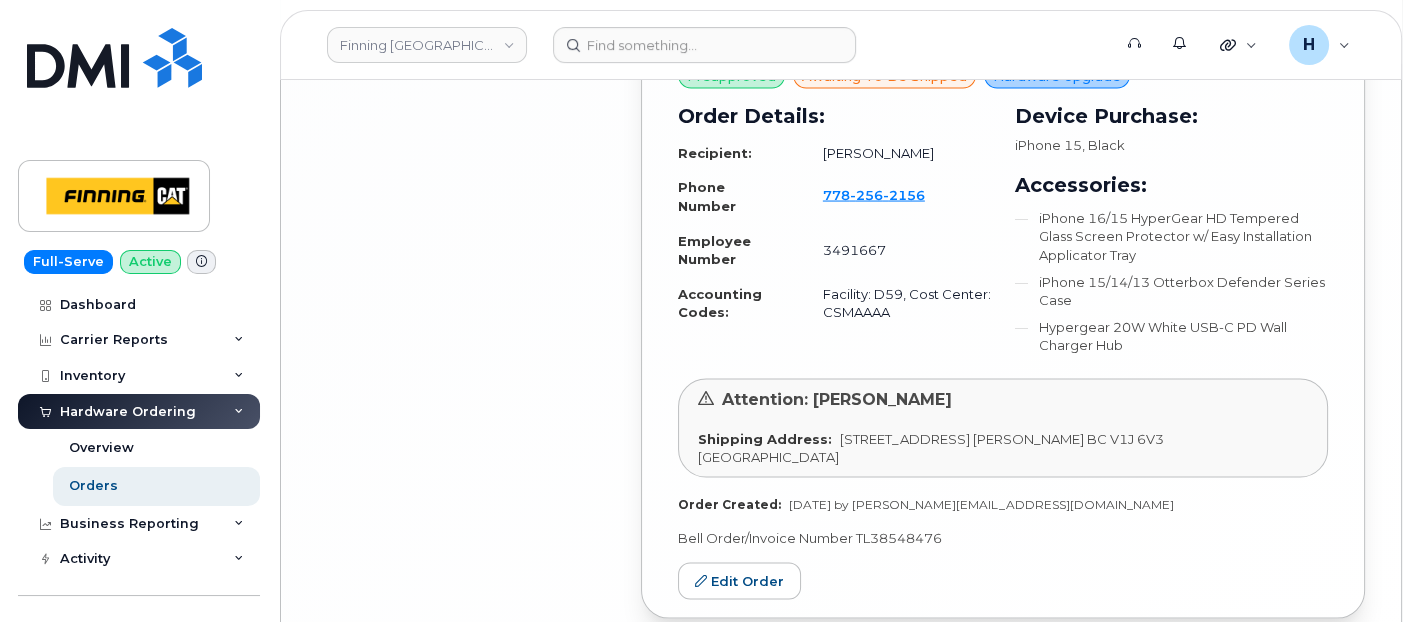 scroll, scrollTop: 5077, scrollLeft: 0, axis: vertical 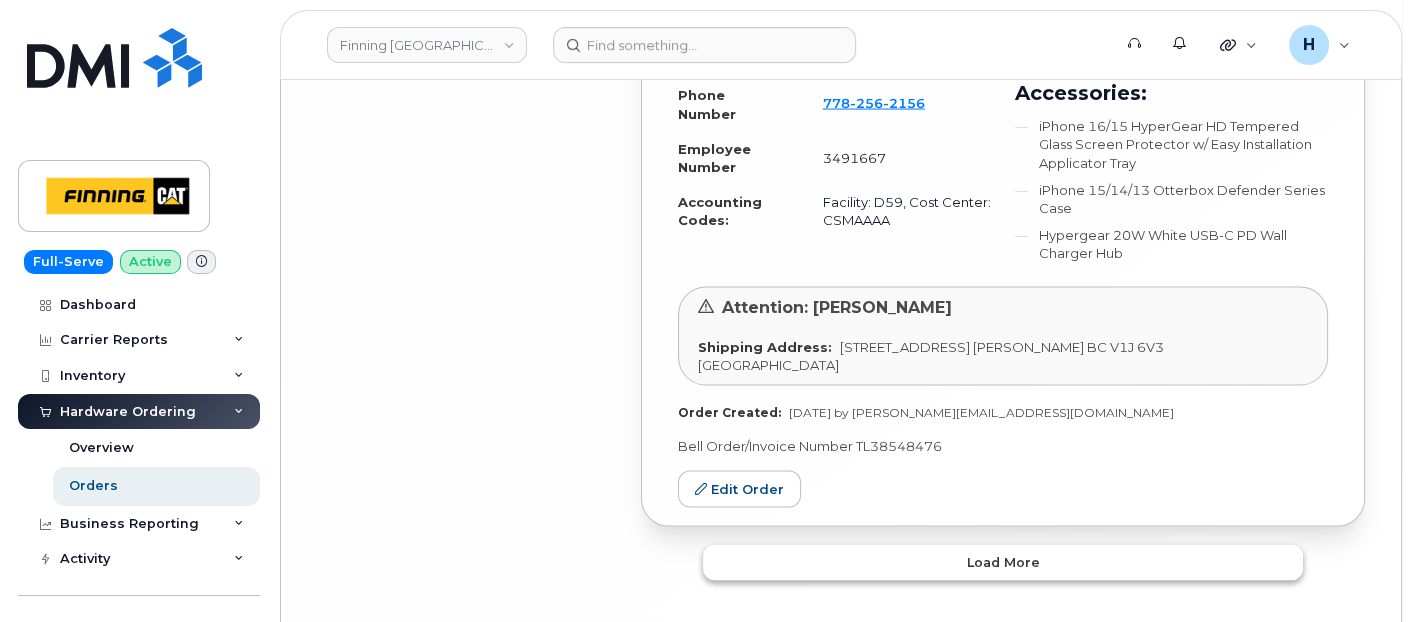 click on "Load more" at bounding box center [1003, 563] 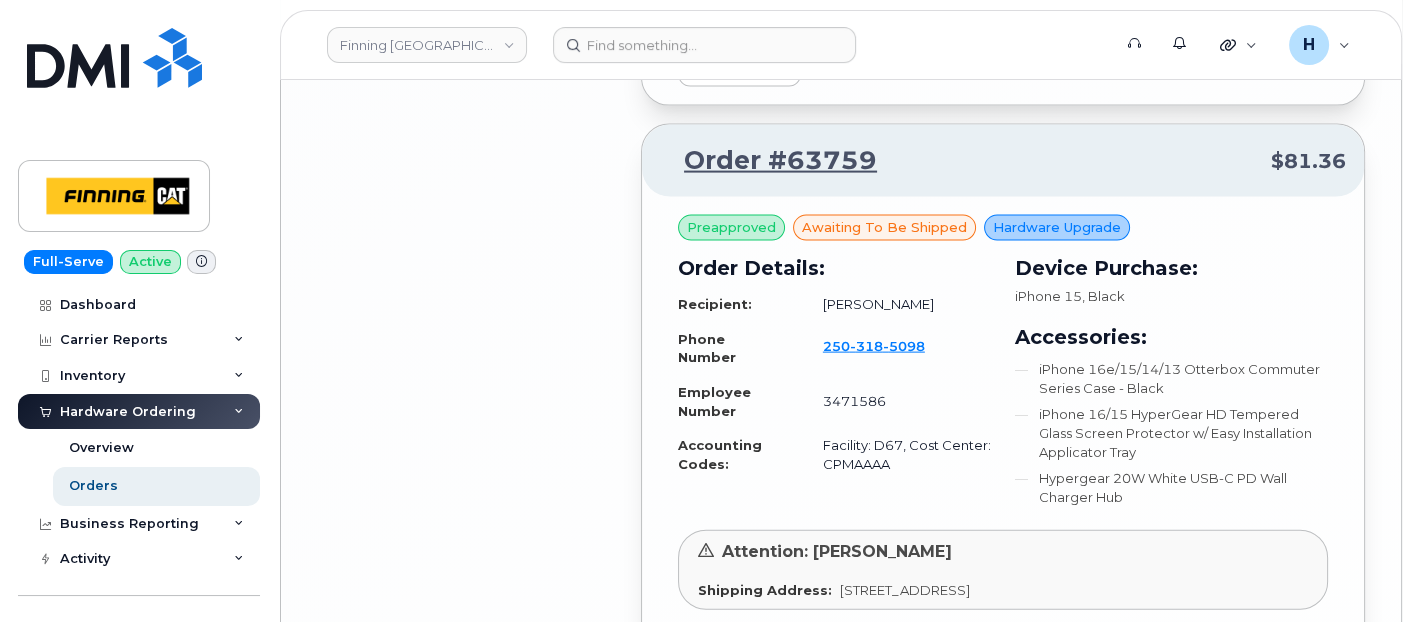 scroll, scrollTop: 5743, scrollLeft: 0, axis: vertical 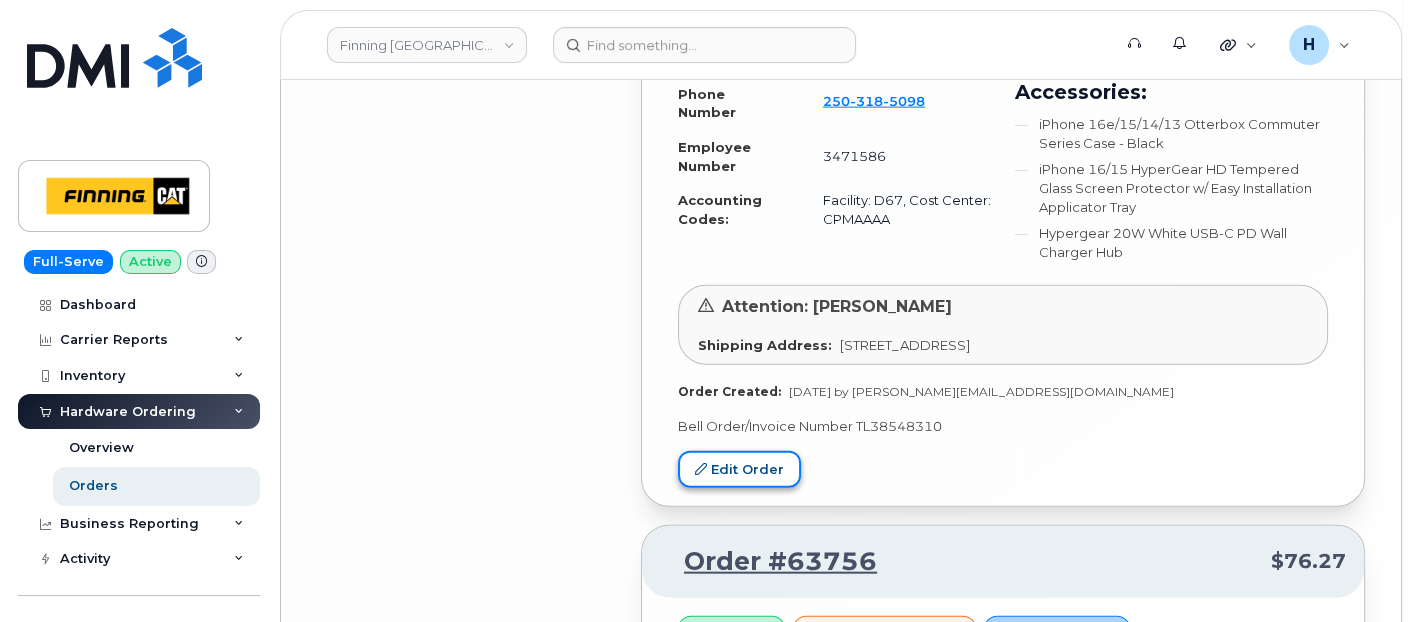 click on "Edit Order" at bounding box center (739, 469) 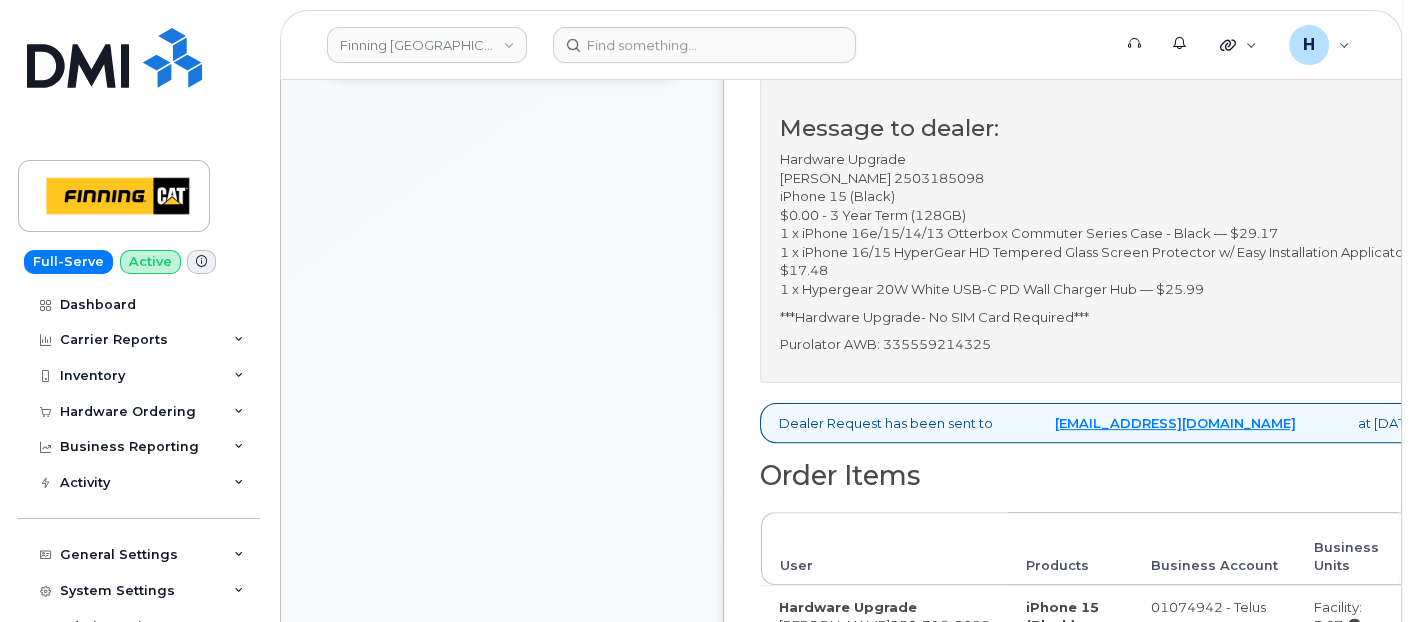 scroll, scrollTop: 898, scrollLeft: 0, axis: vertical 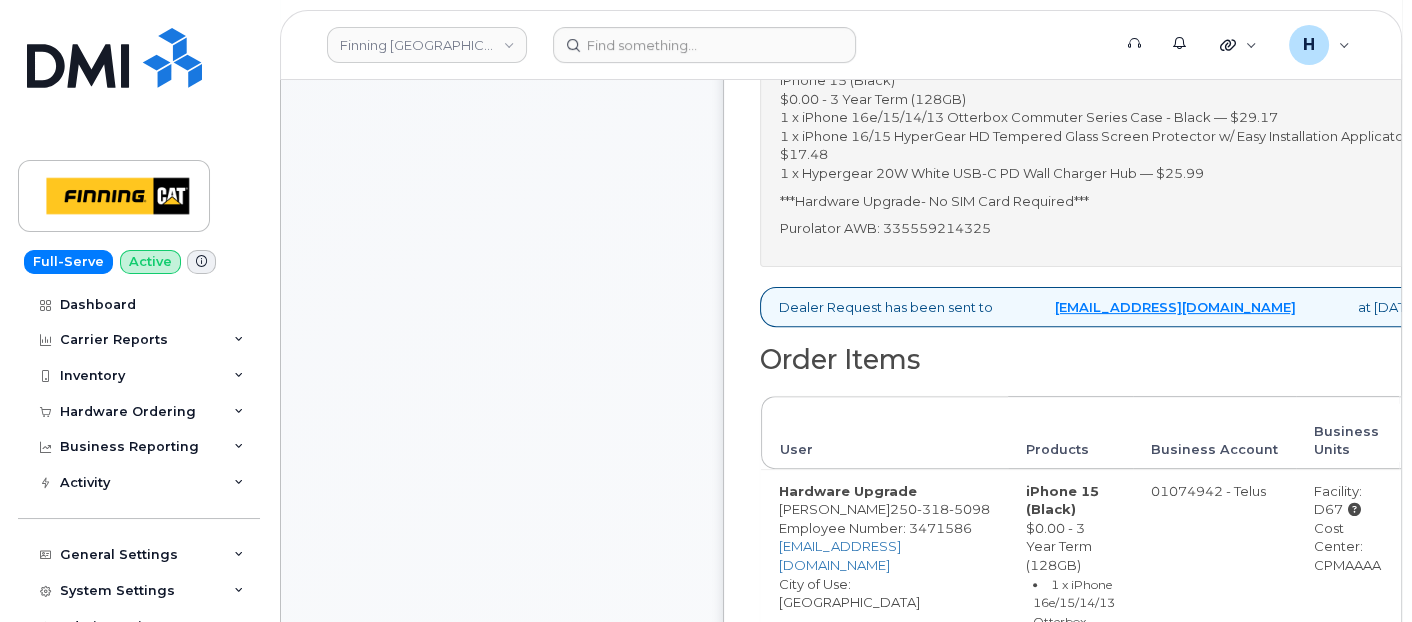 click on "Purolator AWB: 335559214325" at bounding box center (1131, 228) 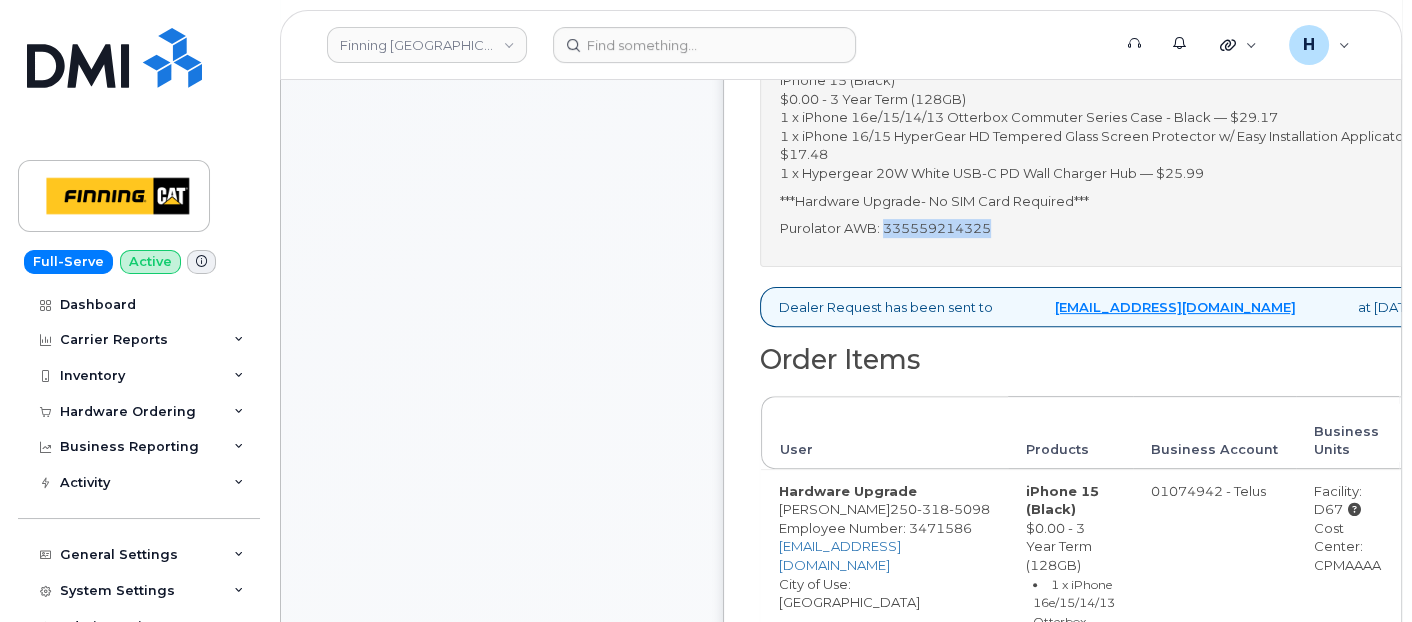 click on "Purolator AWB: 335559214325" at bounding box center (1131, 228) 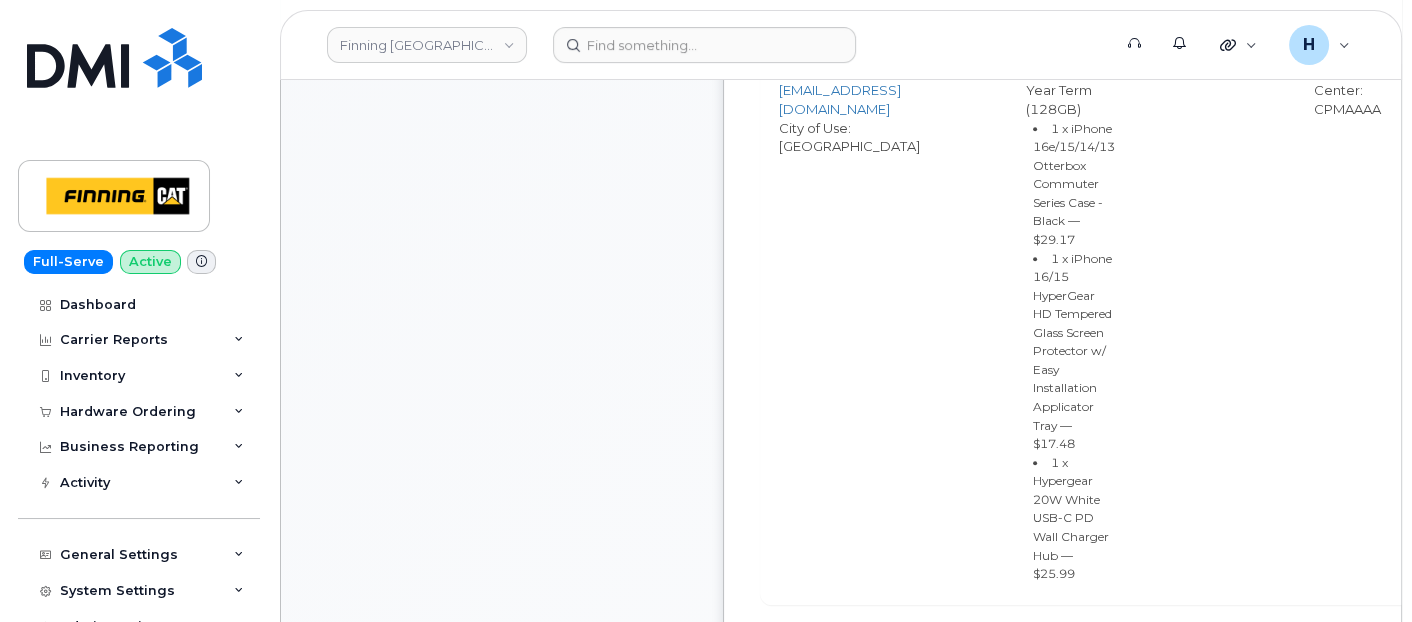 scroll, scrollTop: 1787, scrollLeft: 0, axis: vertical 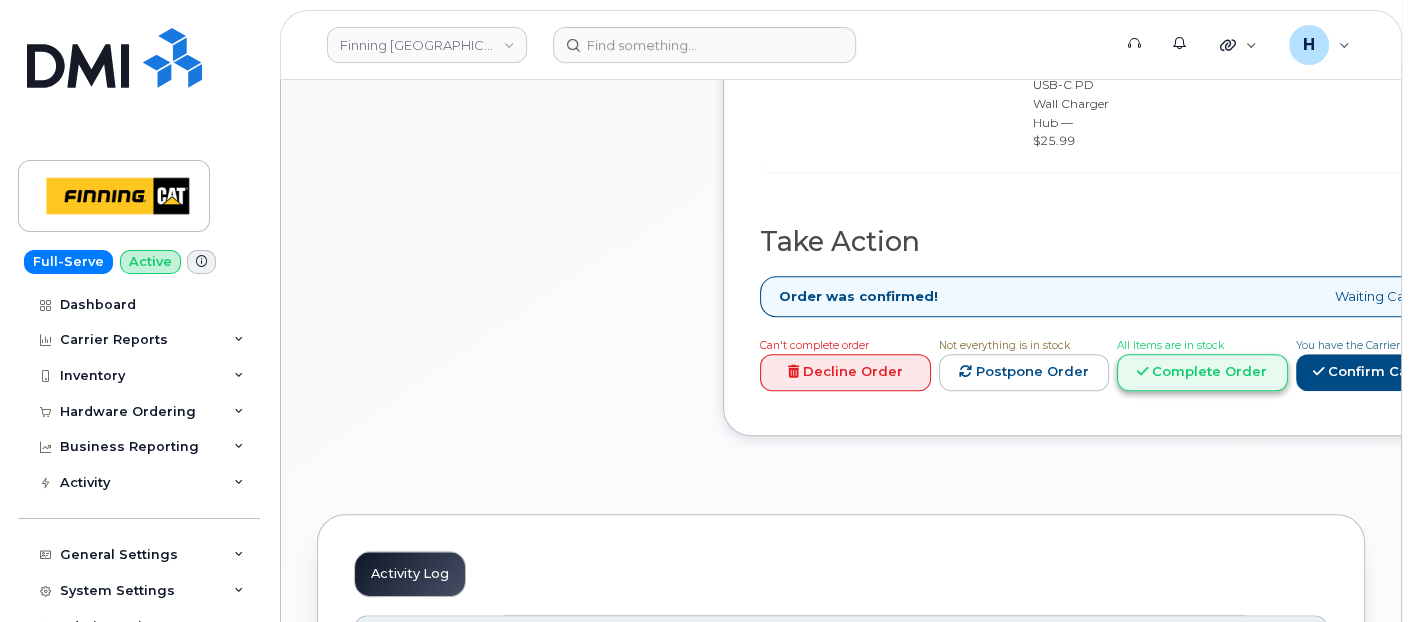 click on "Complete Order" at bounding box center (1202, 372) 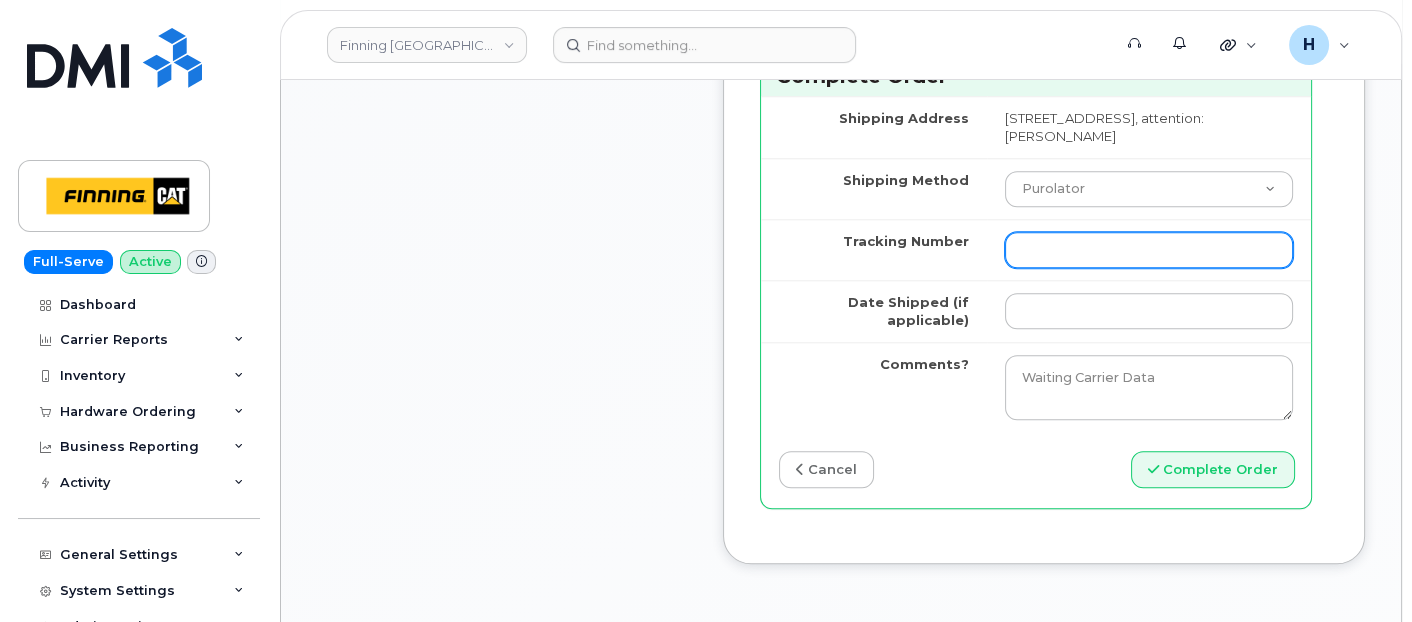 scroll, scrollTop: 2565, scrollLeft: 0, axis: vertical 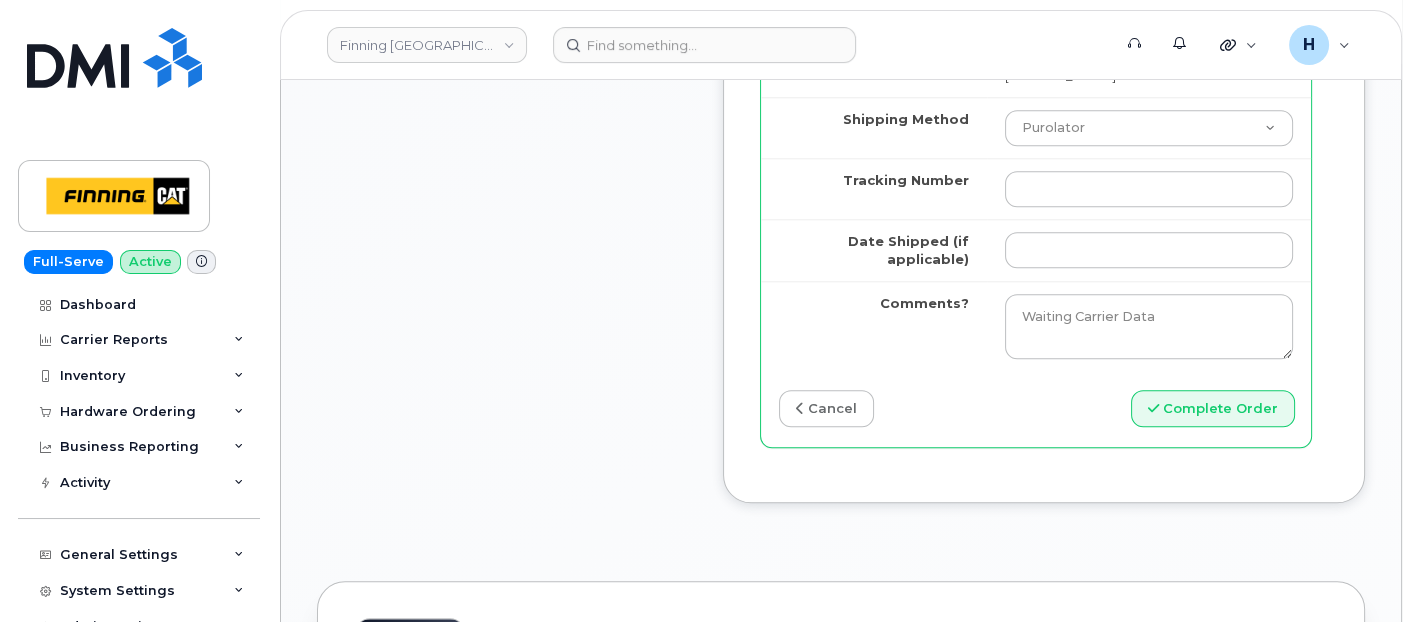 drag, startPoint x: 1045, startPoint y: 258, endPoint x: 1044, endPoint y: 271, distance: 13.038404 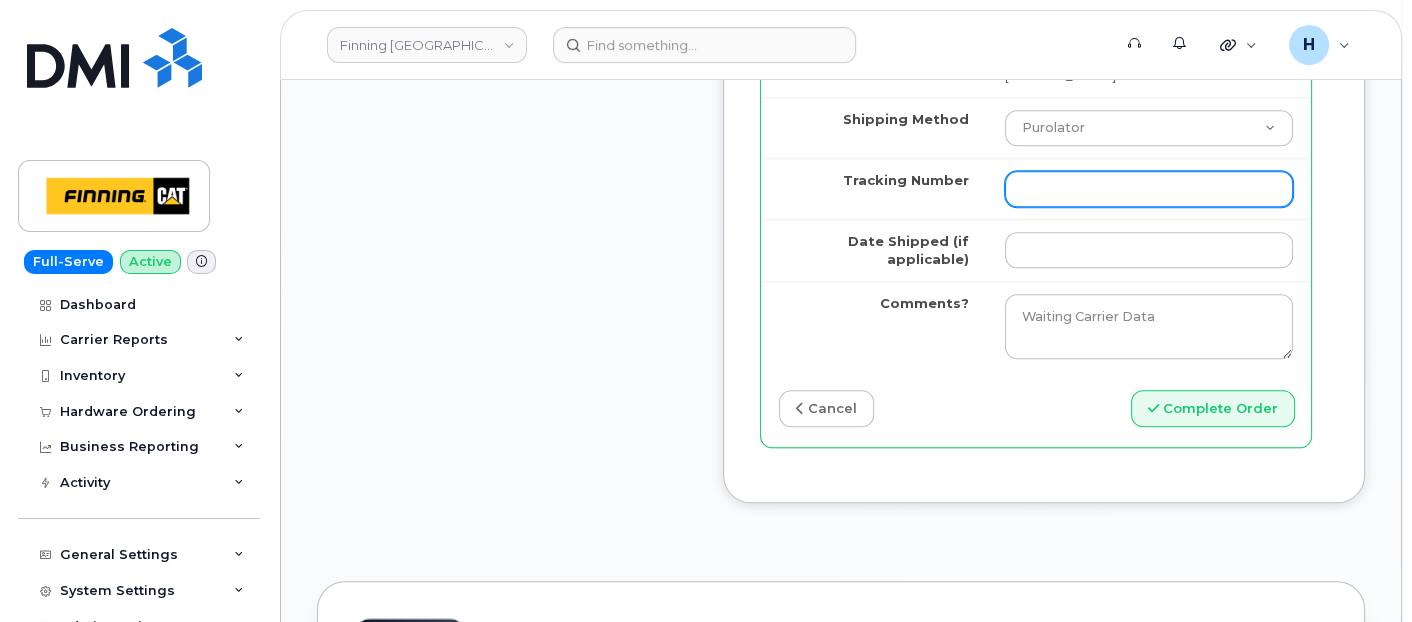 click on "Tracking Number" at bounding box center (1149, 189) 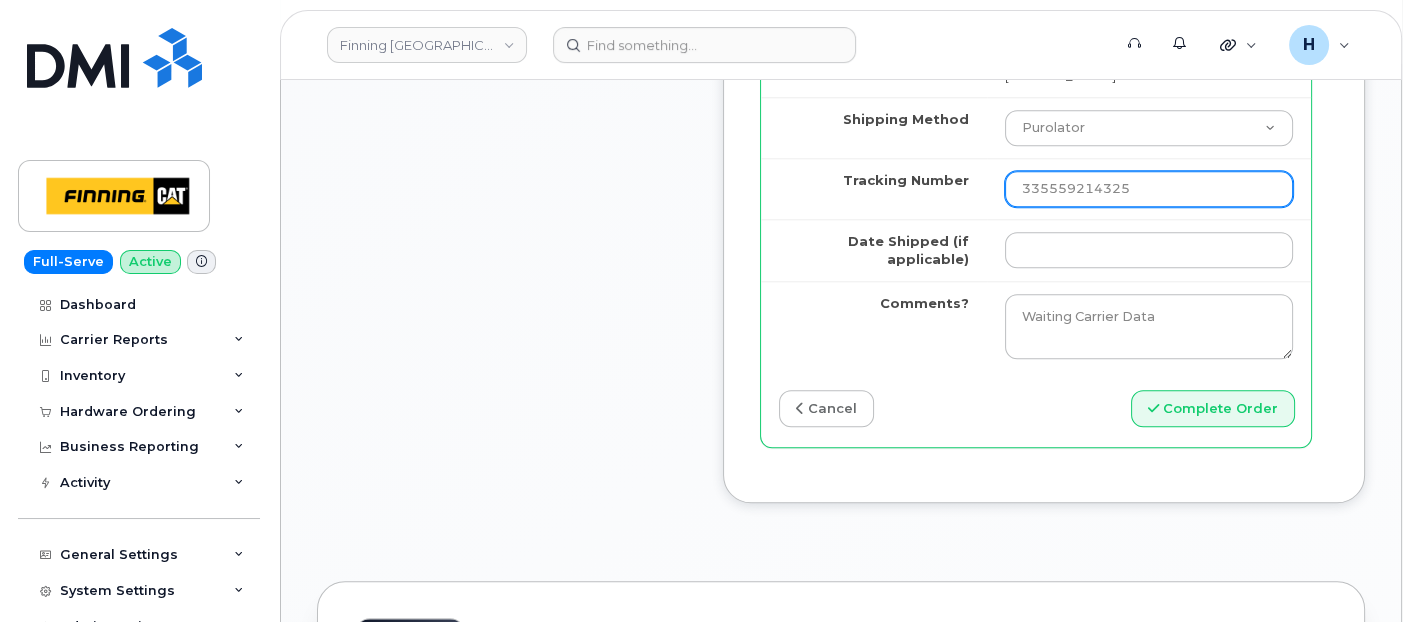 type on "335559214325" 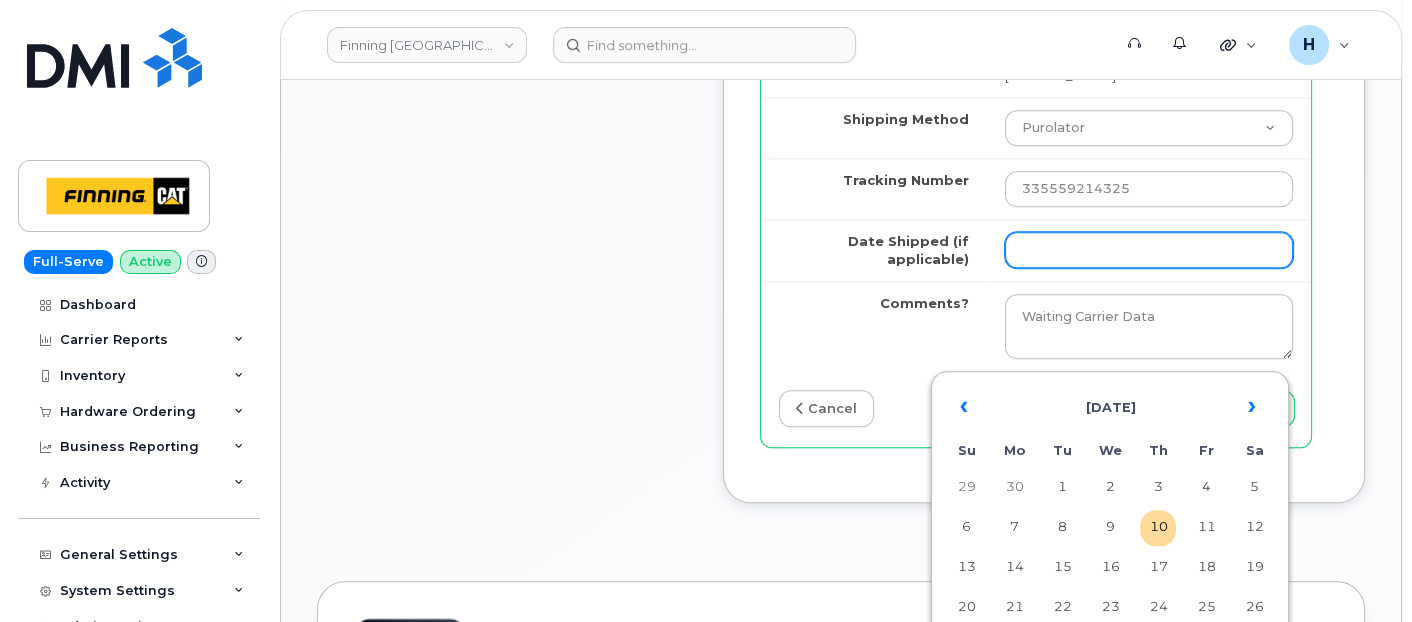 drag, startPoint x: 1038, startPoint y: 297, endPoint x: 1033, endPoint y: 339, distance: 42.296574 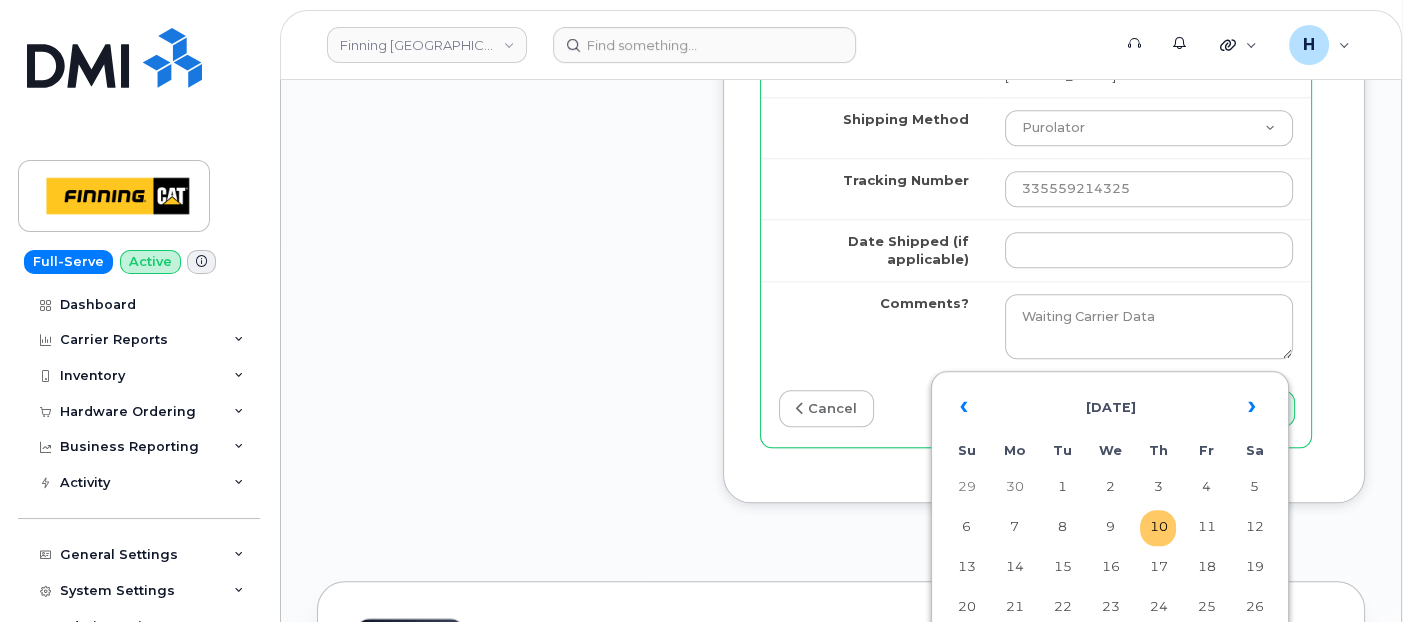 click on "10" at bounding box center [1158, 528] 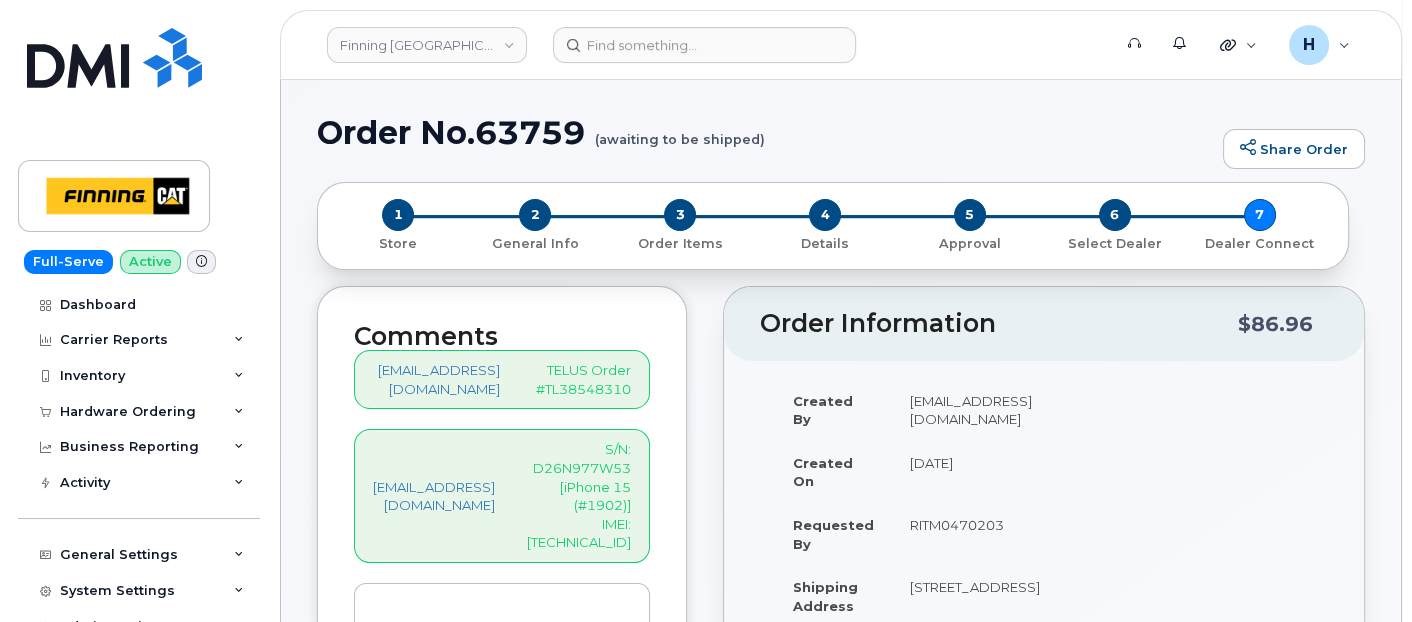 scroll, scrollTop: 120, scrollLeft: 0, axis: vertical 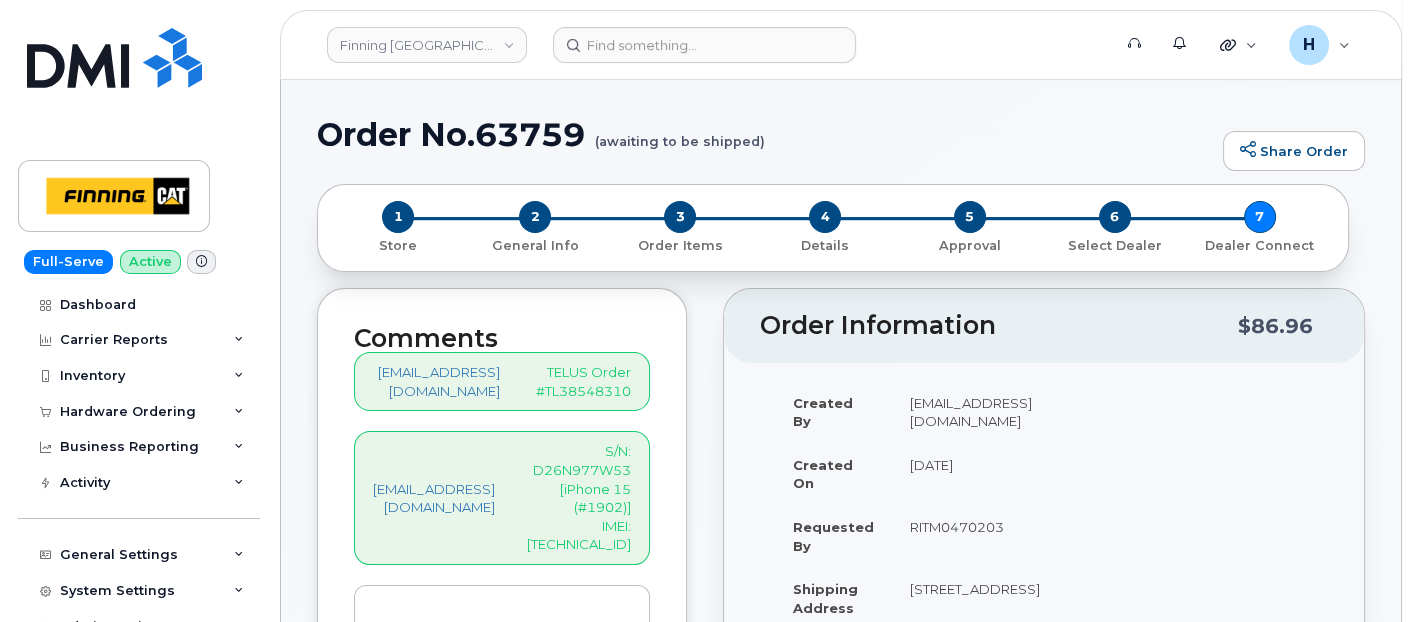 click on "S/N: D26N977W53 [iPhone 15 (#1902)]
IMEI: 351522606404414" at bounding box center [579, 497] 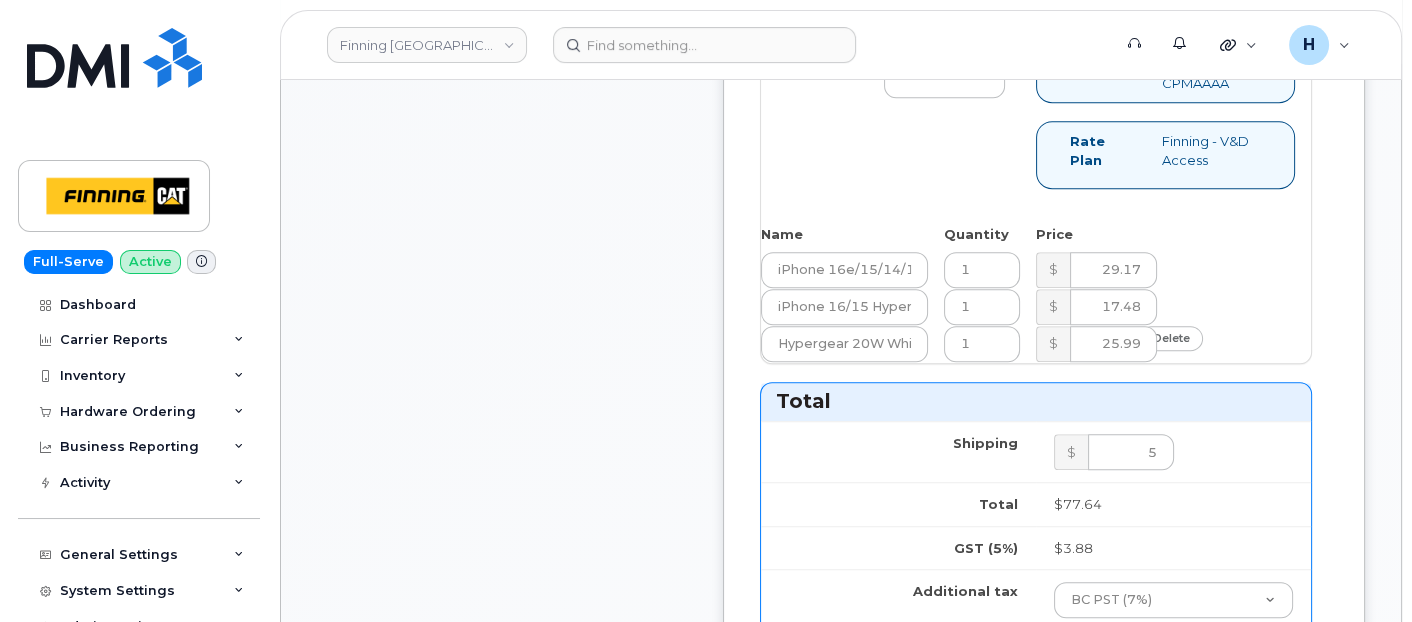 scroll, scrollTop: 1676, scrollLeft: 0, axis: vertical 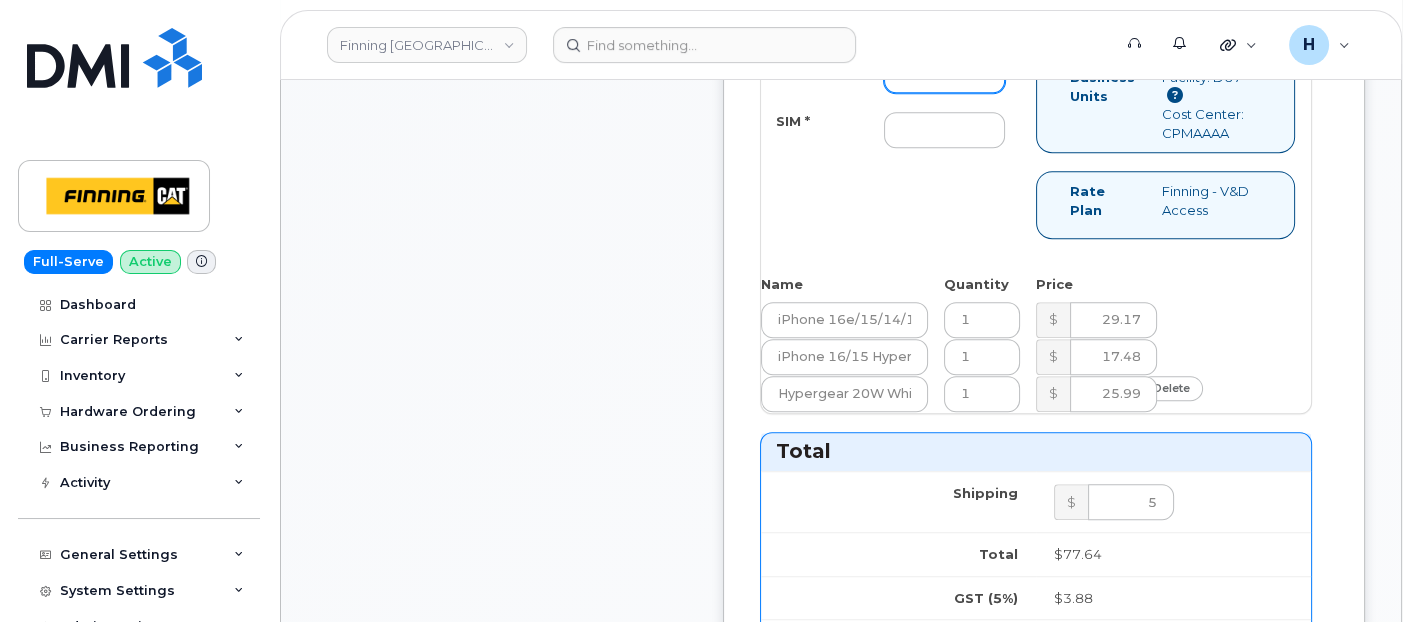 click on "IMEI *" at bounding box center (944, 75) 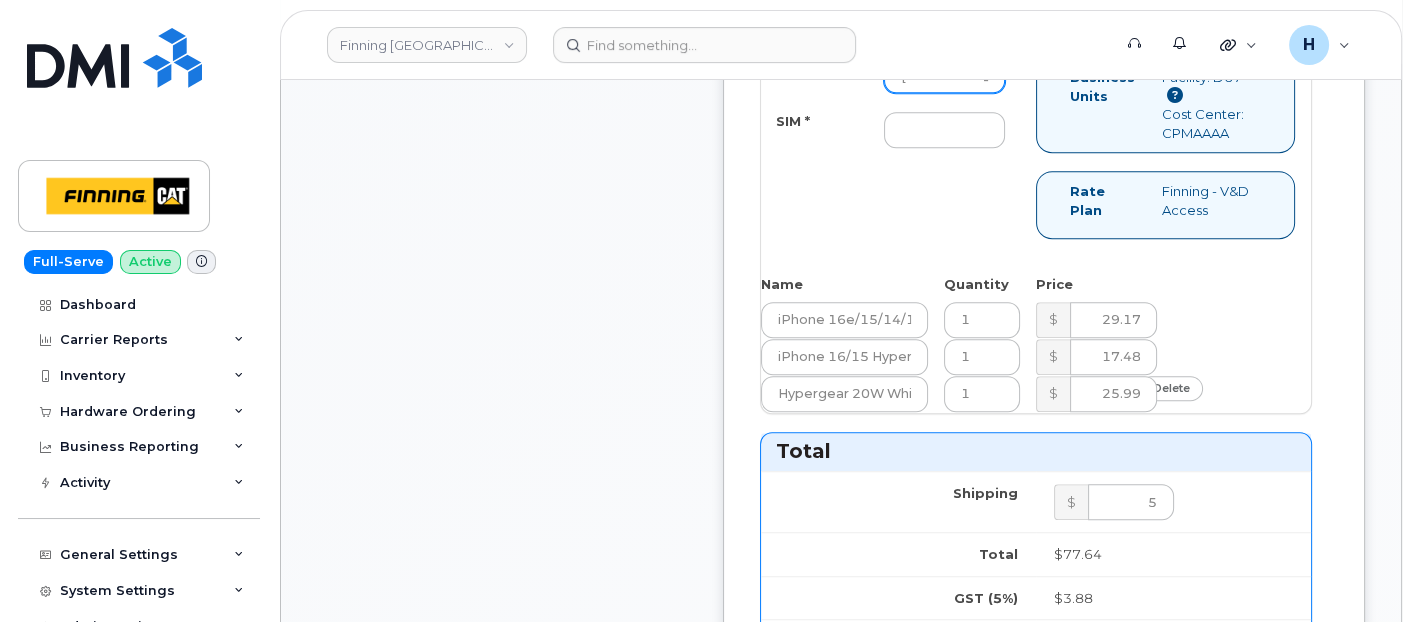 scroll, scrollTop: 0, scrollLeft: 57, axis: horizontal 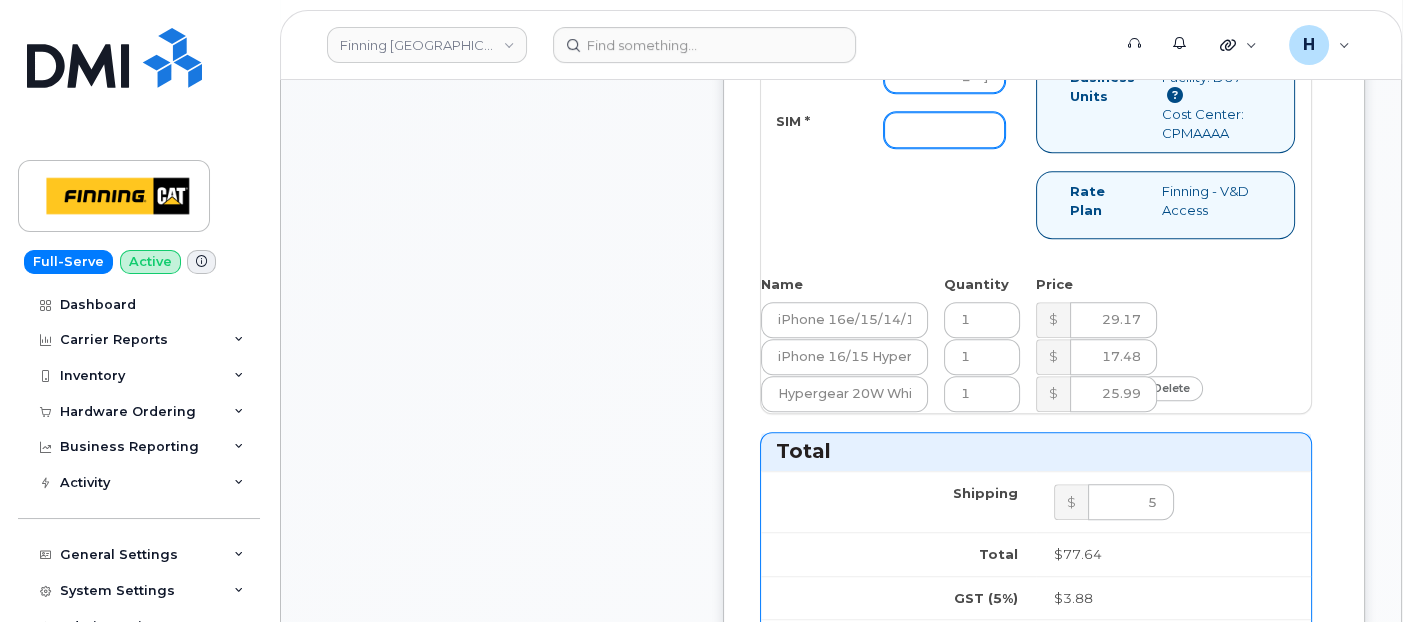 type on "[TECHNICAL_ID]" 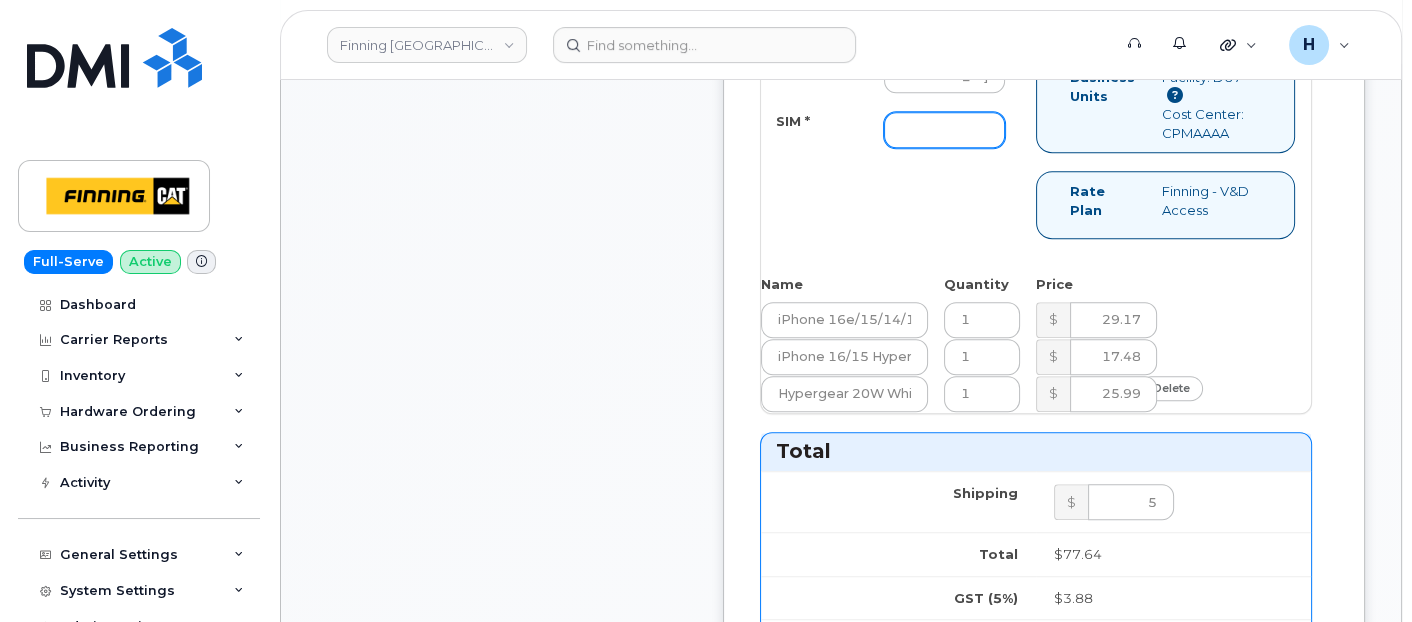 click on "SIM *" at bounding box center (944, 130) 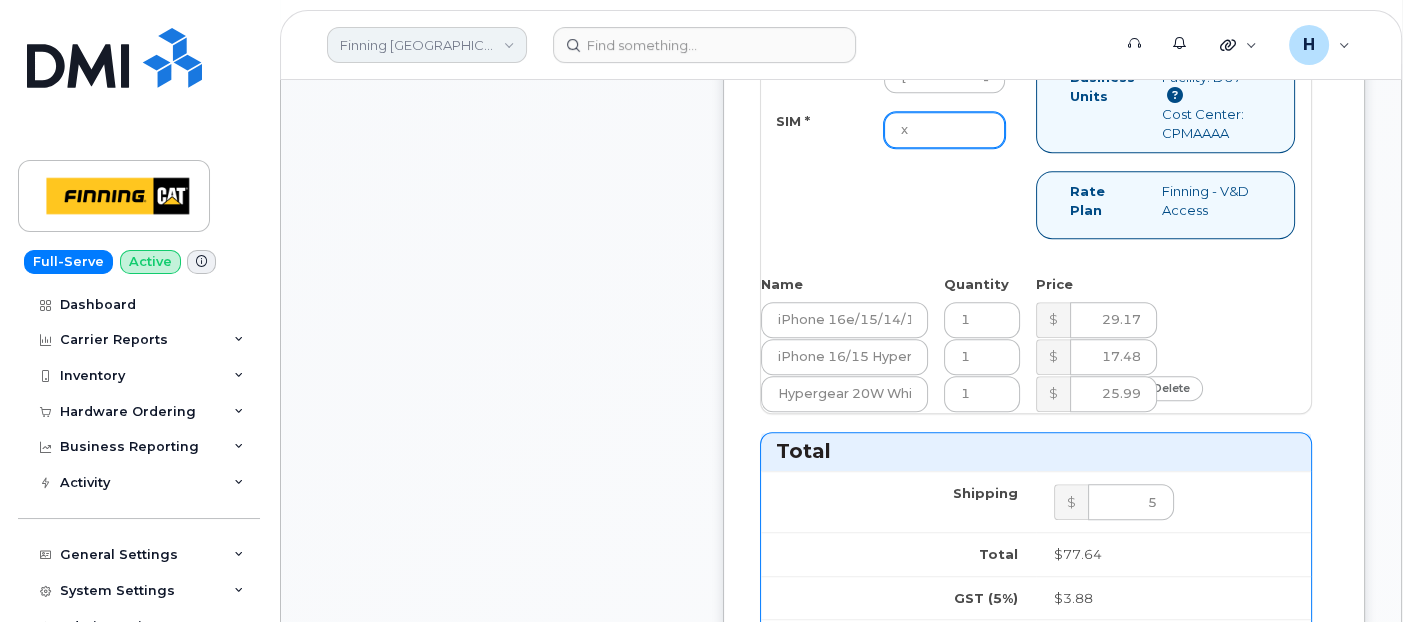 type on "x" 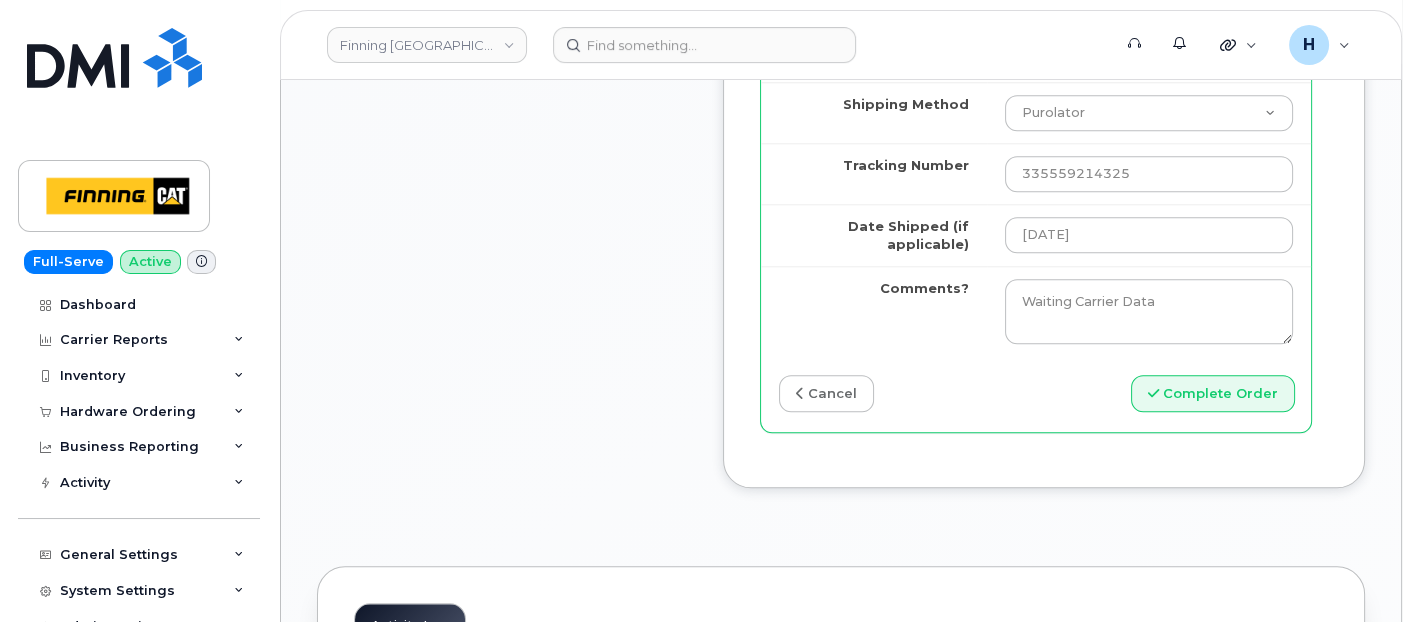 scroll, scrollTop: 2676, scrollLeft: 0, axis: vertical 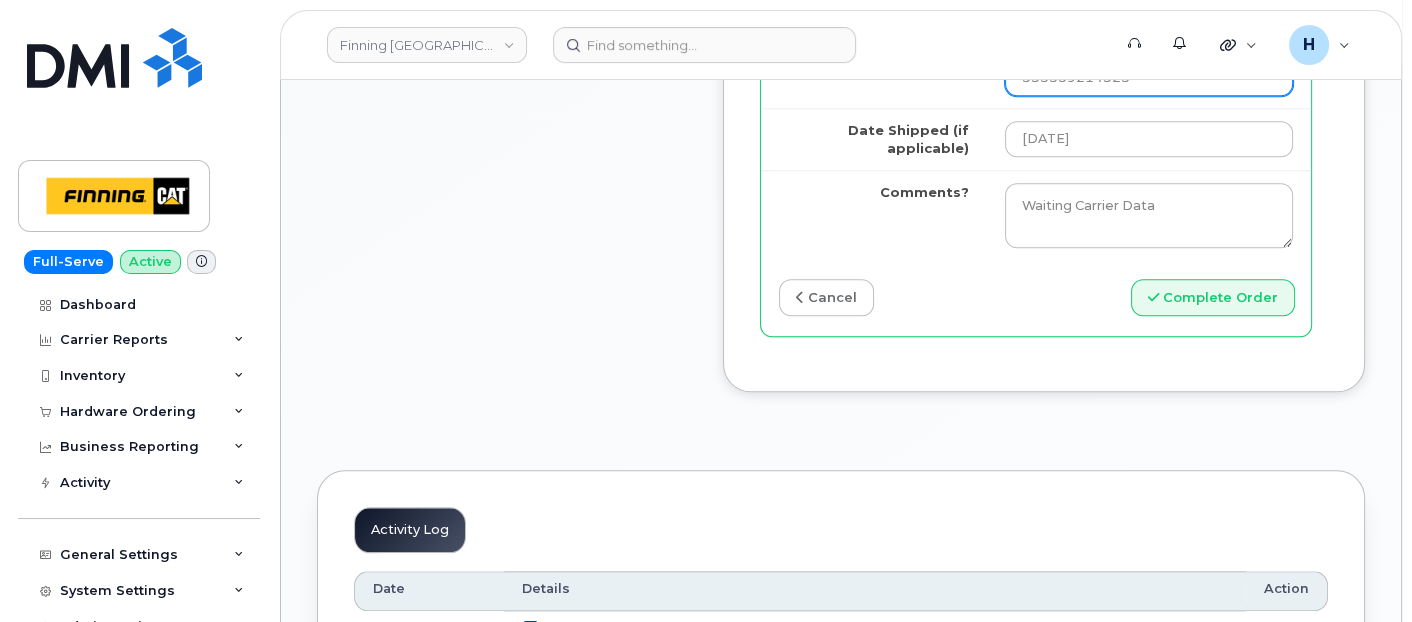 drag, startPoint x: 1143, startPoint y: 165, endPoint x: 975, endPoint y: 169, distance: 168.0476 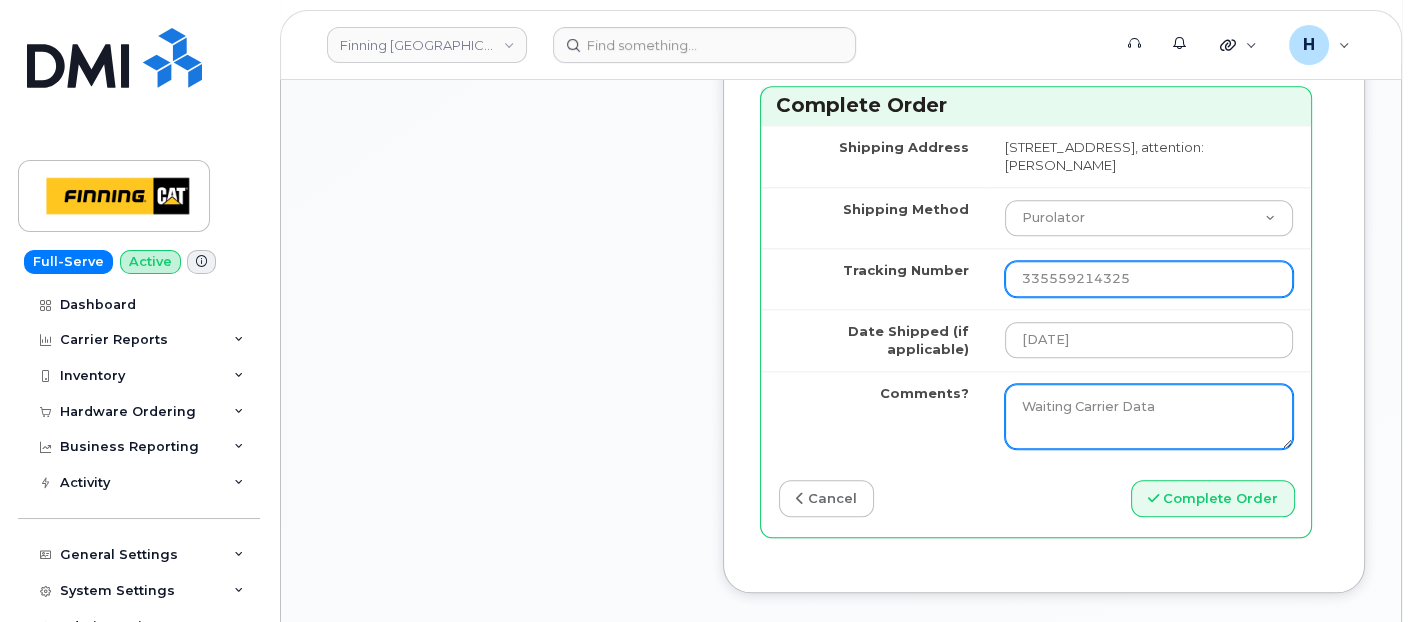scroll, scrollTop: 2565, scrollLeft: 0, axis: vertical 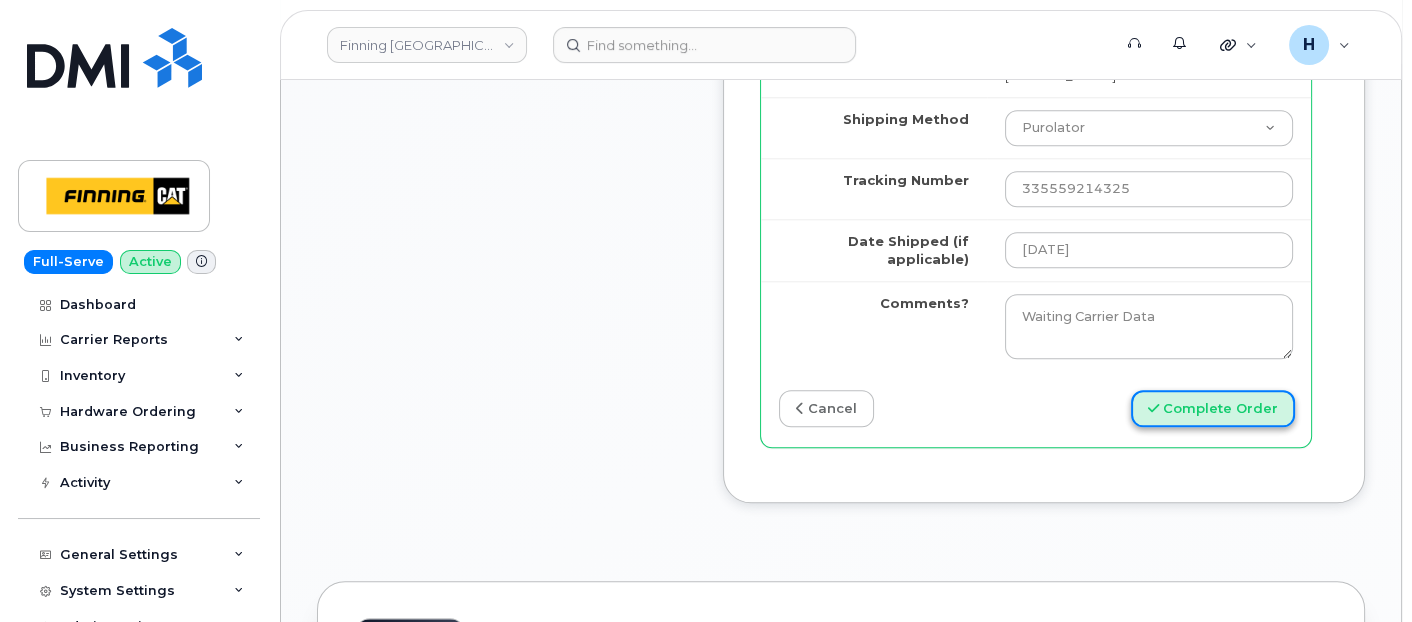 click on "Complete Order" at bounding box center [1213, 408] 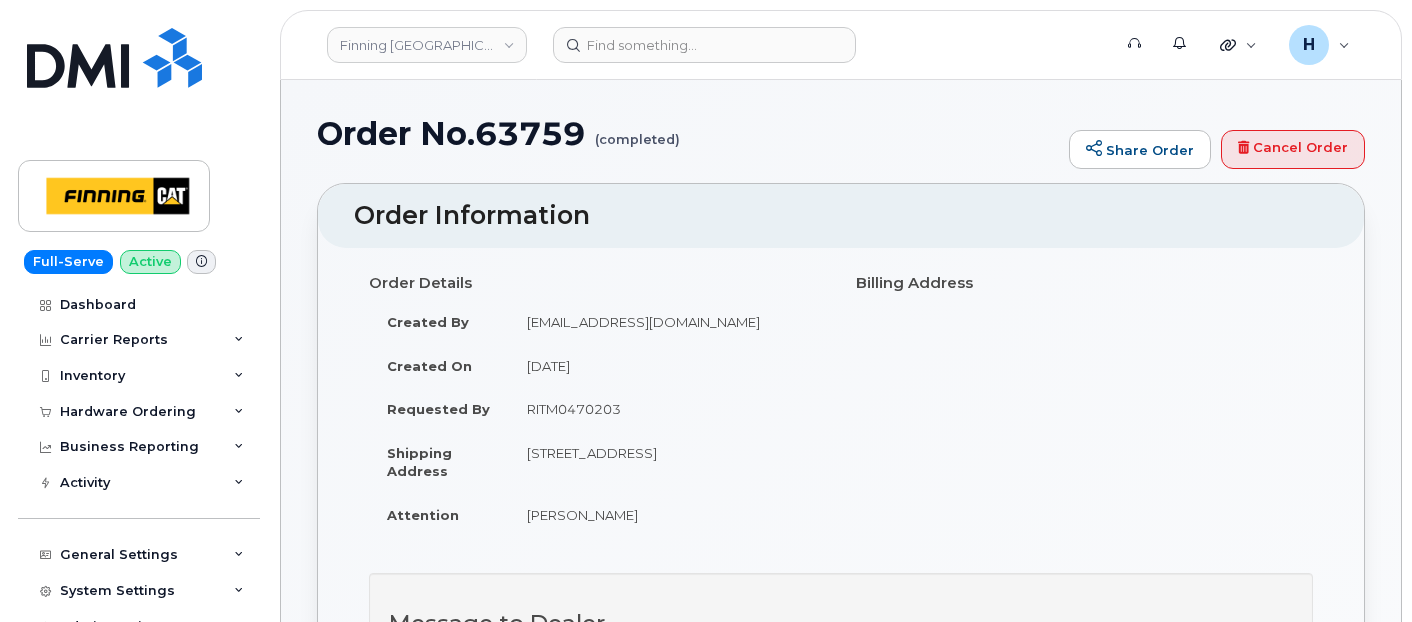 scroll, scrollTop: 0, scrollLeft: 0, axis: both 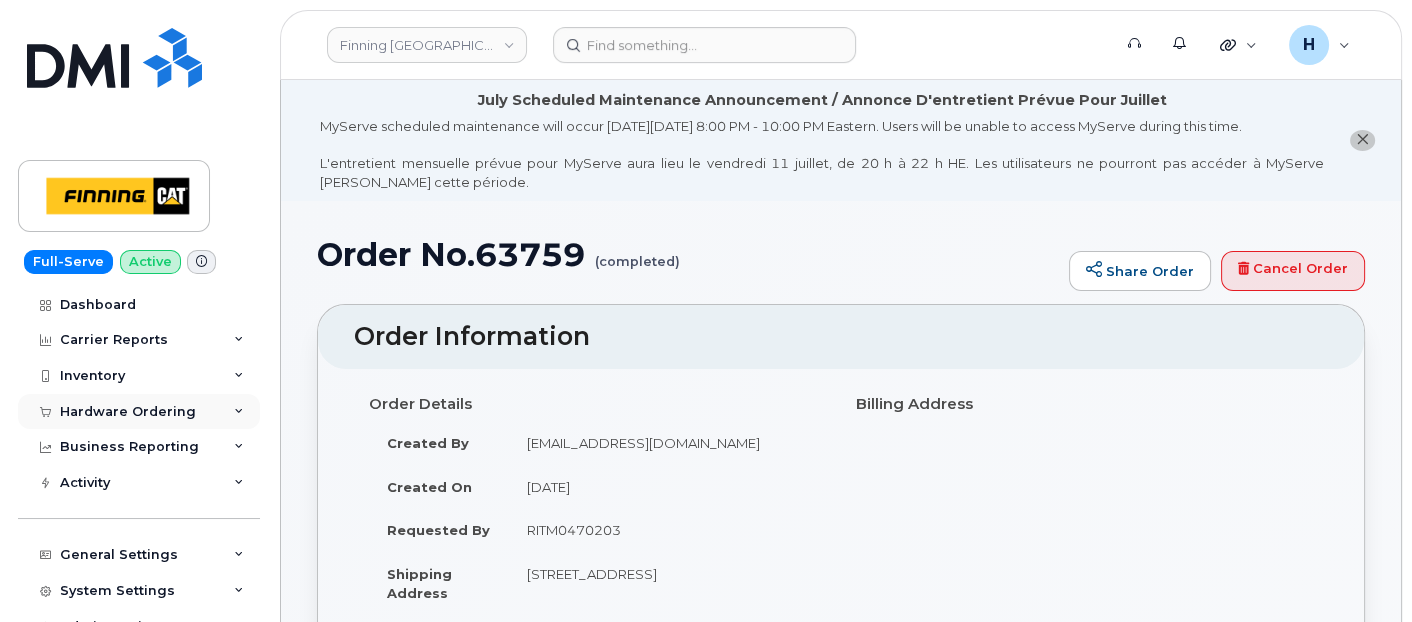 click on "Hardware Ordering" at bounding box center [128, 412] 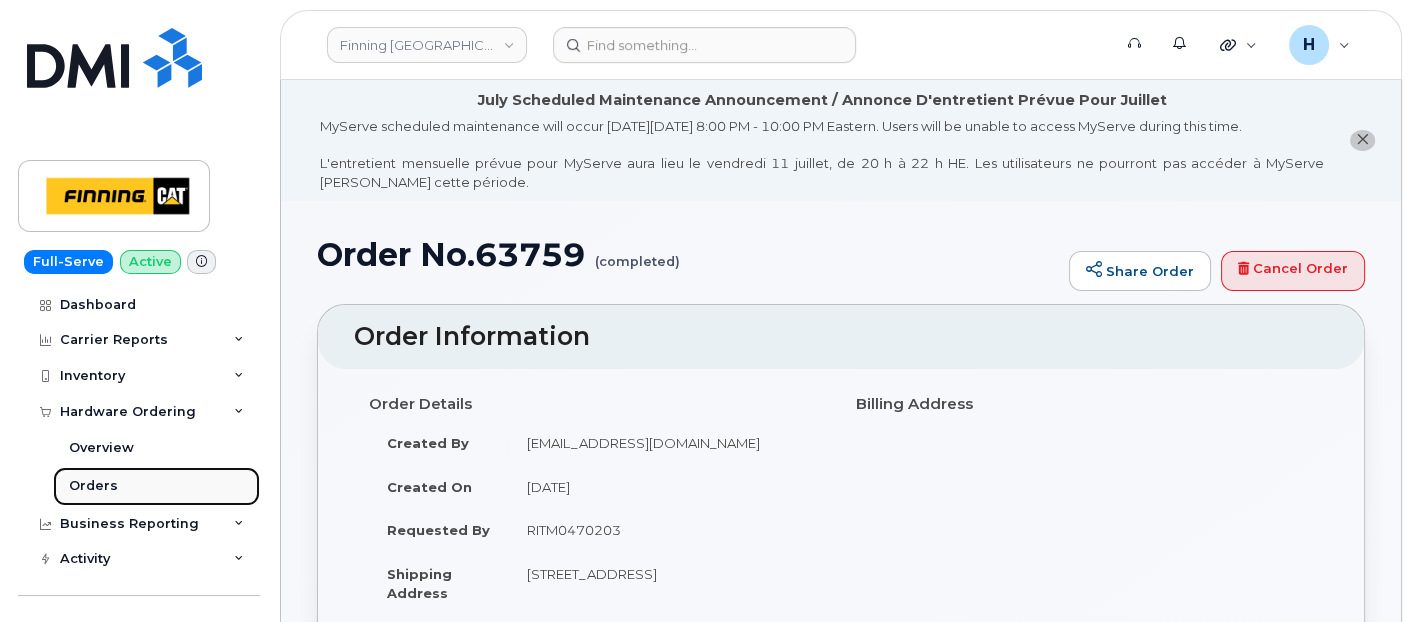 click on "Orders" at bounding box center [156, 486] 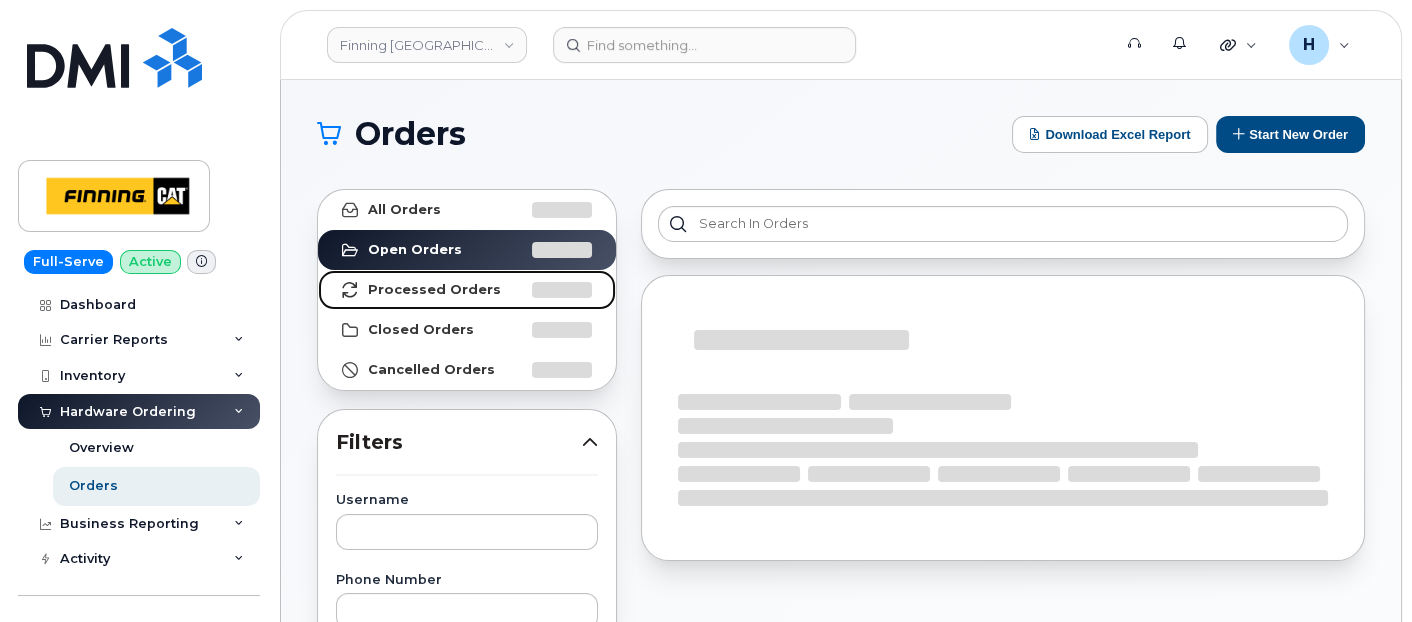 click on "Processed Orders" at bounding box center [434, 290] 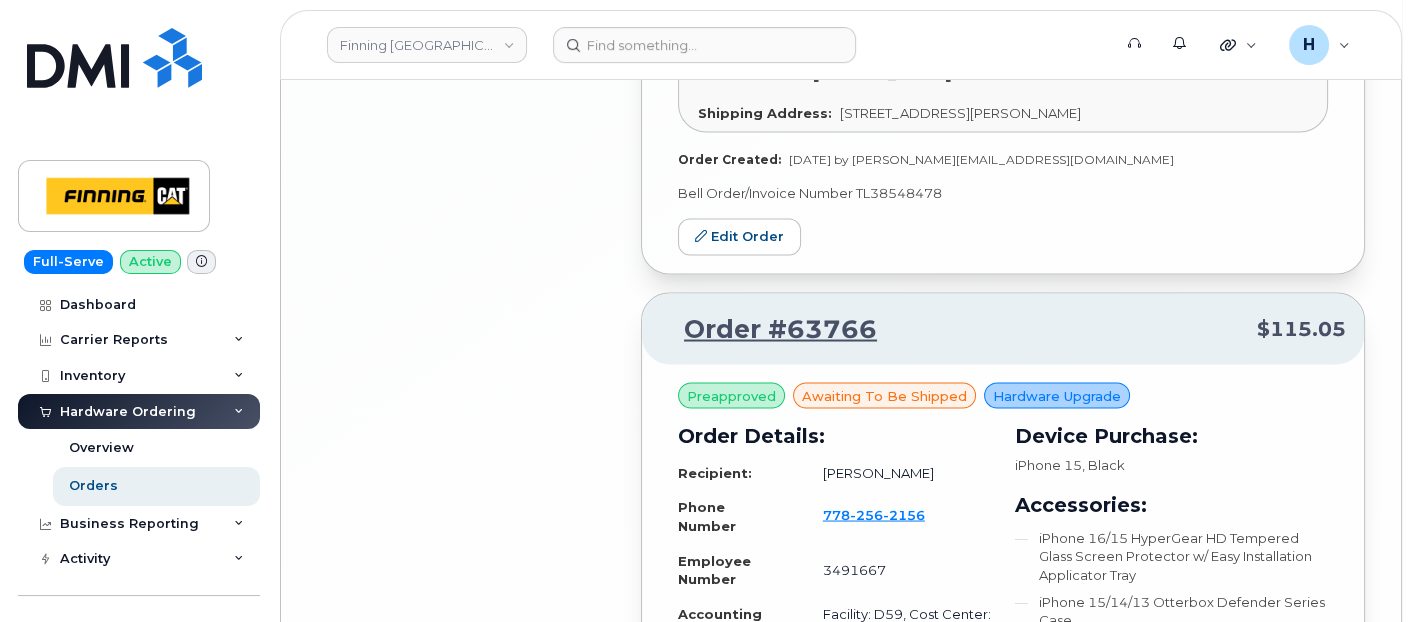scroll, scrollTop: 5077, scrollLeft: 0, axis: vertical 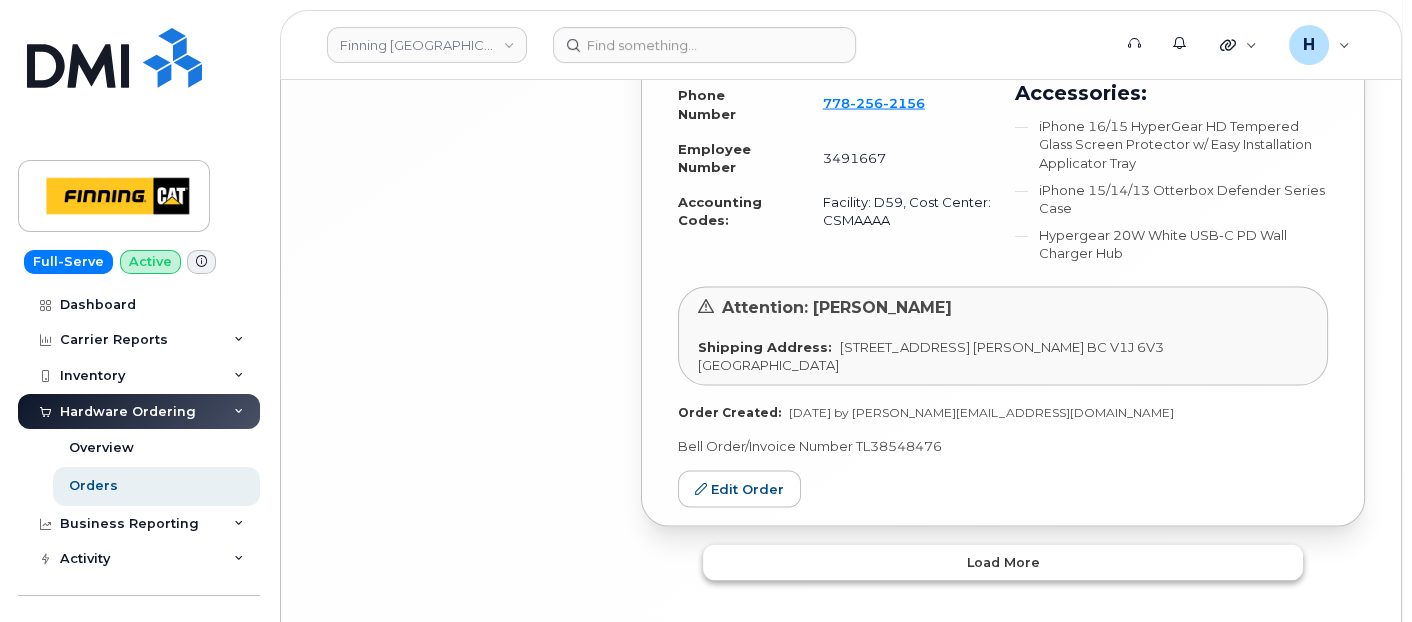 click on "Load more" at bounding box center [1003, 563] 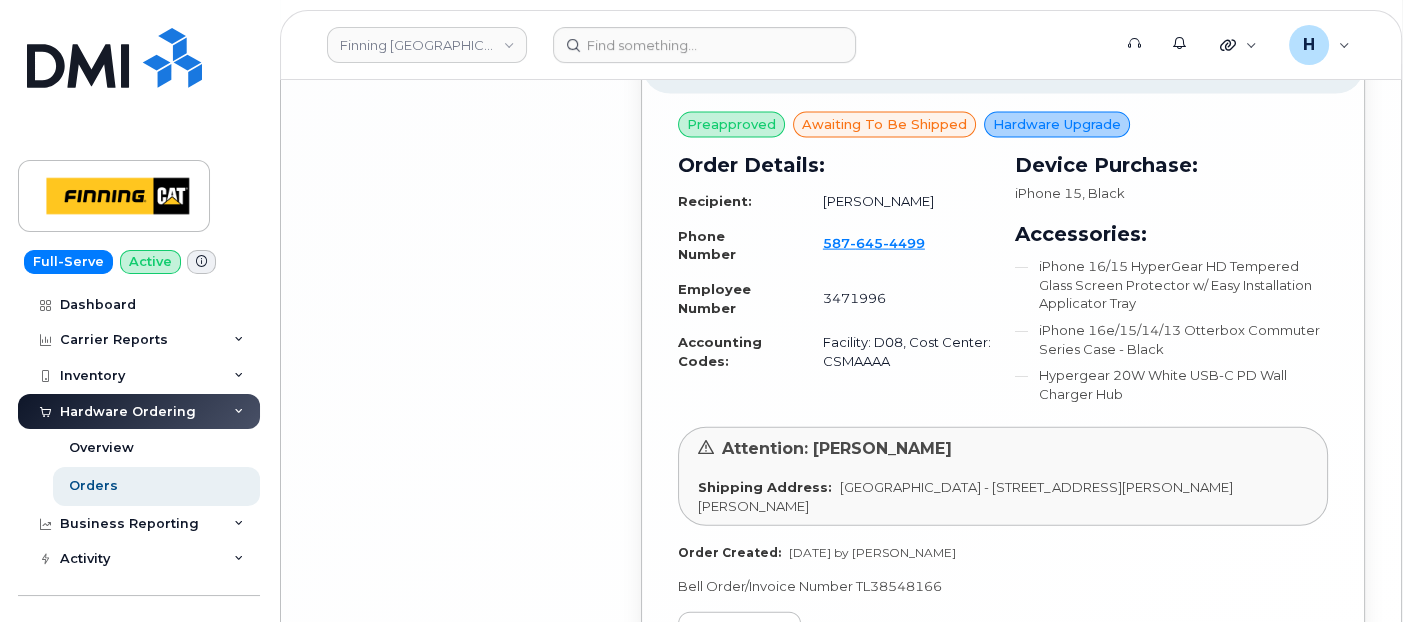 scroll, scrollTop: 5696, scrollLeft: 0, axis: vertical 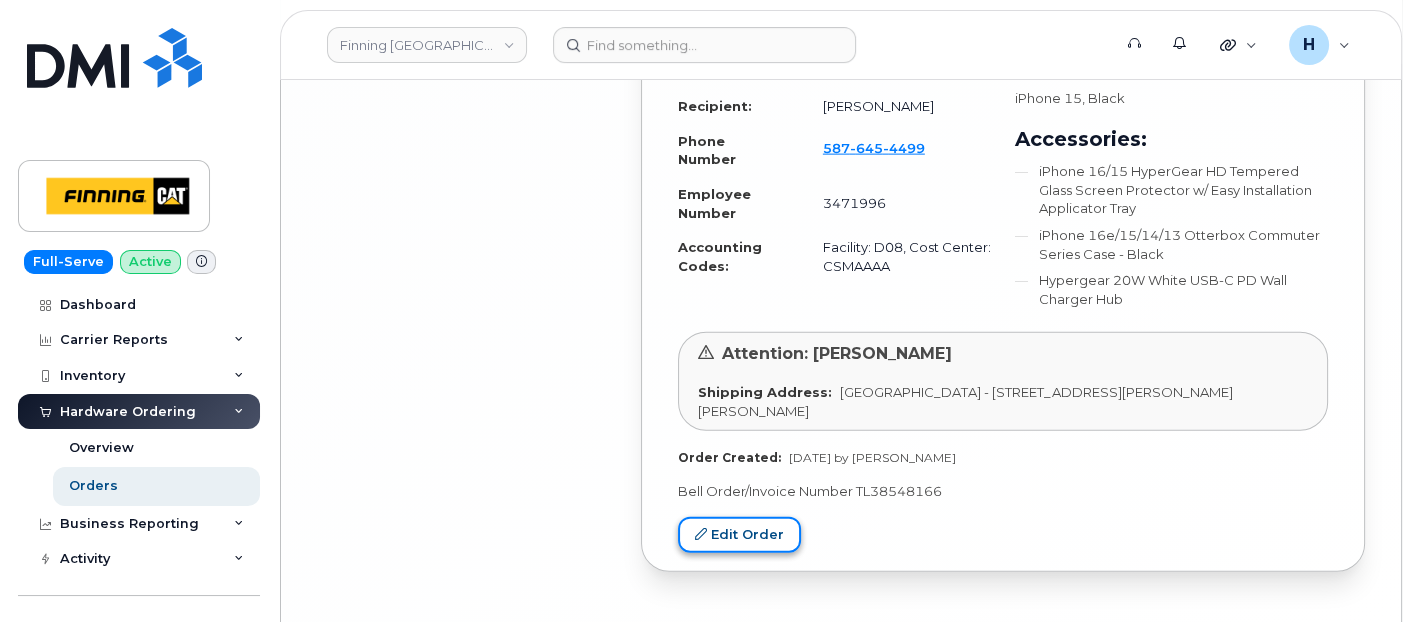 click on "Edit Order" at bounding box center (739, 535) 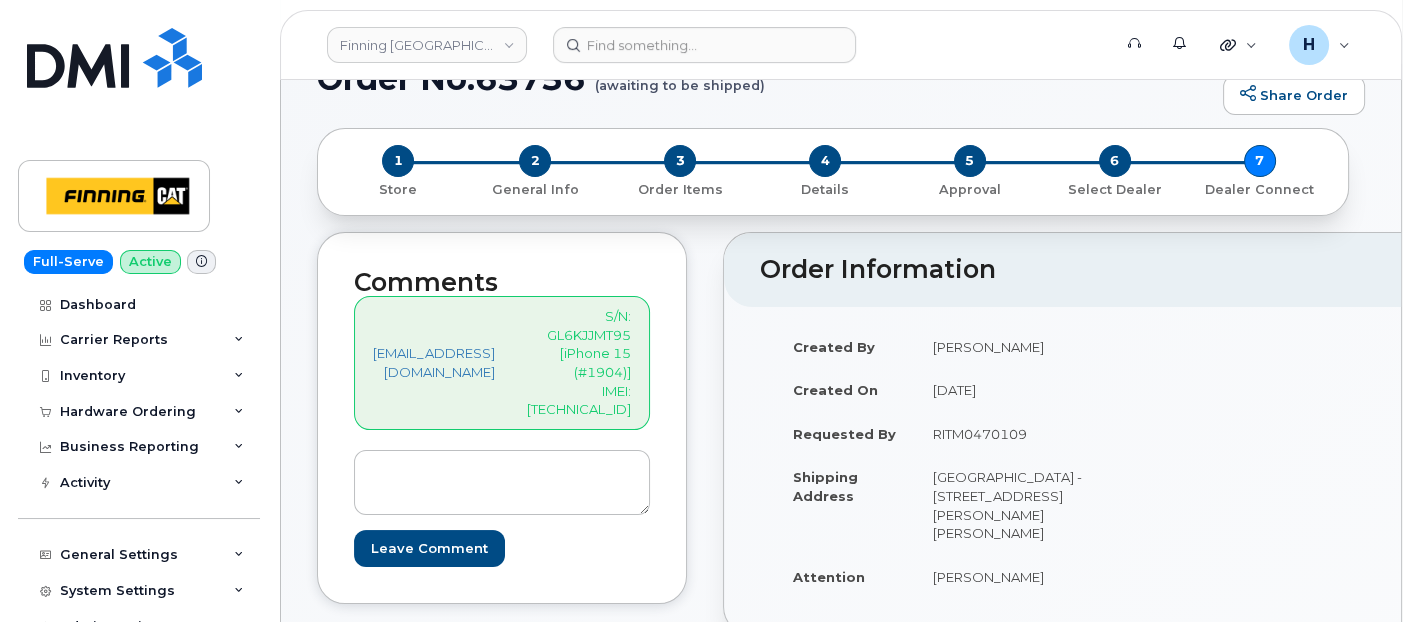 scroll, scrollTop: 333, scrollLeft: 0, axis: vertical 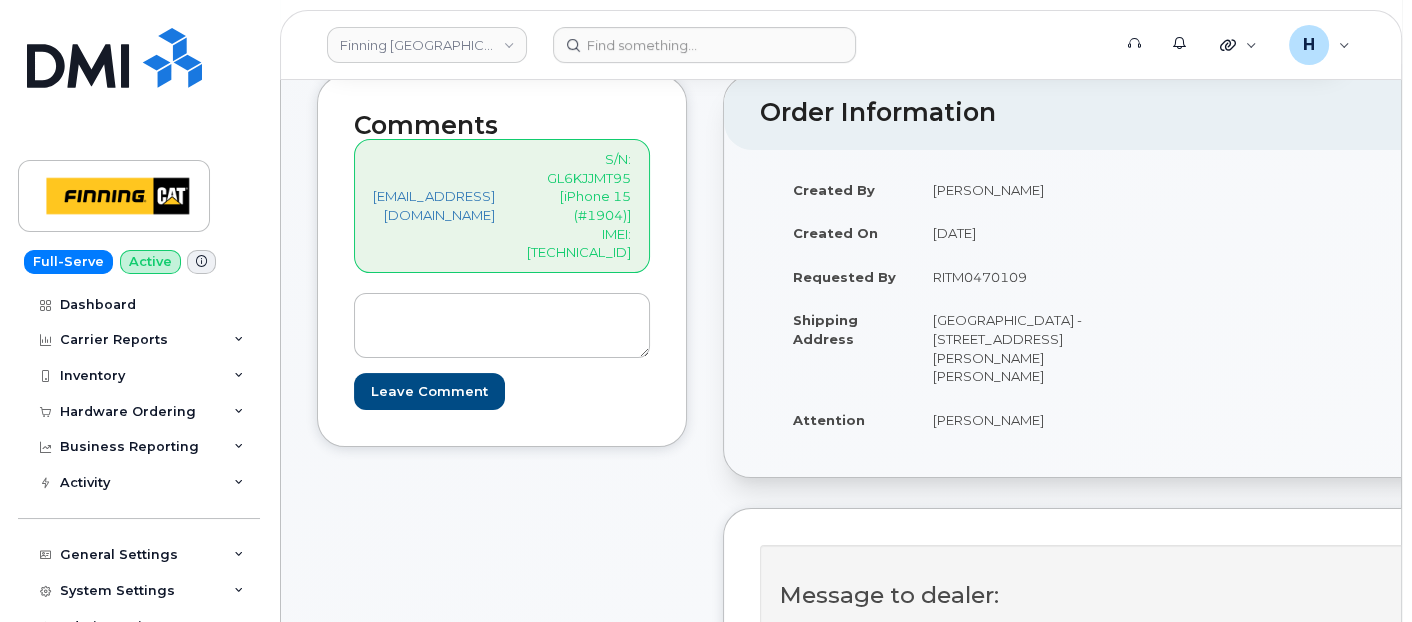 click on "S/N: GL6KJJMT95 [iPhone 15 (#1904)]
IMEI: [TECHNICAL_ID]" at bounding box center (579, 205) 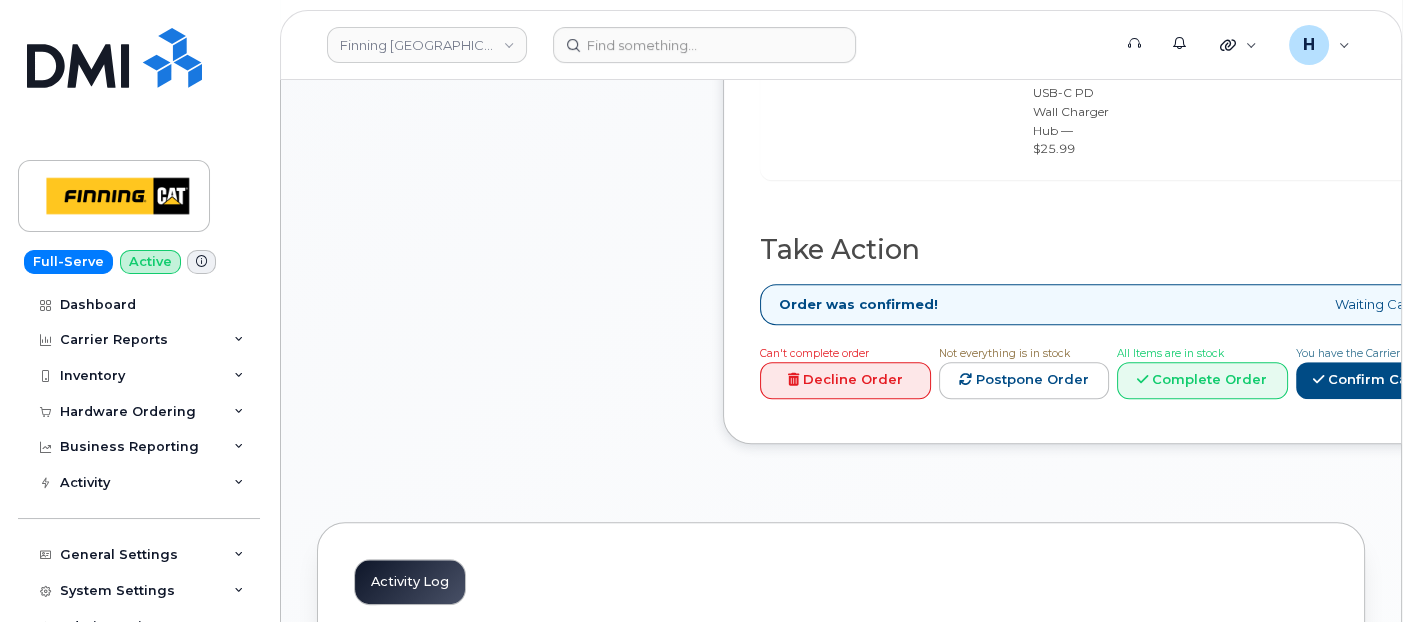 scroll, scrollTop: 1888, scrollLeft: 0, axis: vertical 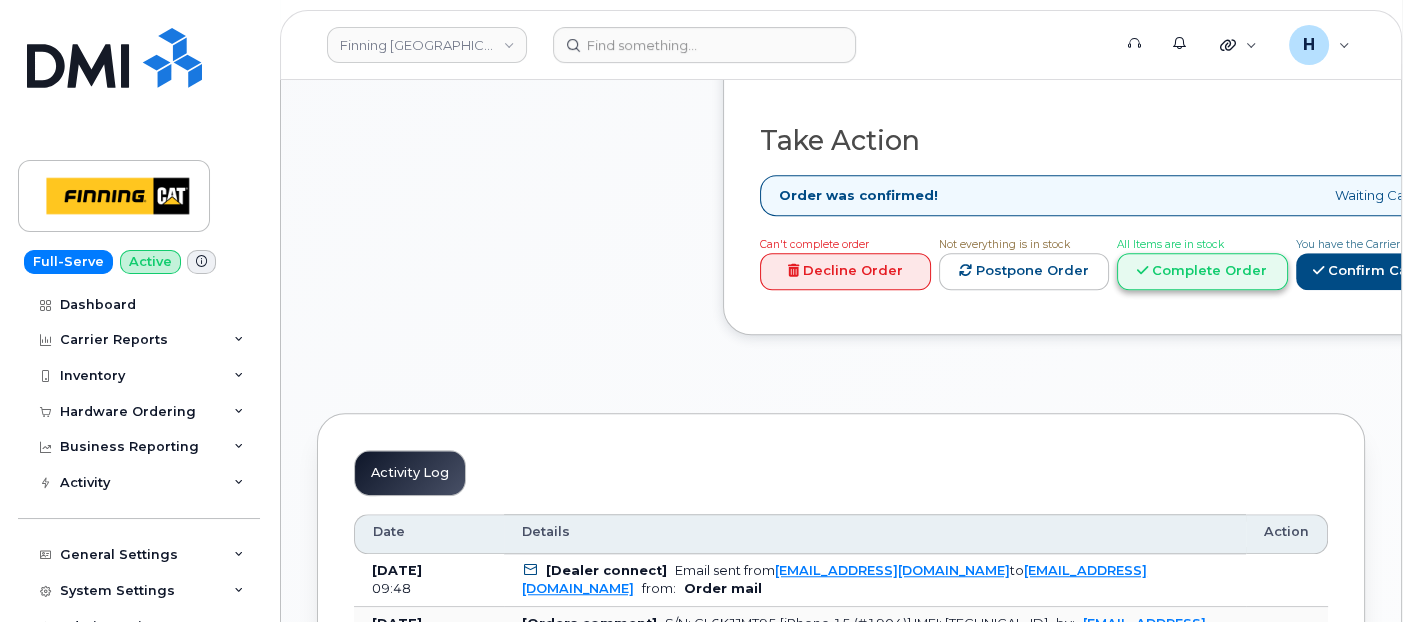 click on "Complete Order" at bounding box center (1202, 271) 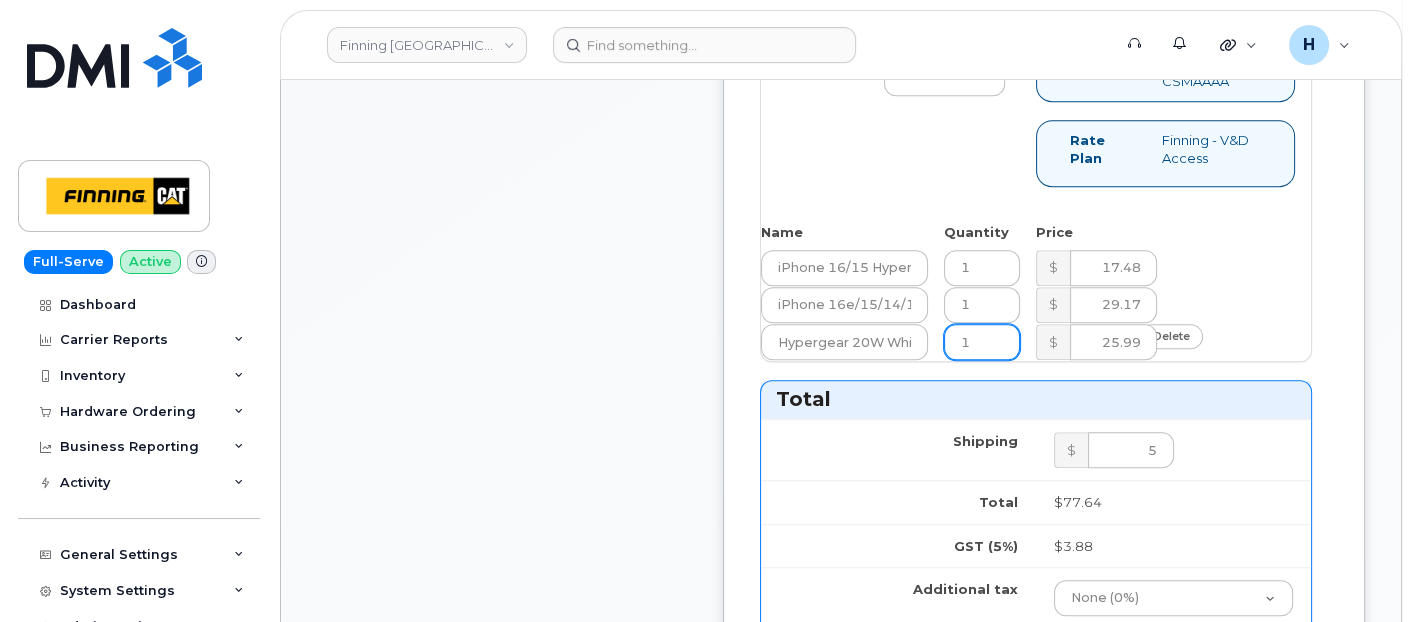 scroll, scrollTop: 1555, scrollLeft: 0, axis: vertical 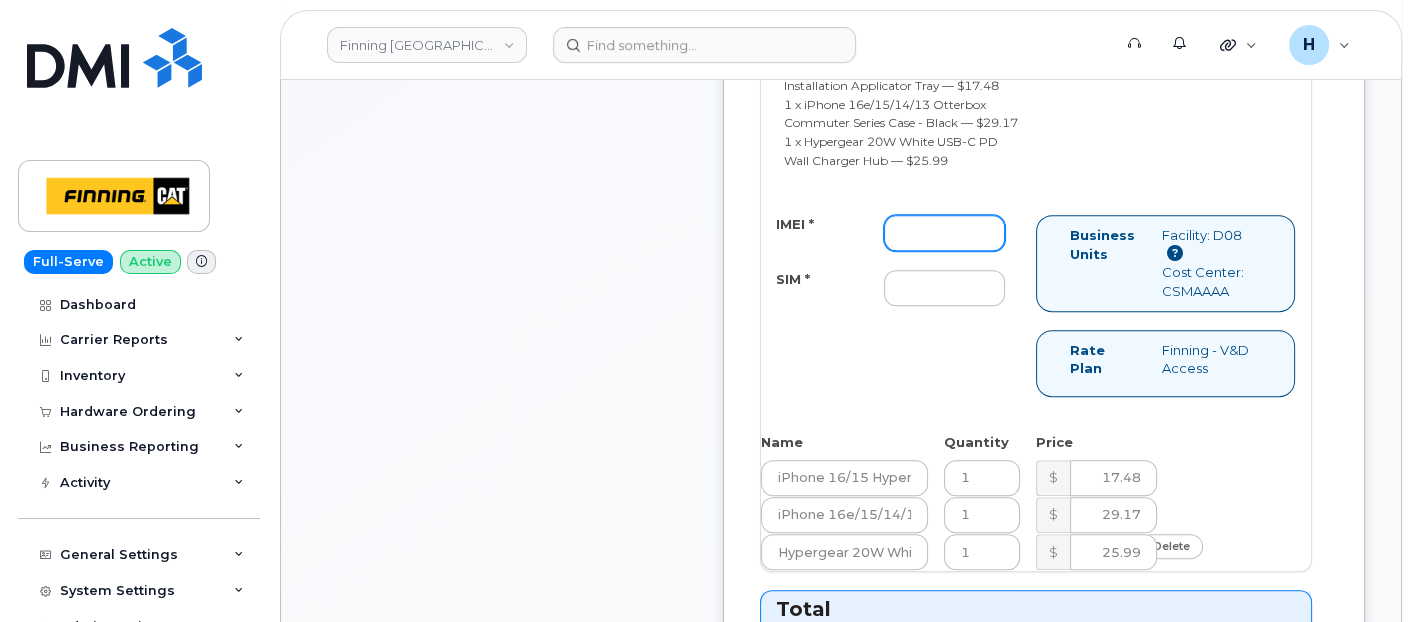 drag, startPoint x: 974, startPoint y: 359, endPoint x: 959, endPoint y: 360, distance: 15.033297 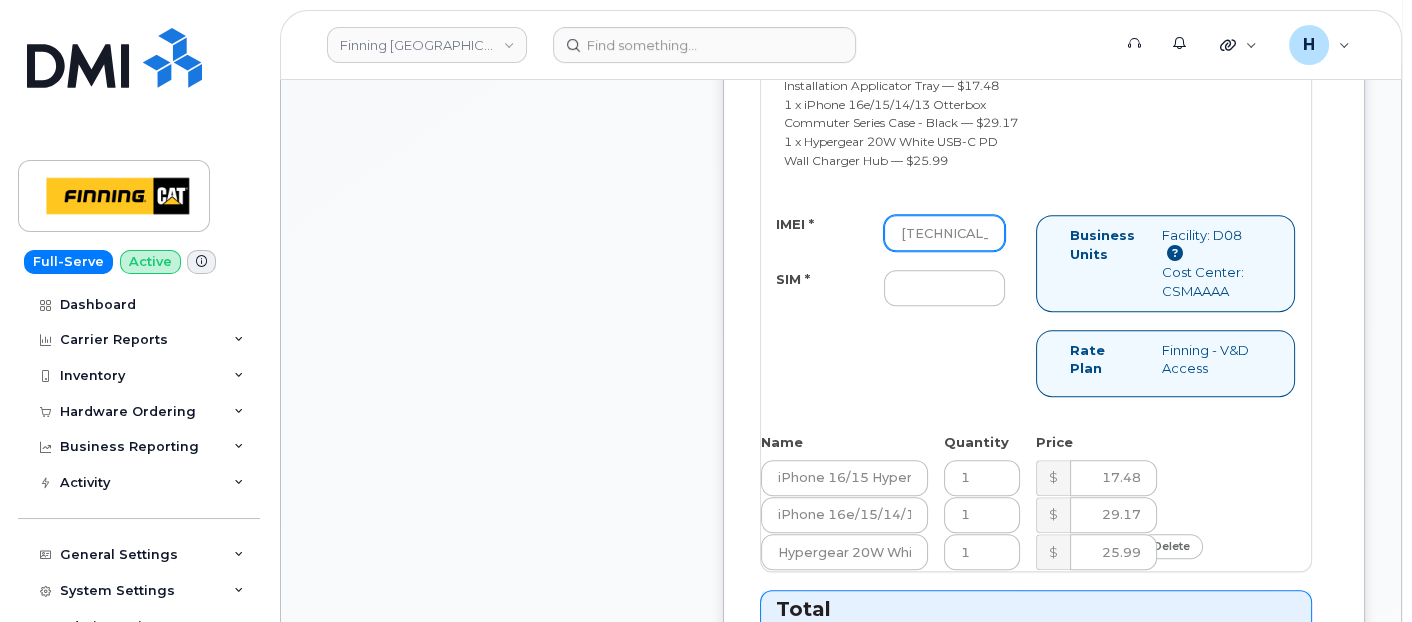 scroll, scrollTop: 0, scrollLeft: 57, axis: horizontal 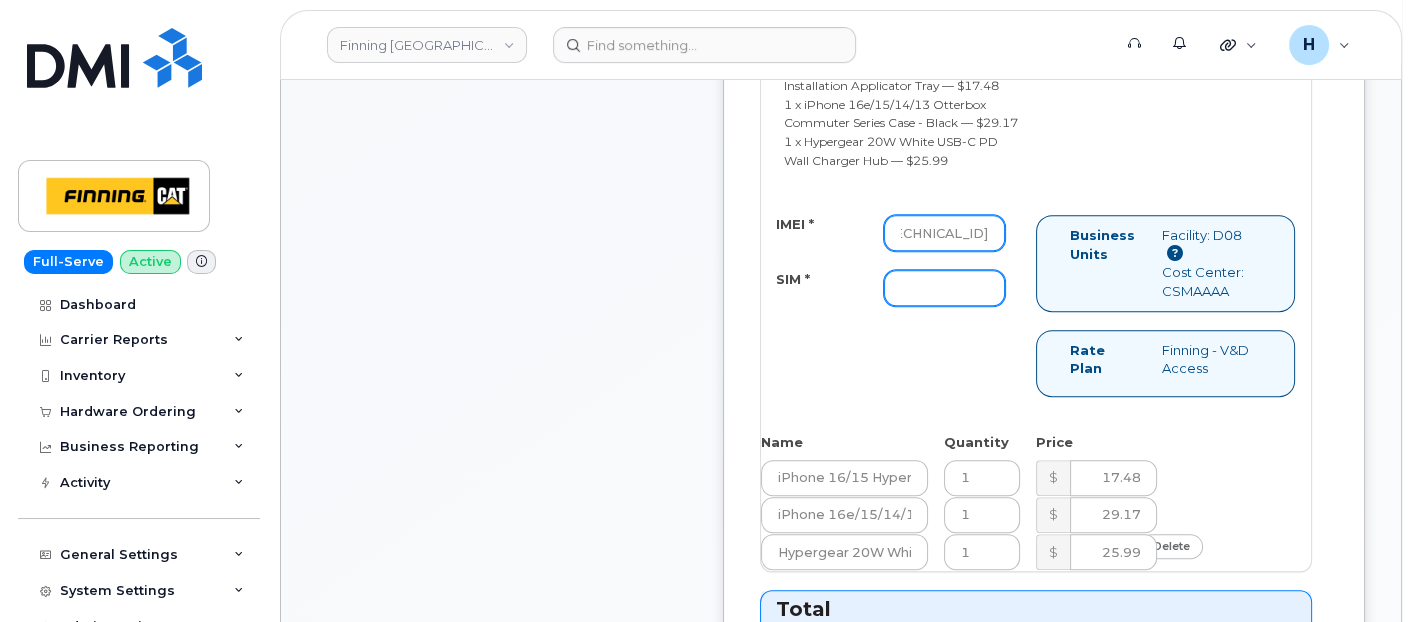 type on "356925799714397" 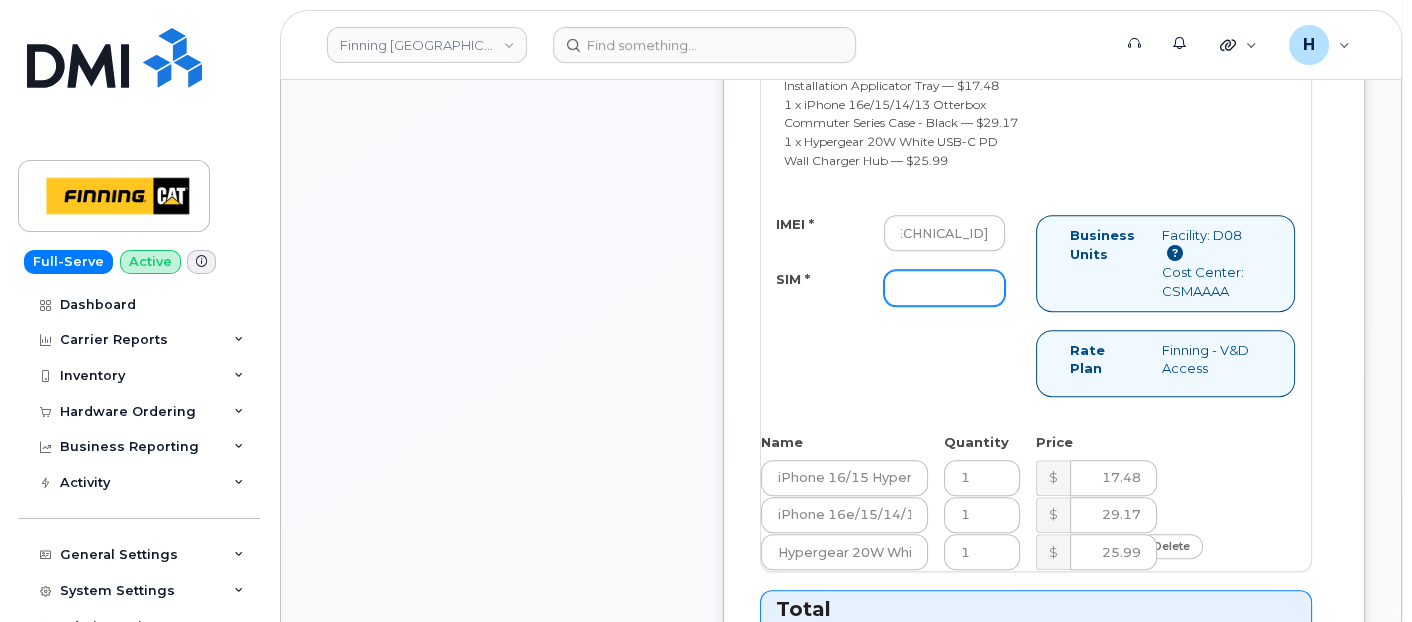 click on "SIM *" at bounding box center (944, 288) 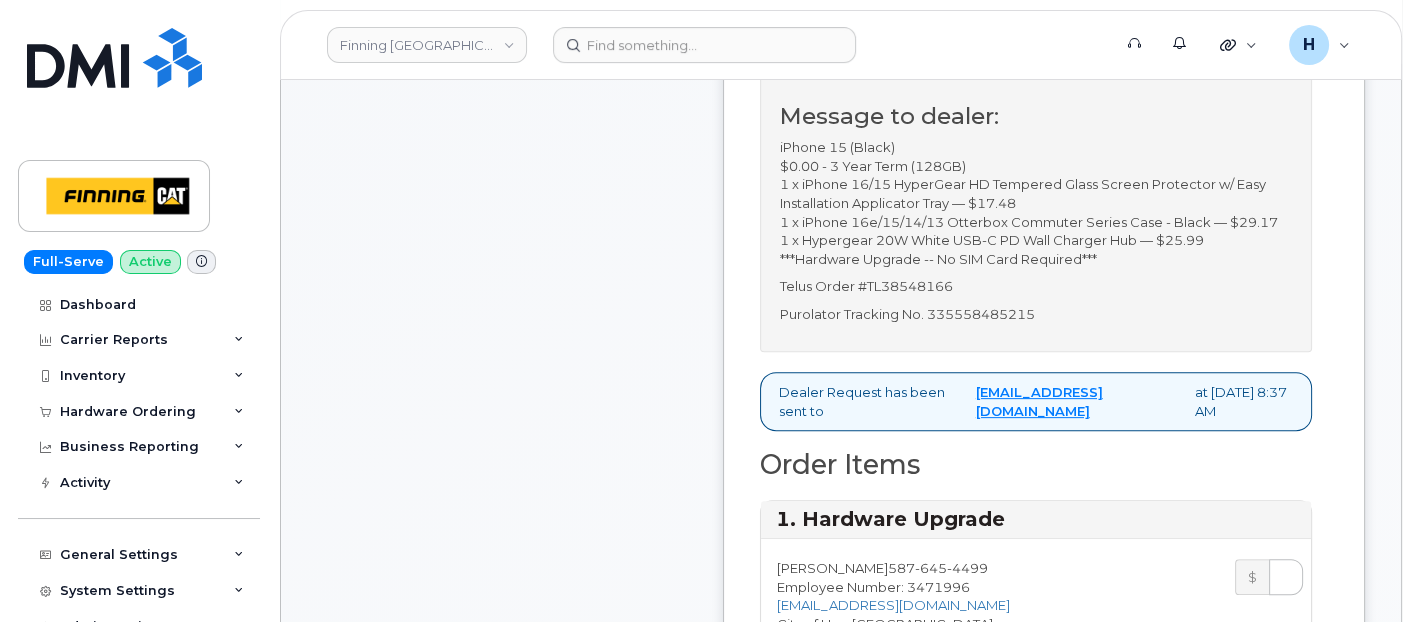 scroll, scrollTop: 777, scrollLeft: 0, axis: vertical 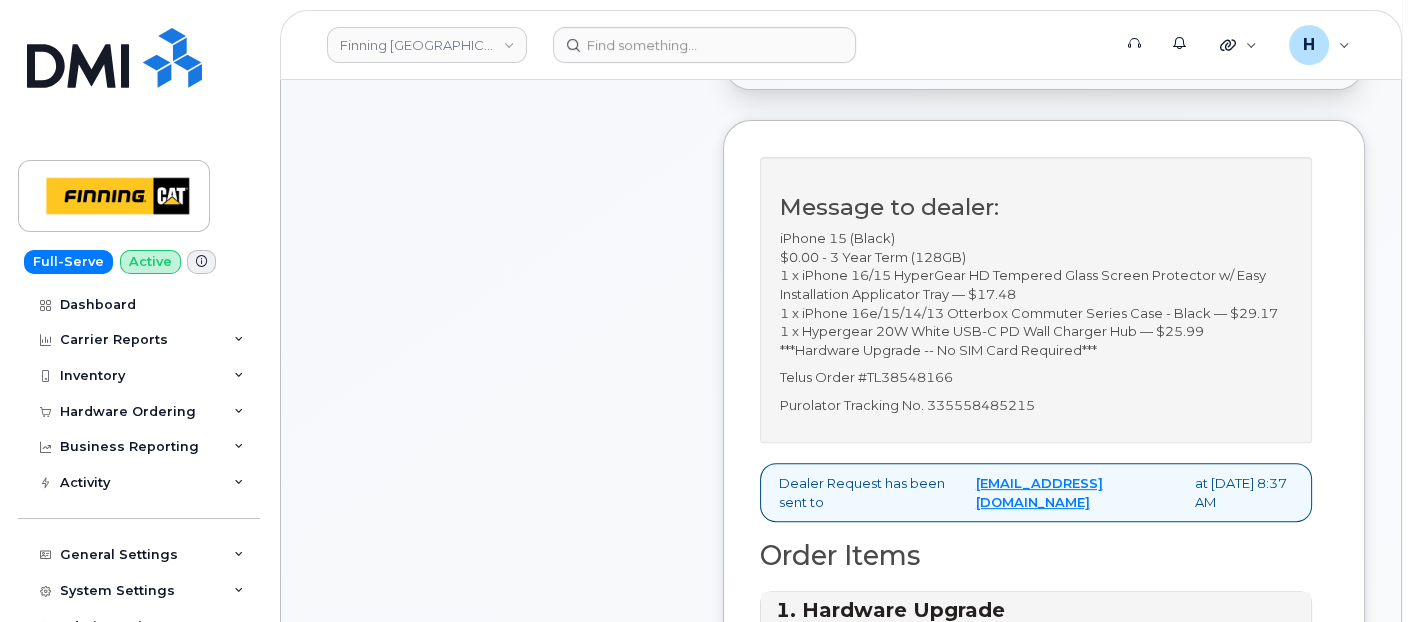 type on "x" 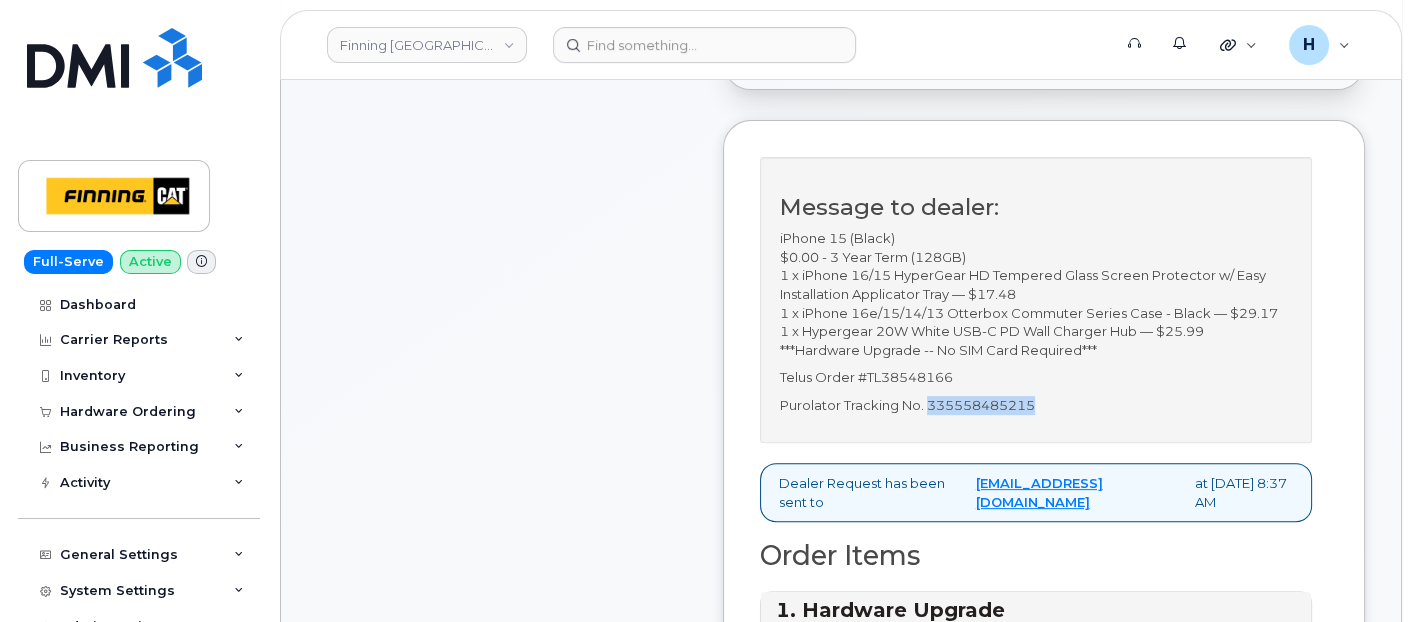 click on "Purolator Tracking No. 335558485215" at bounding box center (1036, 405) 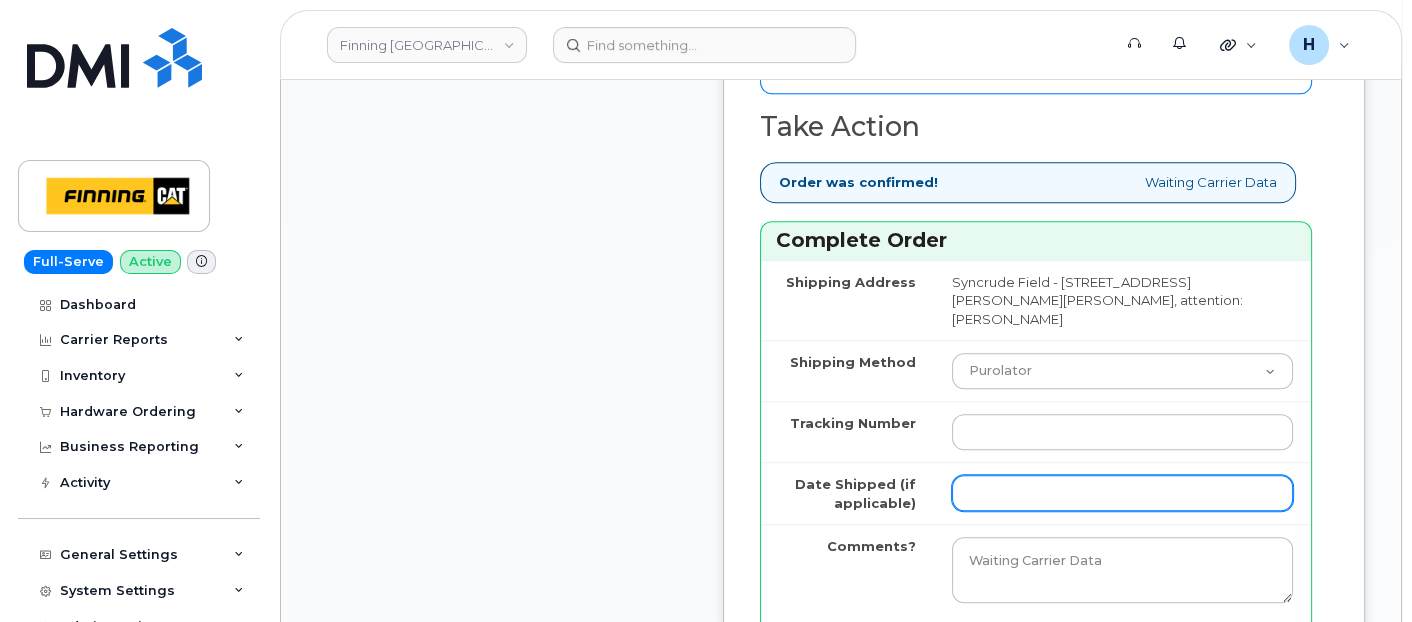 scroll, scrollTop: 2555, scrollLeft: 0, axis: vertical 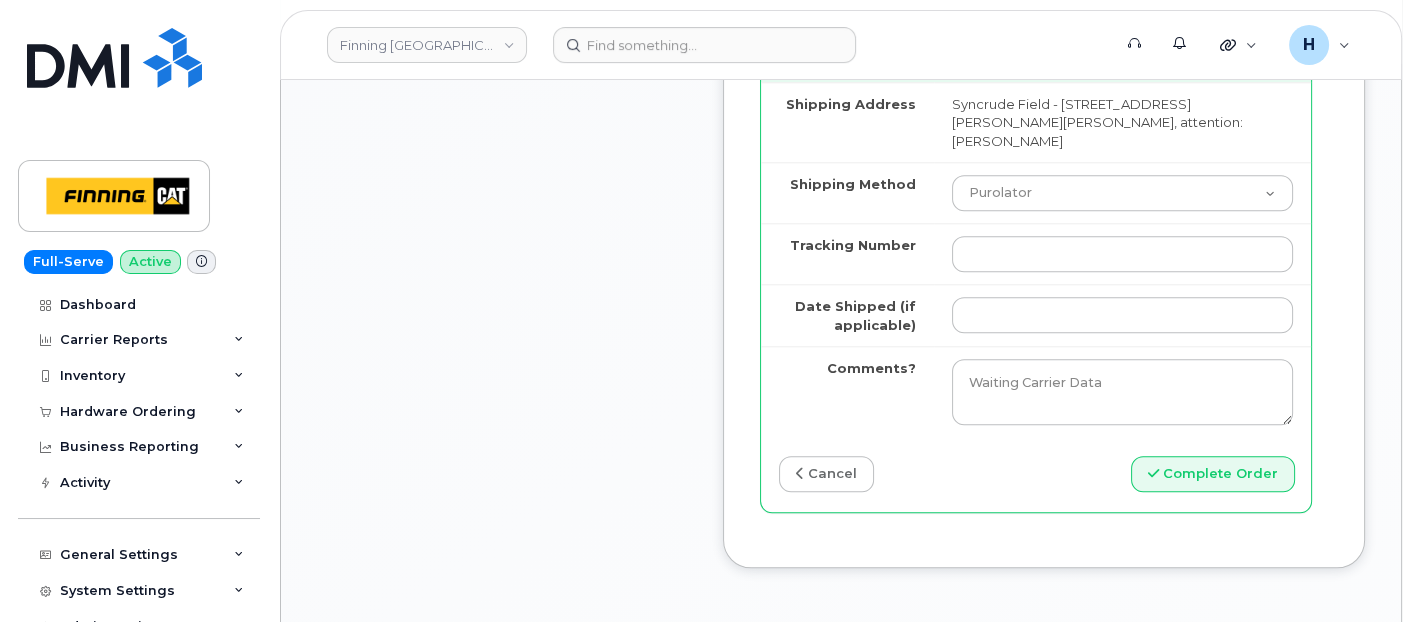 click at bounding box center [1122, 253] 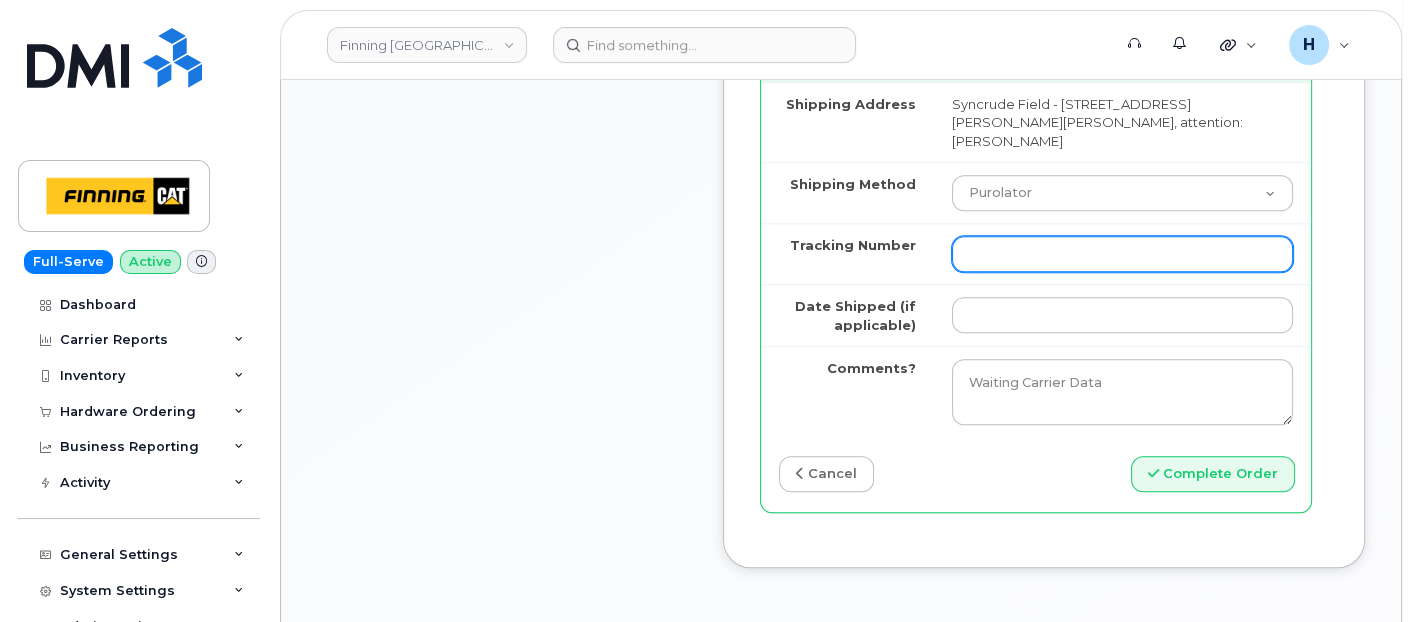 click on "Tracking Number" at bounding box center (1122, 254) 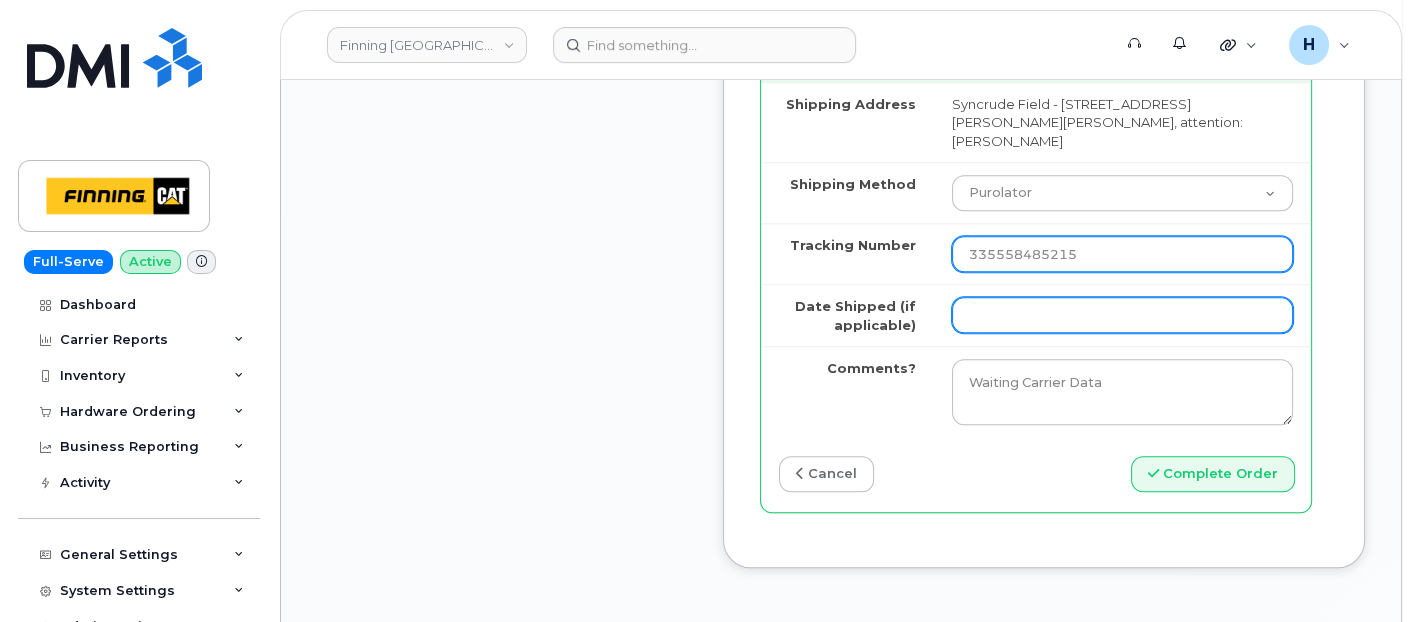 type on "335558485215" 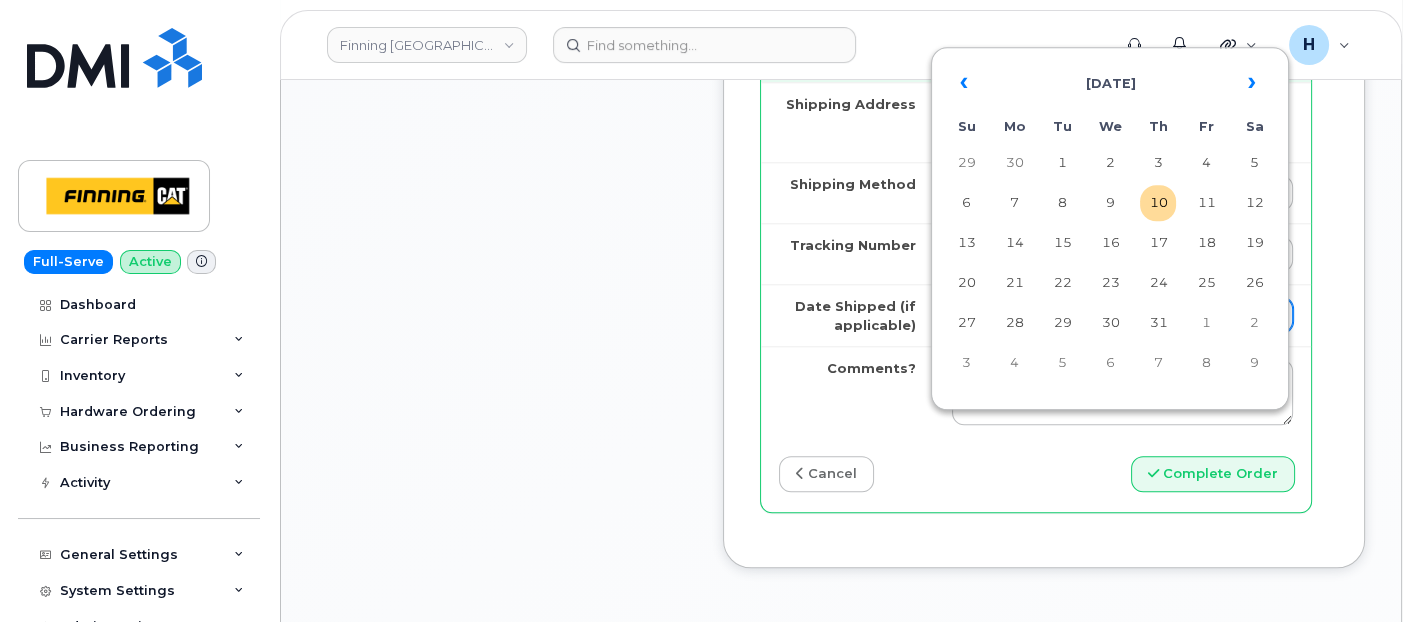 click on "Date Shipped (if applicable)" at bounding box center [1122, 315] 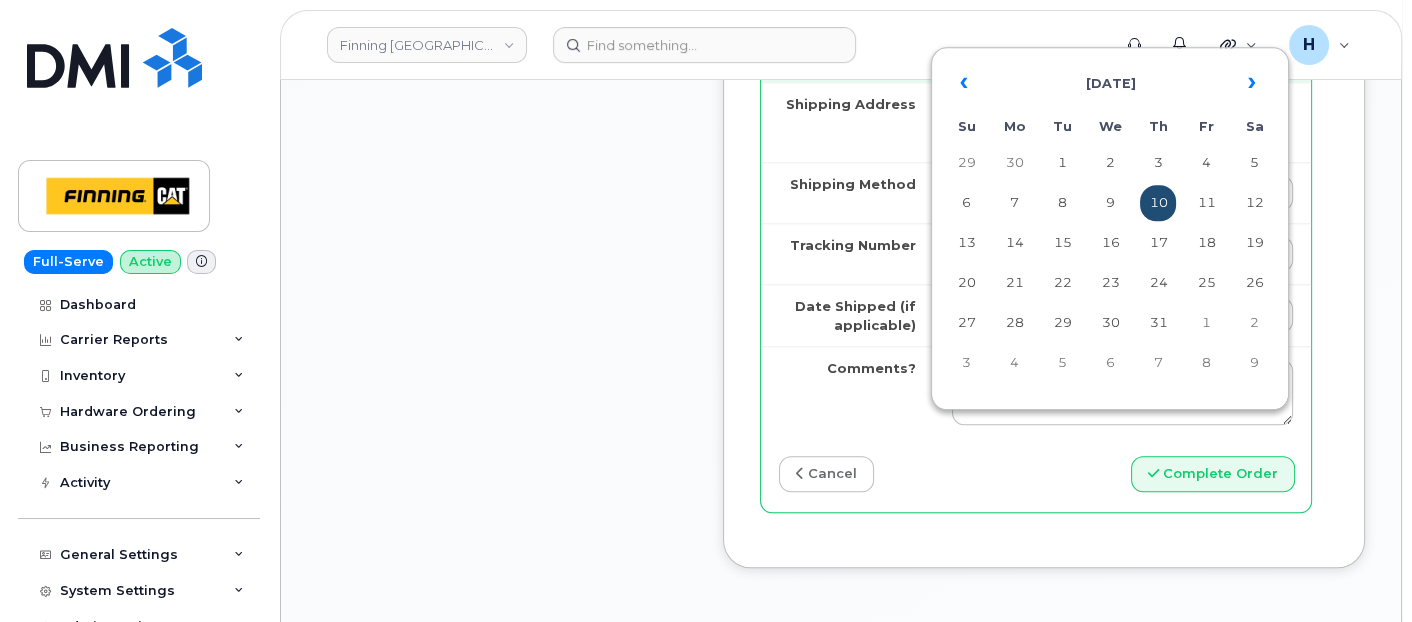 click on "10" at bounding box center [1158, 203] 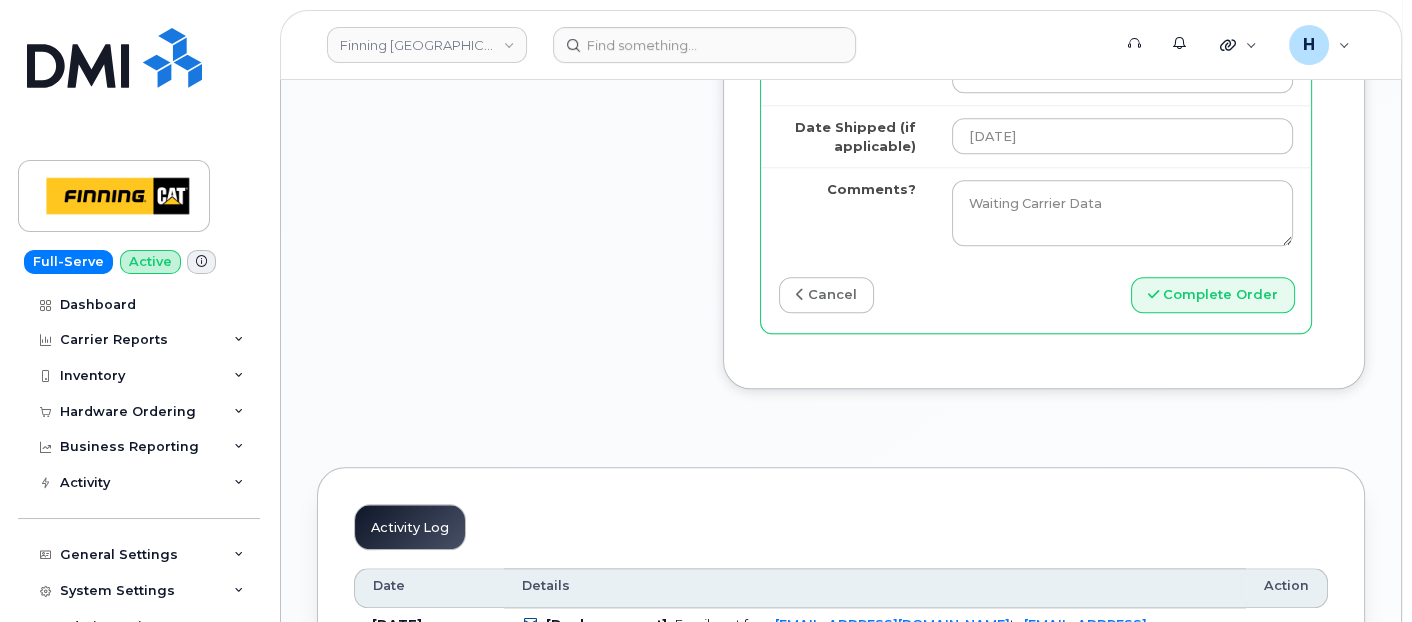 scroll, scrollTop: 2888, scrollLeft: 0, axis: vertical 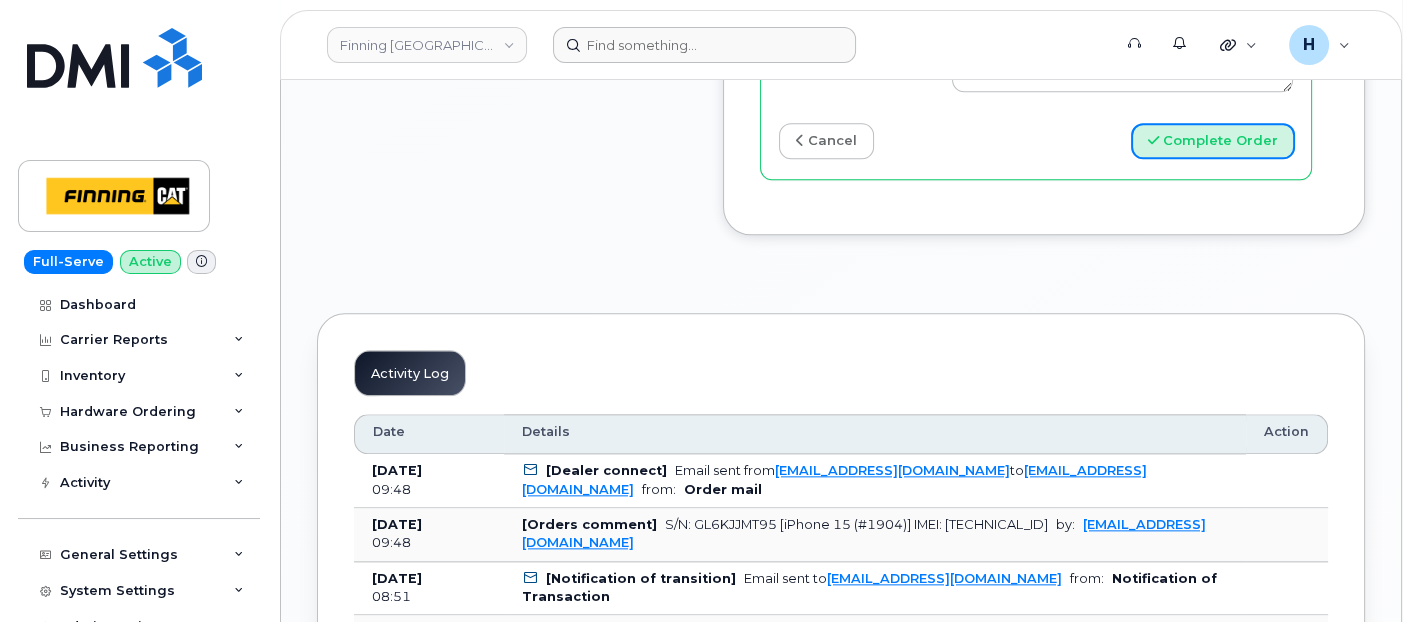 drag, startPoint x: 1200, startPoint y: 251, endPoint x: 851, endPoint y: 38, distance: 408.8643 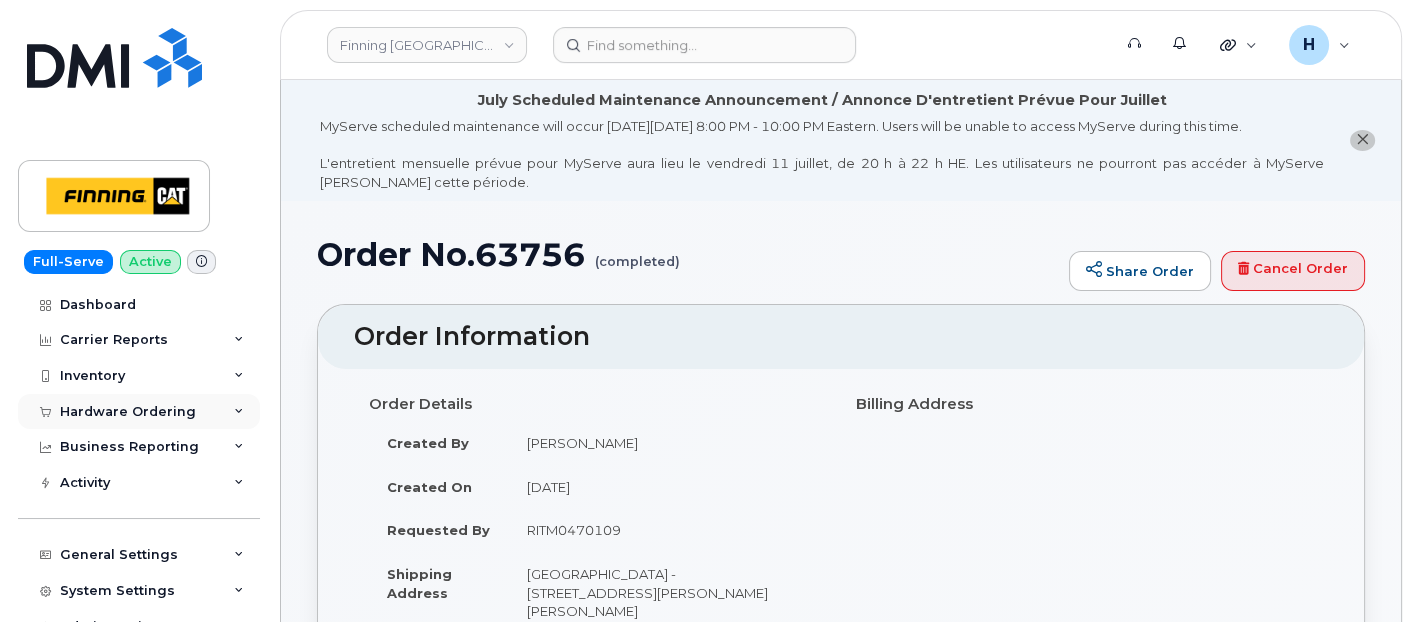click on "Hardware Ordering" at bounding box center (128, 412) 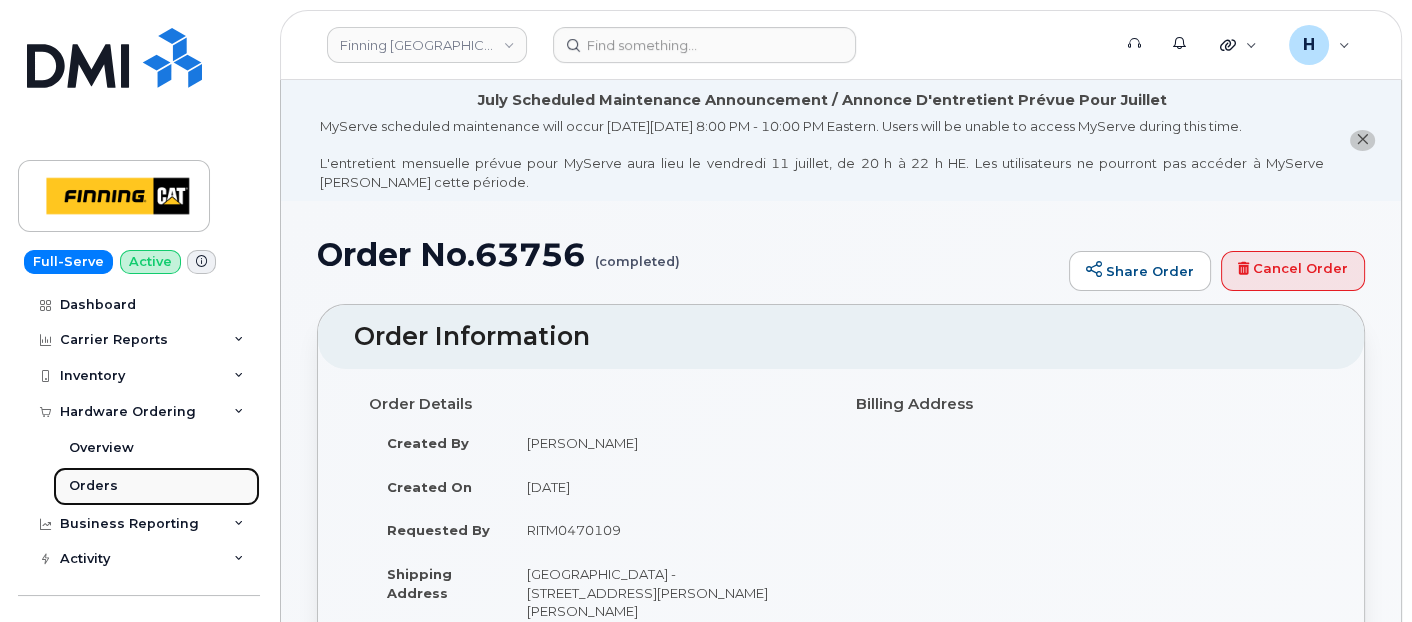 drag, startPoint x: 145, startPoint y: 479, endPoint x: 155, endPoint y: 477, distance: 10.198039 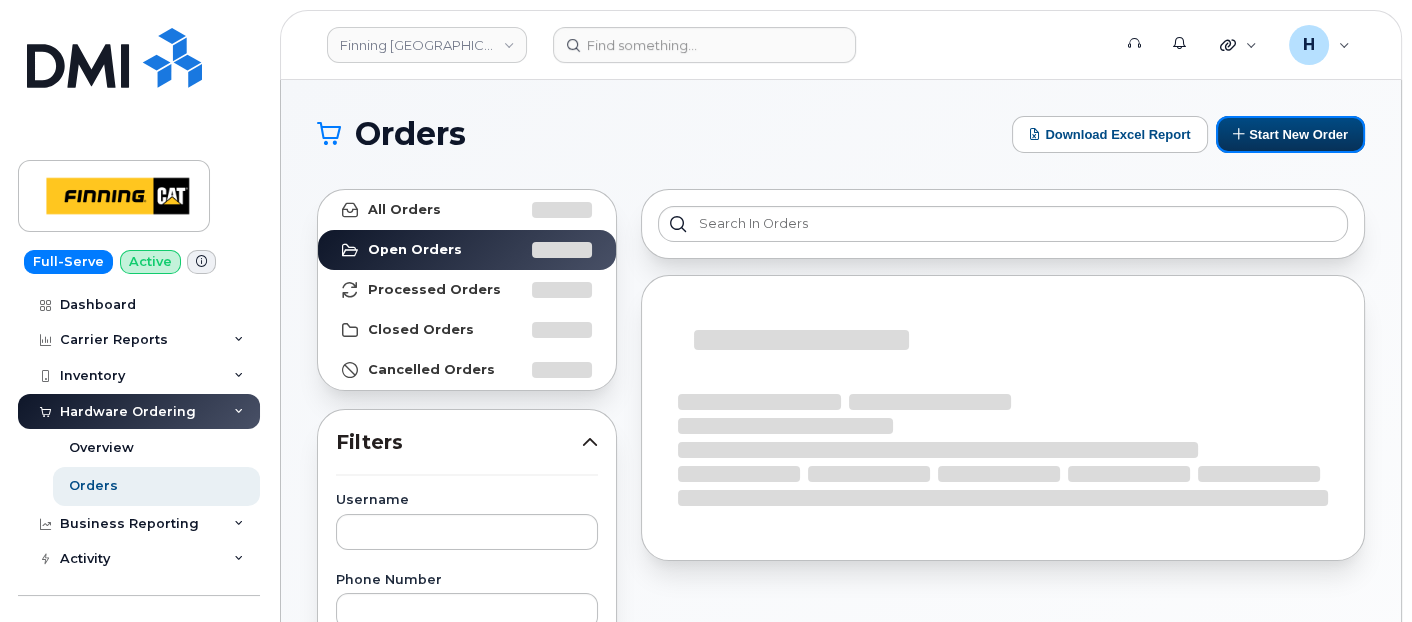 click on "Start New Order" at bounding box center (1290, 134) 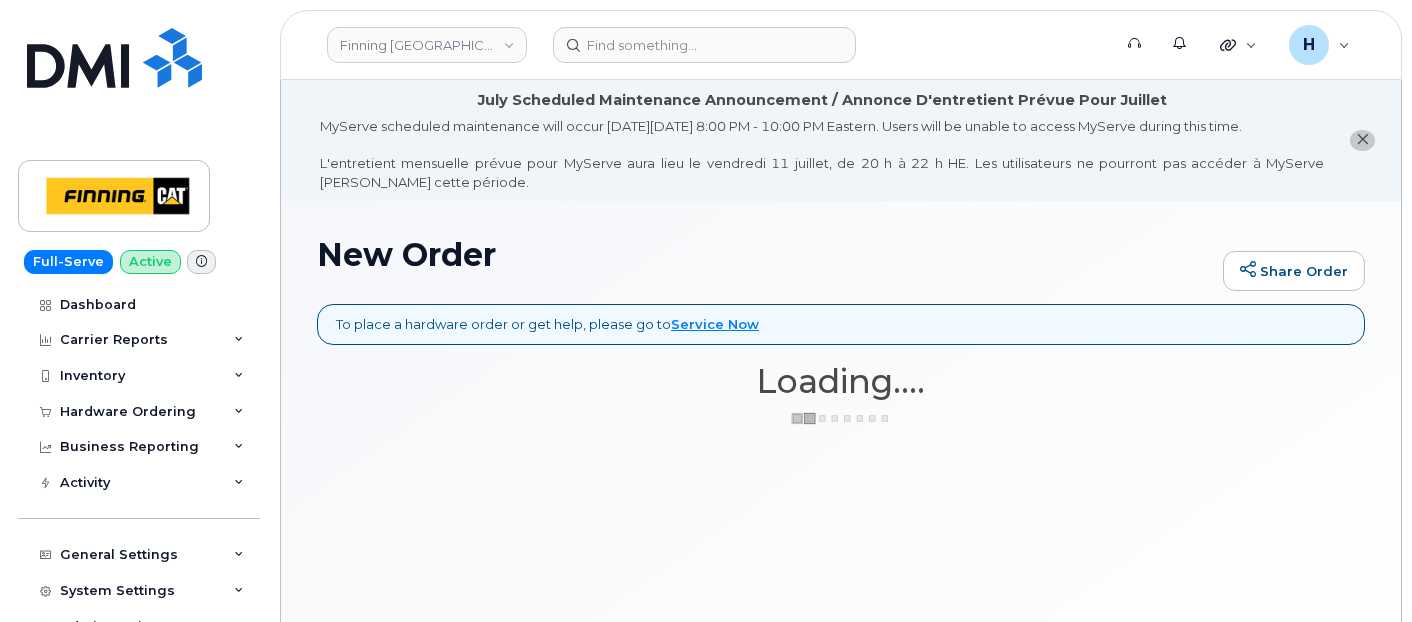 scroll, scrollTop: 0, scrollLeft: 0, axis: both 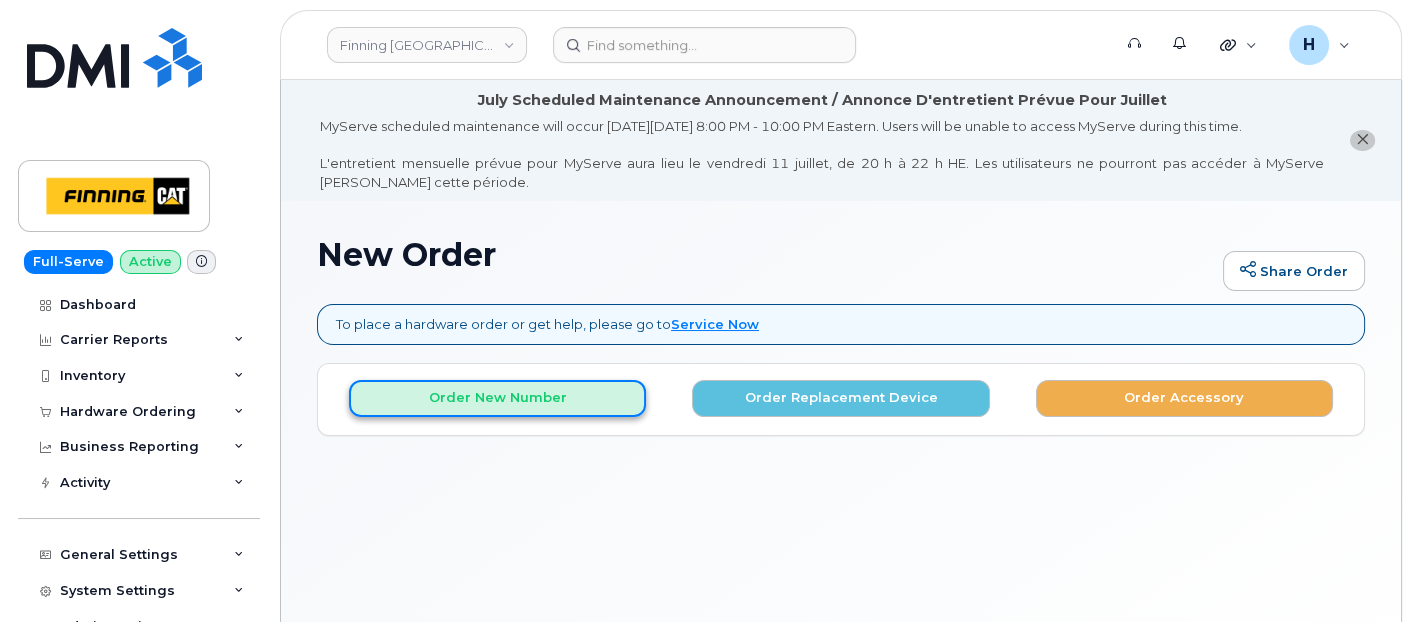 click on "Order New Number" at bounding box center [497, 398] 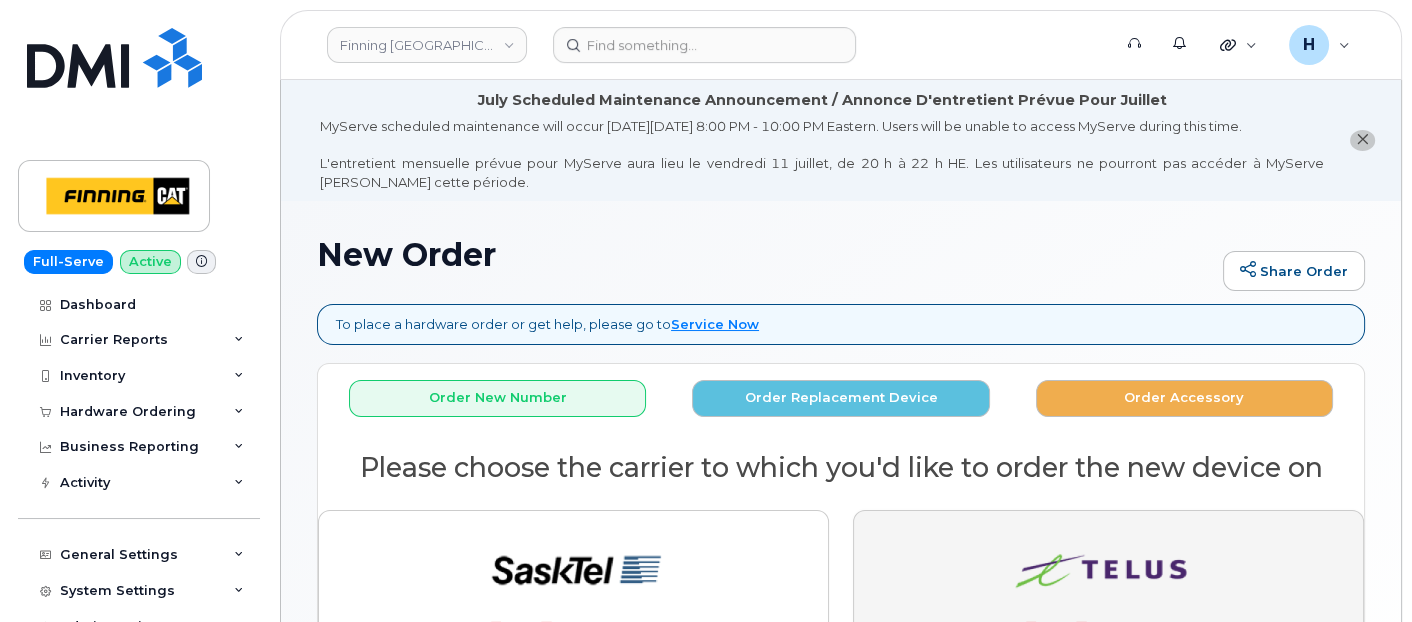 click at bounding box center (1109, 611) 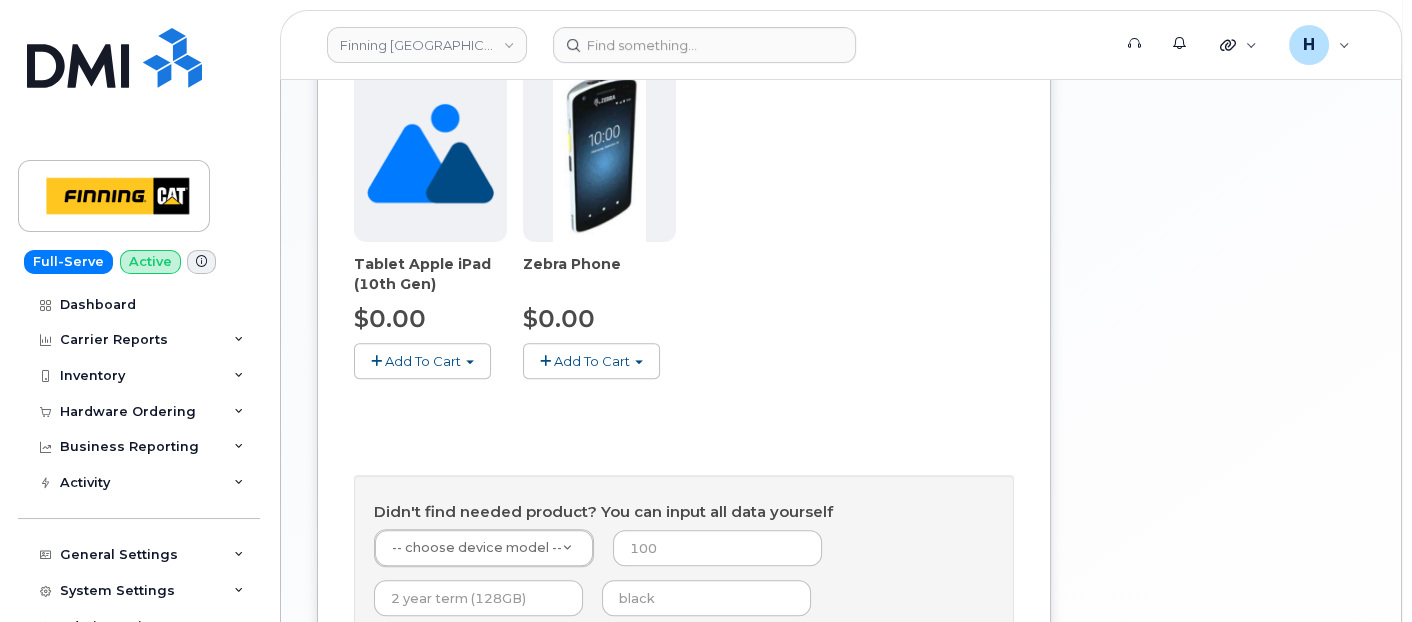 scroll, scrollTop: 1000, scrollLeft: 0, axis: vertical 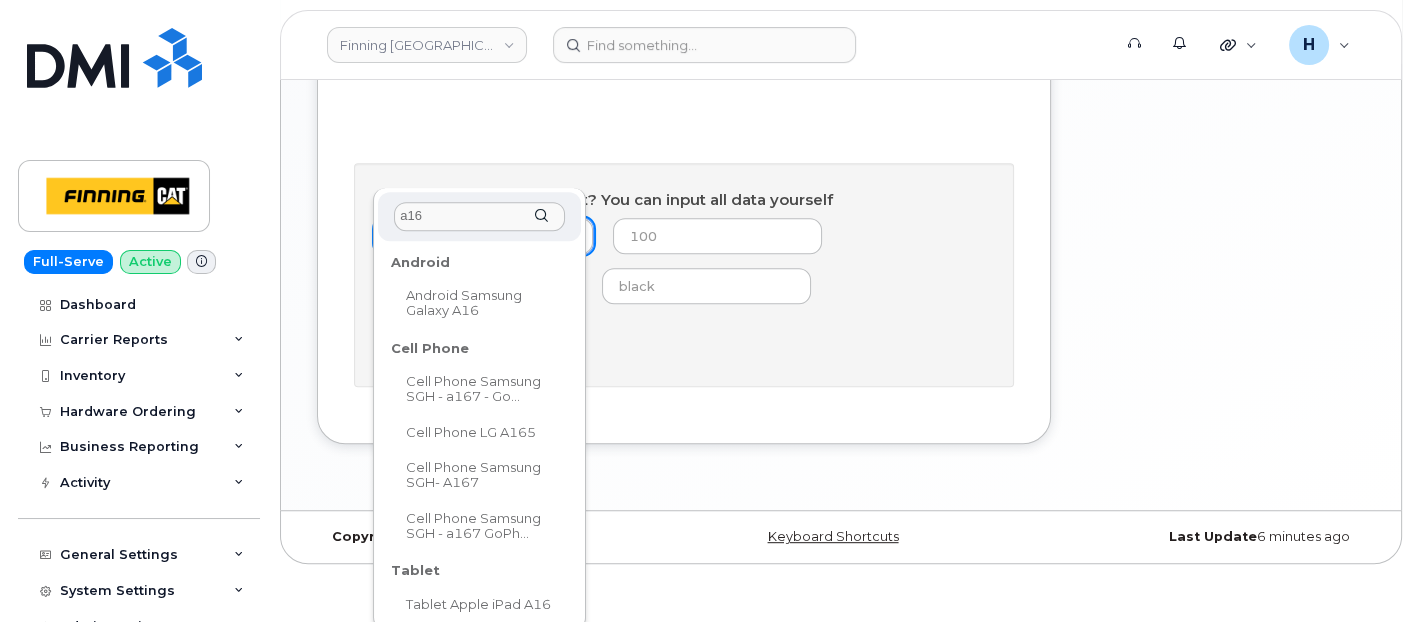 type on "a16" 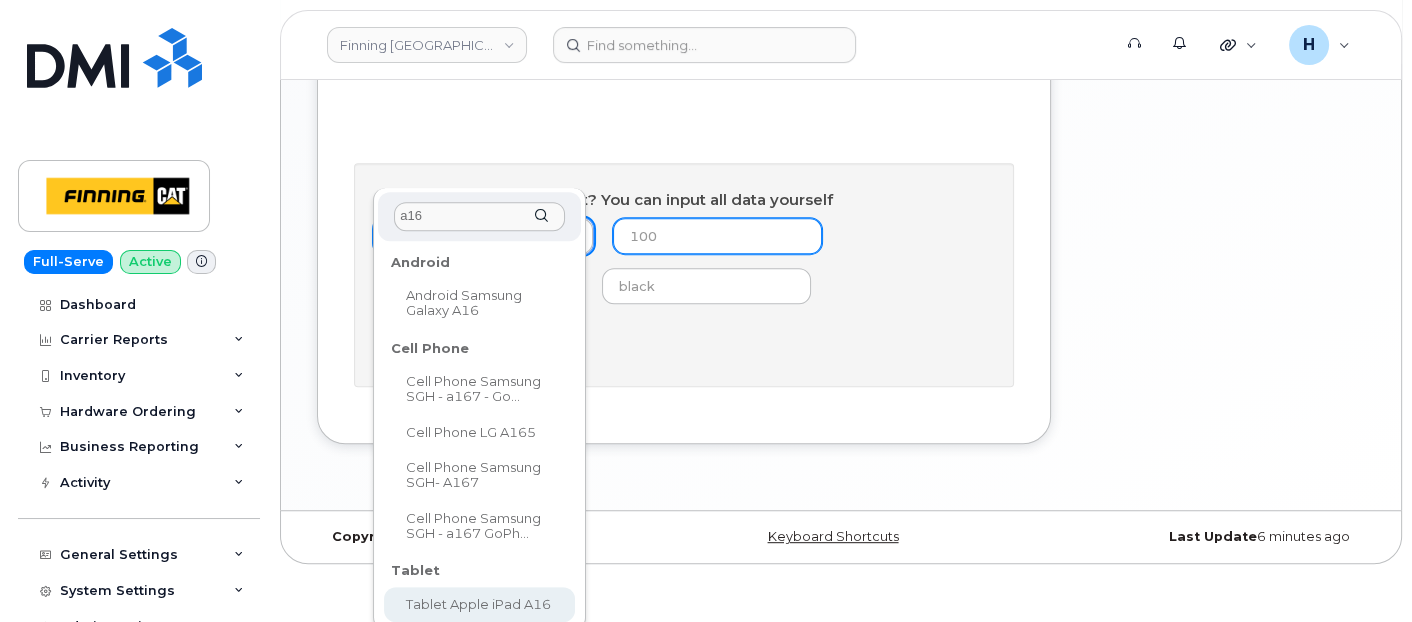 select on "2887" 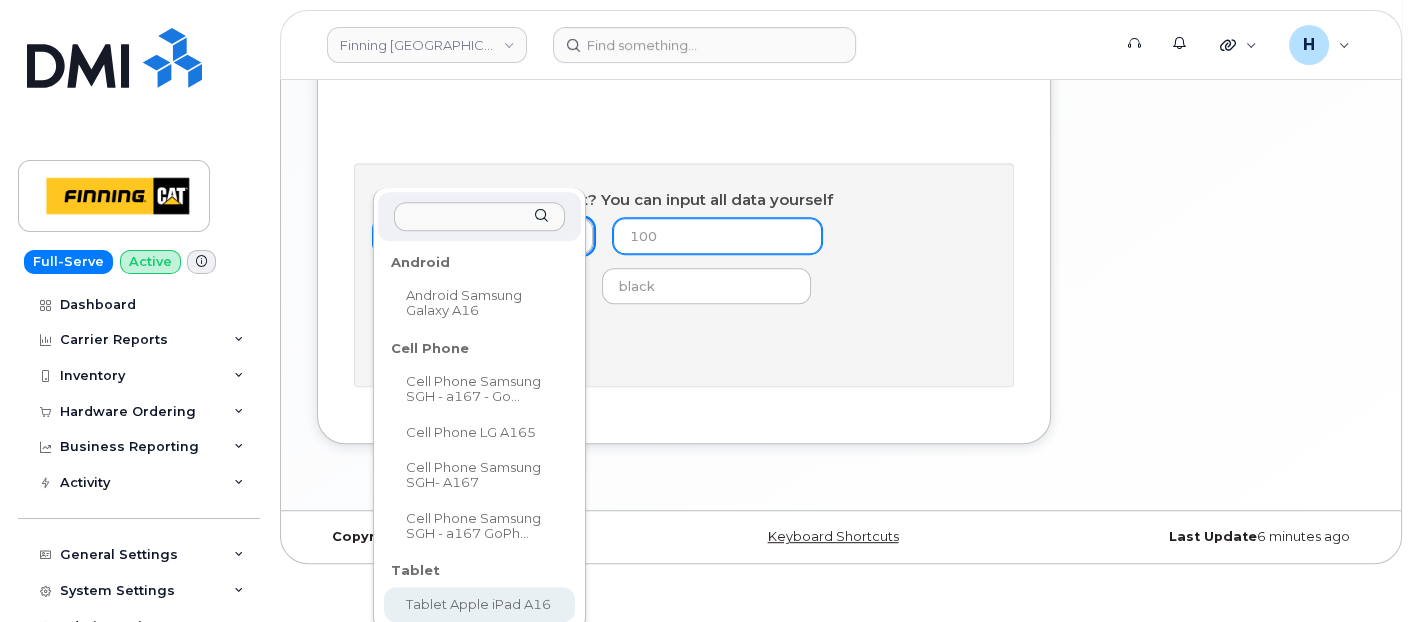 scroll, scrollTop: 1122, scrollLeft: 0, axis: vertical 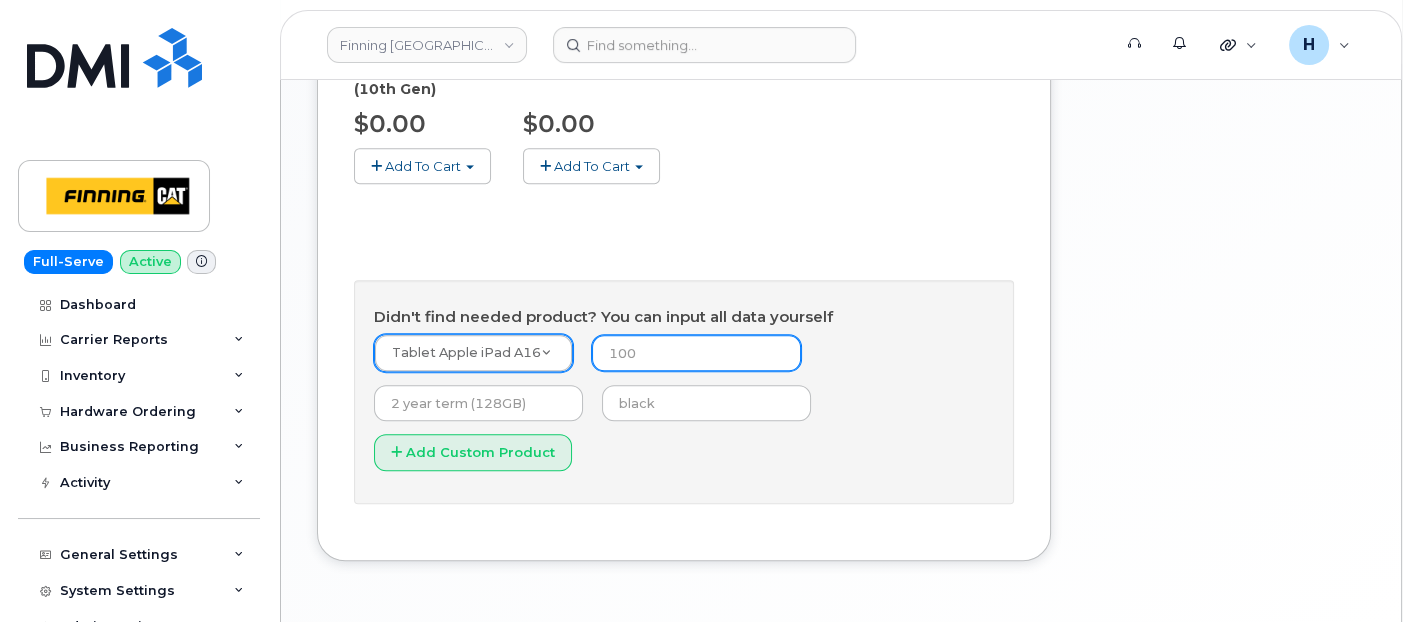 click at bounding box center [696, 353] 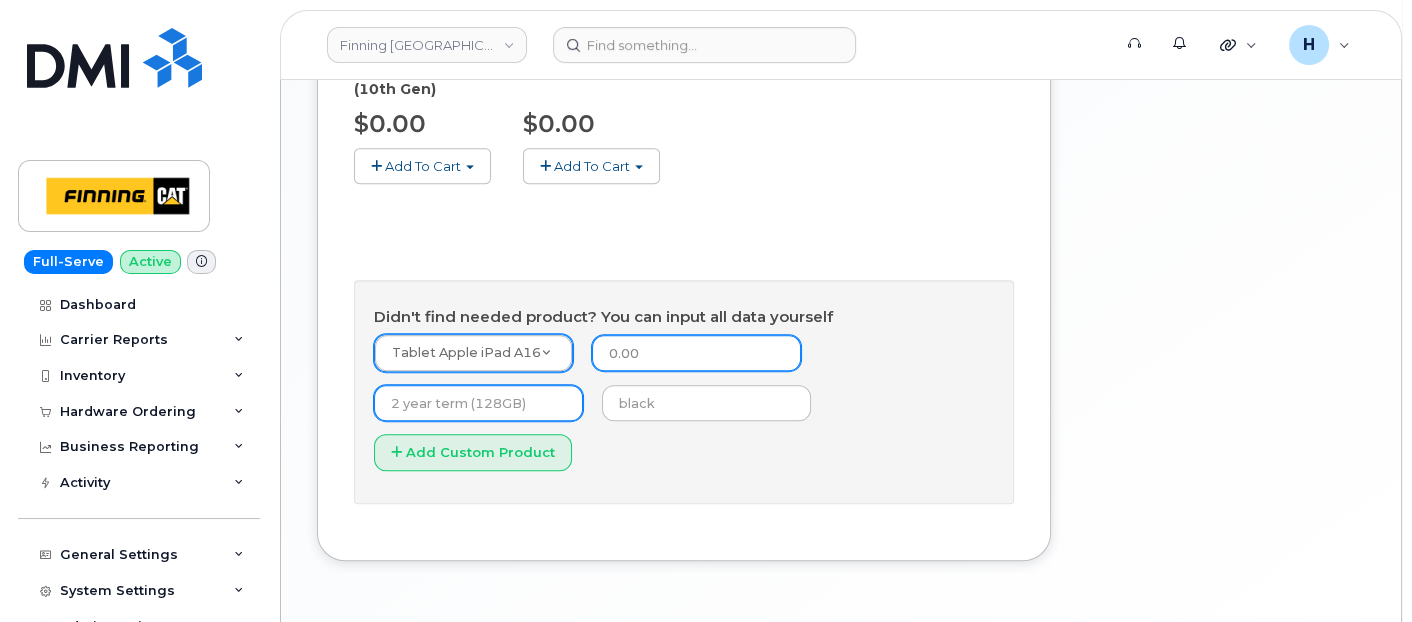 type on "0.00" 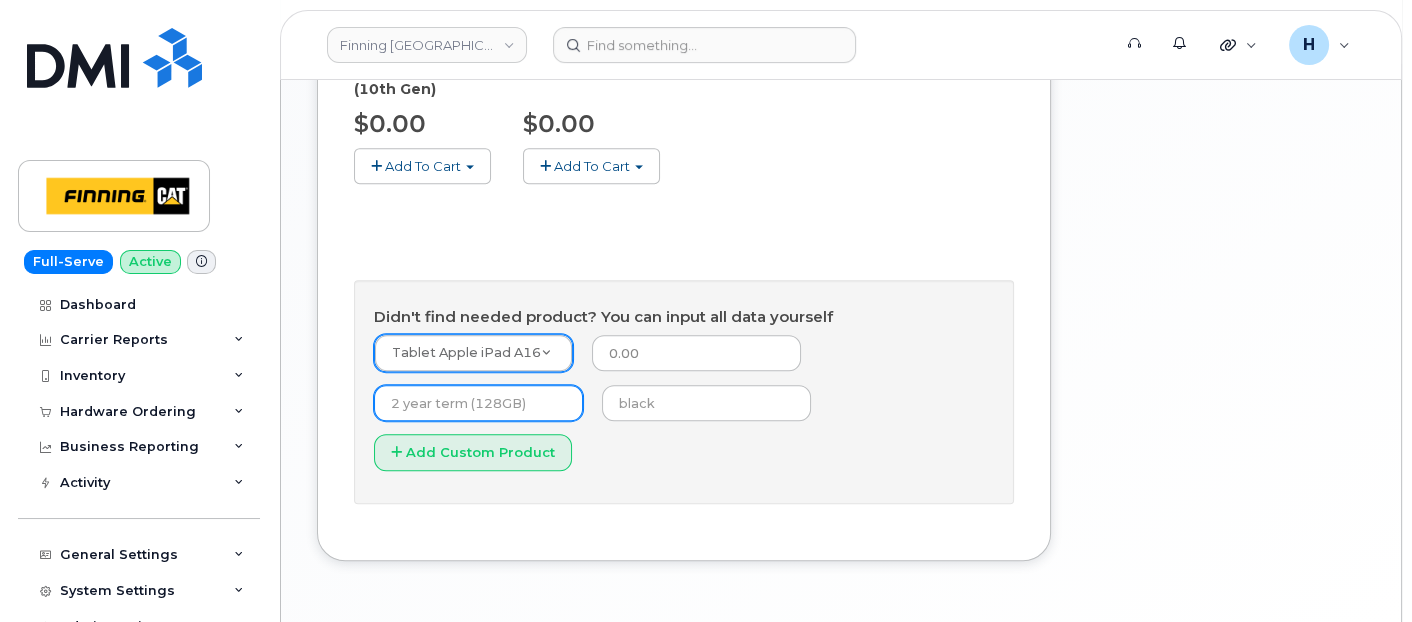 click at bounding box center [478, 403] 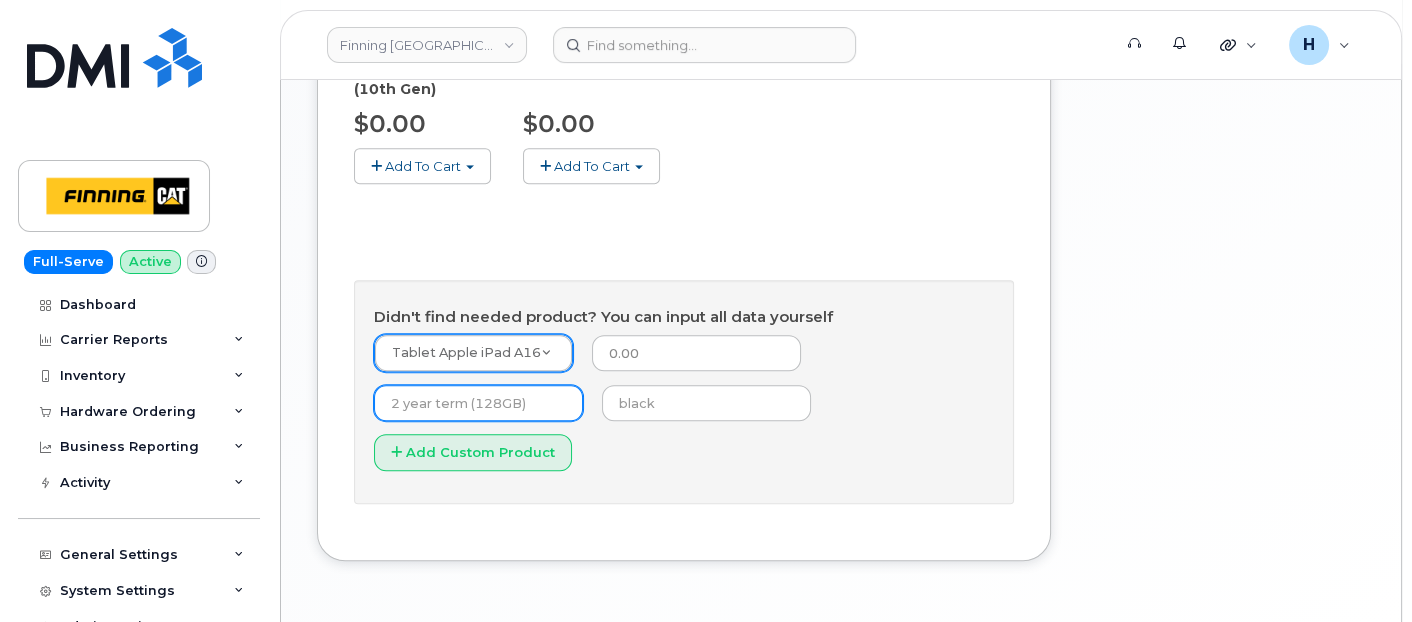 type on "Outright" 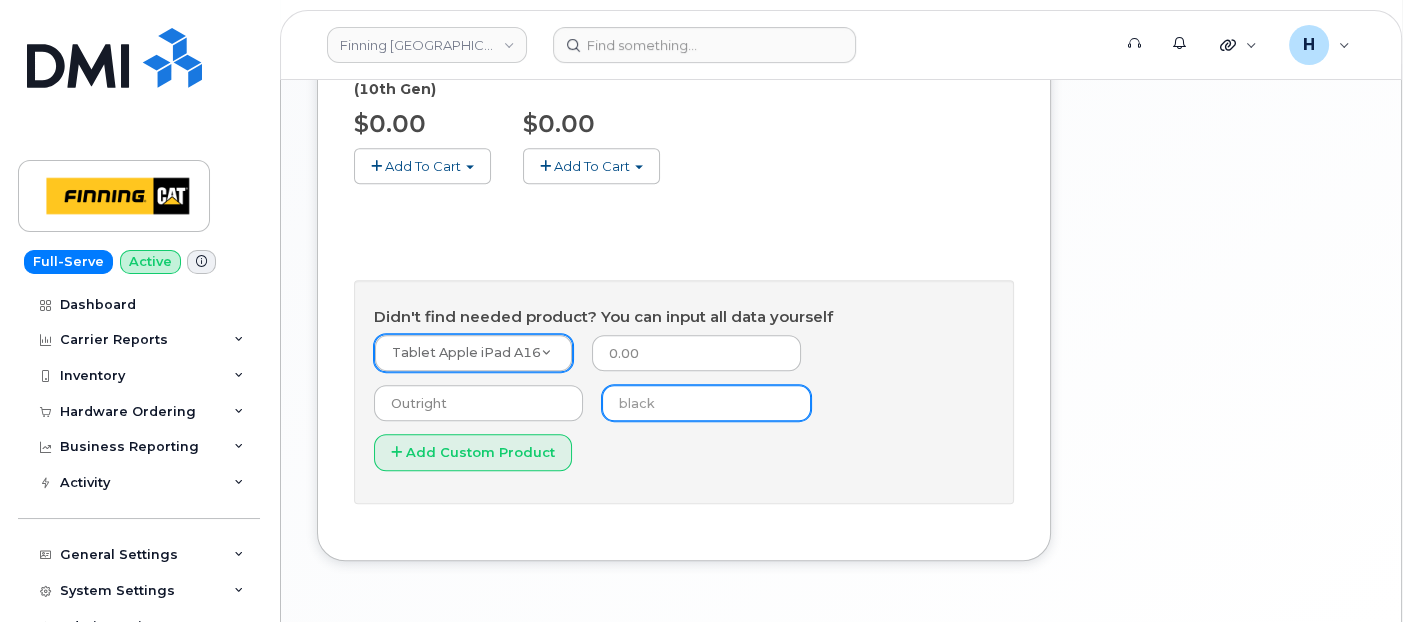 click at bounding box center [706, 403] 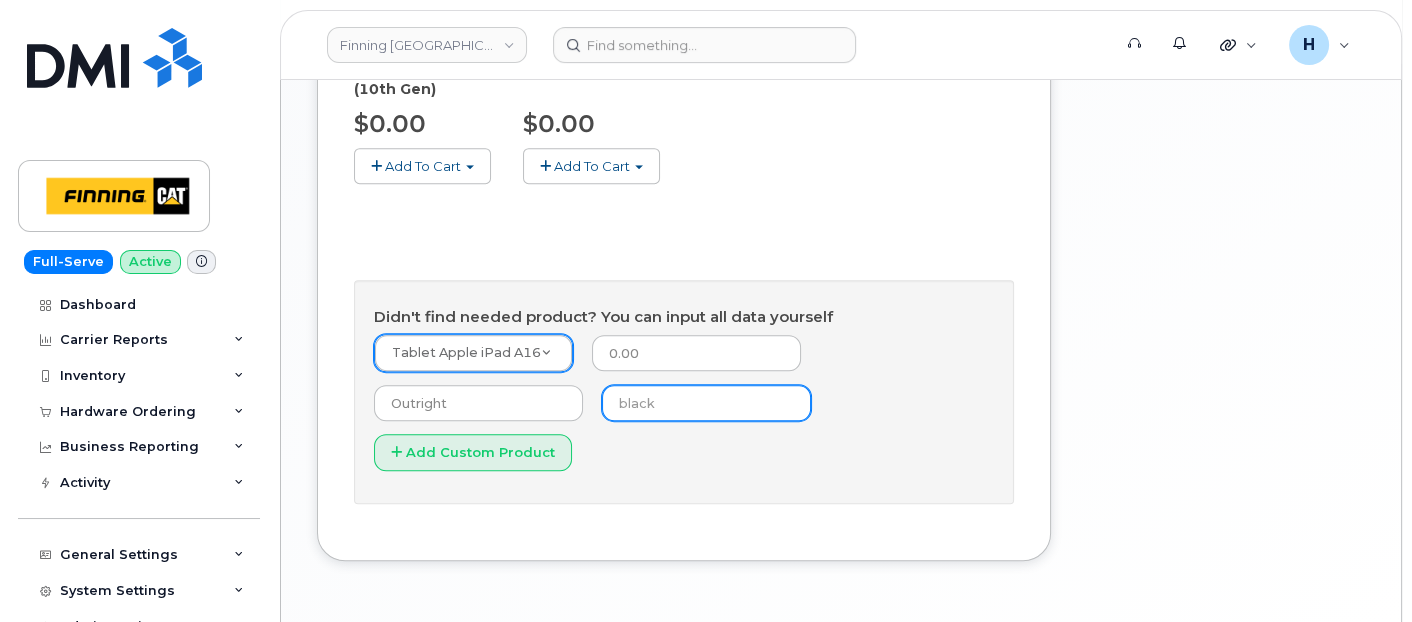type on "Black" 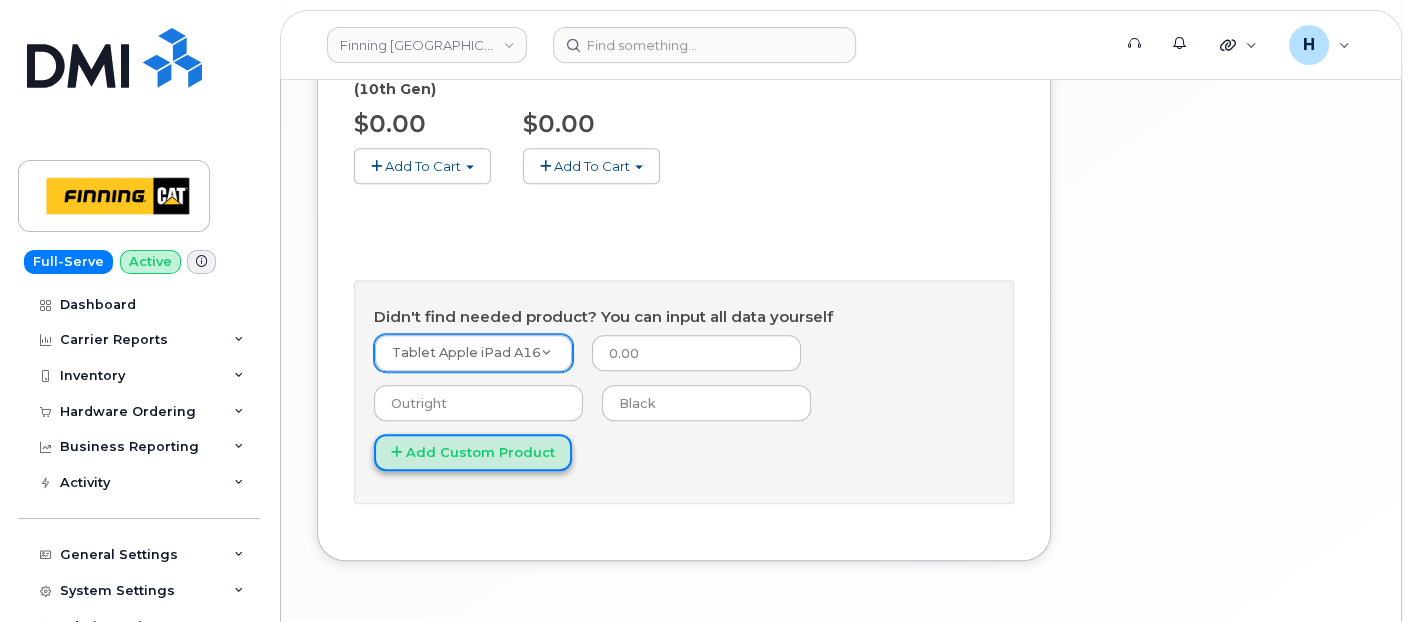 click on "Add Custom Product" at bounding box center (473, 452) 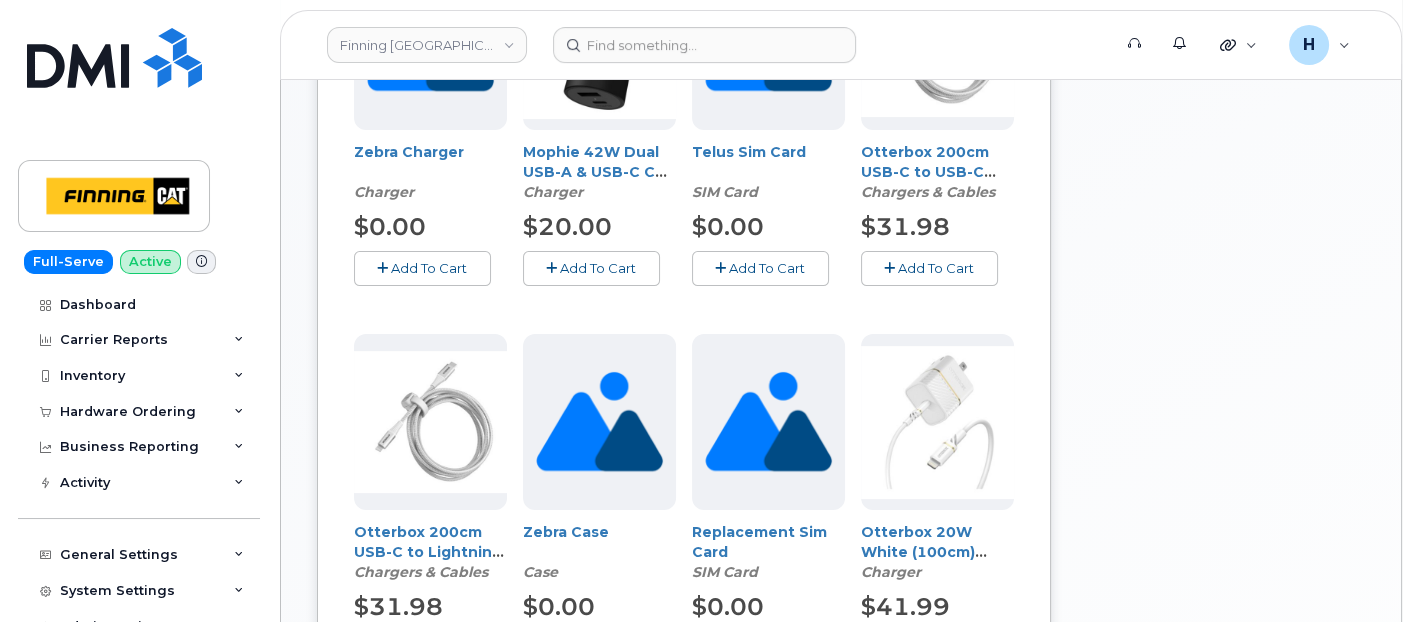 scroll, scrollTop: 122, scrollLeft: 0, axis: vertical 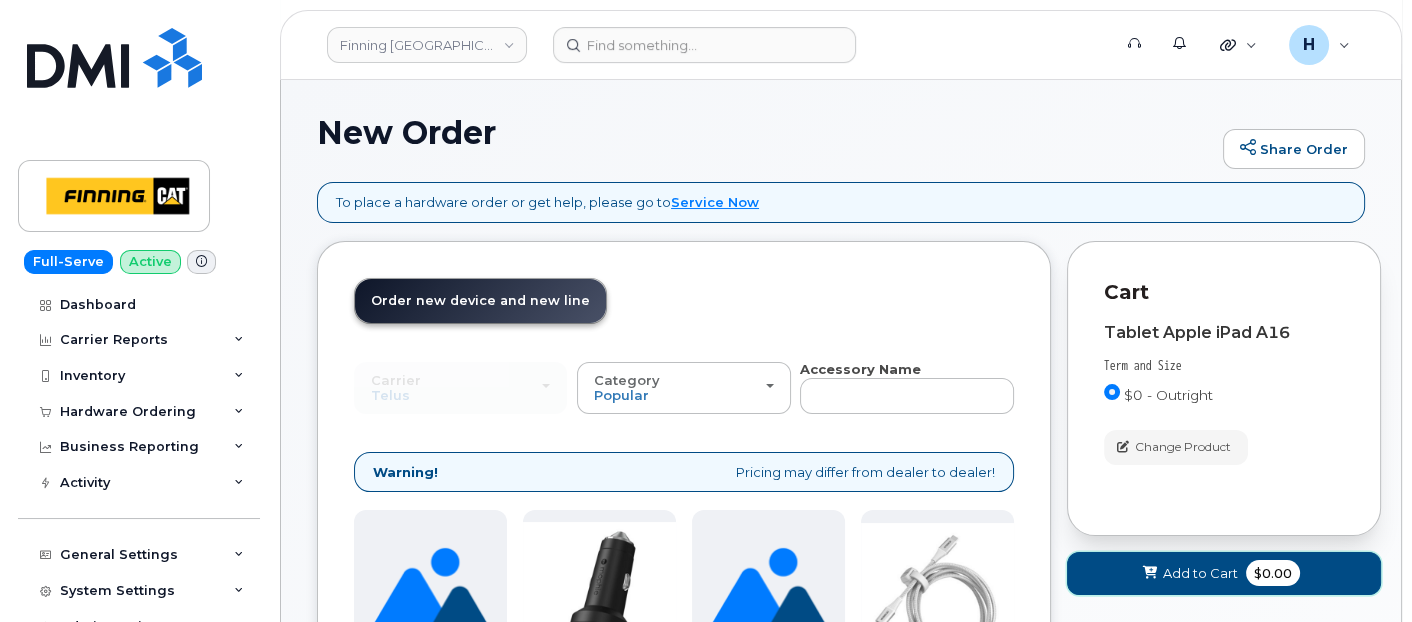 click on "Add to Cart" at bounding box center [1200, 573] 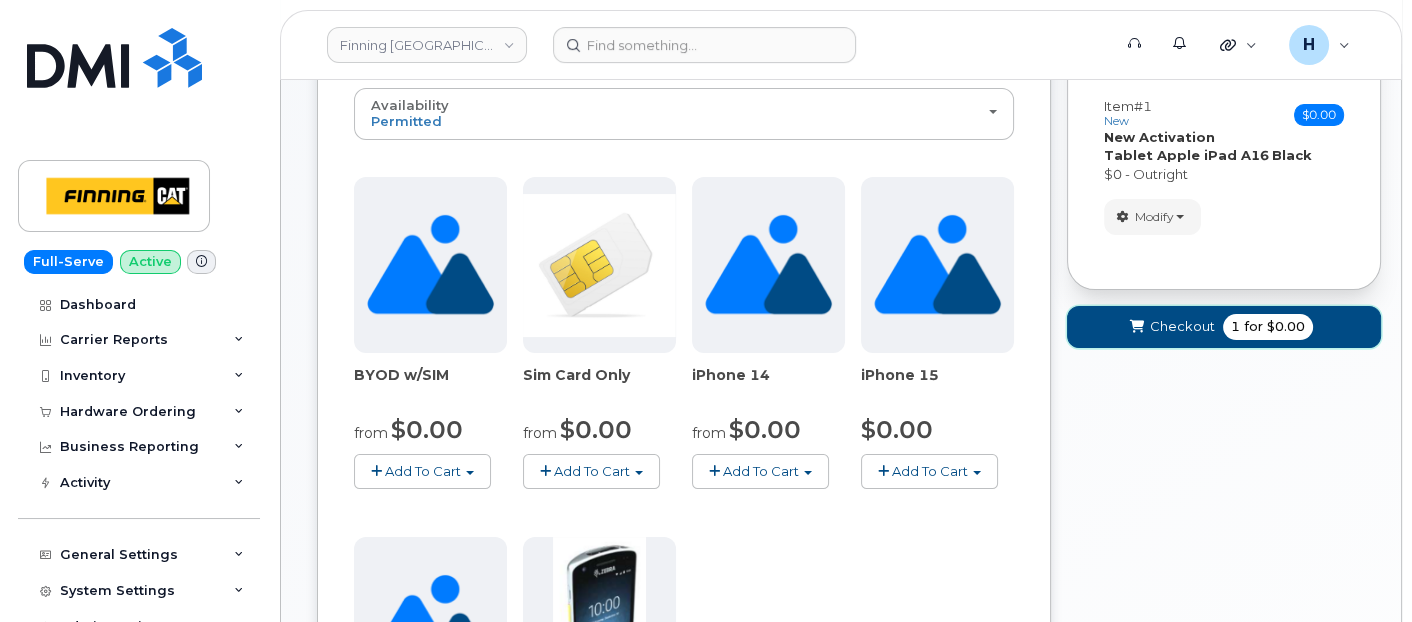 click on "Checkout
1
for
$0.00" at bounding box center (1224, 327) 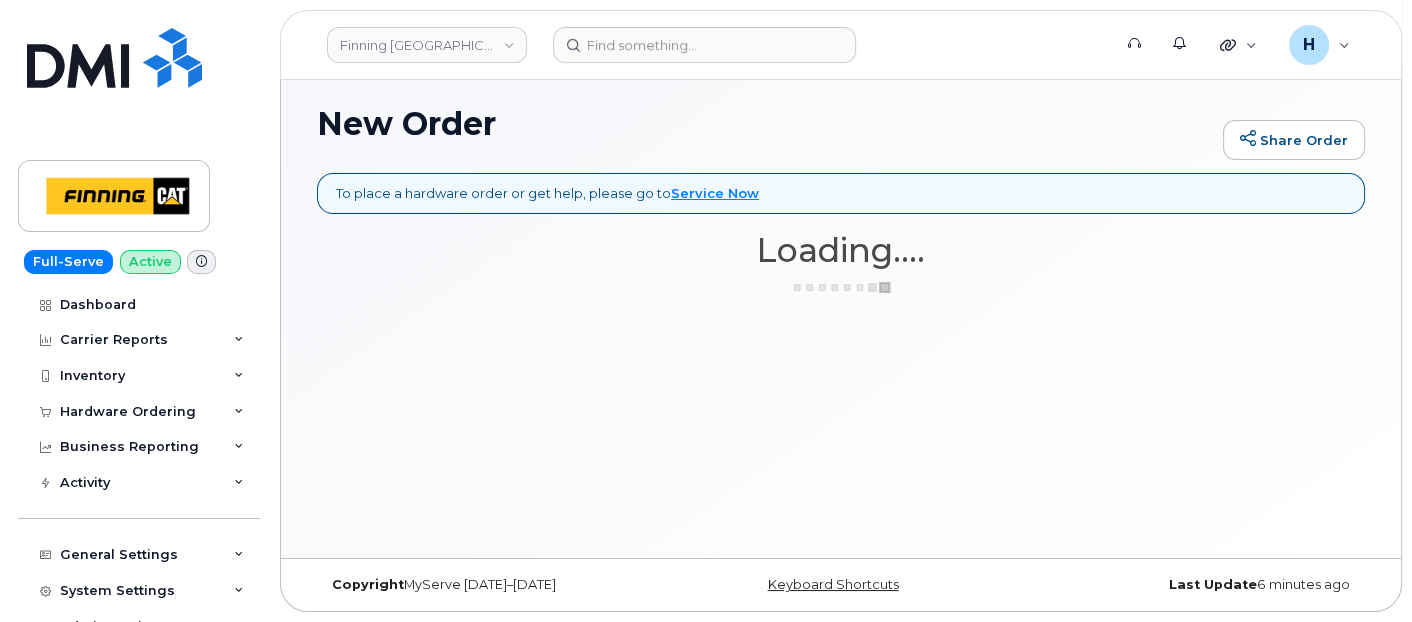 scroll, scrollTop: 130, scrollLeft: 0, axis: vertical 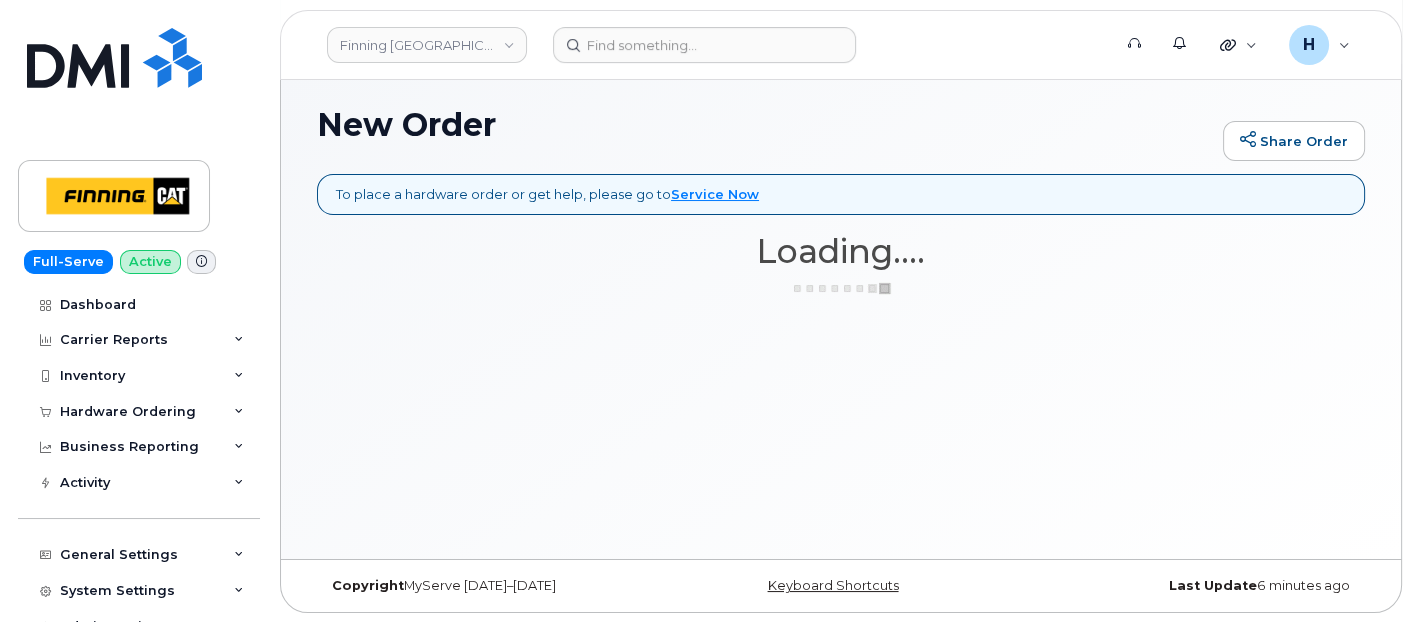 click on "New Order
Share Order
To place a hardware order or get help, please go to
Service Now
×
Share This Order
If you want to allow others to create or edit orders, share this link with them:
https://myserve.co/customer/19b9ee49-6ee6-44c4-b131-31e411ce2374/hardware_orders/new
Loading....
Order New Device
Upgrade Existing Device
Order Accessory
Order new device and new line
Order new device for existing or suspended line
Order Accessory
Use Suspended Line
No
No
change
Yes
Carrier
SaskTel
Telus
SaskTel
Telus
Use Inventory
No
No
Yes
Device Make
All
Android
Cell Phone
iPhone
Tablet
All" at bounding box center (841, 315) 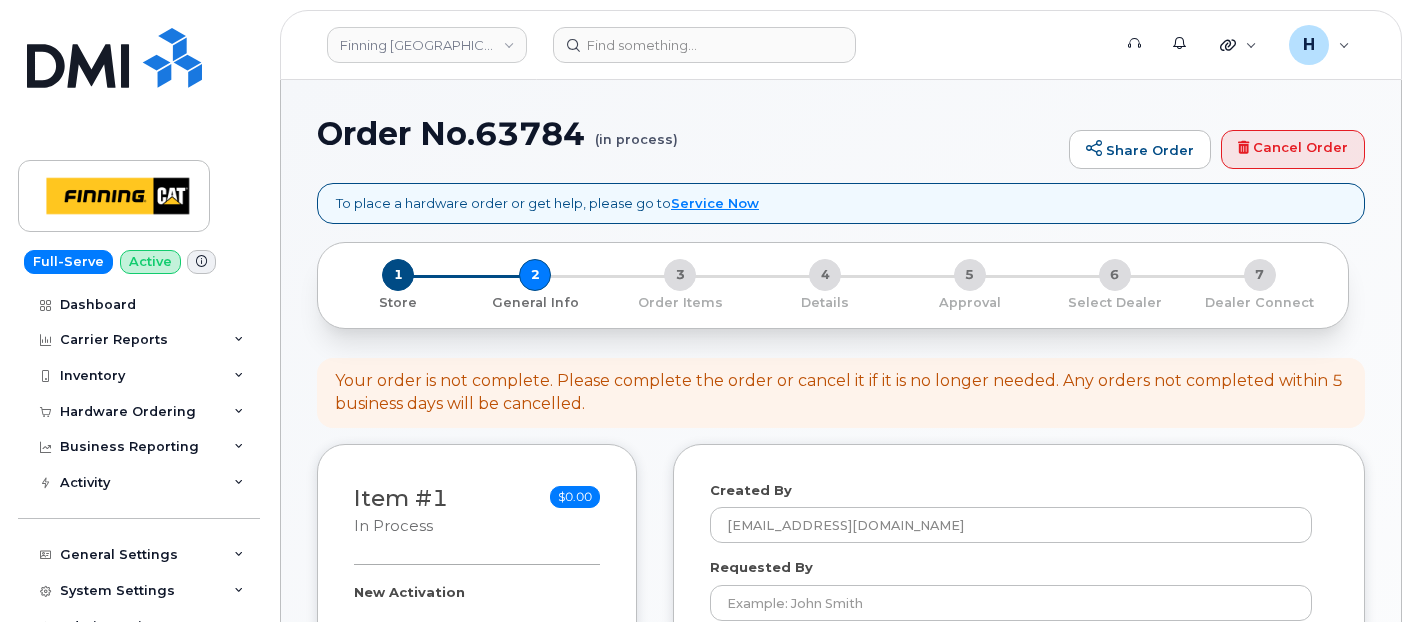 select 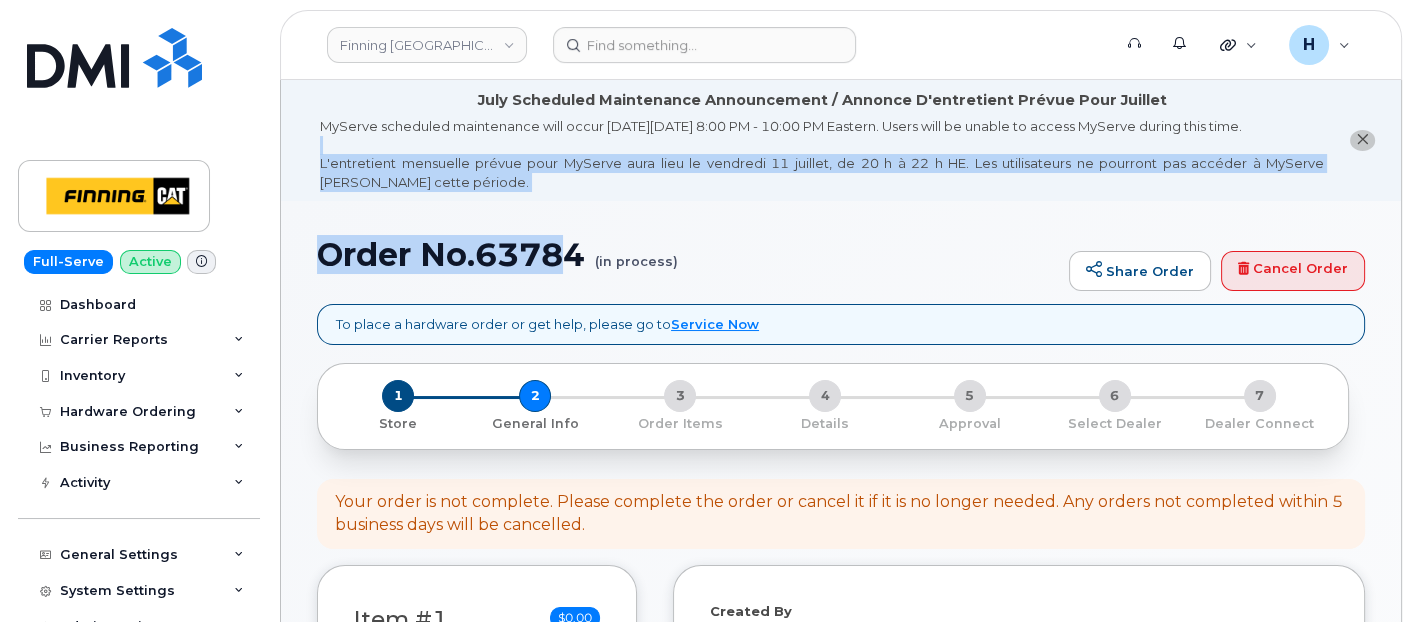 click on "July Scheduled Maintenance Announcement / Annonce D'entretient Prévue Pour Juillet MyServe scheduled maintenance will occur [DATE][DATE] 8:00 PM - 10:00 PM Eastern. Users will be unable to access MyServe during this time.
L'entretient mensuelle prévue pour MyServe aura lieu le vendredi 11 juillet, de 20 h à 22 h HE. Les utilisateurs ne pourront pas accéder à MyServe [PERSON_NAME] cette période.
Order No.63784
(in process)
Share Order
Cancel Order
To place a hardware order or get help, please go to
Service Now
×
Share This Order
If you want to allow others to create or edit orders, share this link with them:
[URL][DOMAIN_NAME]
1
Store
2
General Info
3
Order Items
4
Details
5
Approval
6
Select Dealer
7
Dealer Connect
Item #1
in process" at bounding box center (841, 1061) 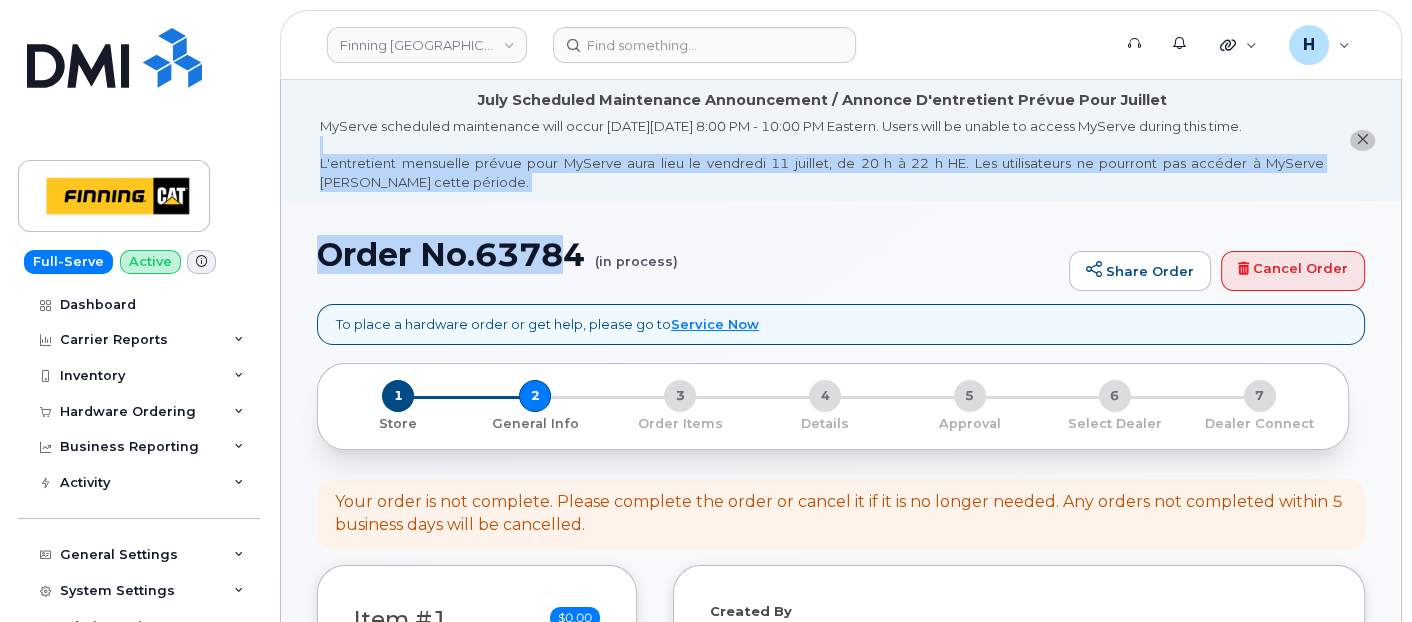 drag, startPoint x: 563, startPoint y: 241, endPoint x: 547, endPoint y: 174, distance: 68.88396 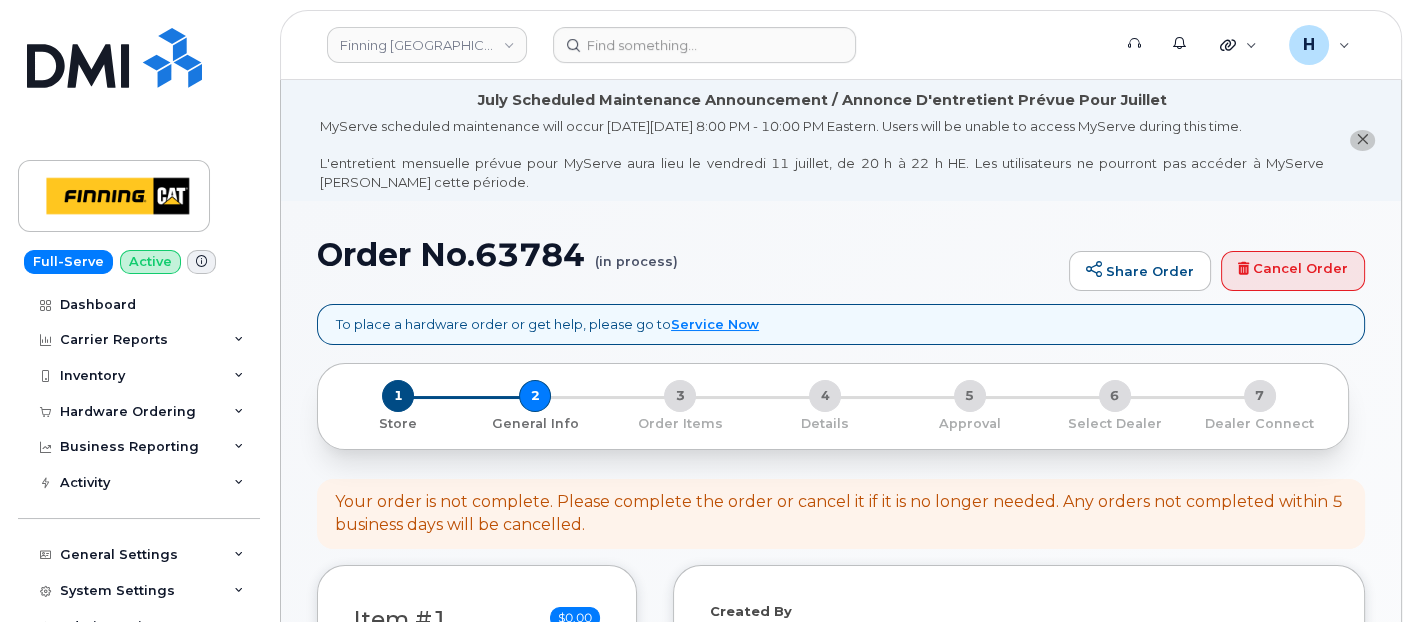 click on "Order No.63784
(in process)" at bounding box center (688, 254) 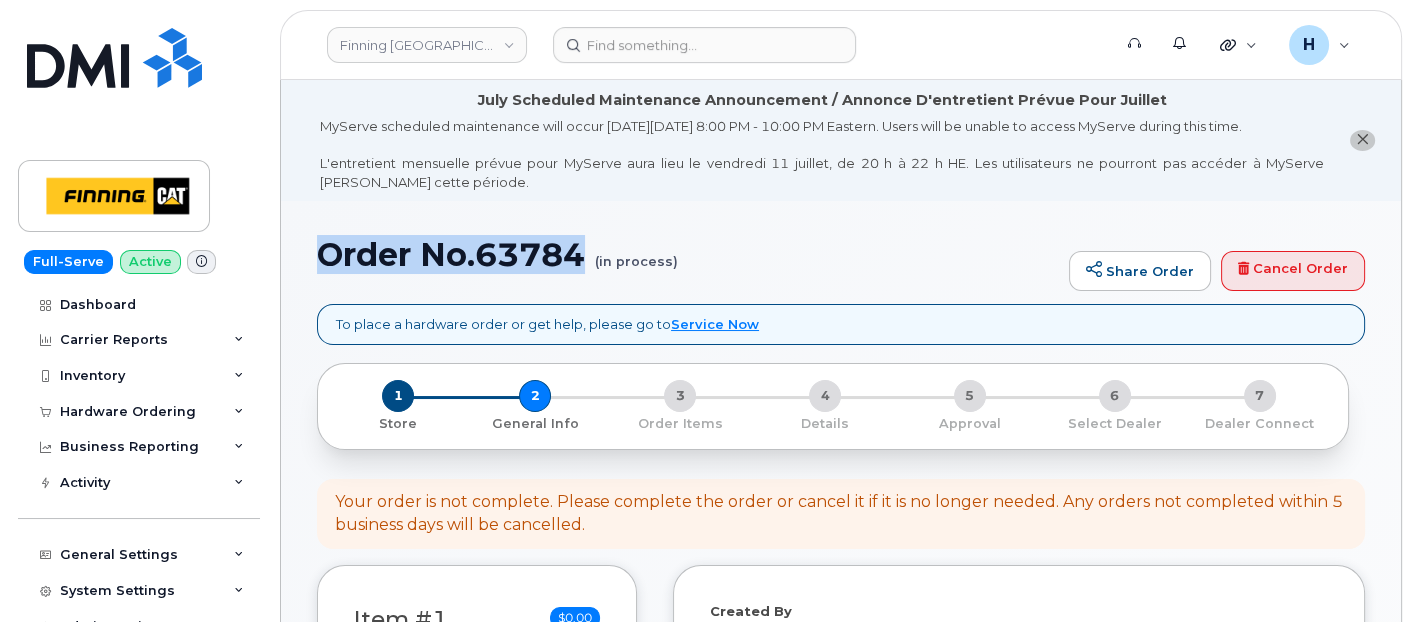 drag, startPoint x: 588, startPoint y: 254, endPoint x: 325, endPoint y: 260, distance: 263.06842 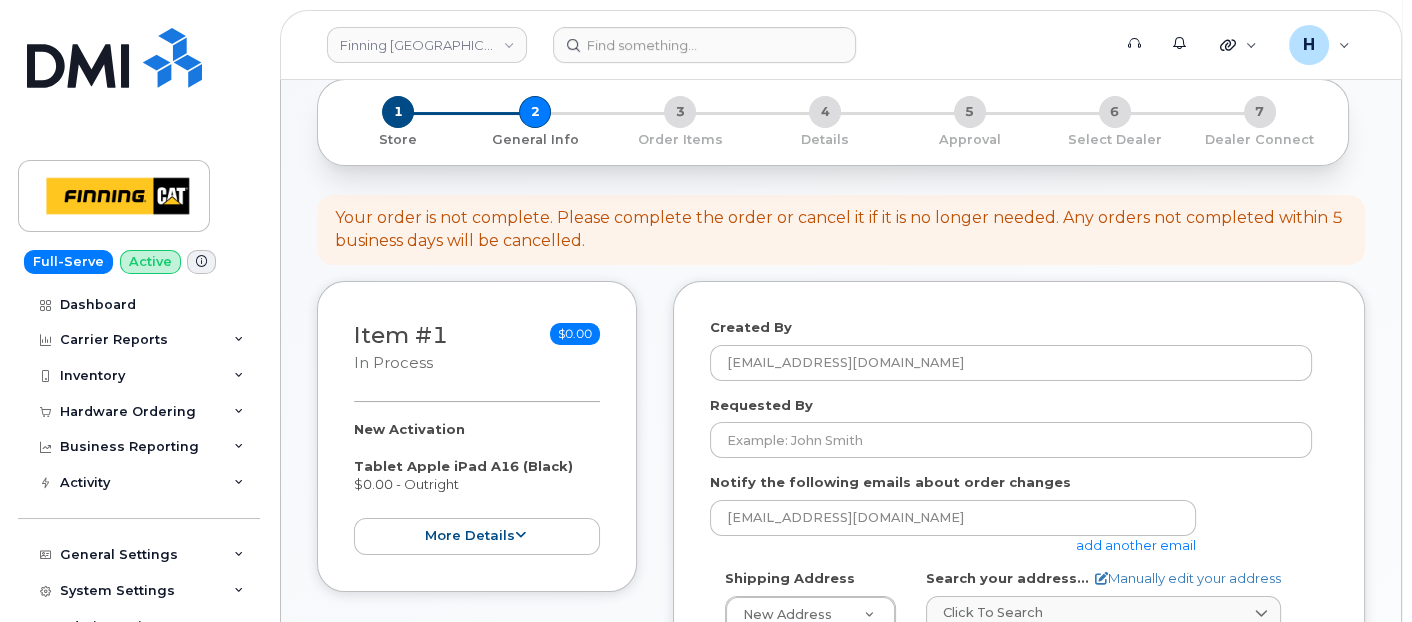 scroll, scrollTop: 444, scrollLeft: 0, axis: vertical 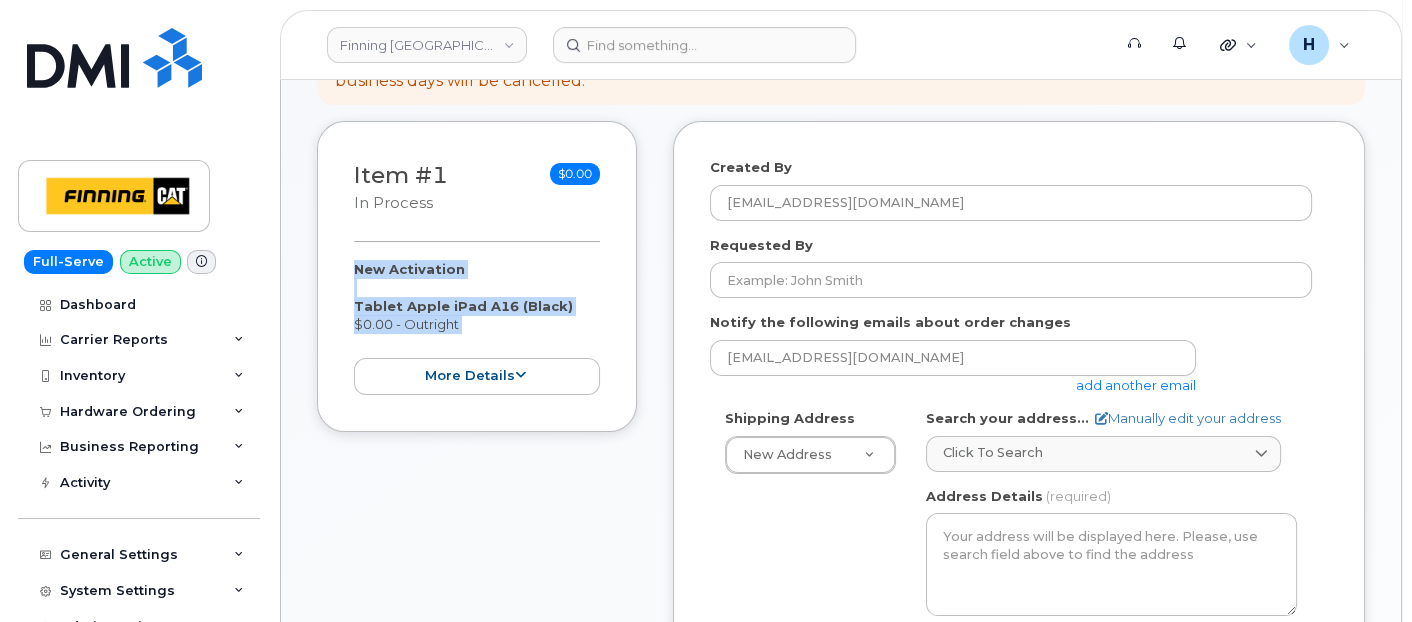drag, startPoint x: 349, startPoint y: 265, endPoint x: 494, endPoint y: 337, distance: 161.89194 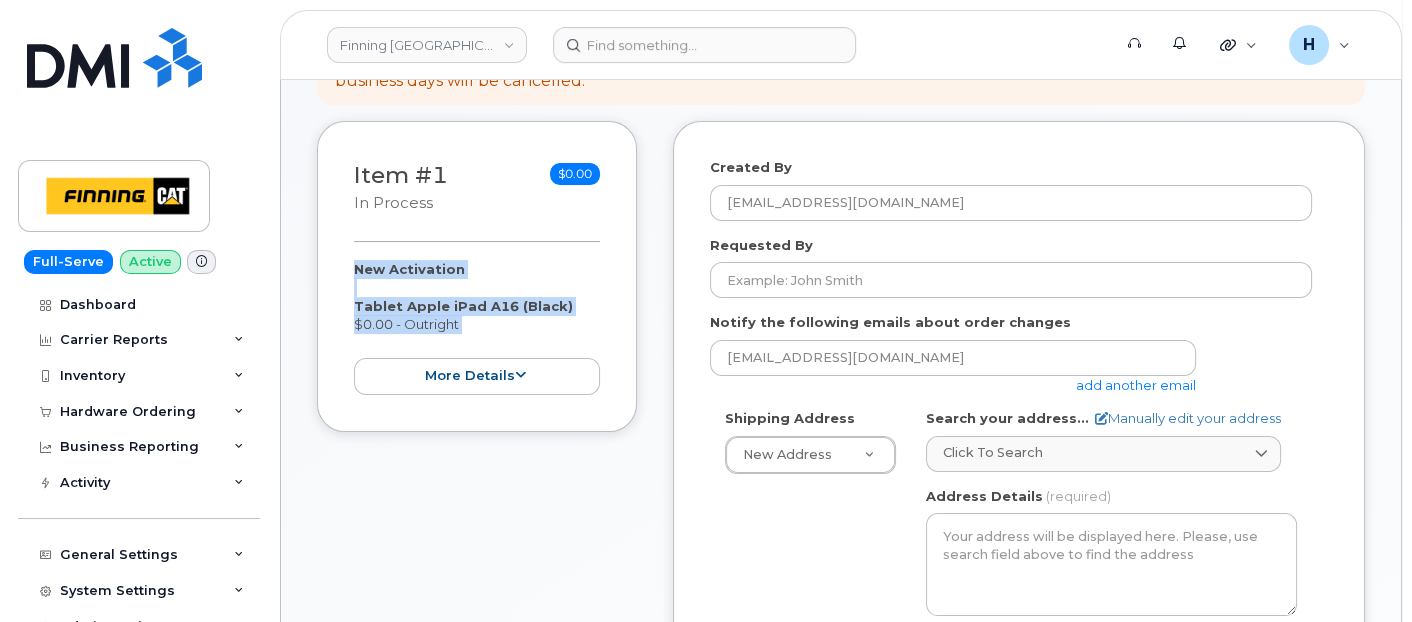 click on "Item #1
in process
$0.00
New Activation
Tablet Apple iPad A16
(Black)
$0.00 - Outright
more details
Request
New Activation
Employee
Carrier Base
Telus
Requested Device
Tablet Apple iPad A16
Term Details
Outright
Accounting Codes
…
Estimated Device Cost
$0.00
Estimated Shipping Charge
$5.00
Estimated Total
(Device & Accessories)
$5.00
collapse" at bounding box center (477, 276) 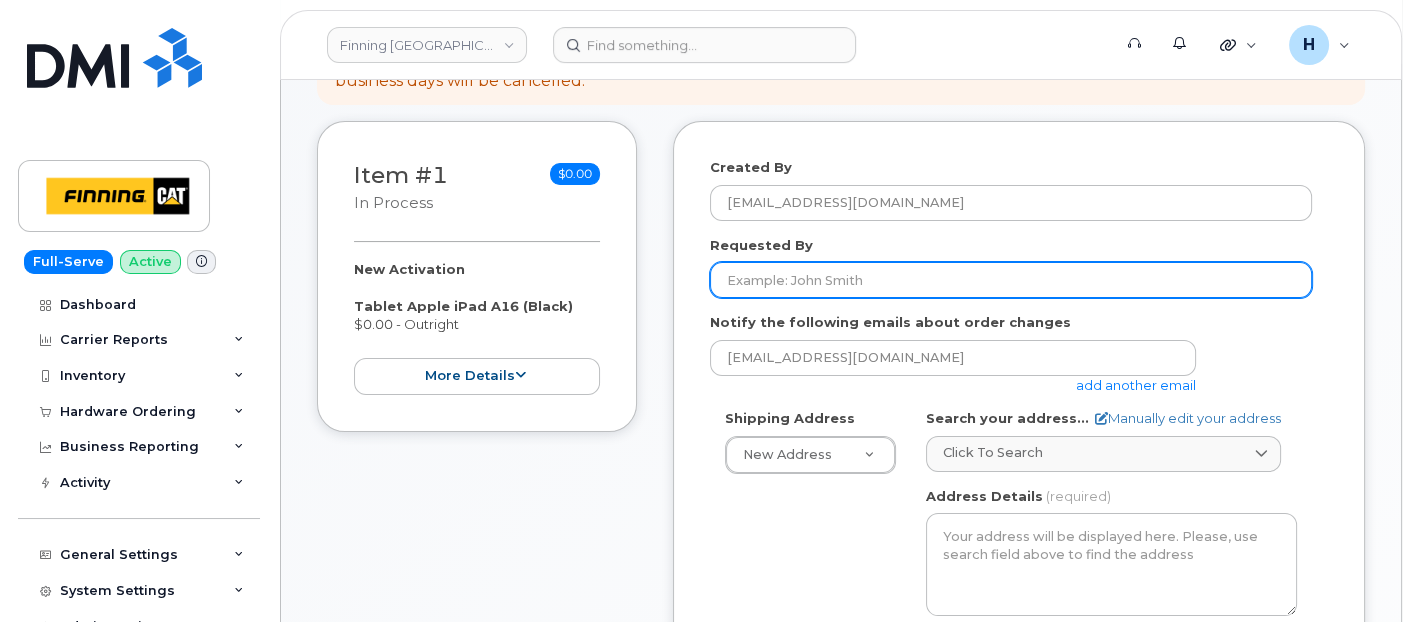 click on "Requested By" at bounding box center [1011, 280] 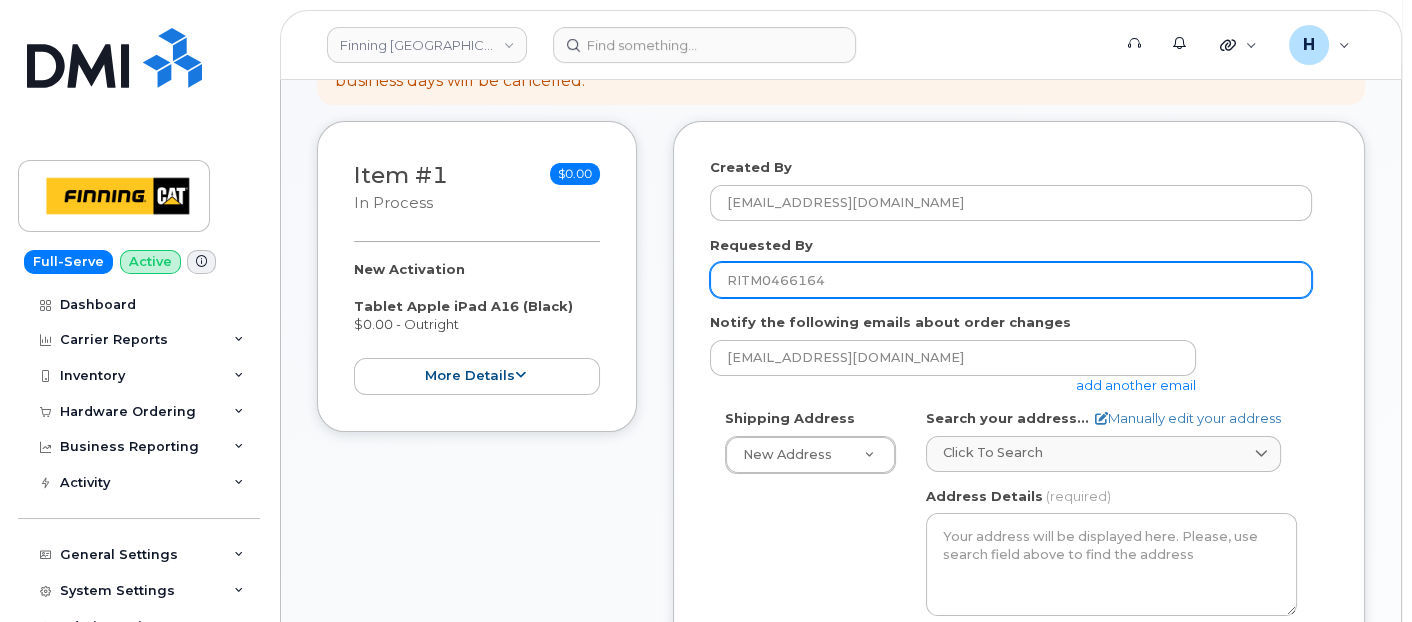 type on "RITM0466164" 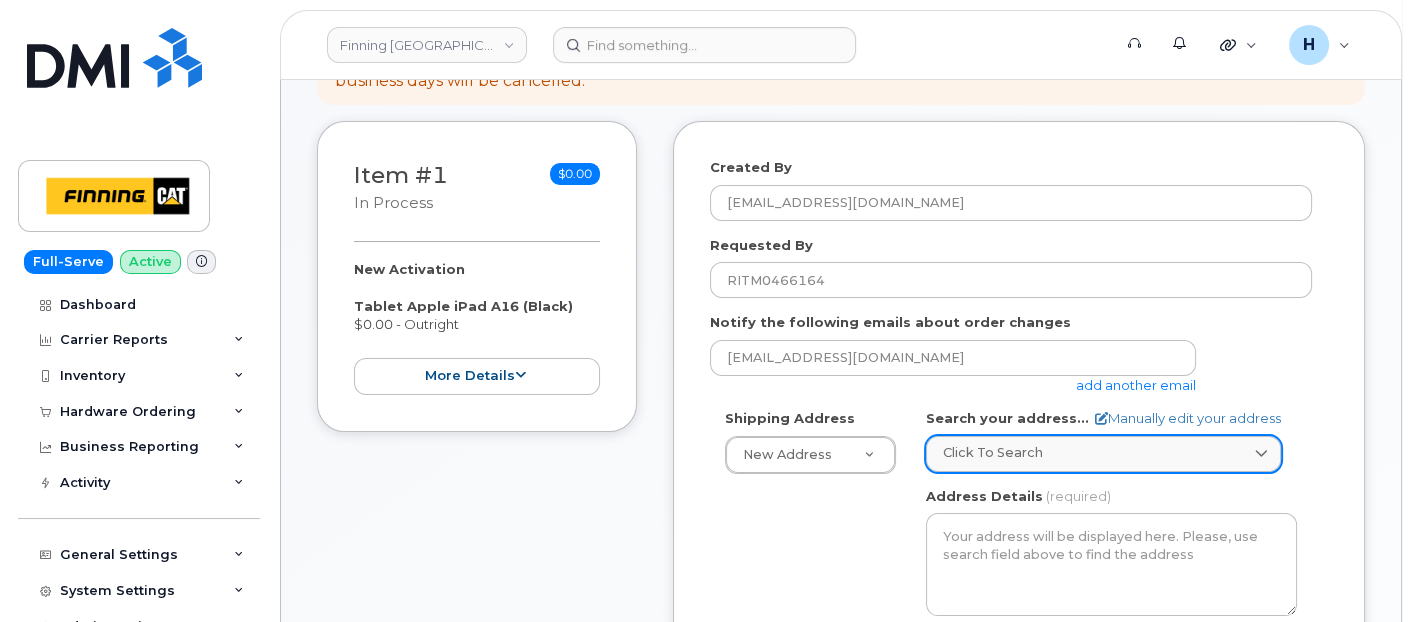 click on "Click to search" 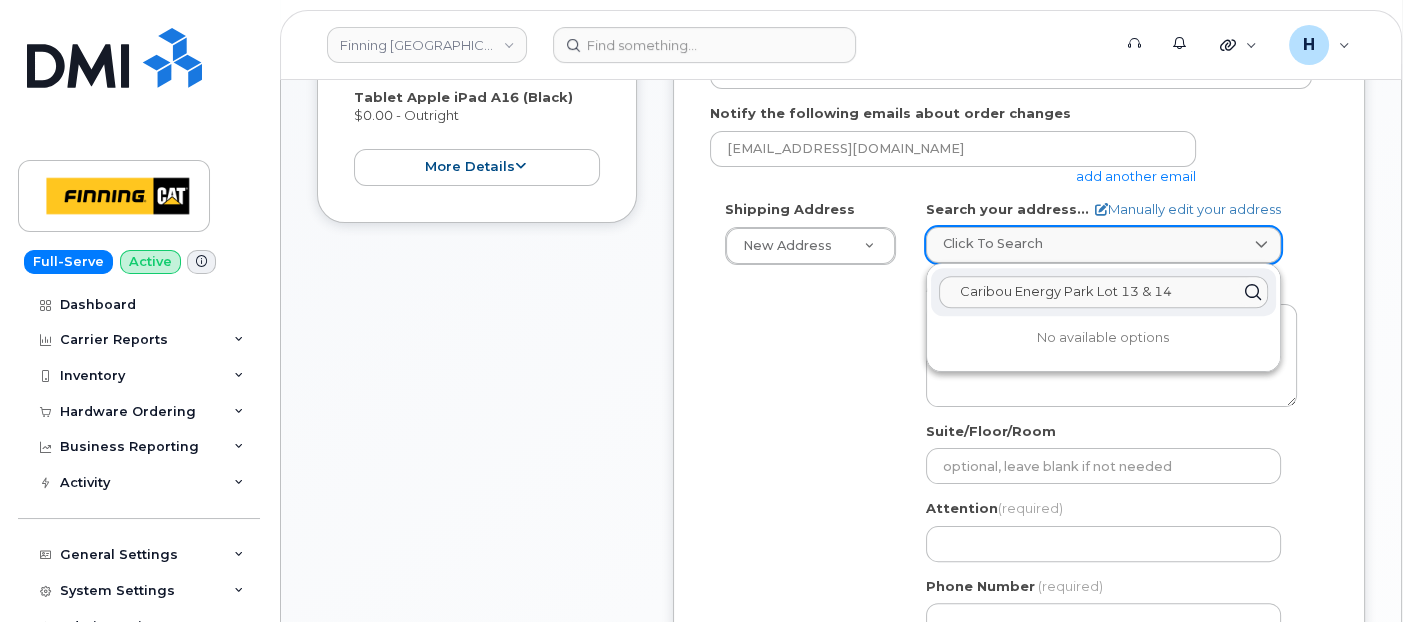 scroll, scrollTop: 777, scrollLeft: 0, axis: vertical 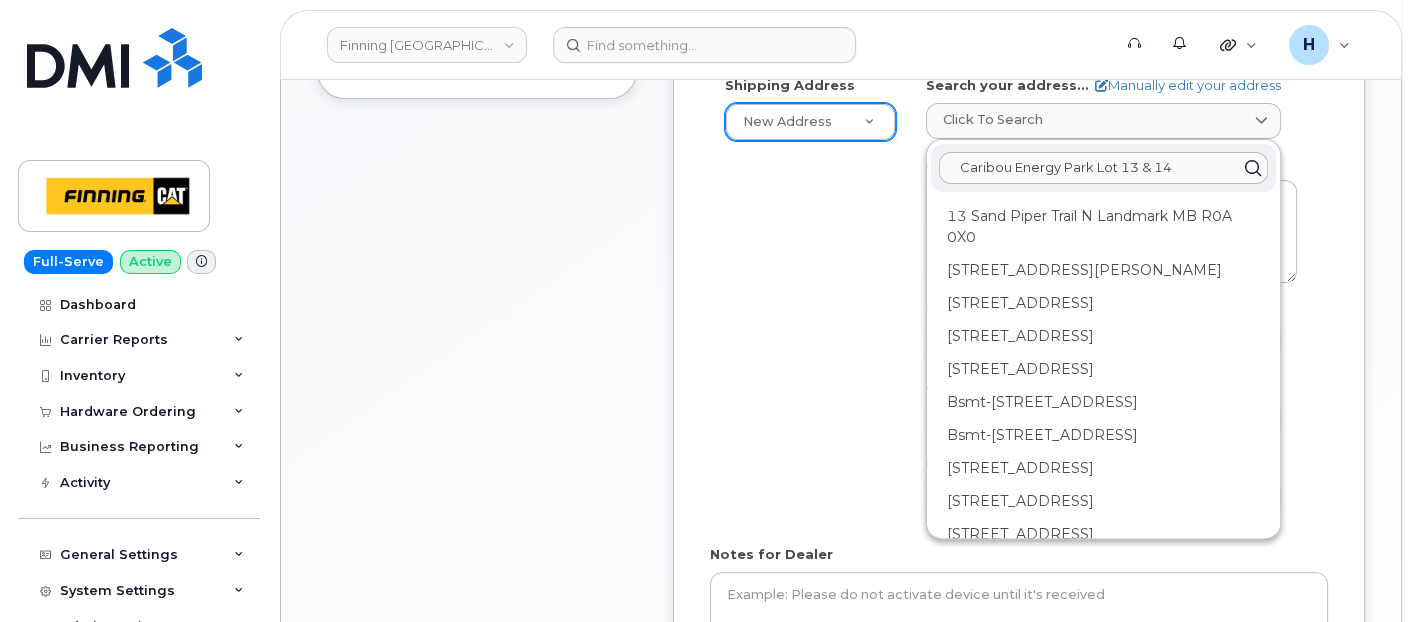 type on "Caribou Energy Park Lot 13 & 14" 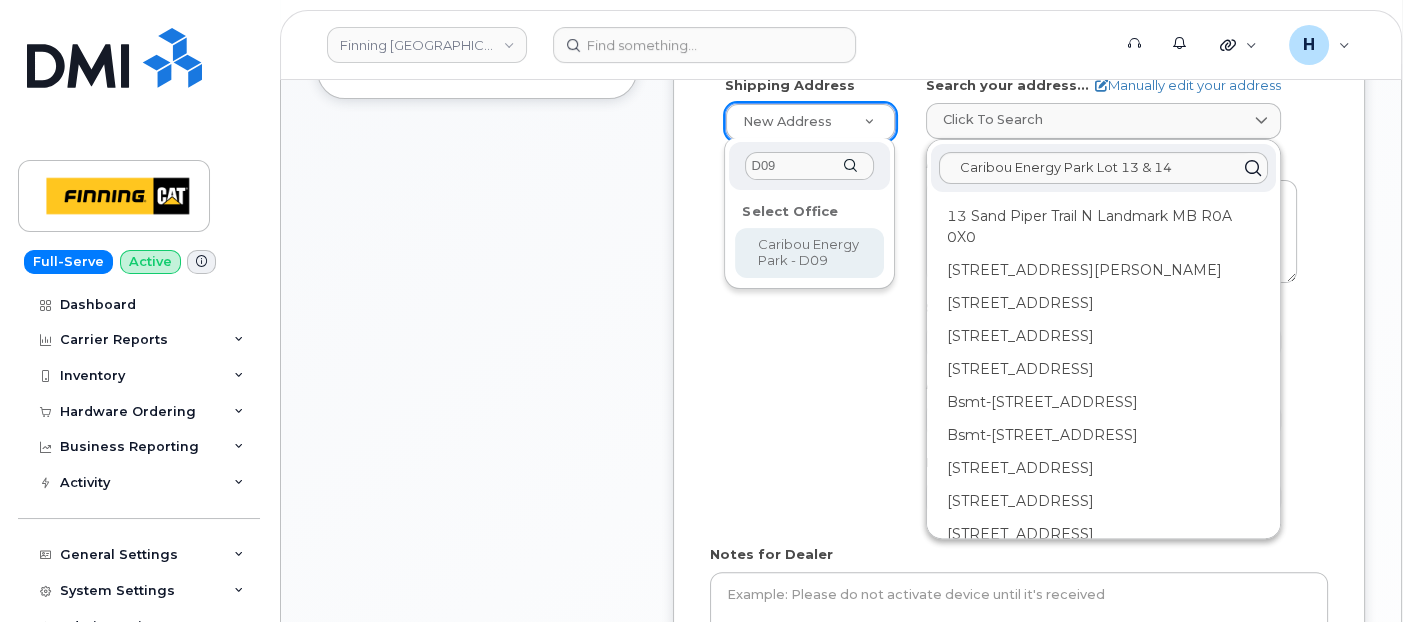 type on "D09" 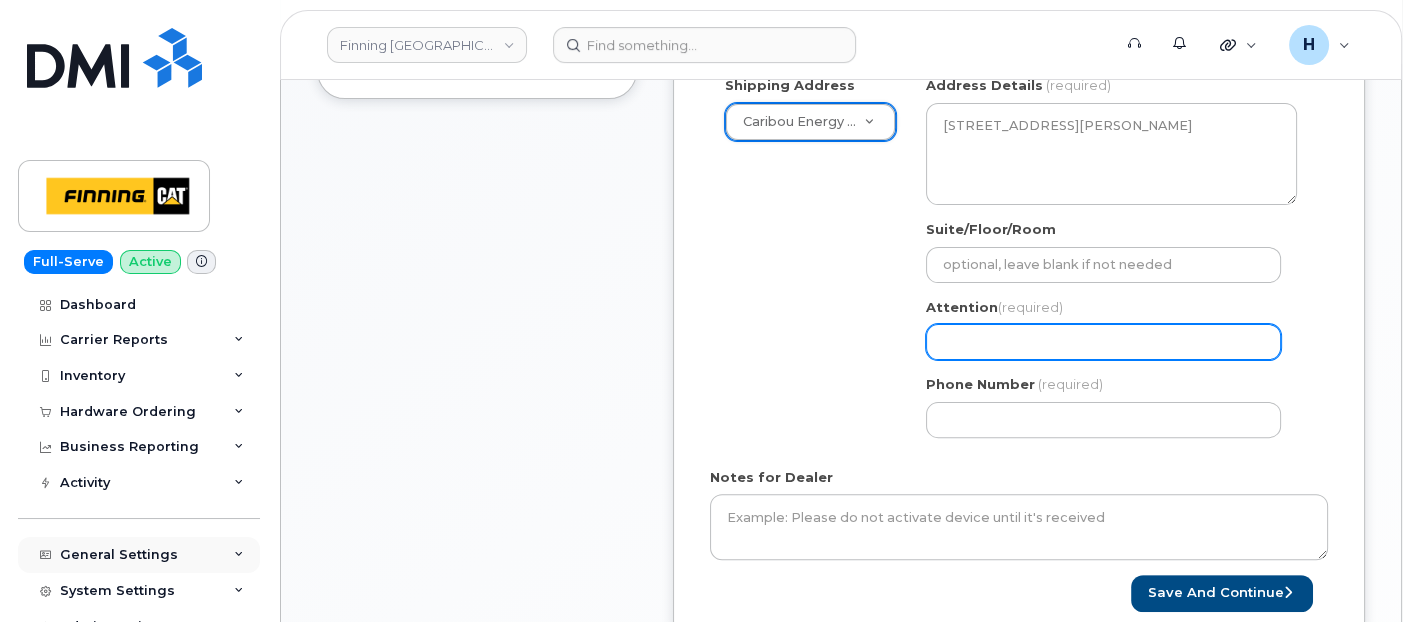 drag, startPoint x: 965, startPoint y: 340, endPoint x: 157, endPoint y: 551, distance: 835.0958 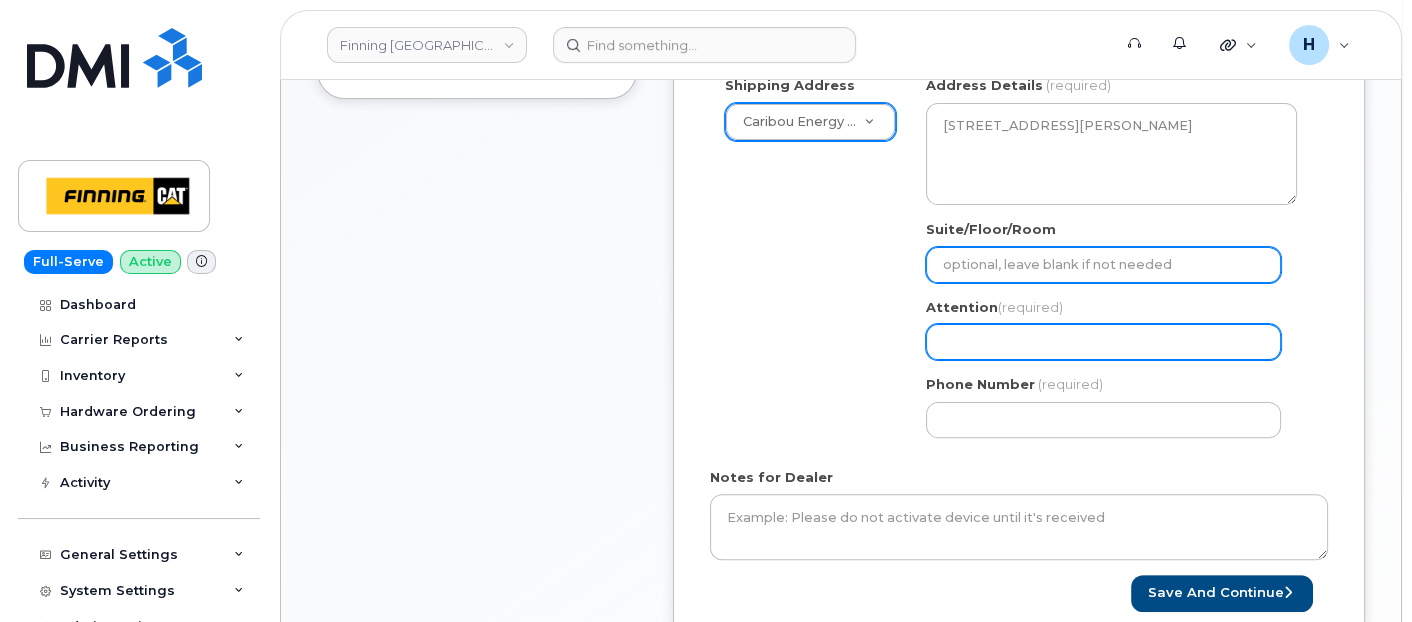 paste on "[PERSON_NAME]" 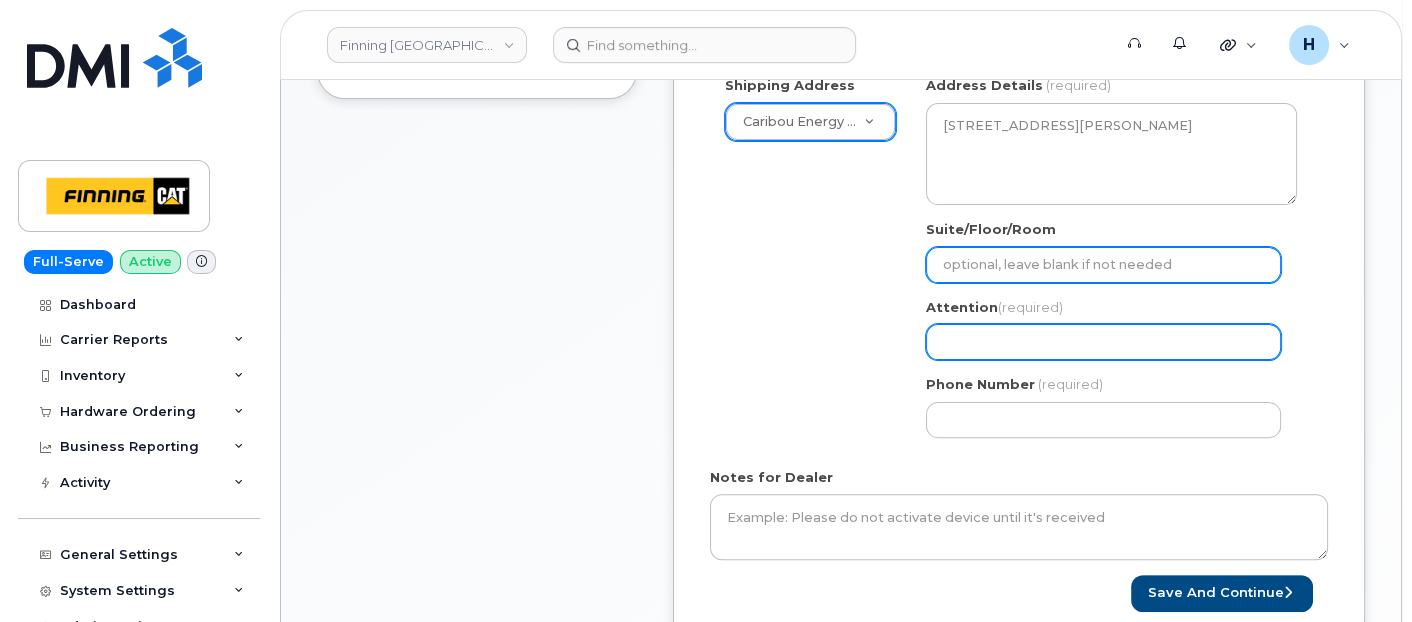 select 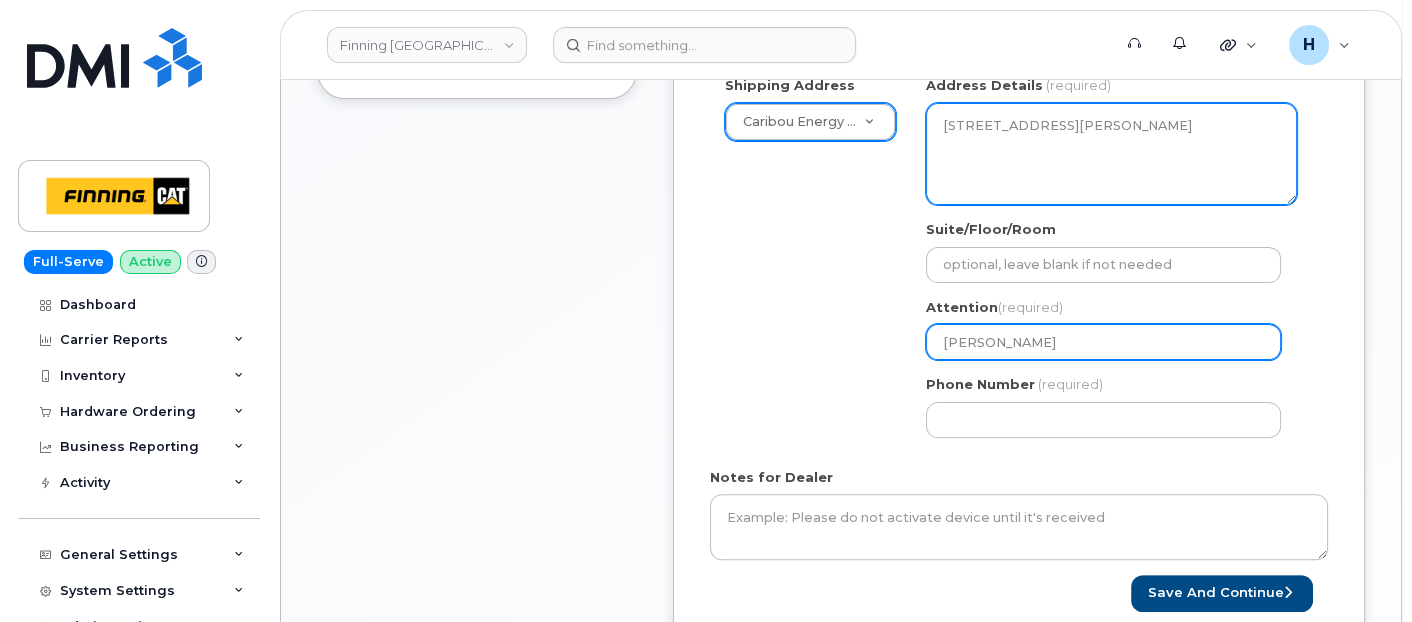 type on "[PERSON_NAME]" 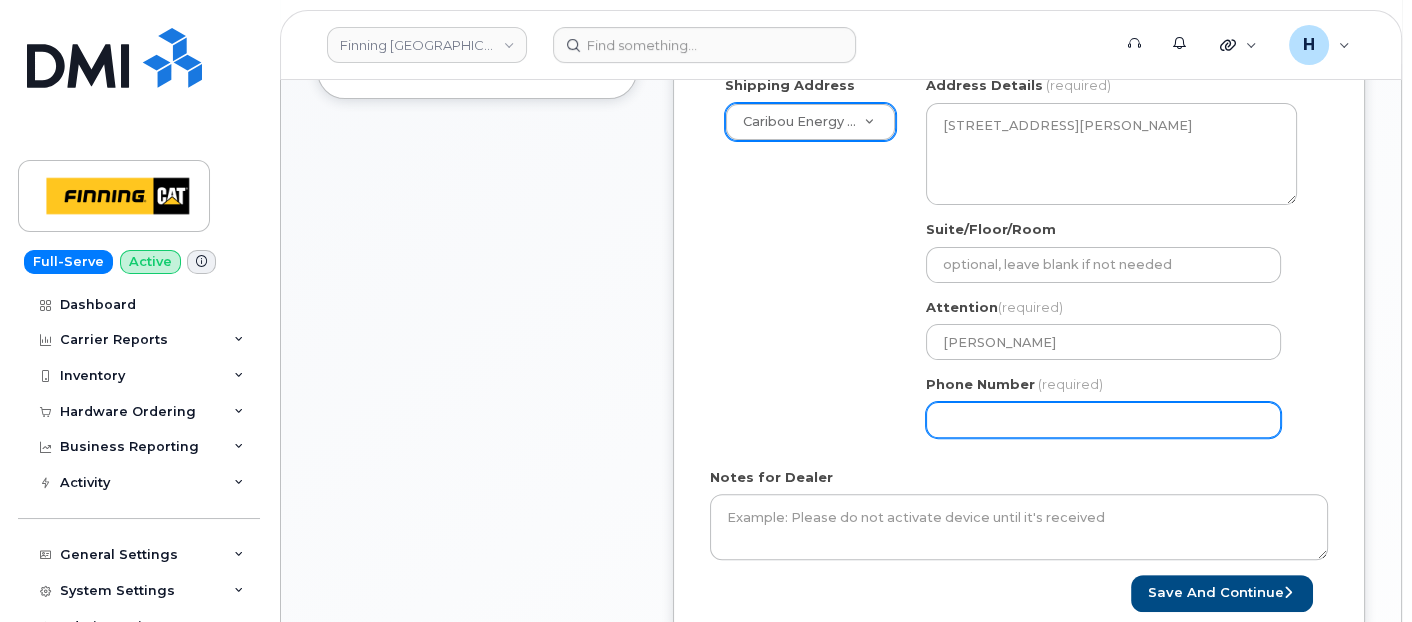 click on "Phone Number" at bounding box center (1103, 420) 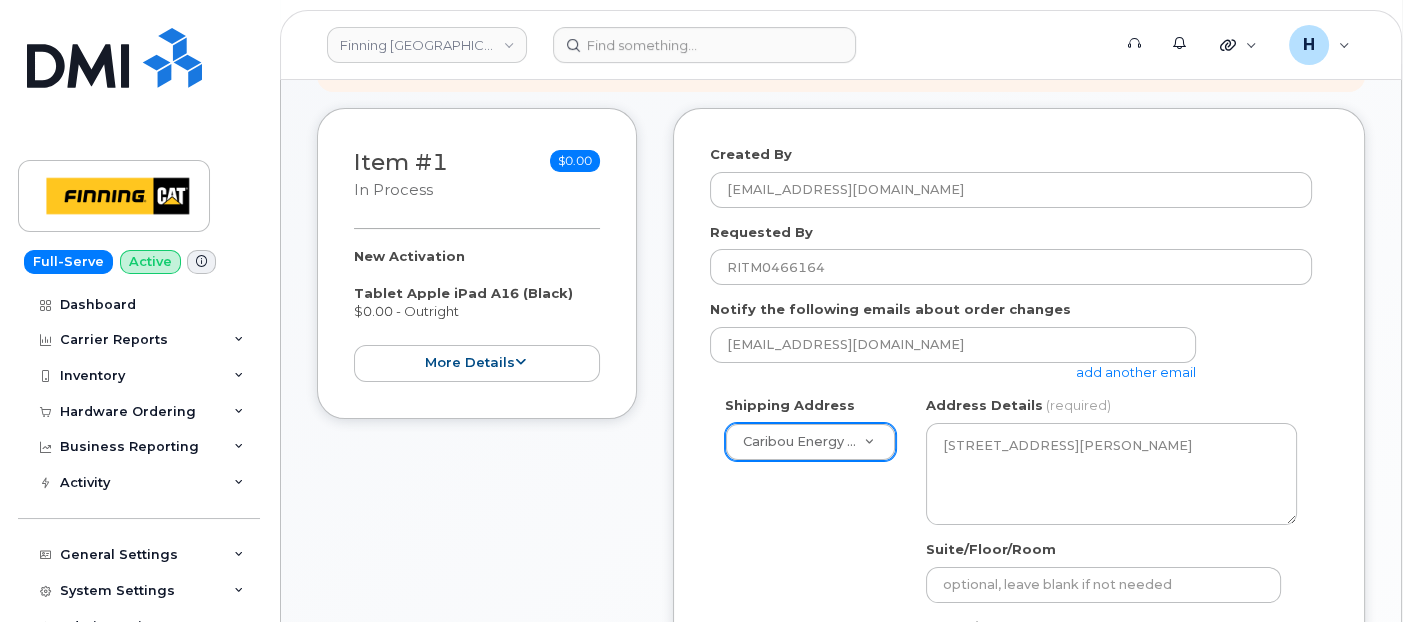 scroll, scrollTop: 333, scrollLeft: 0, axis: vertical 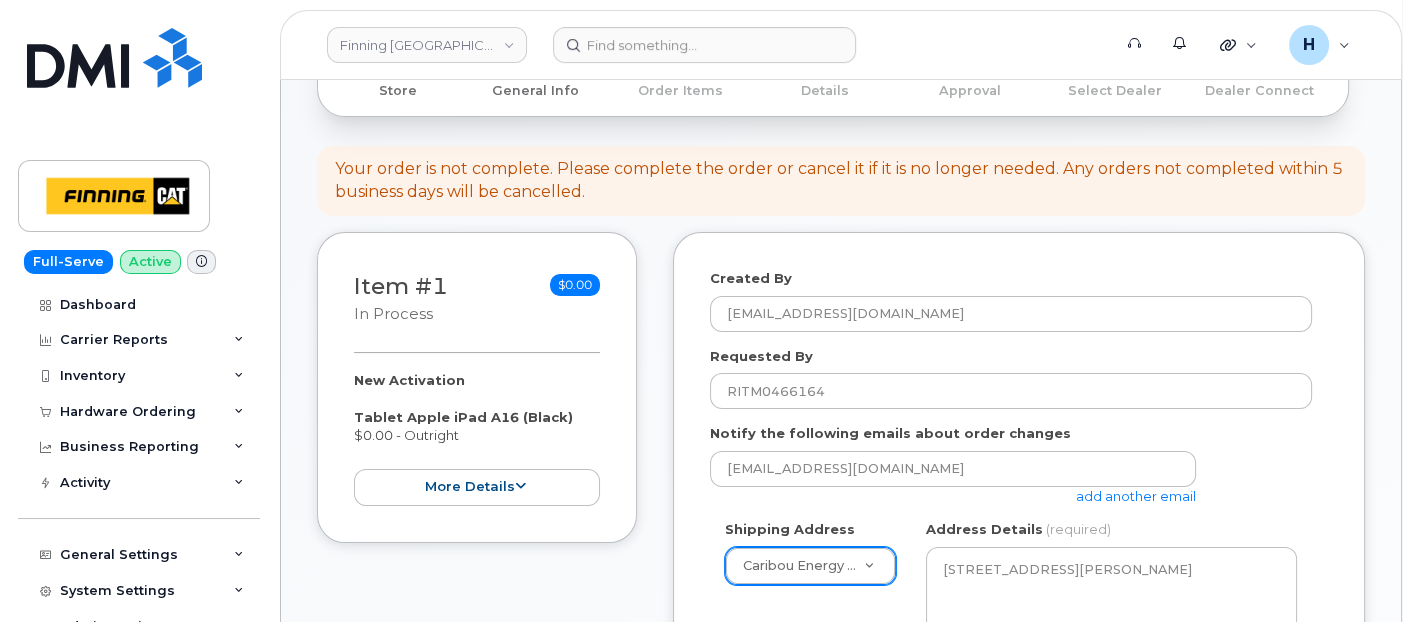 type on "7807936700" 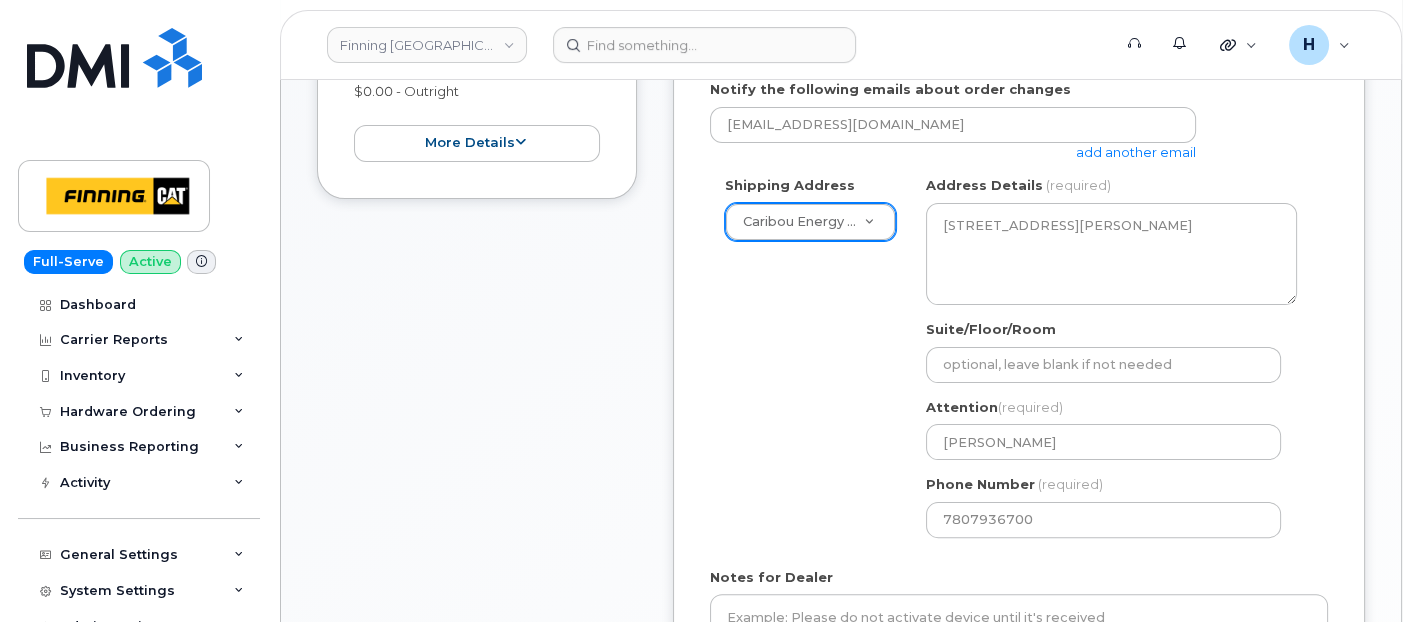 scroll, scrollTop: 777, scrollLeft: 0, axis: vertical 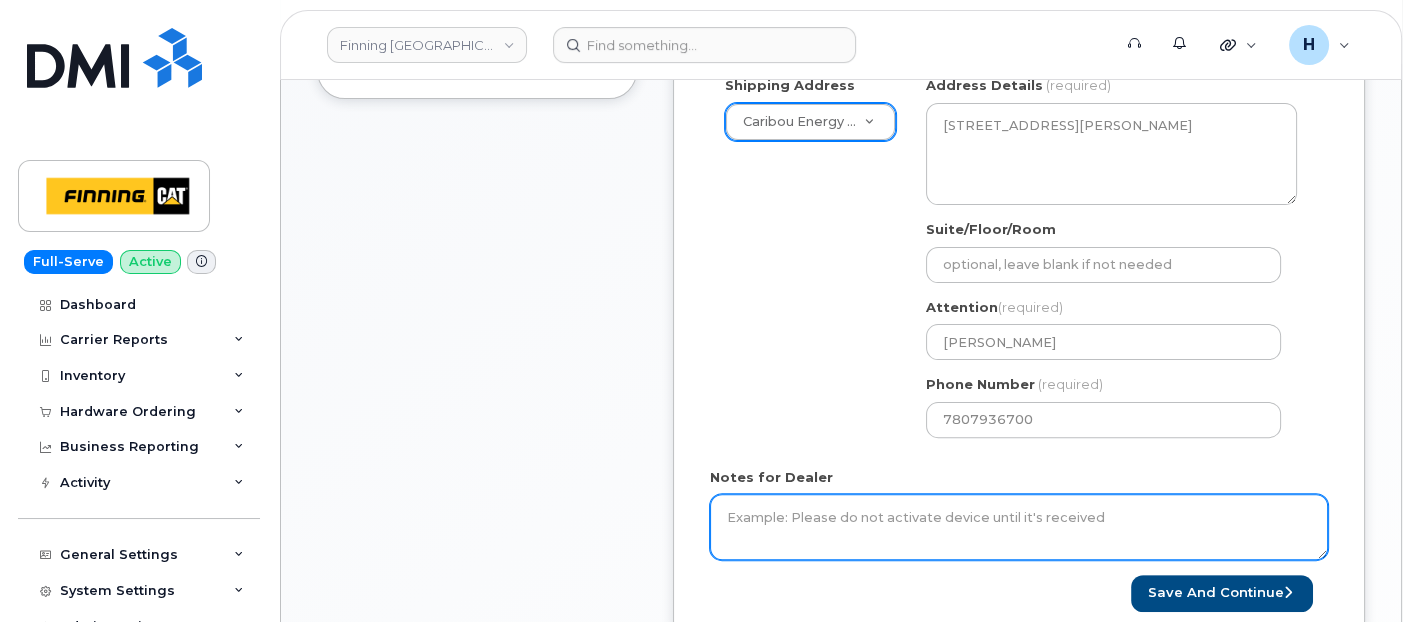 click on "Notes for Dealer" at bounding box center (1019, 527) 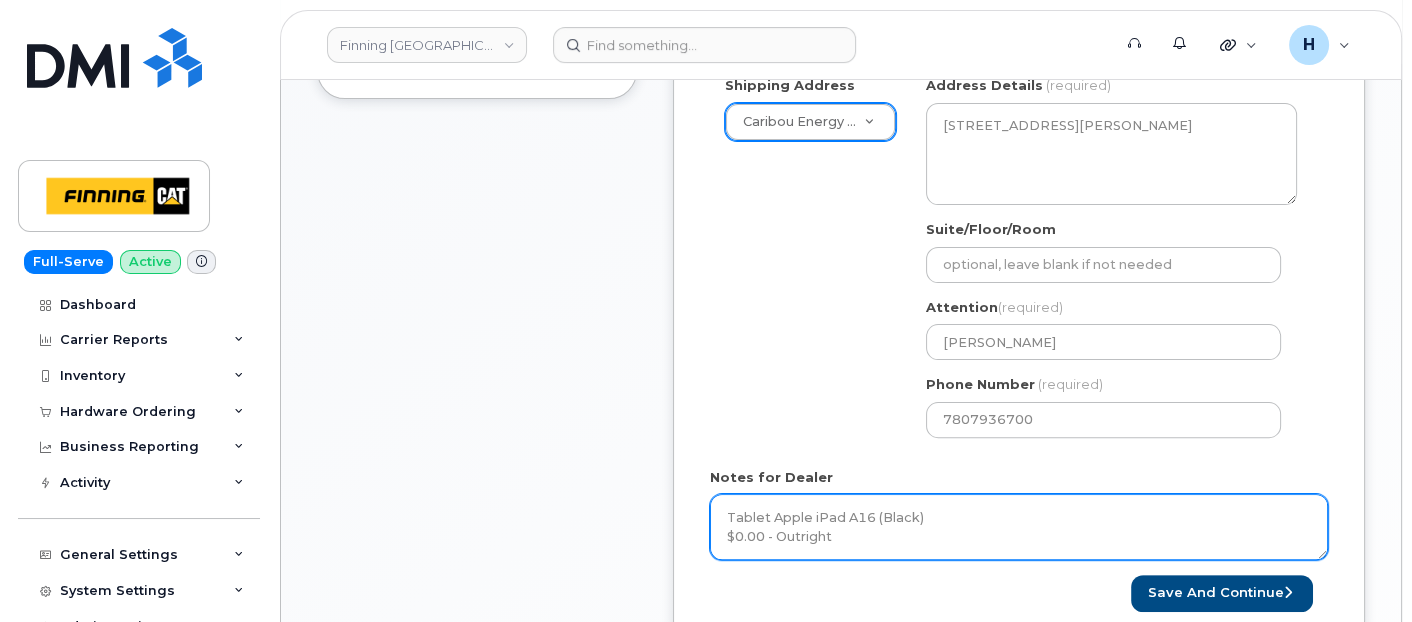 scroll, scrollTop: 57, scrollLeft: 0, axis: vertical 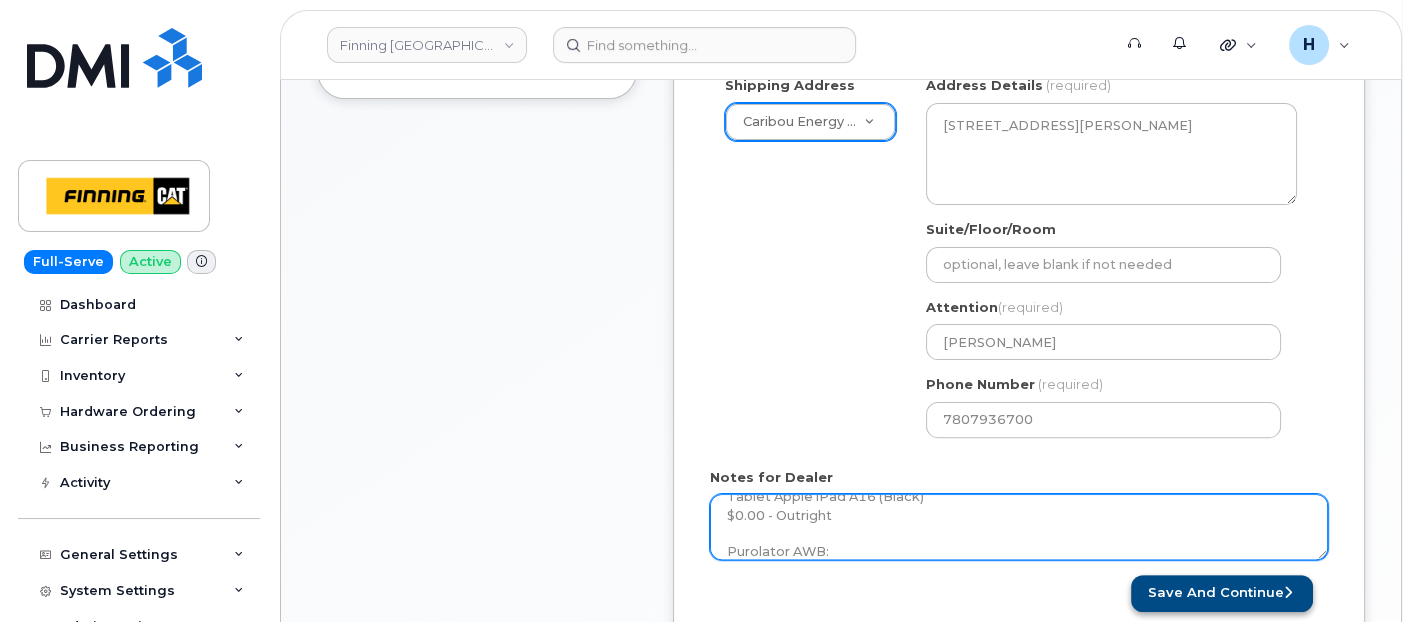 type on "New Activation
Tablet Apple iPad A16 (Black)
$0.00 - Outright
Purolator AWB:" 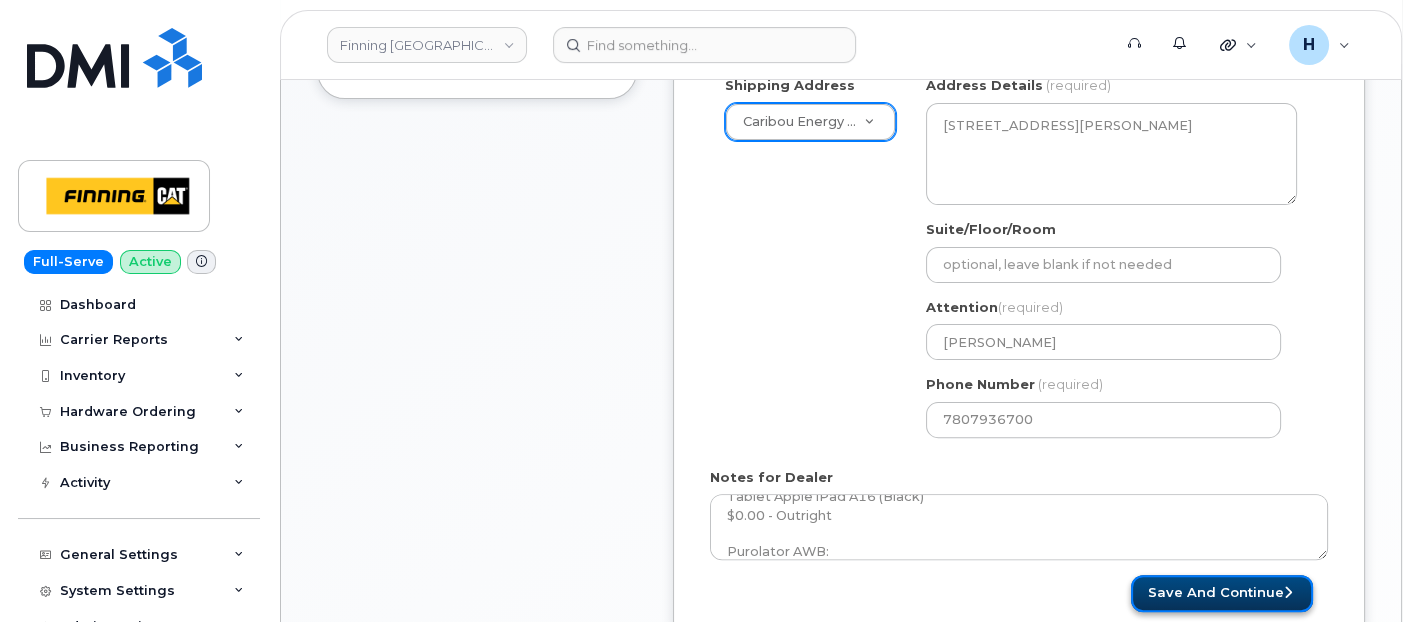 click on "Save and Continue" at bounding box center (1222, 593) 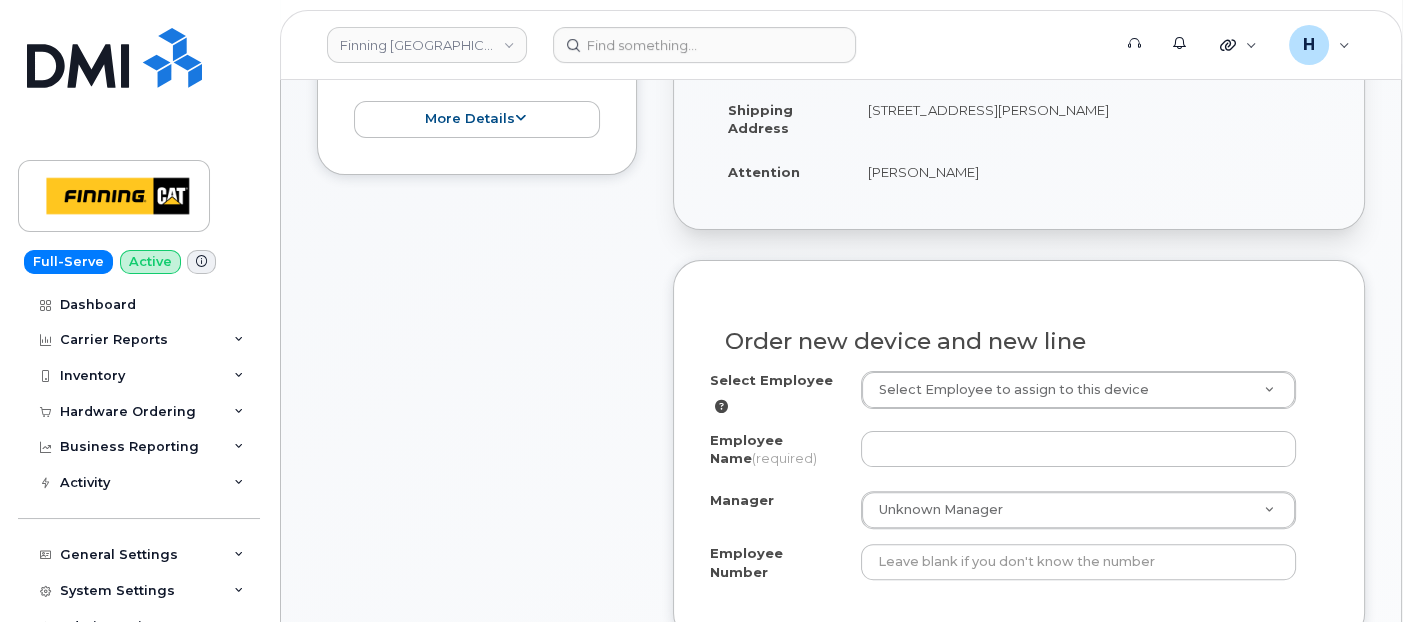 scroll, scrollTop: 666, scrollLeft: 0, axis: vertical 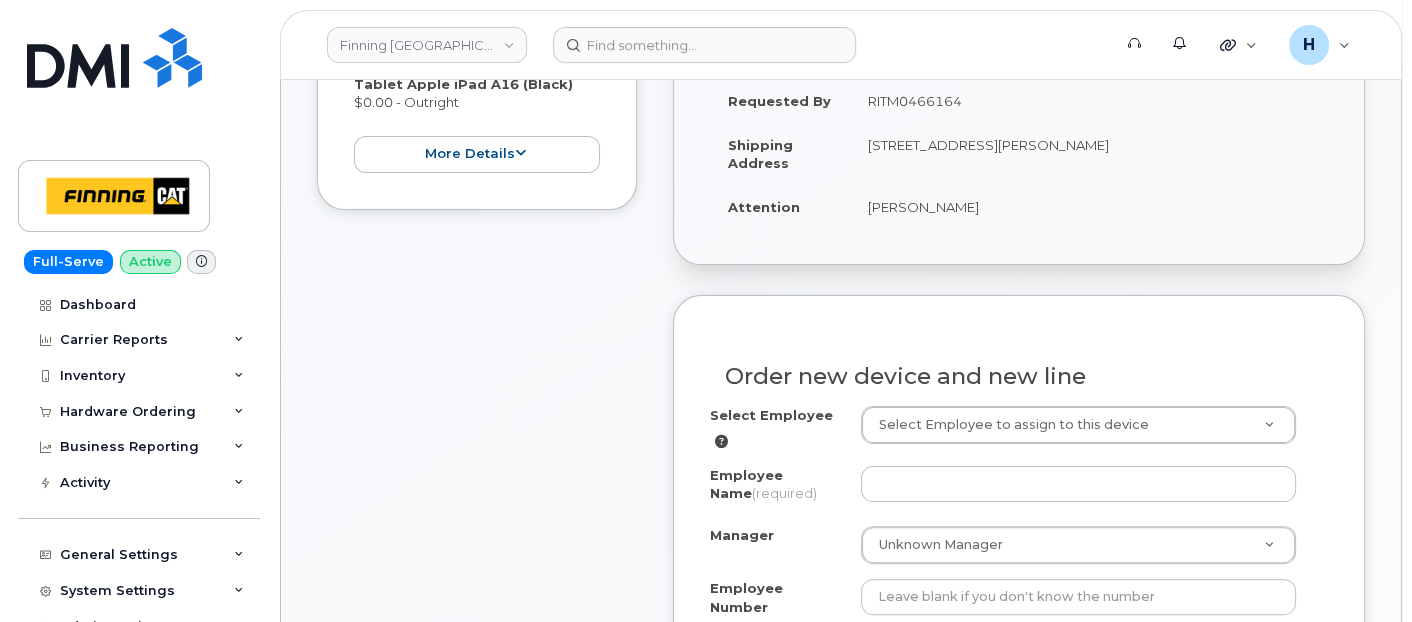 drag, startPoint x: 861, startPoint y: 207, endPoint x: 962, endPoint y: 207, distance: 101 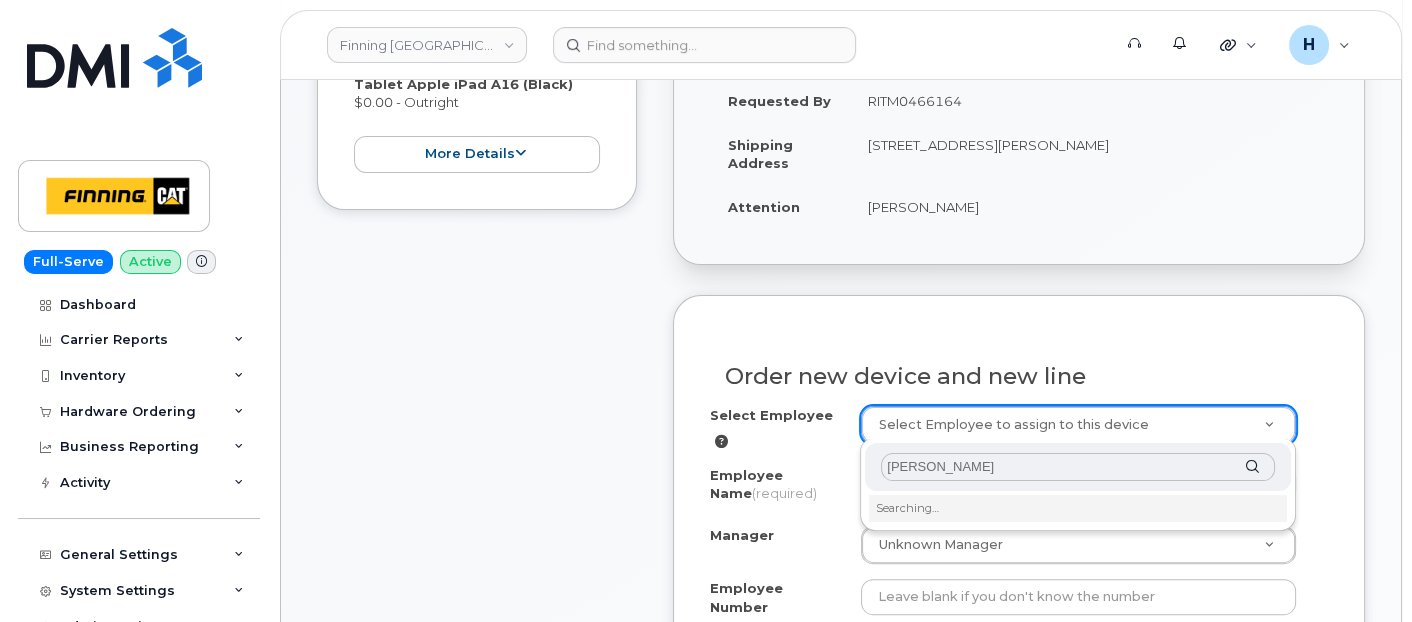 type on "[PERSON_NAME]" 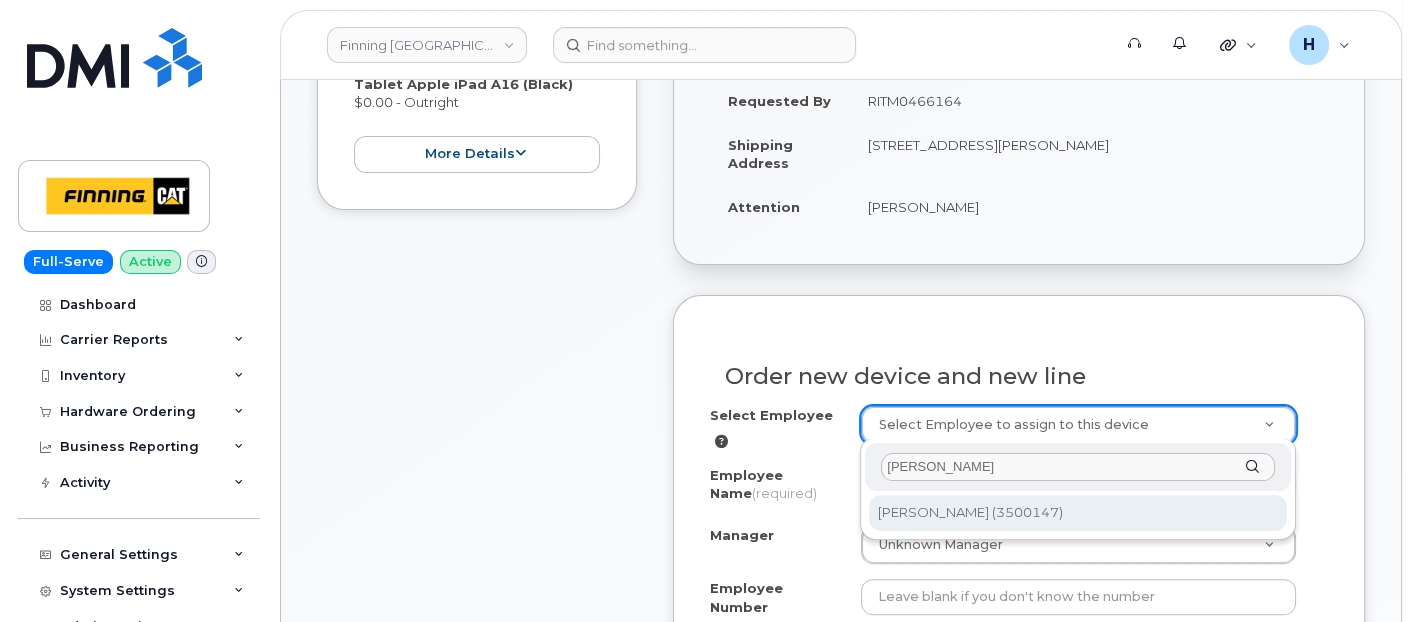 type on "819864" 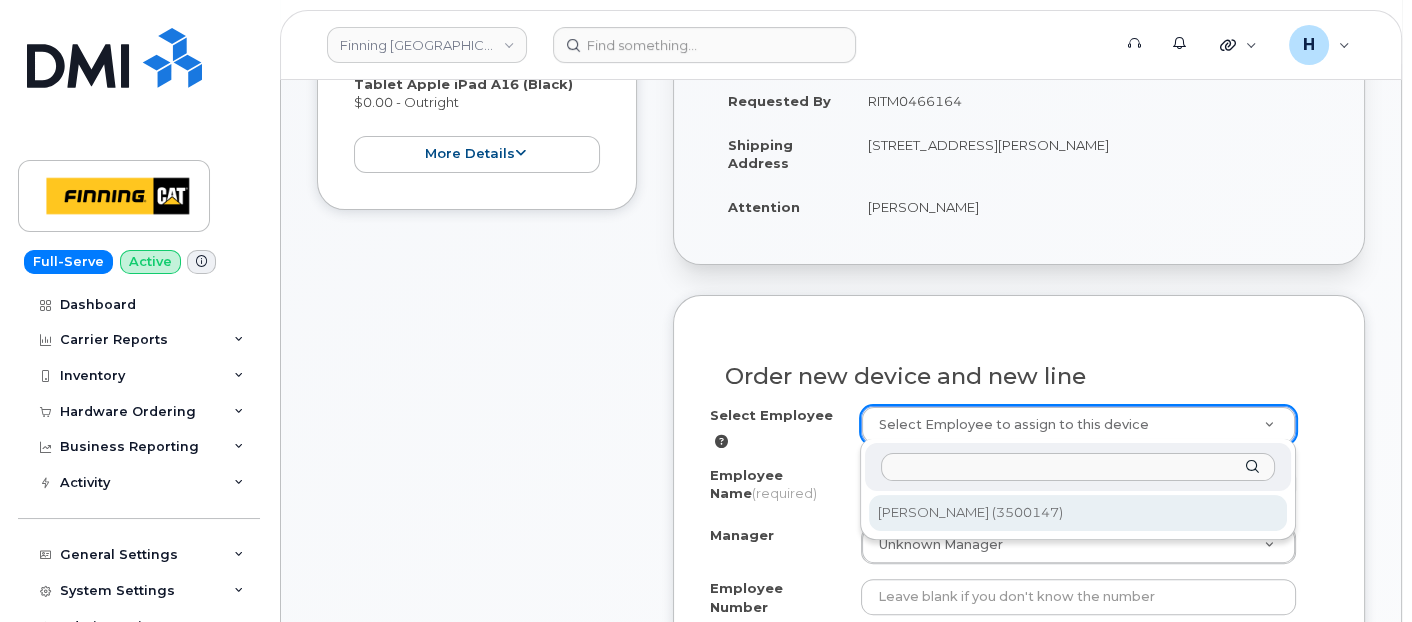 type on "[PERSON_NAME]" 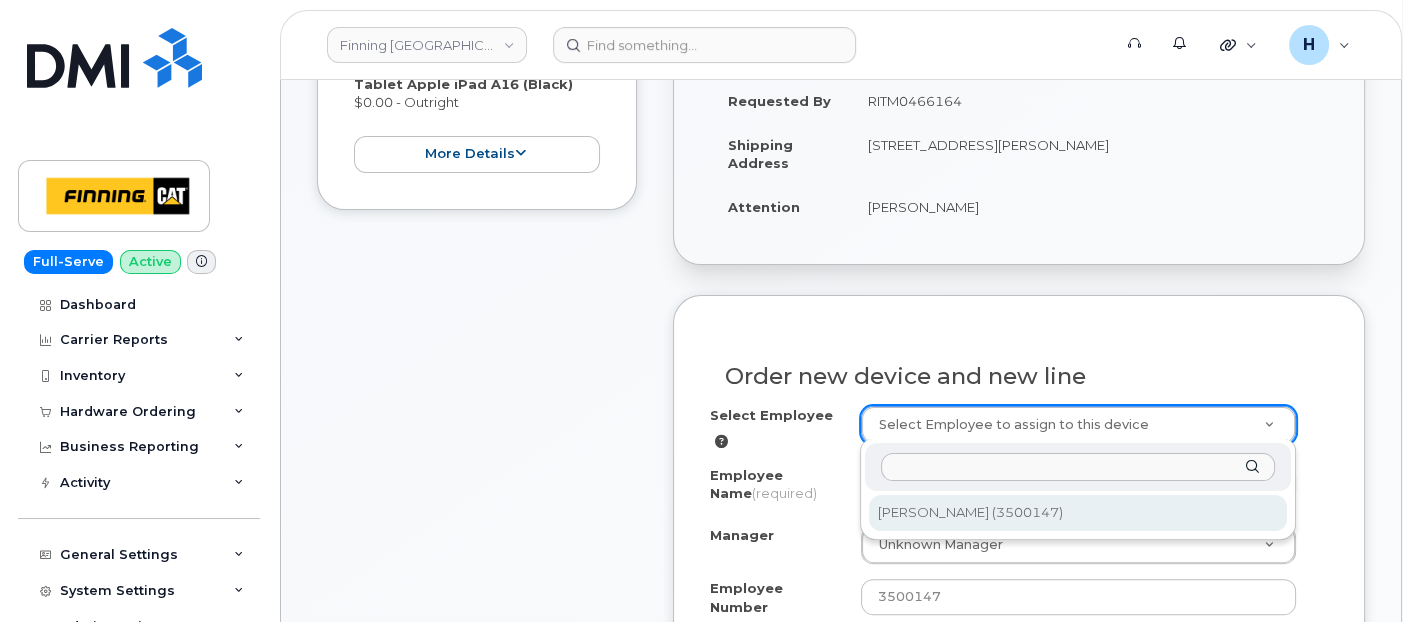 select on "761680" 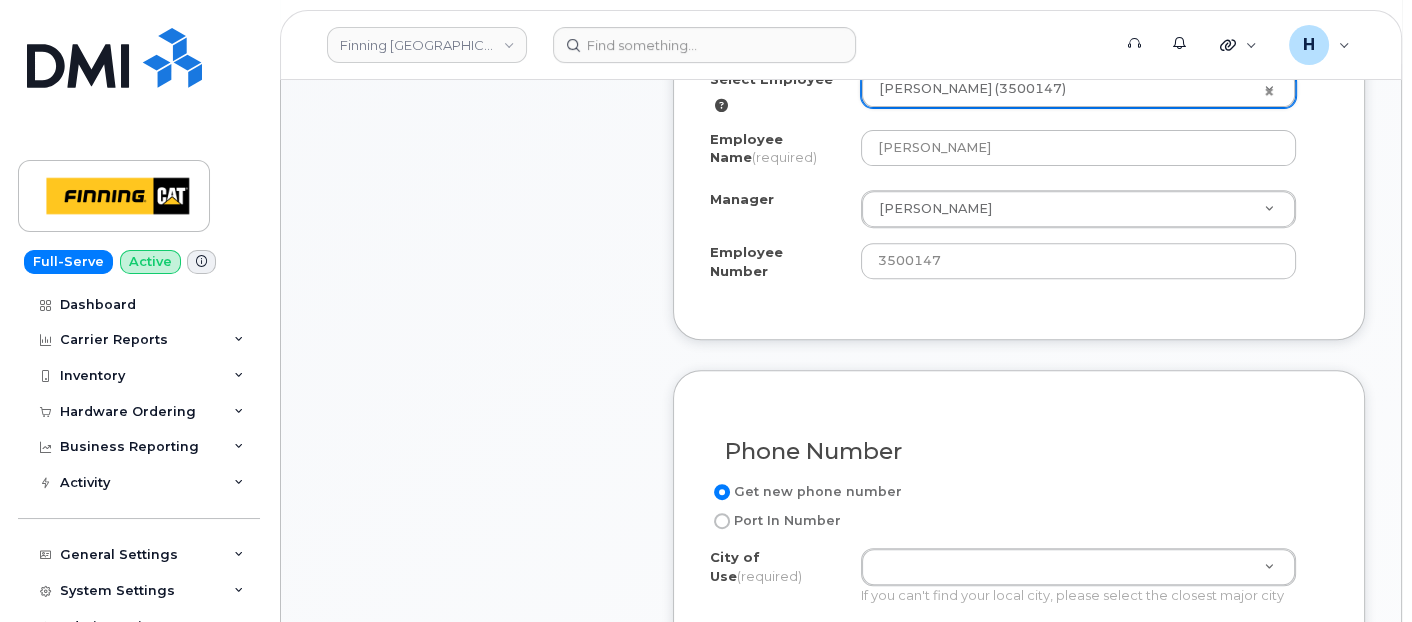 scroll, scrollTop: 1111, scrollLeft: 0, axis: vertical 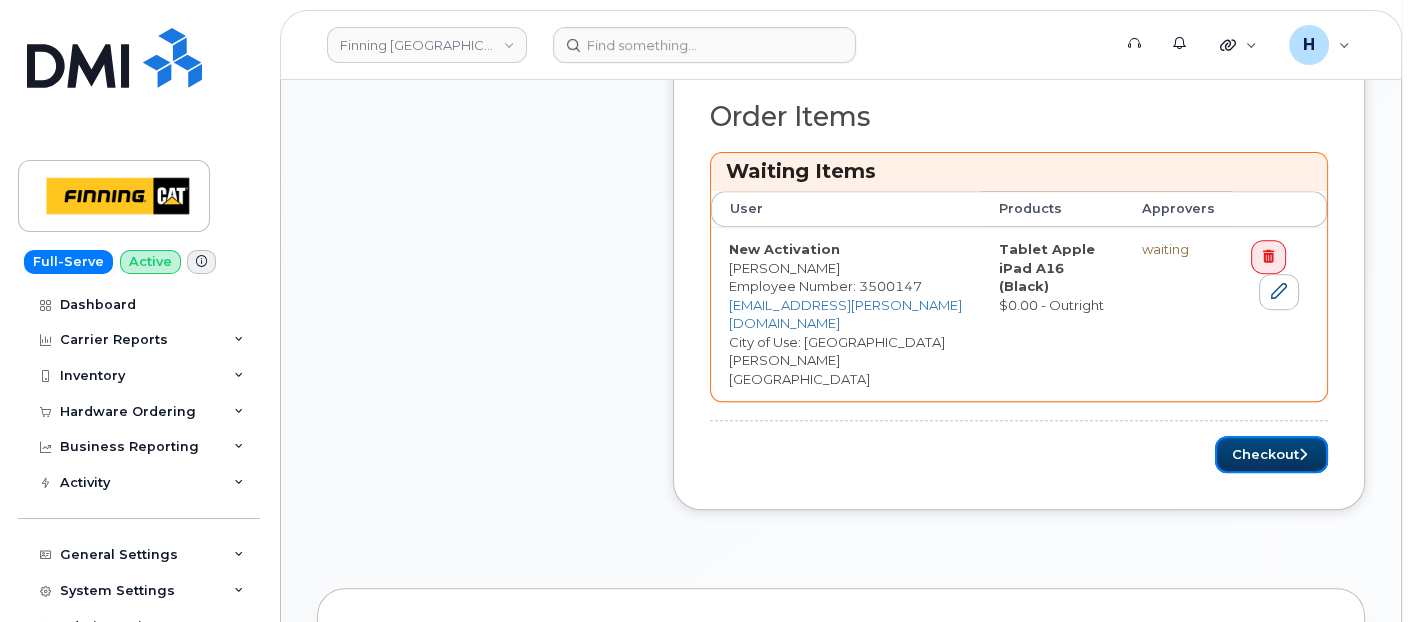 drag, startPoint x: 1293, startPoint y: 405, endPoint x: 655, endPoint y: 22, distance: 744.1324 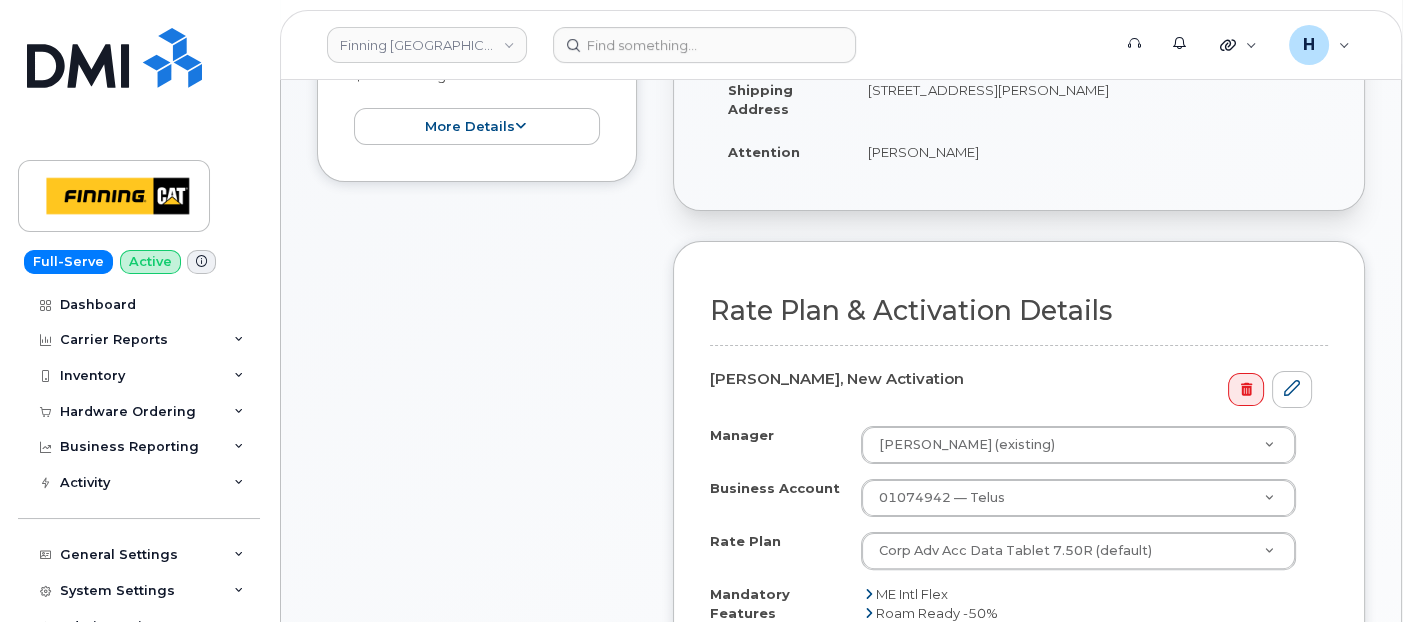 scroll, scrollTop: 777, scrollLeft: 0, axis: vertical 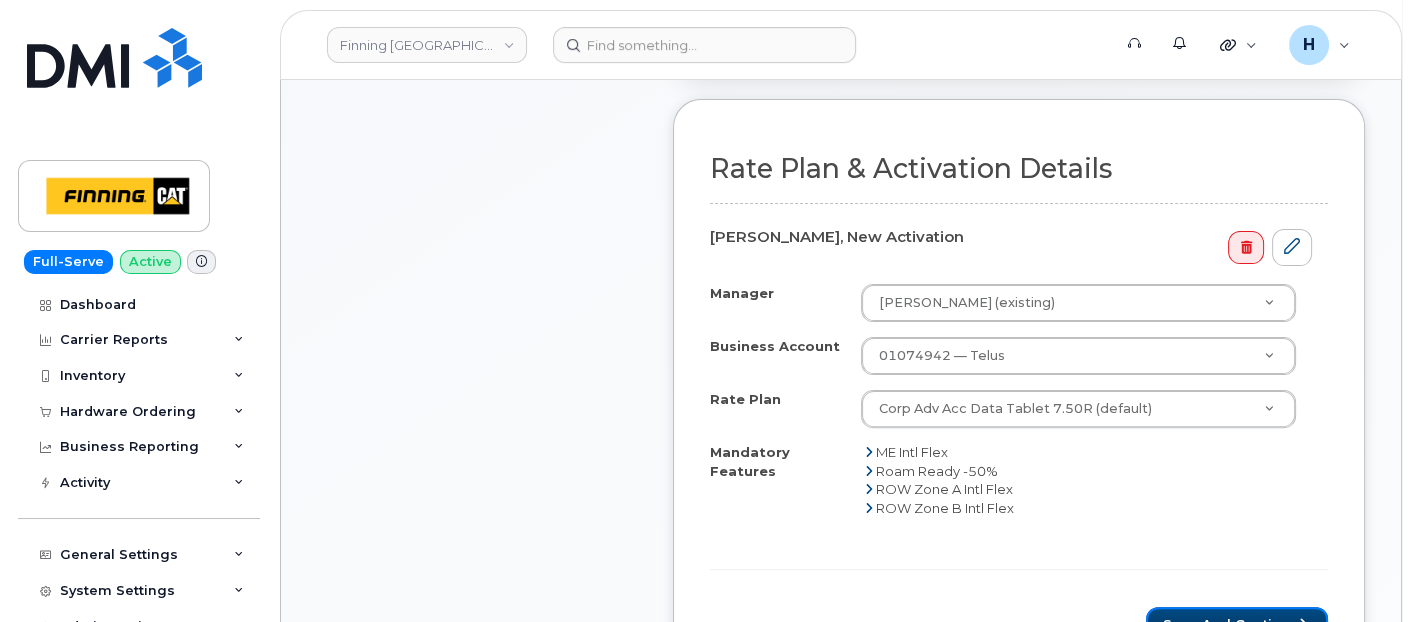 drag, startPoint x: 1234, startPoint y: 608, endPoint x: 439, endPoint y: 13, distance: 993.0005 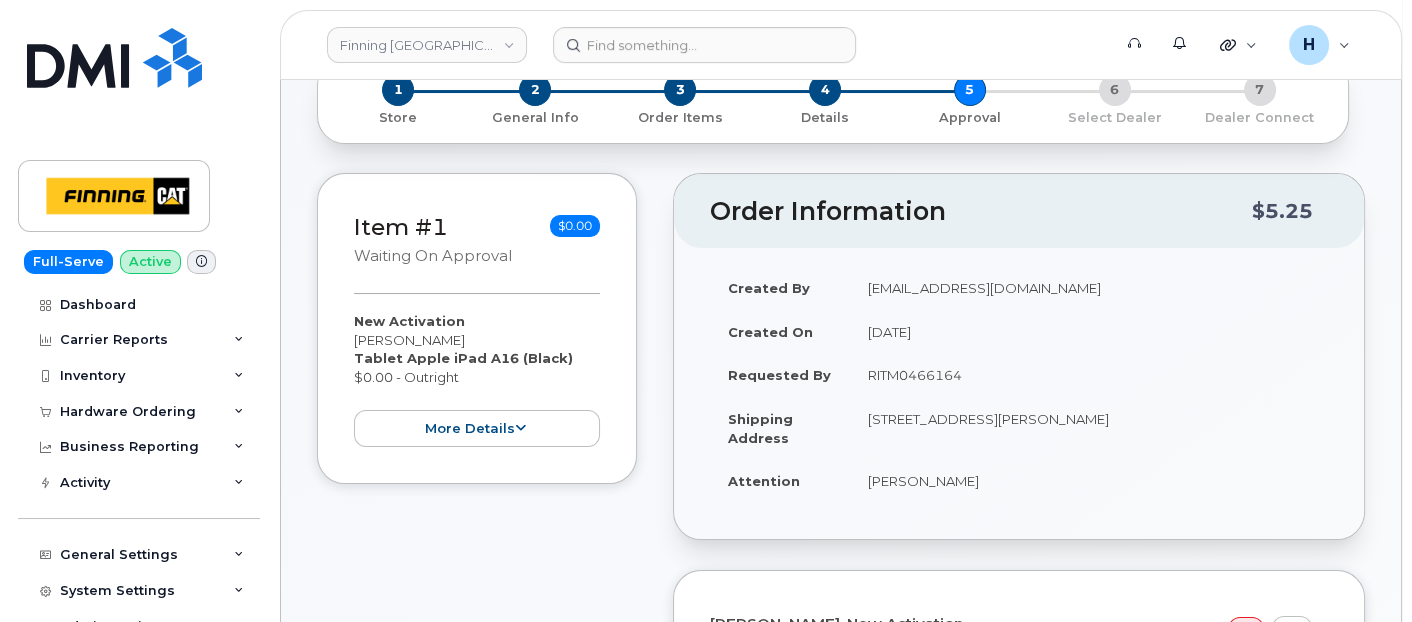 scroll, scrollTop: 444, scrollLeft: 0, axis: vertical 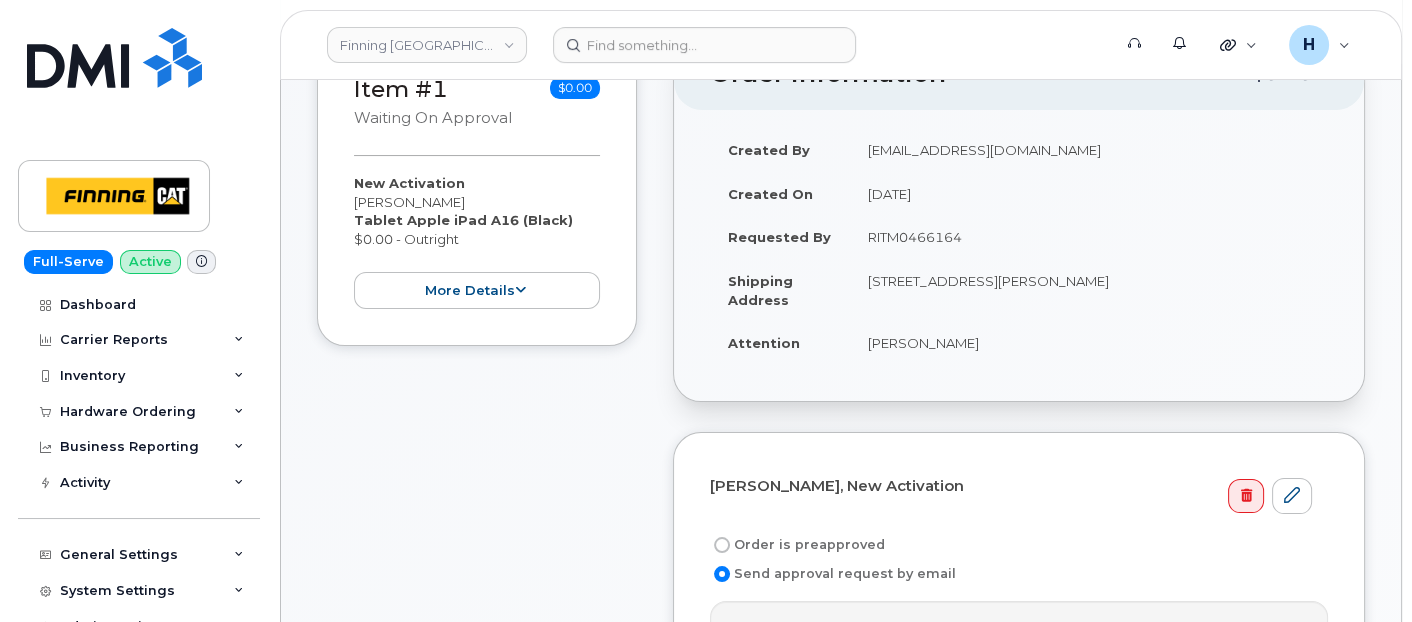 drag, startPoint x: 798, startPoint y: 534, endPoint x: 888, endPoint y: 294, distance: 256.3201 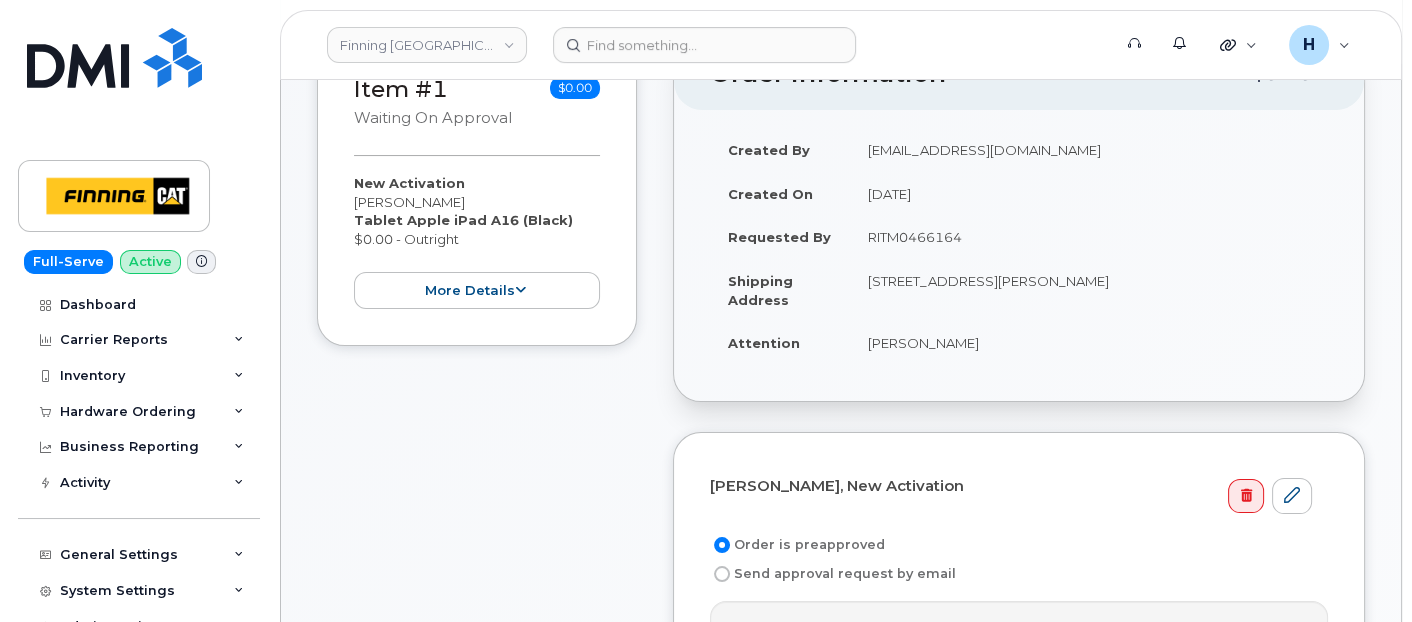 drag, startPoint x: 855, startPoint y: 223, endPoint x: 1025, endPoint y: 225, distance: 170.01176 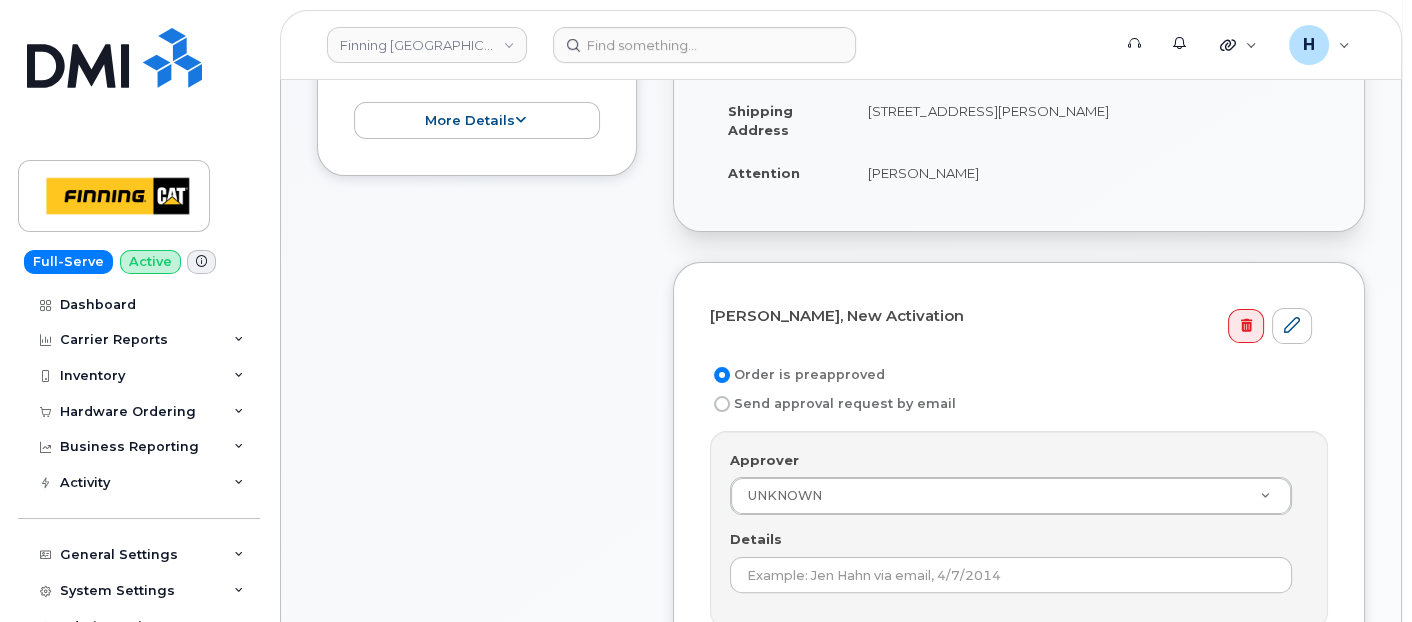 scroll, scrollTop: 888, scrollLeft: 0, axis: vertical 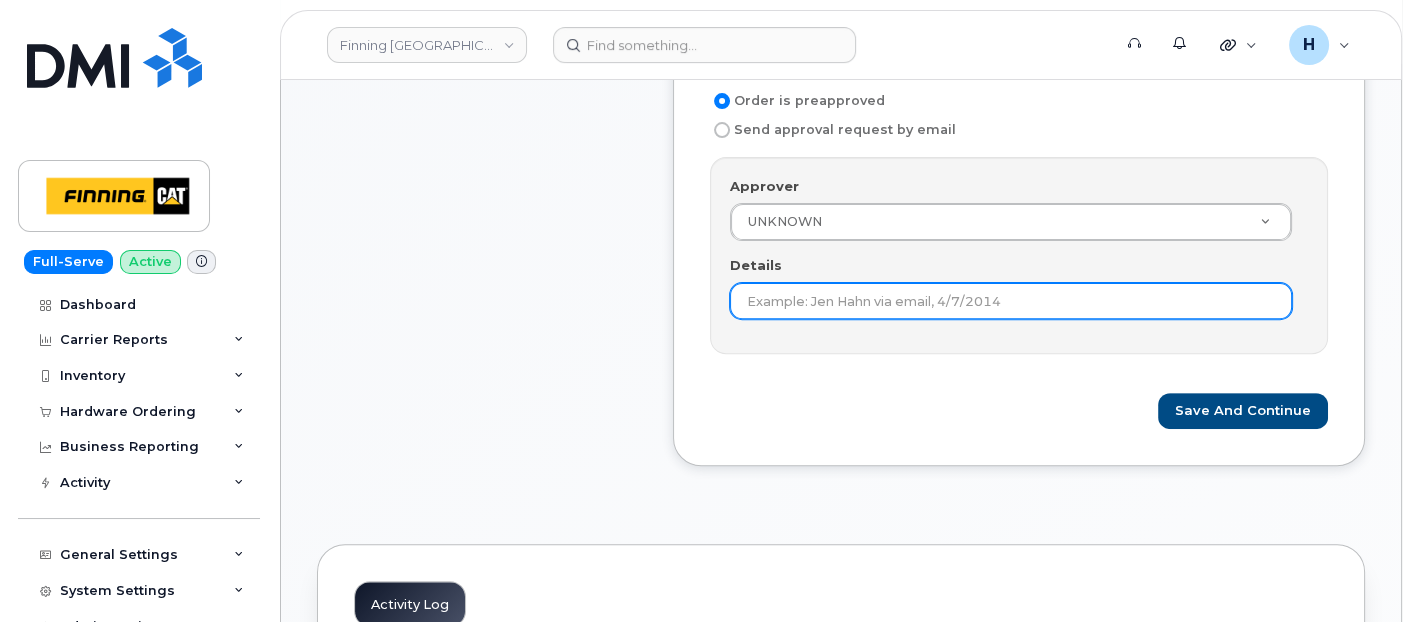 click on "Details" at bounding box center (1011, 301) 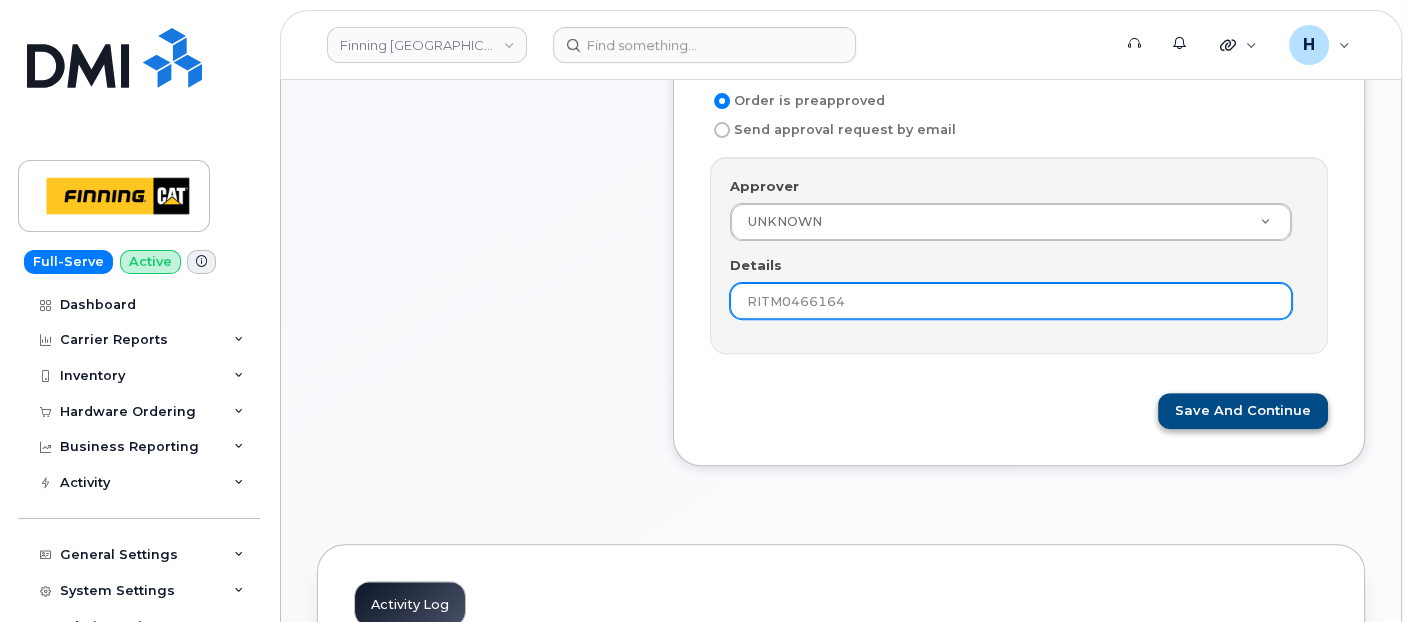 type on "RITM0466164" 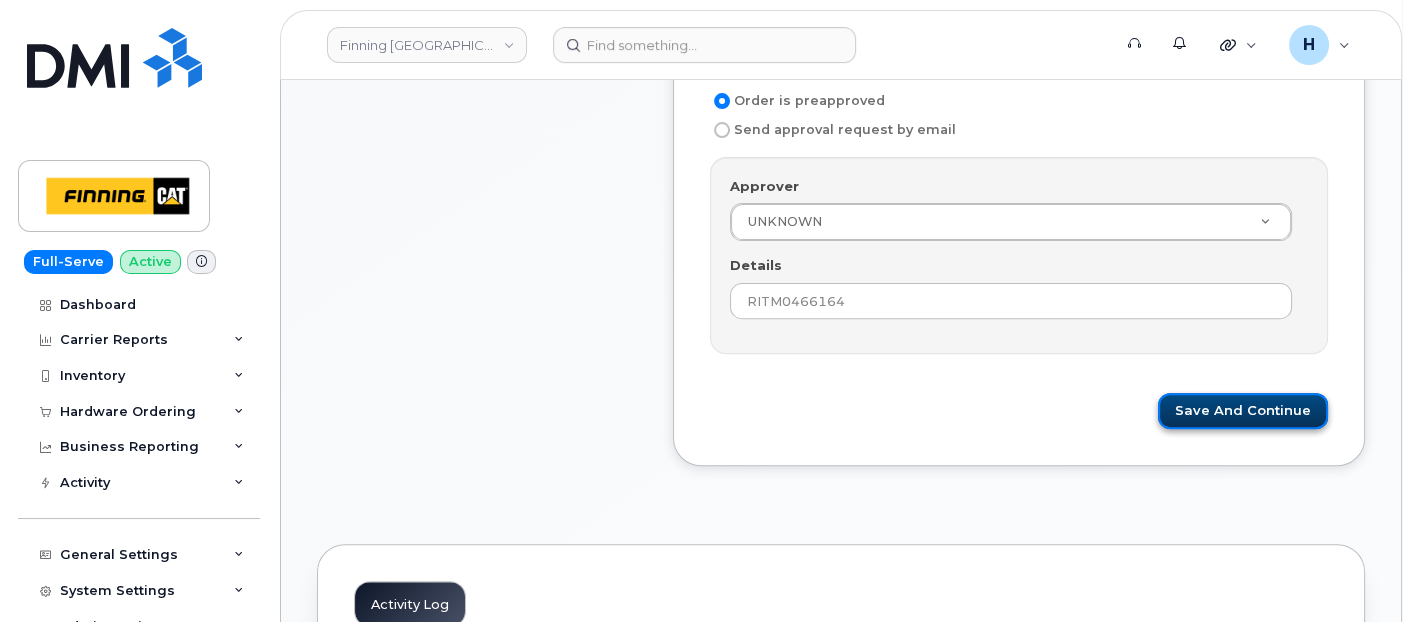 click on "Save and Continue" at bounding box center [1243, 411] 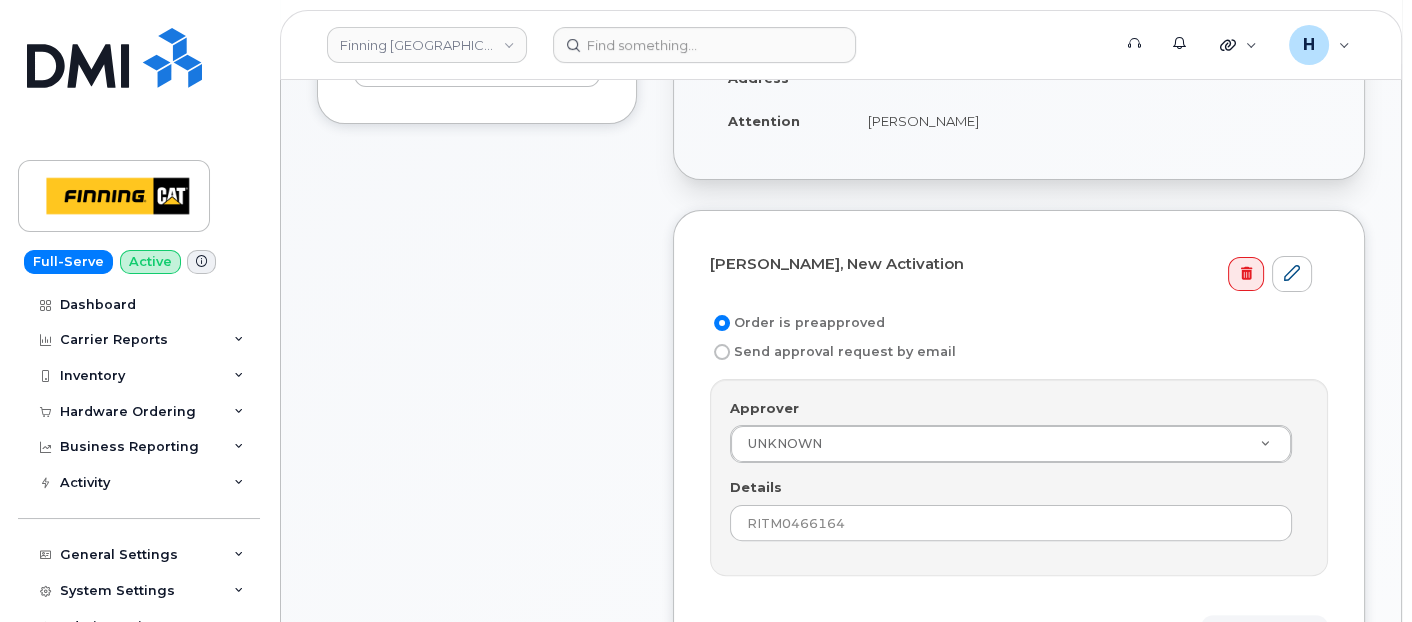 scroll, scrollTop: 444, scrollLeft: 0, axis: vertical 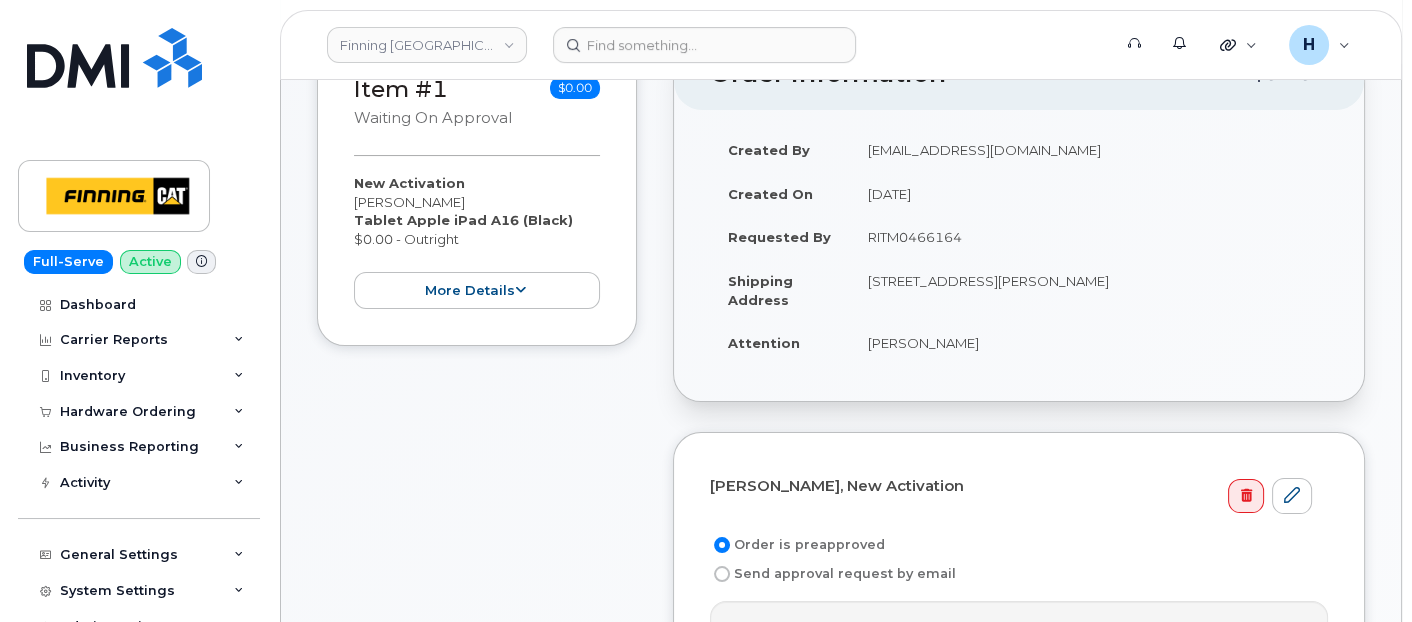 drag, startPoint x: 872, startPoint y: 247, endPoint x: 975, endPoint y: 249, distance: 103.01942 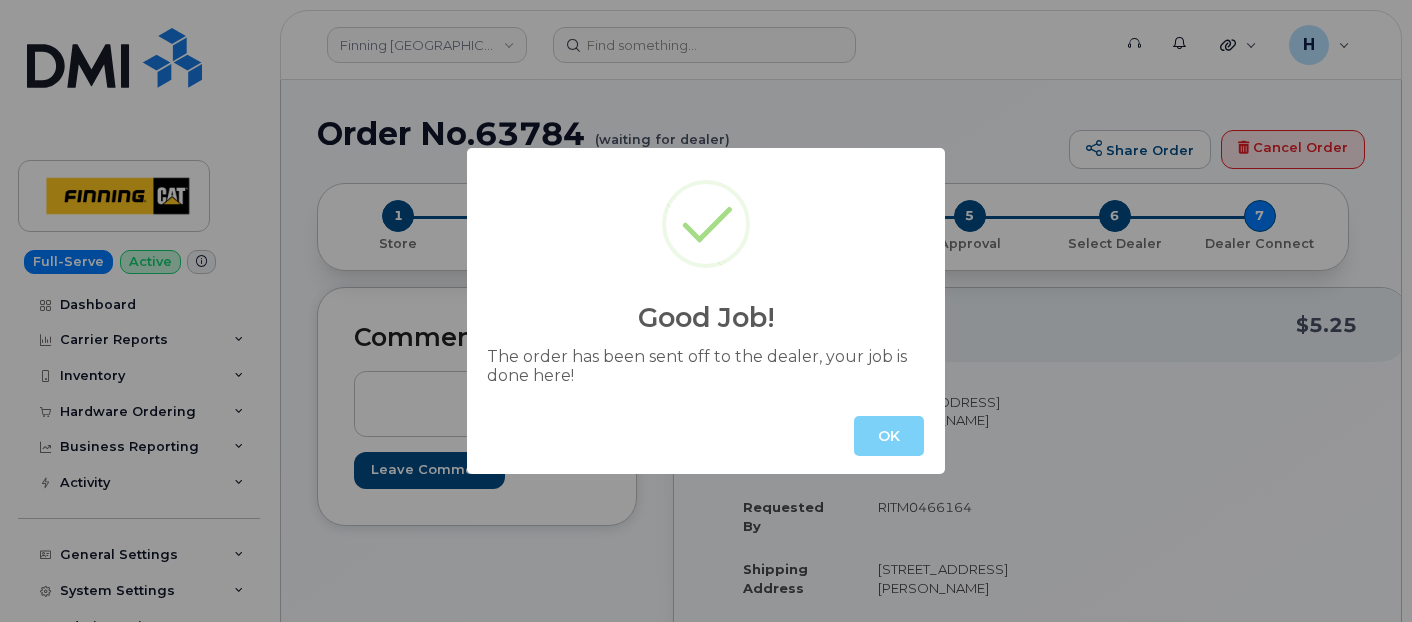 scroll, scrollTop: 0, scrollLeft: 0, axis: both 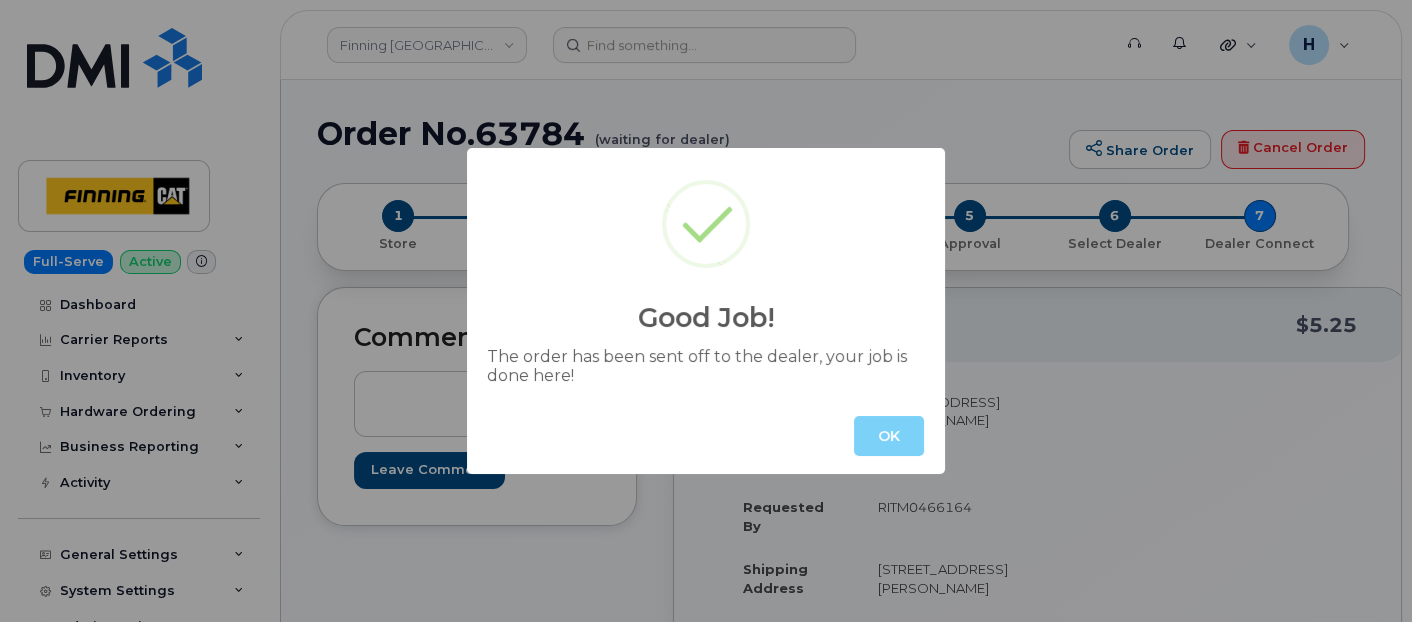 click on "Good Job! The order has been sent off to the dealer, your job is done here!
OK" at bounding box center [706, 311] 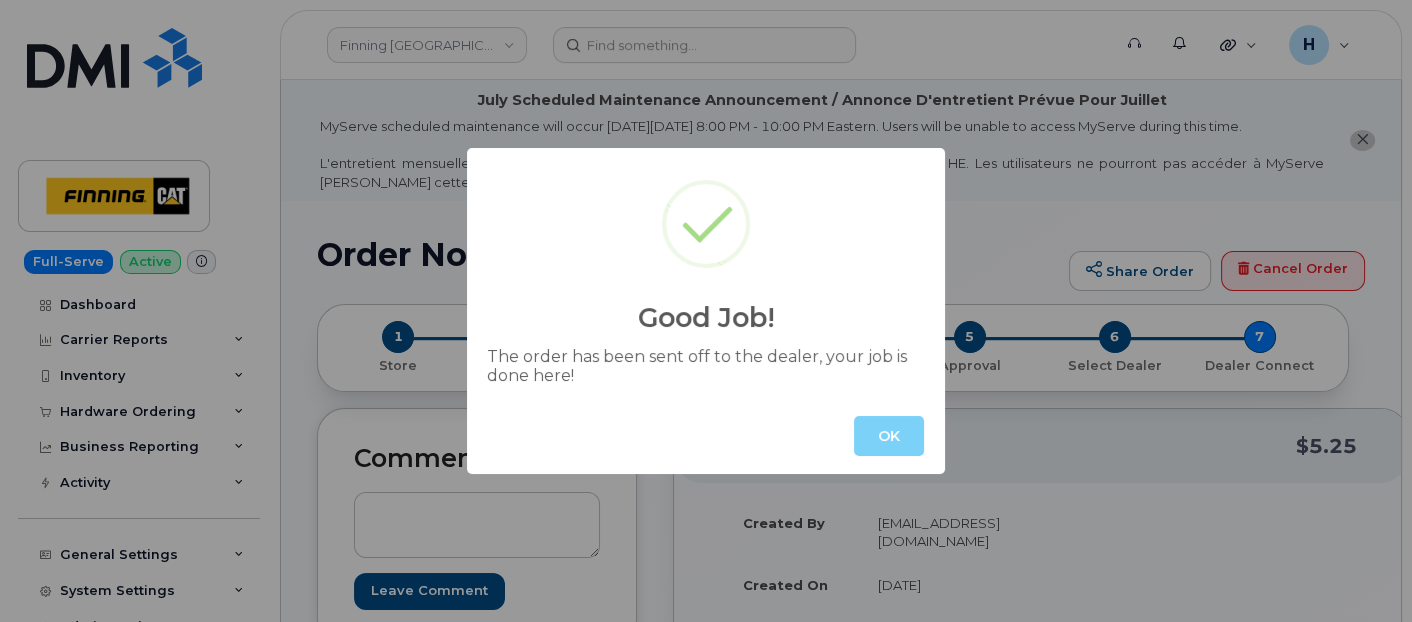 click on "OK" at bounding box center (706, 436) 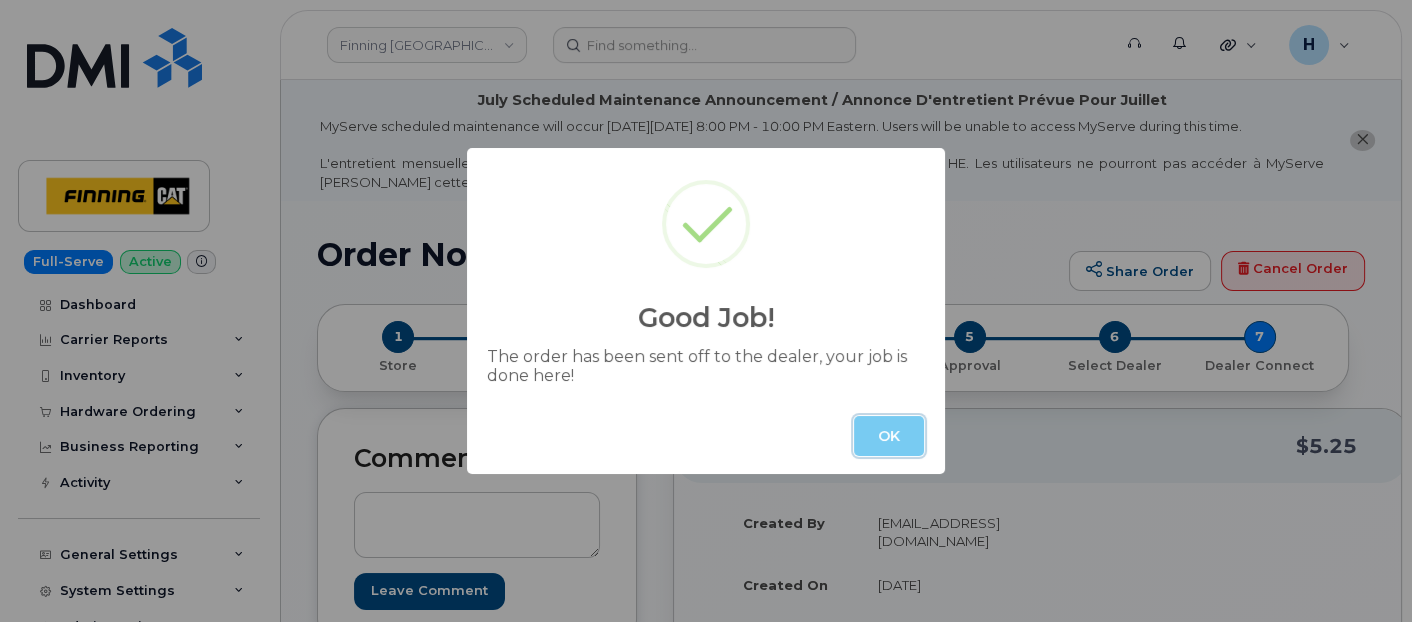 click on "OK" at bounding box center (889, 436) 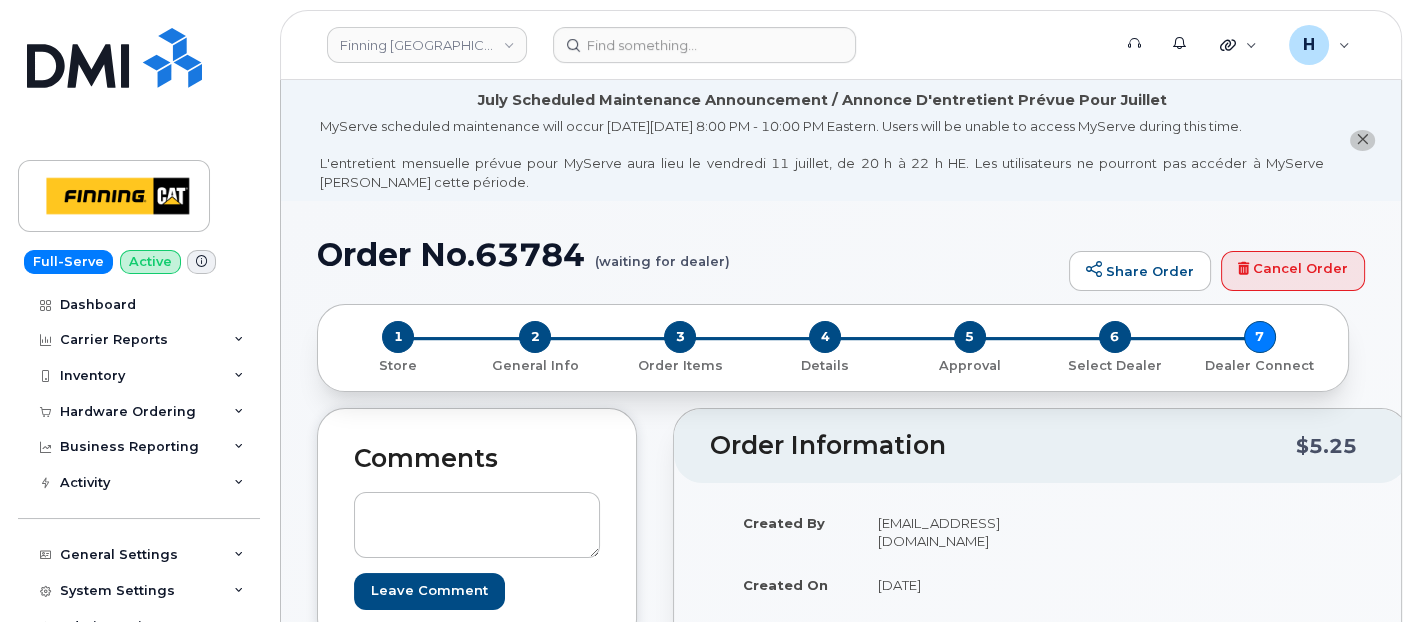 scroll, scrollTop: 111, scrollLeft: 0, axis: vertical 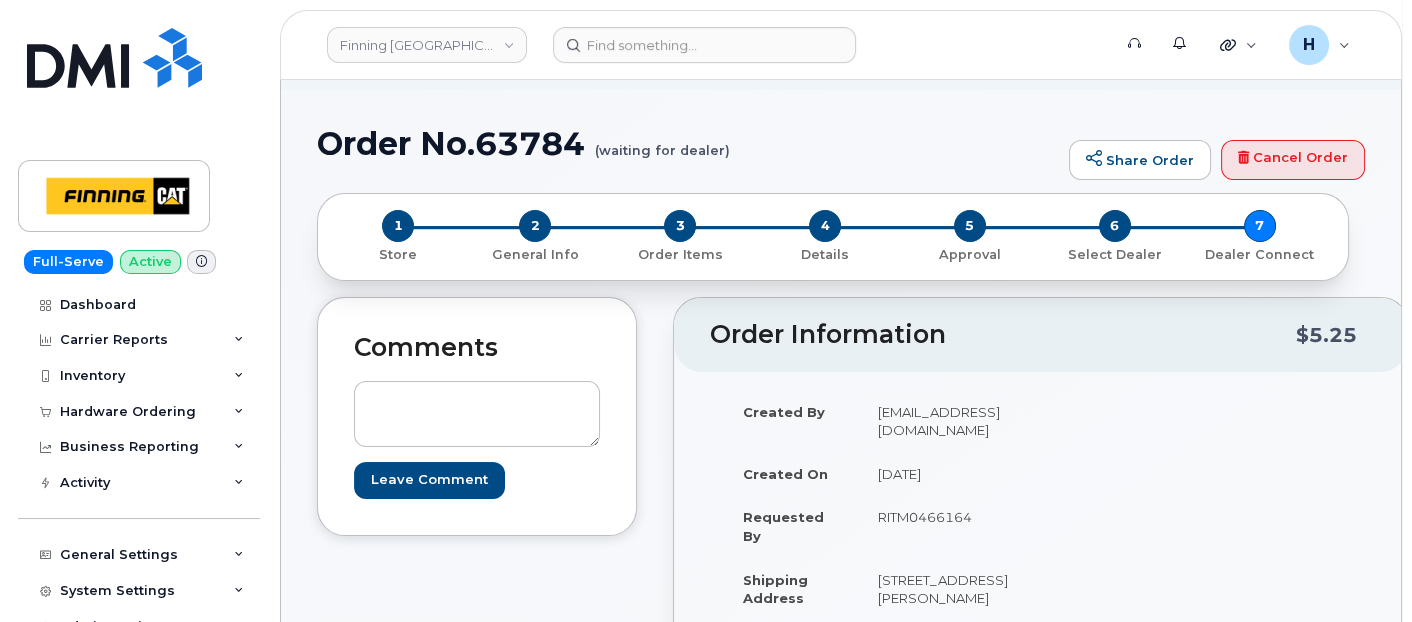 drag, startPoint x: 879, startPoint y: 498, endPoint x: 991, endPoint y: 482, distance: 113.137085 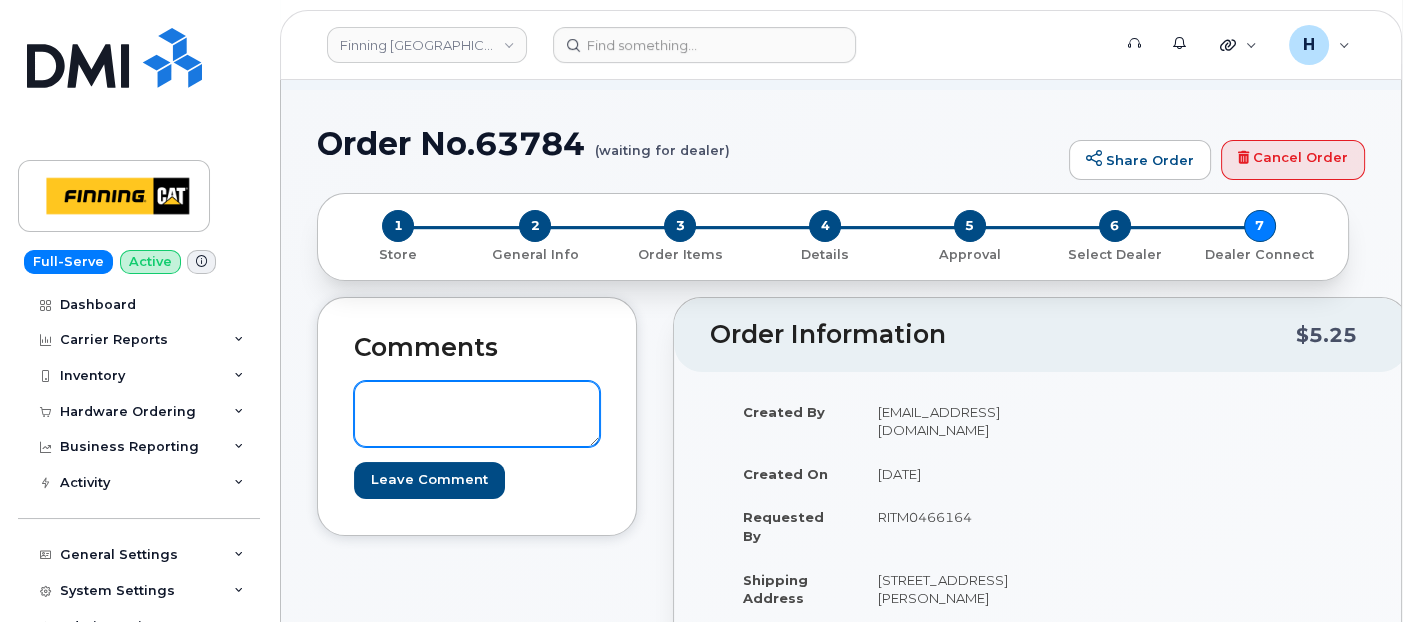 click at bounding box center (477, 414) 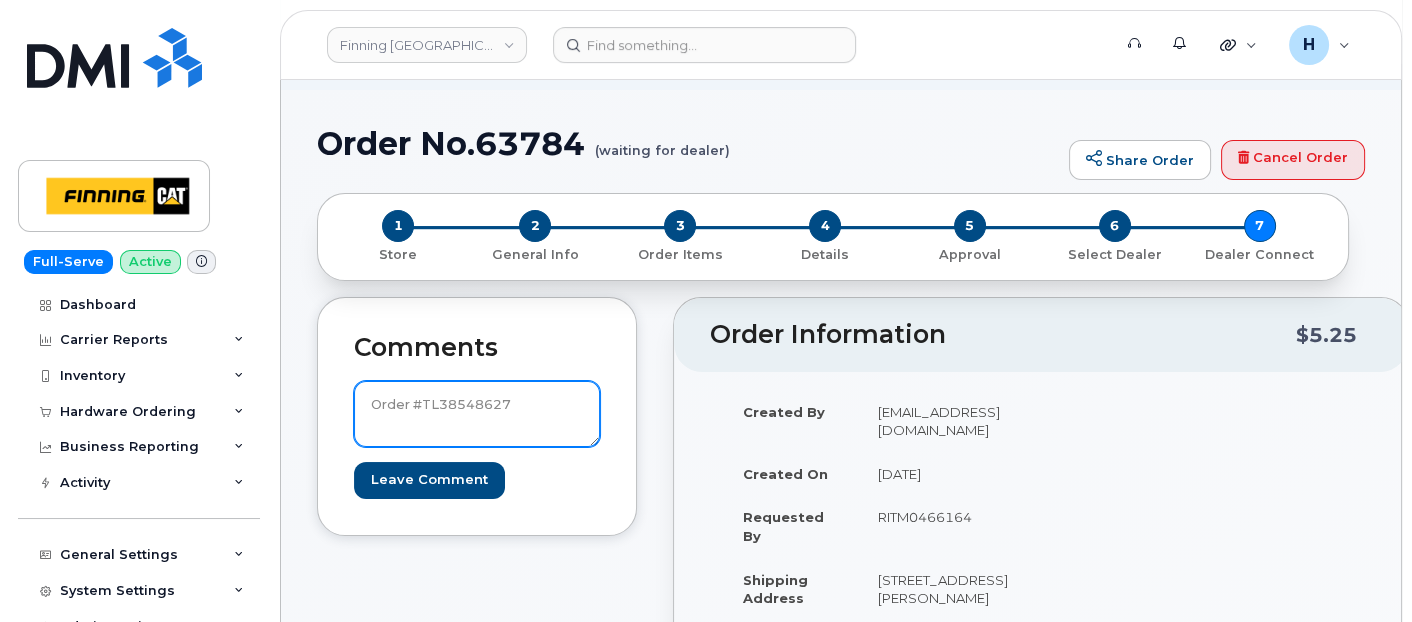 click on "Order #TL38548627" at bounding box center (477, 414) 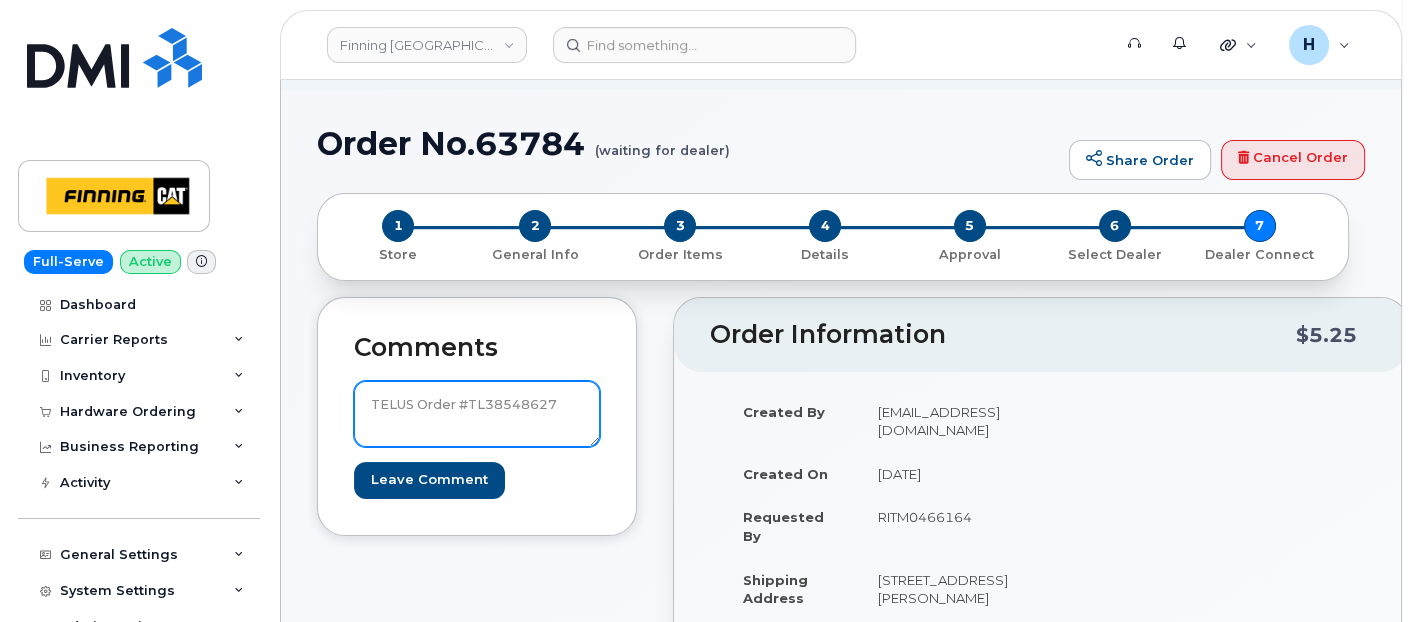 drag, startPoint x: 571, startPoint y: 405, endPoint x: 349, endPoint y: 412, distance: 222.11034 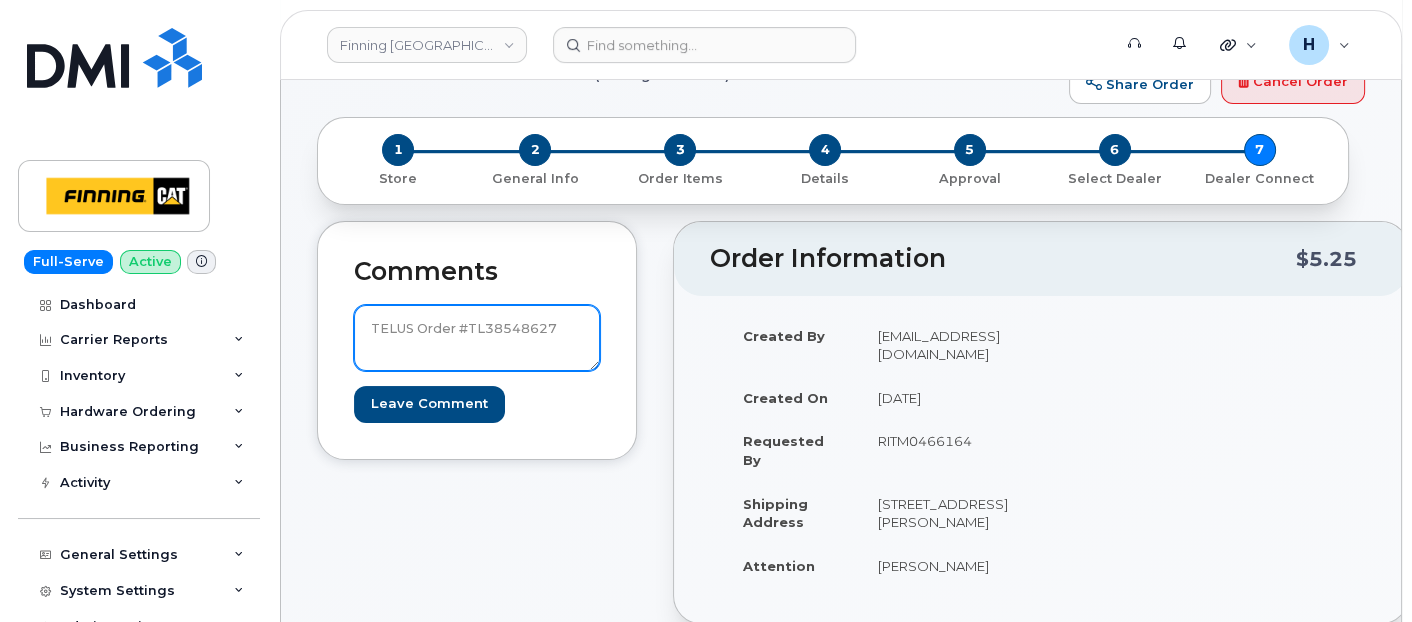 scroll, scrollTop: 222, scrollLeft: 0, axis: vertical 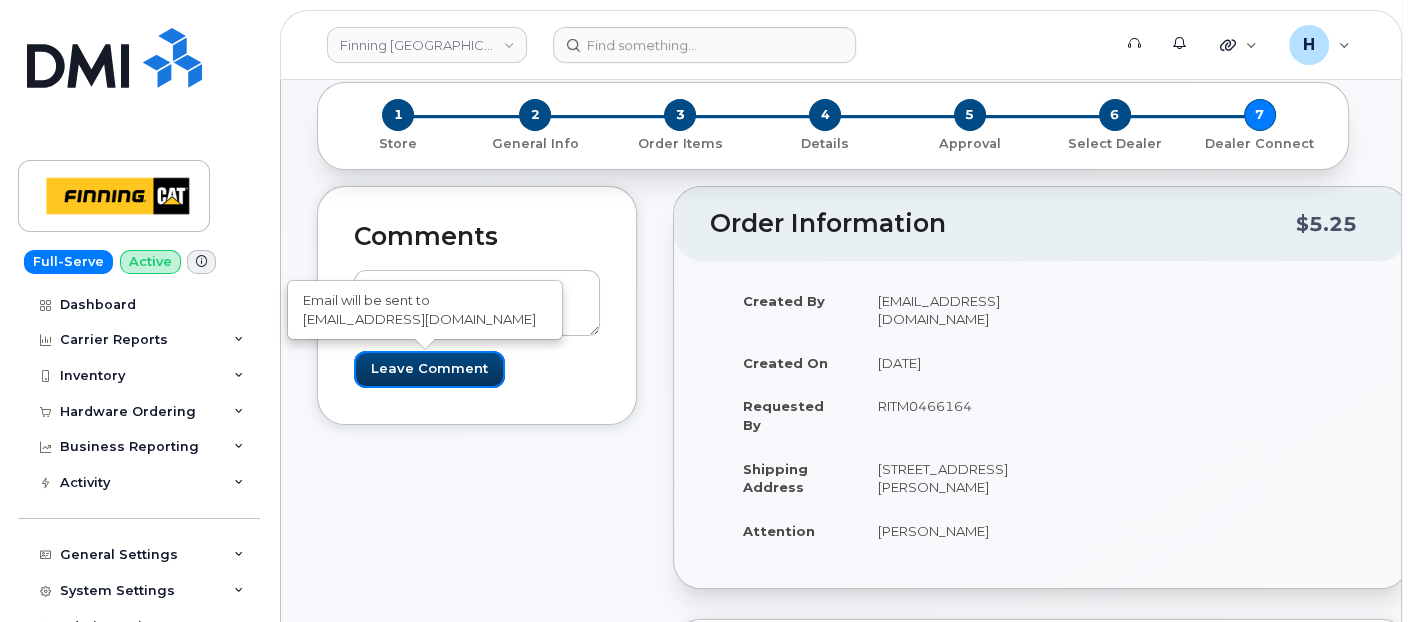 drag, startPoint x: 456, startPoint y: 371, endPoint x: 264, endPoint y: 17, distance: 402.7158 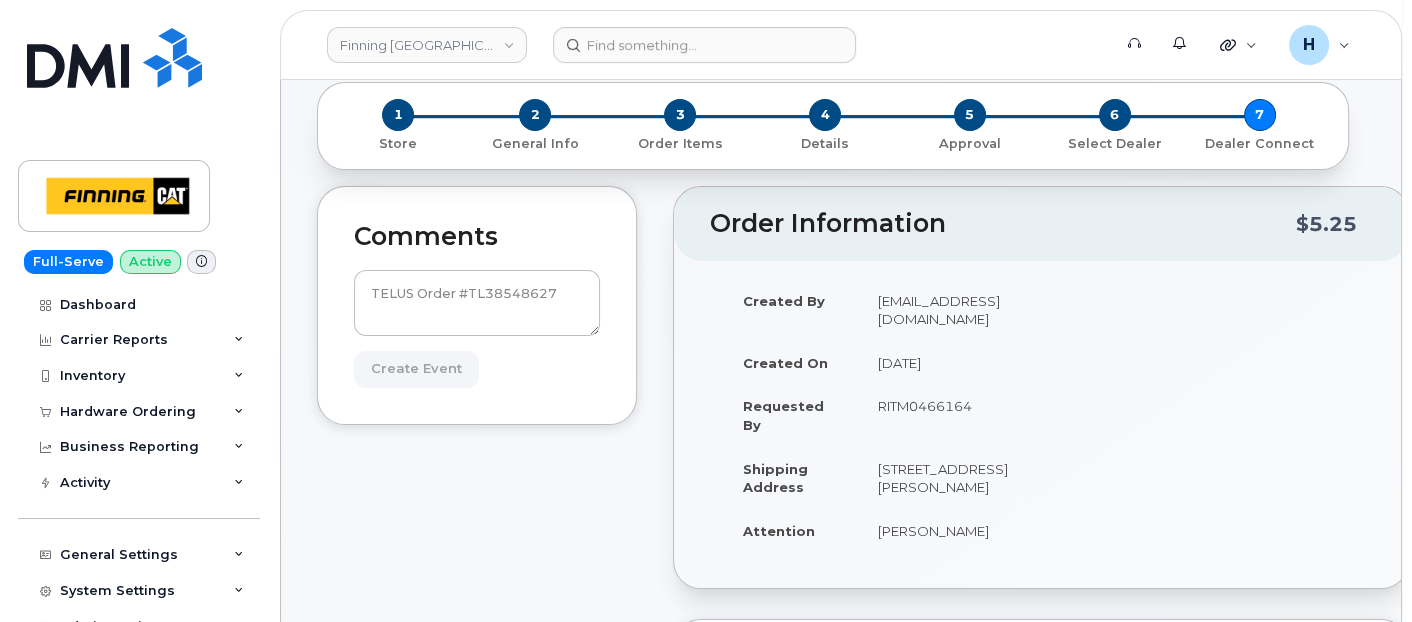 type on "Create Event" 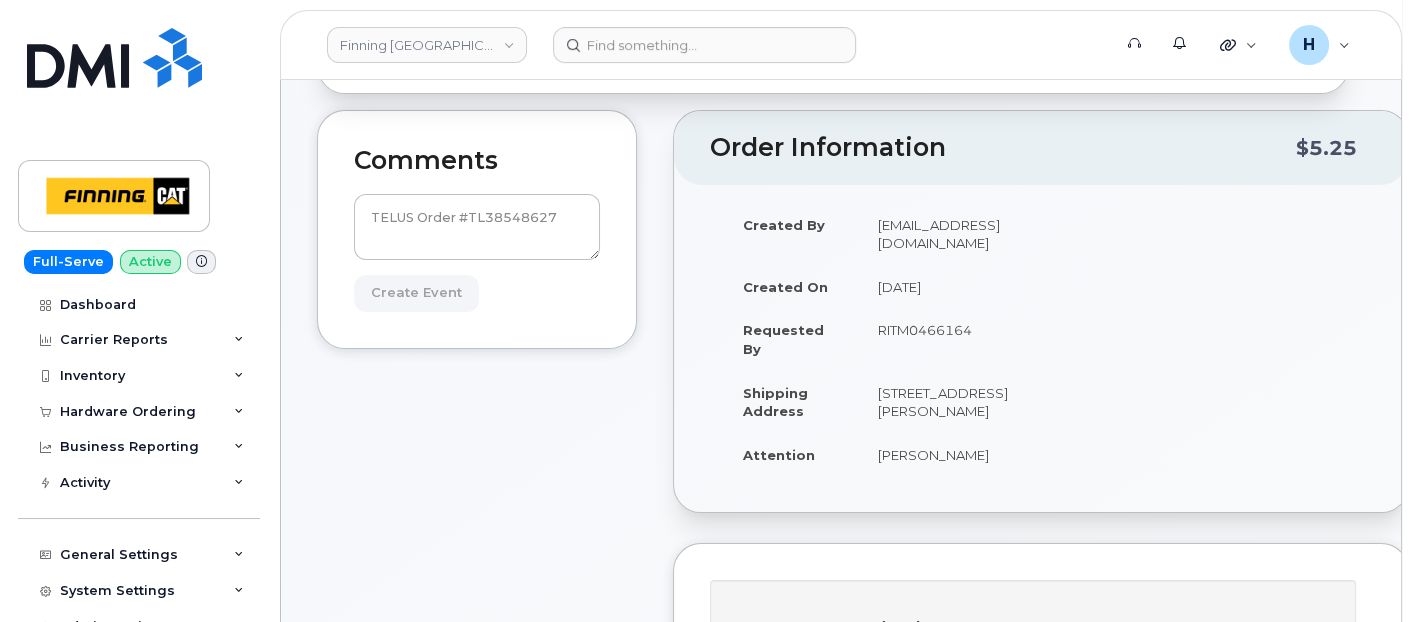 scroll, scrollTop: 333, scrollLeft: 0, axis: vertical 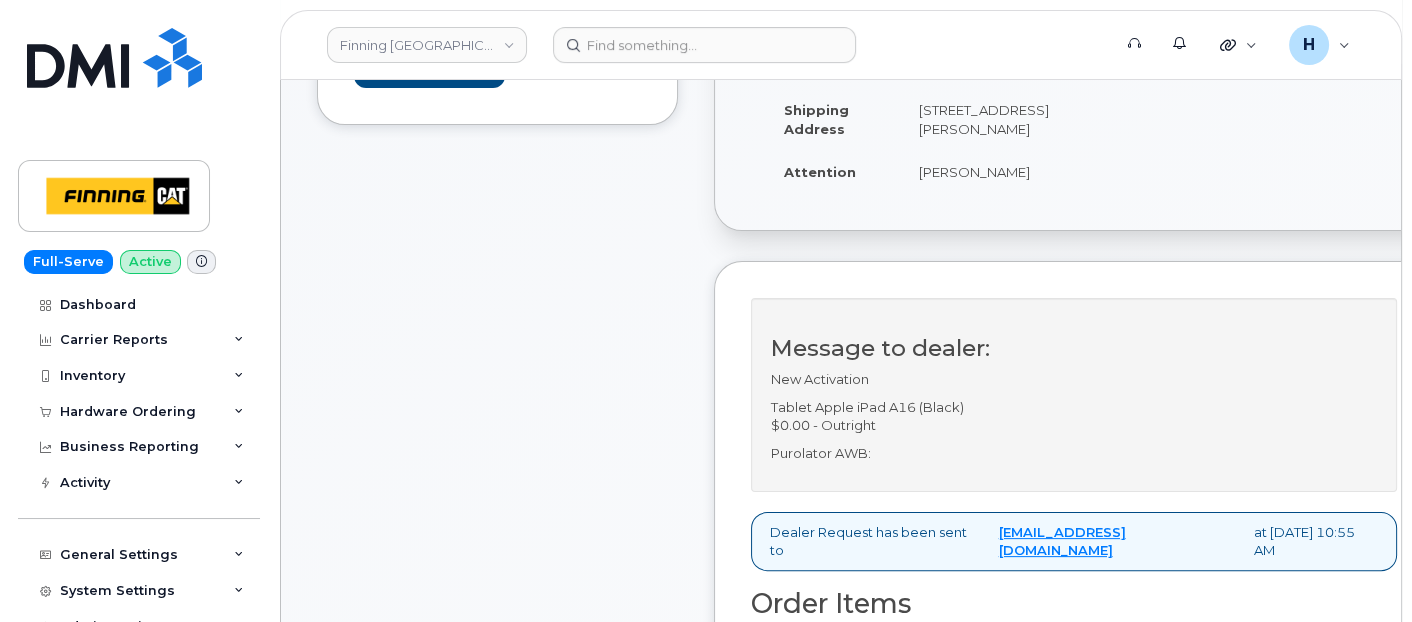 drag, startPoint x: 914, startPoint y: 202, endPoint x: 1071, endPoint y: 208, distance: 157.11461 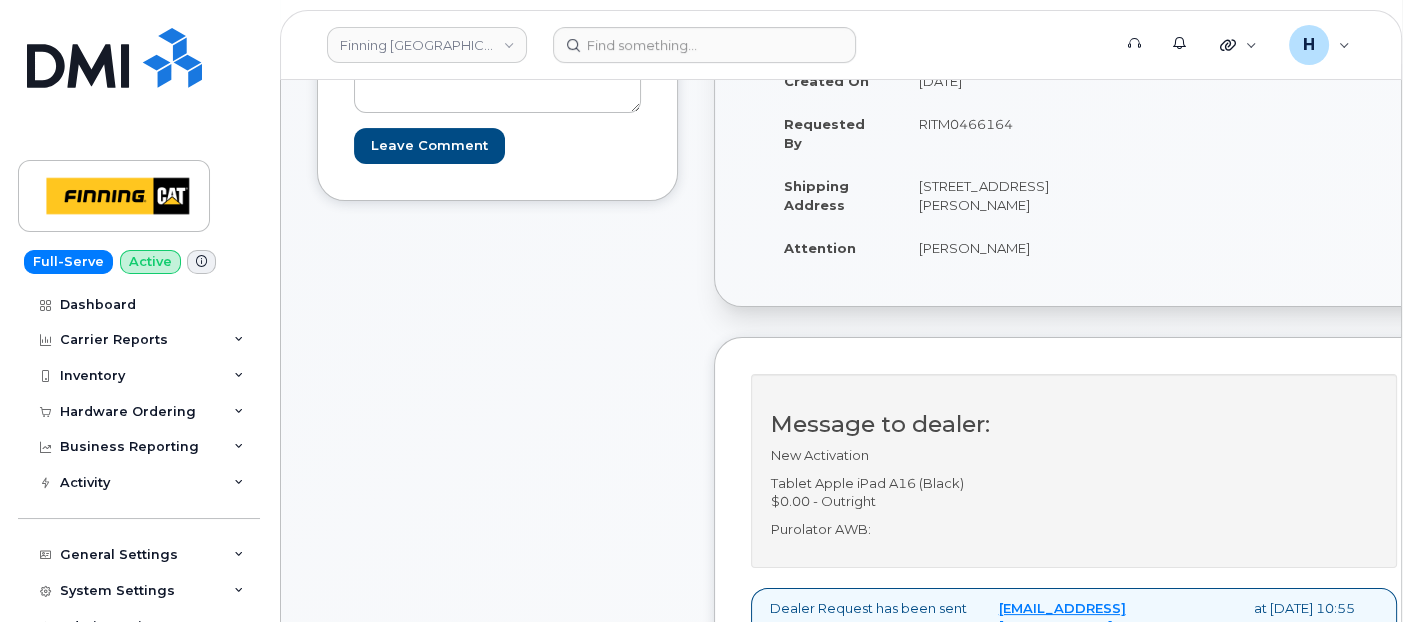 scroll, scrollTop: 555, scrollLeft: 0, axis: vertical 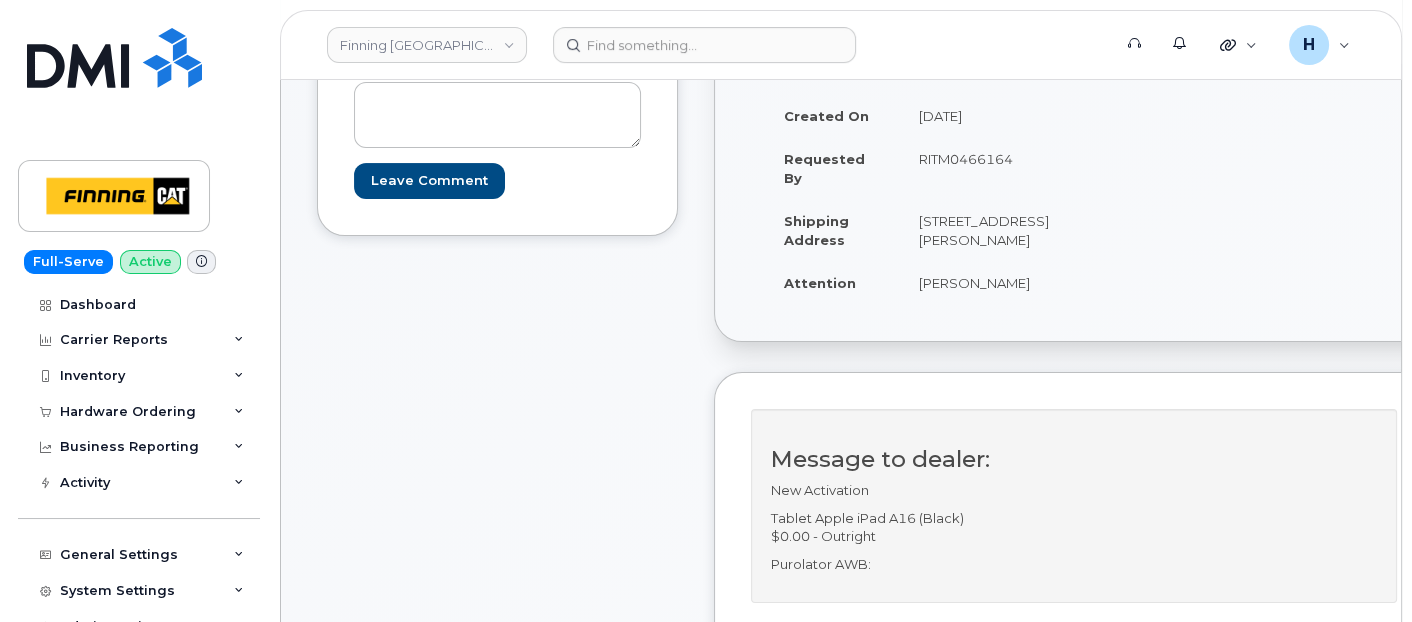 drag, startPoint x: 969, startPoint y: 268, endPoint x: 1040, endPoint y: 244, distance: 74.94665 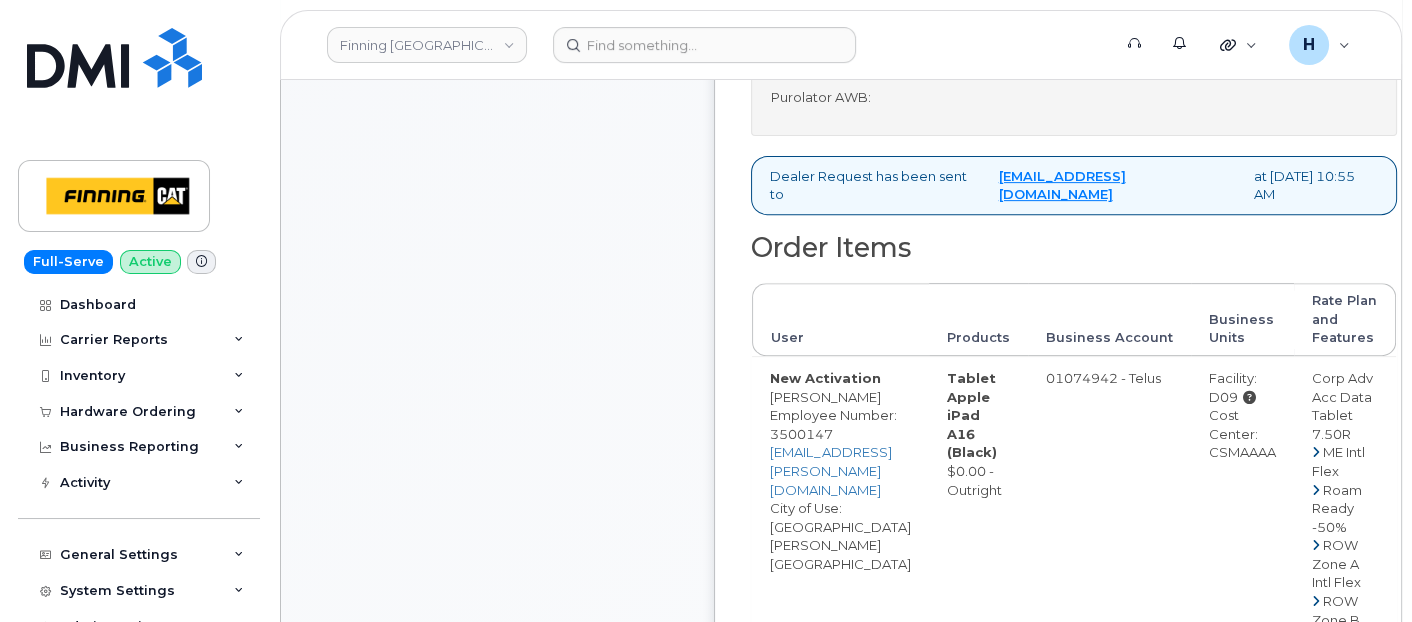 scroll, scrollTop: 1222, scrollLeft: 0, axis: vertical 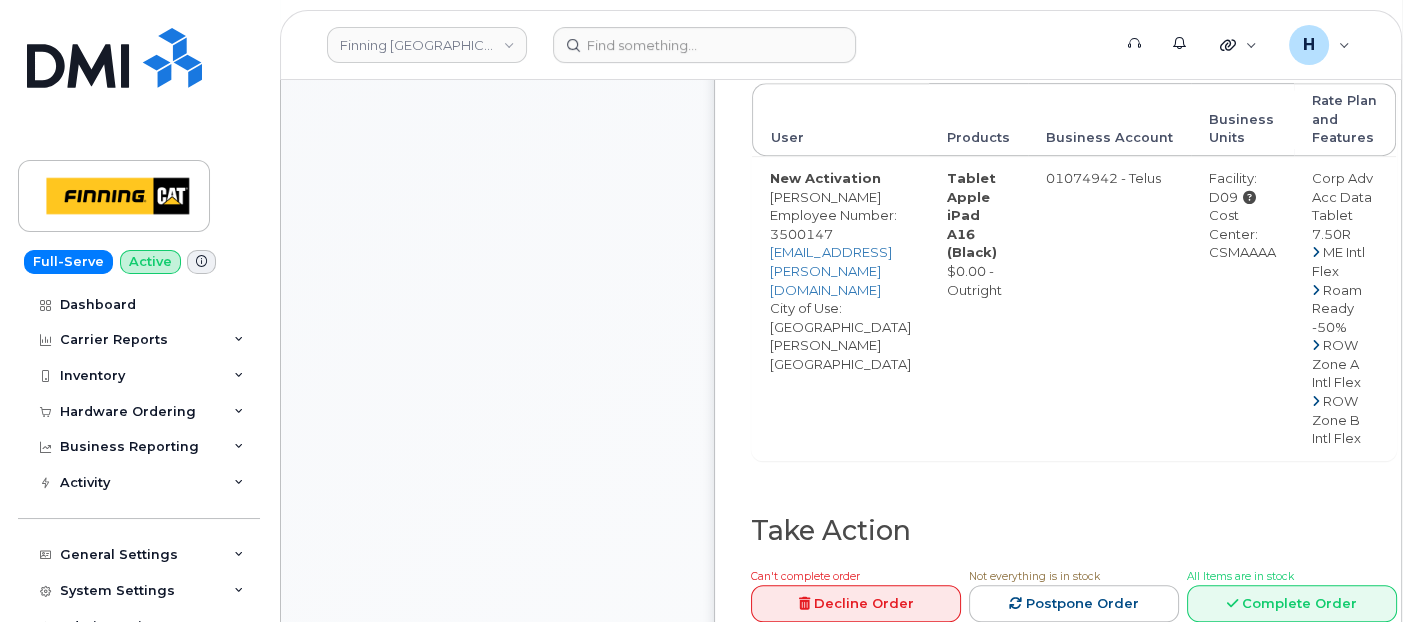 drag, startPoint x: 1244, startPoint y: 260, endPoint x: 1326, endPoint y: 259, distance: 82.006096 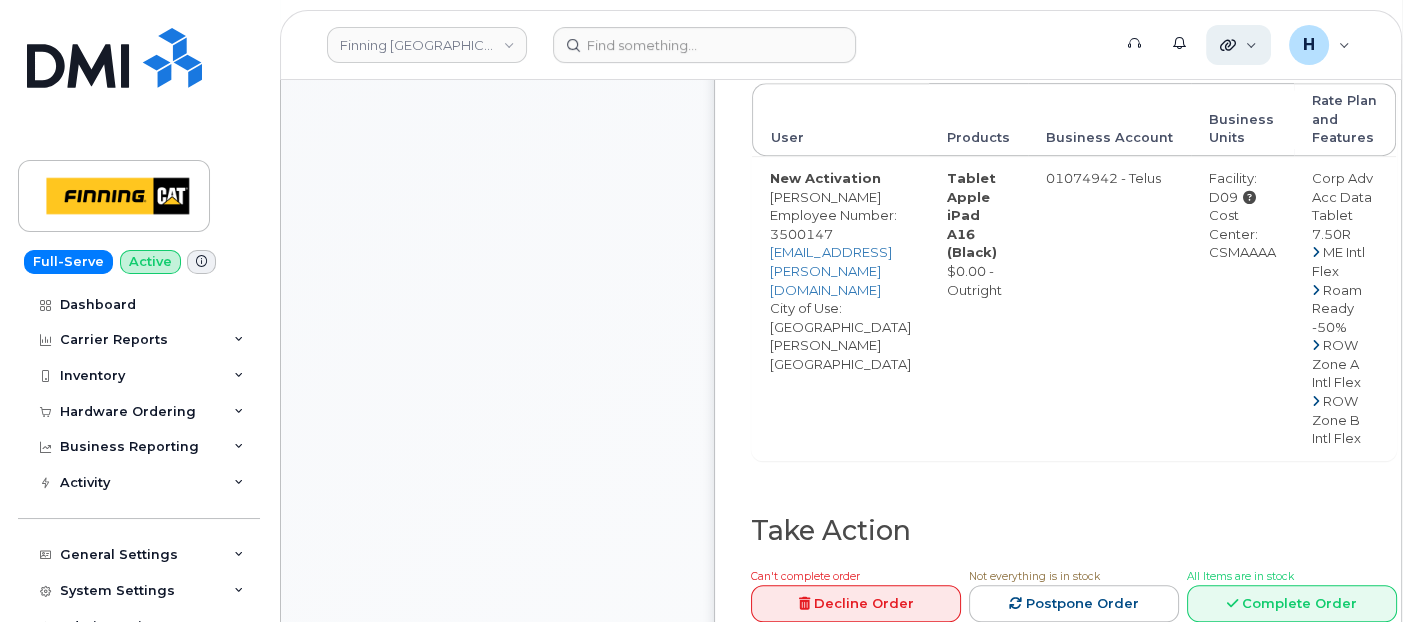 copy on "CSMAAAA" 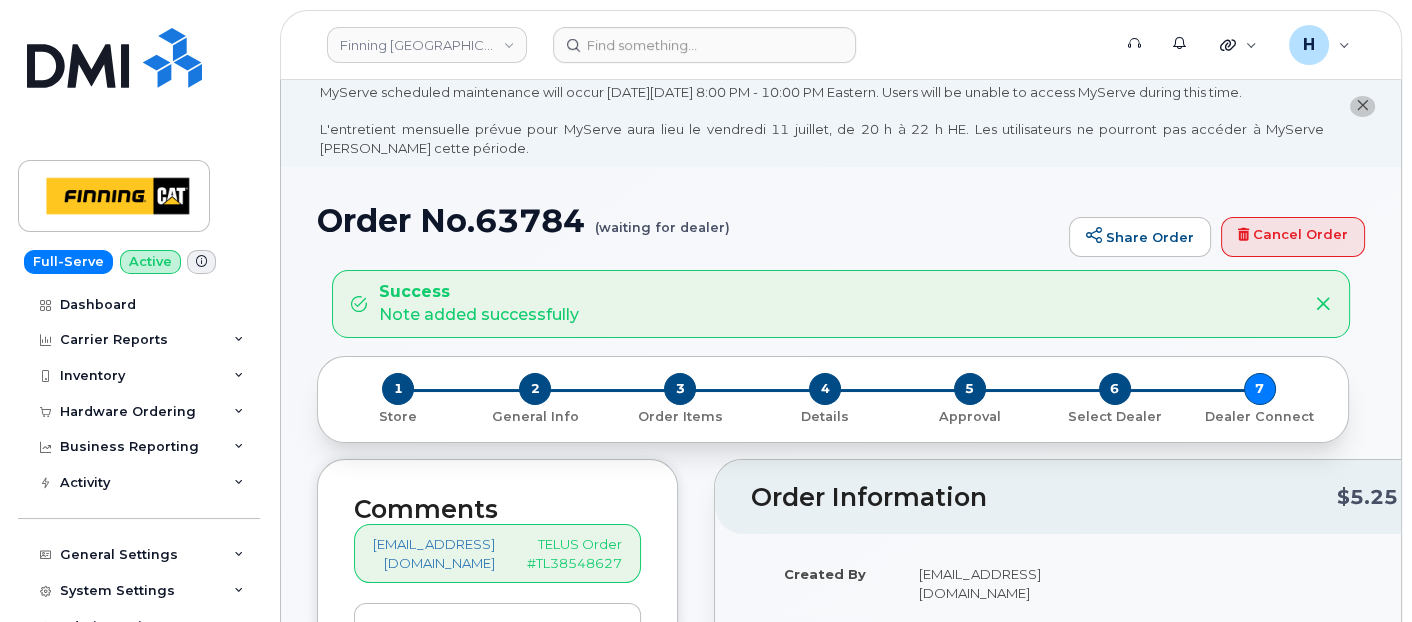 scroll, scrollTop: 0, scrollLeft: 0, axis: both 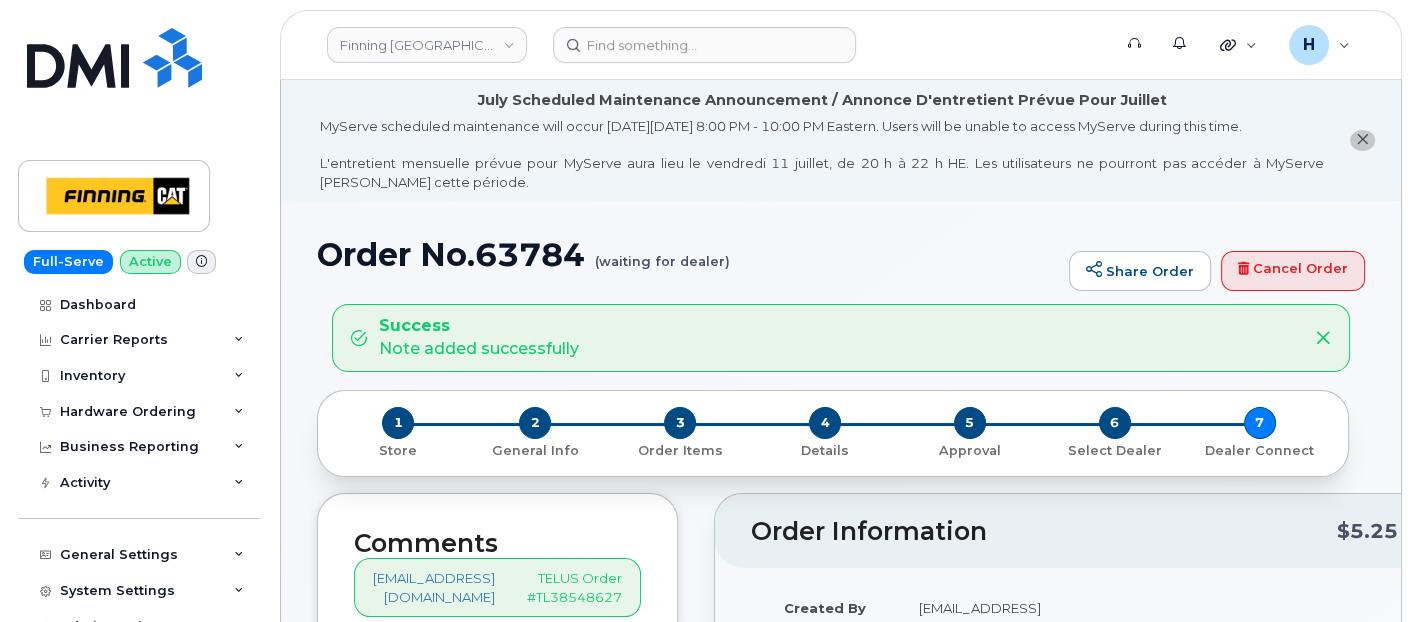 click on "Order No.63784
(waiting for dealer)" at bounding box center (688, 254) 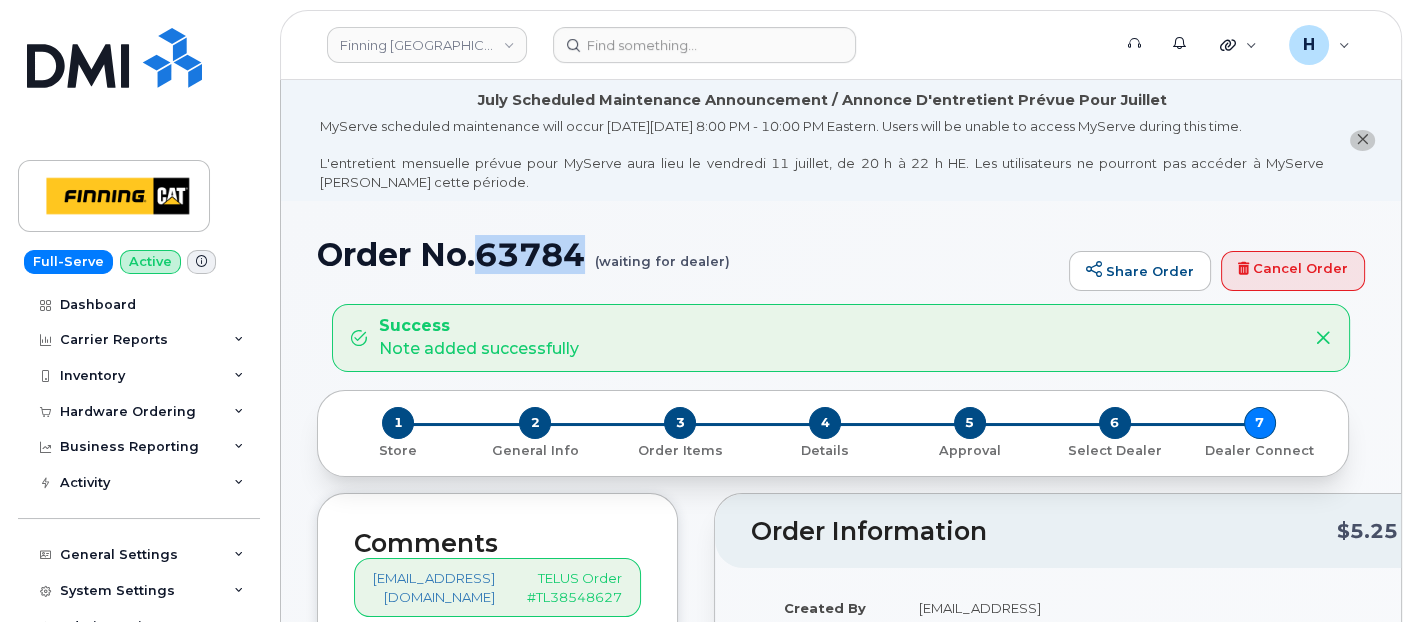 click on "Order No.63784
(waiting for dealer)" at bounding box center (688, 254) 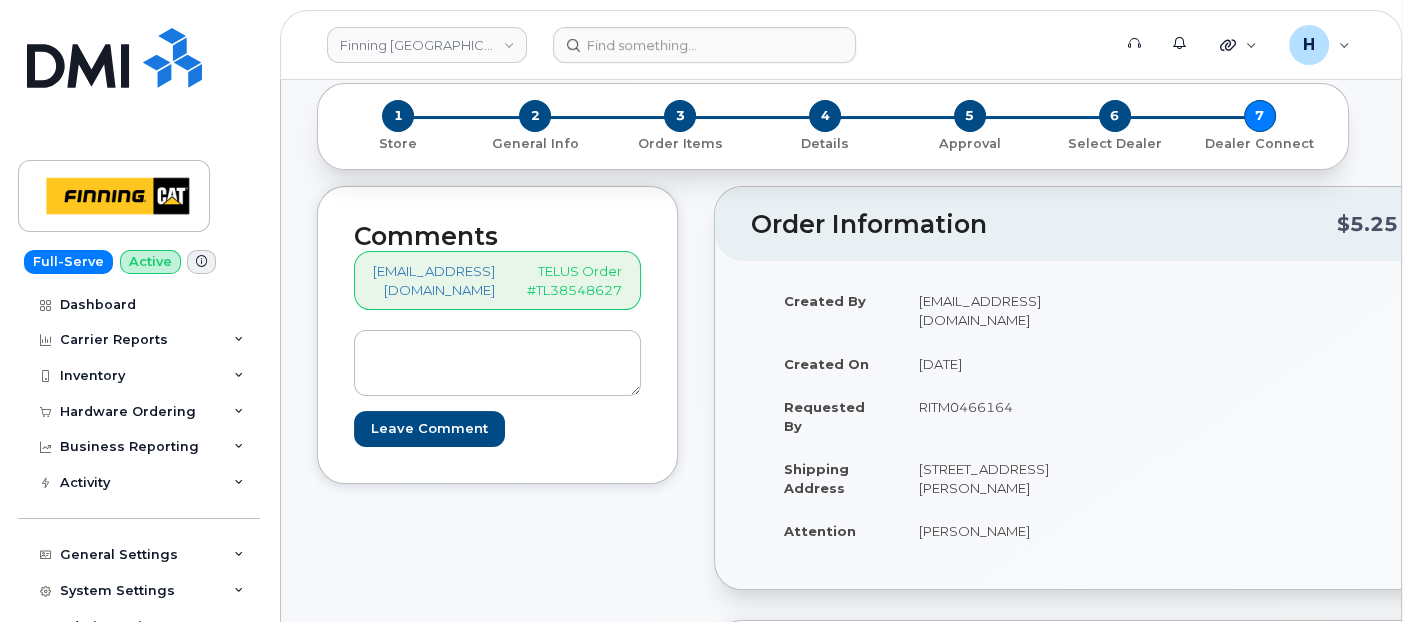 scroll, scrollTop: 444, scrollLeft: 0, axis: vertical 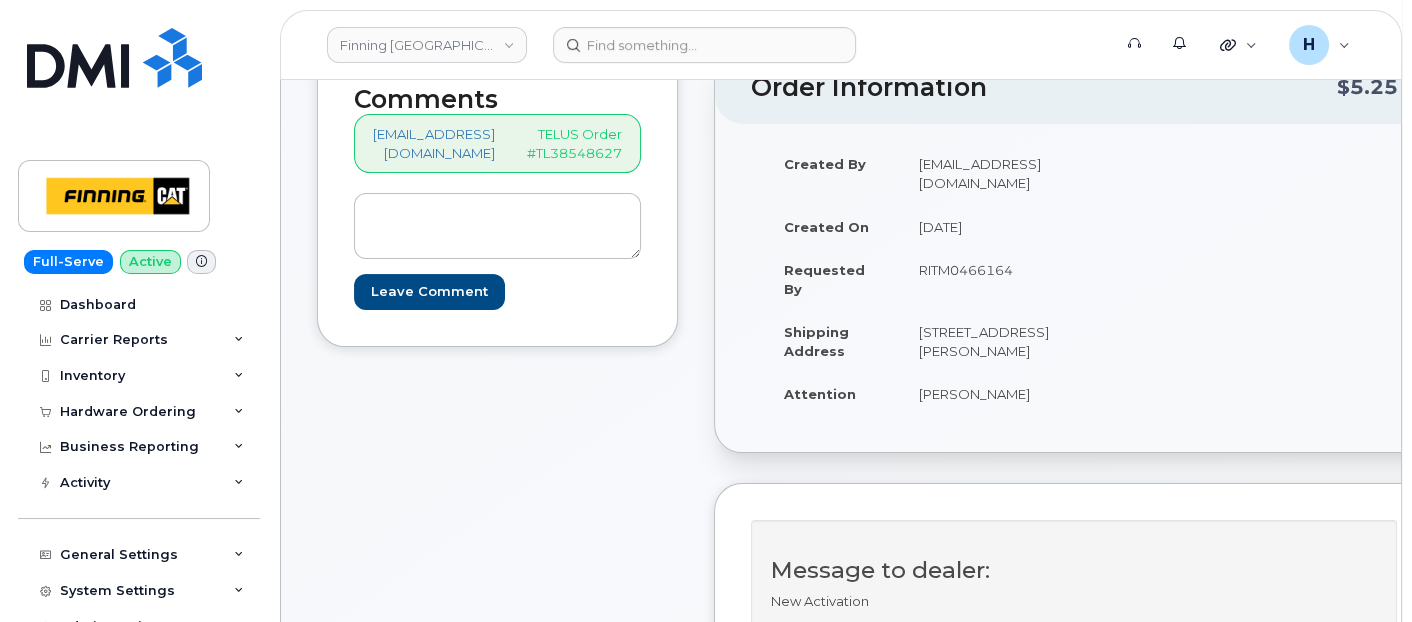 drag, startPoint x: 931, startPoint y: 291, endPoint x: 1042, endPoint y: 302, distance: 111.54372 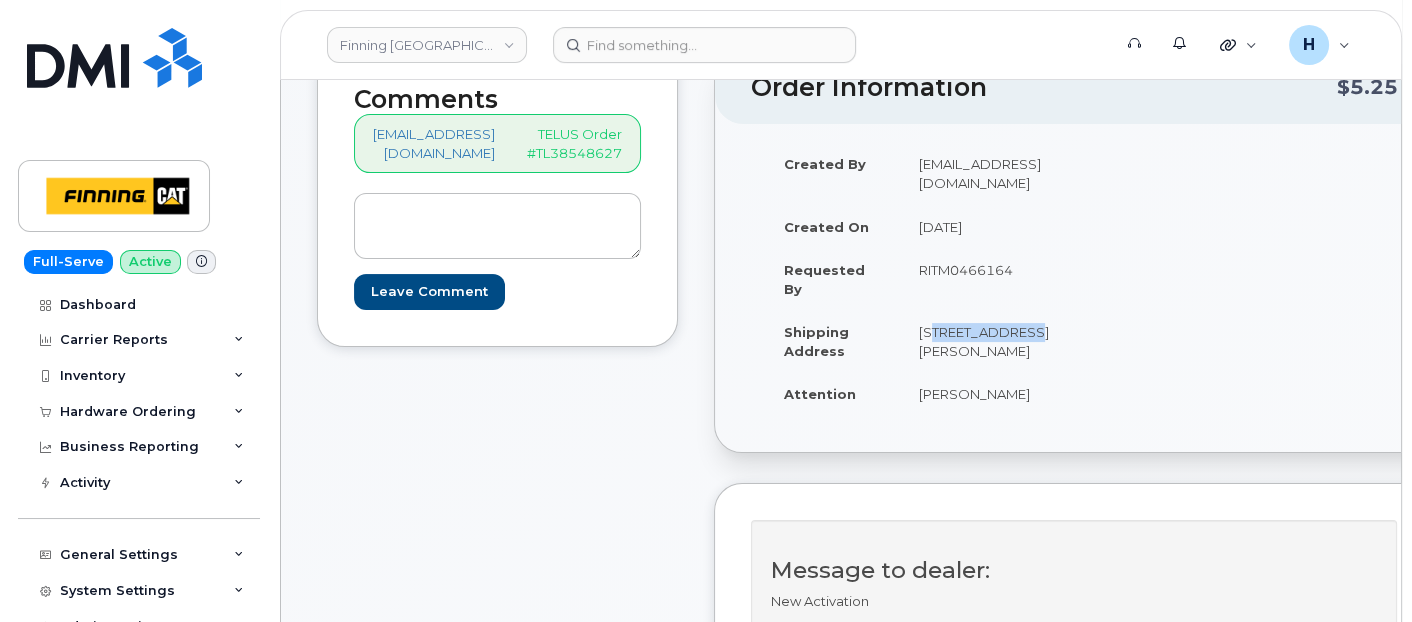 drag, startPoint x: 926, startPoint y: 292, endPoint x: 1032, endPoint y: 291, distance: 106.004715 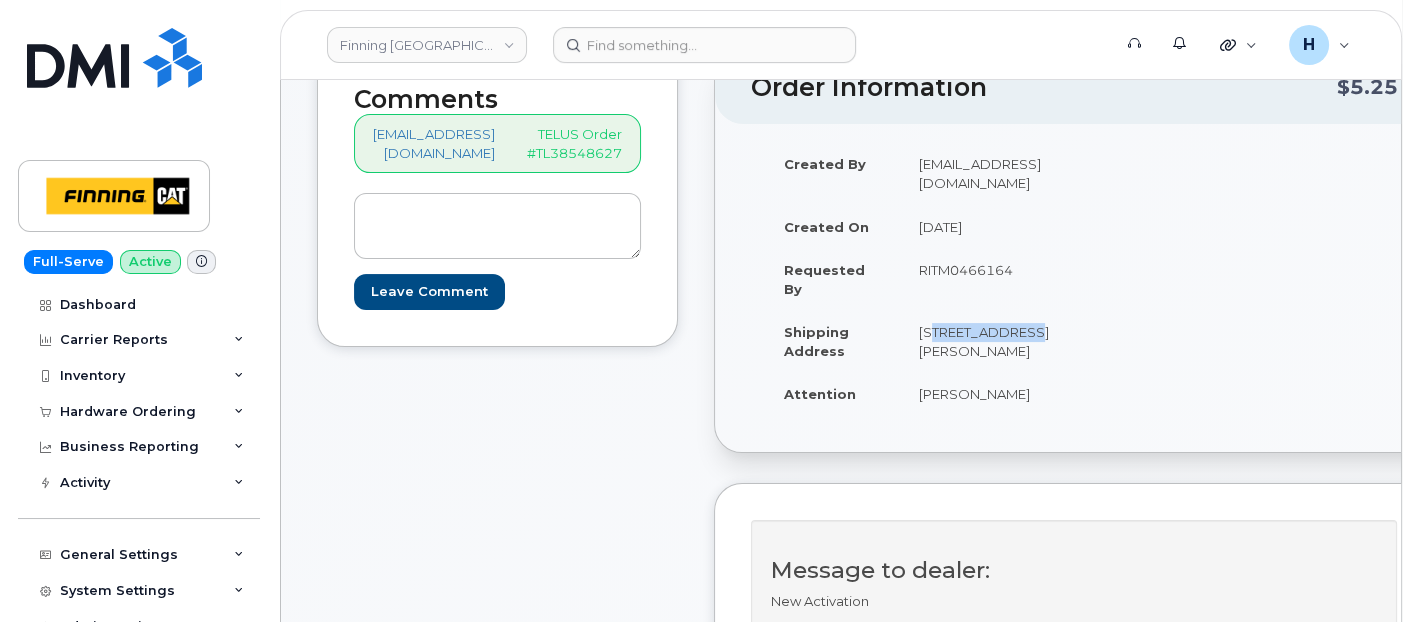 drag, startPoint x: 928, startPoint y: 311, endPoint x: 1036, endPoint y: 311, distance: 108 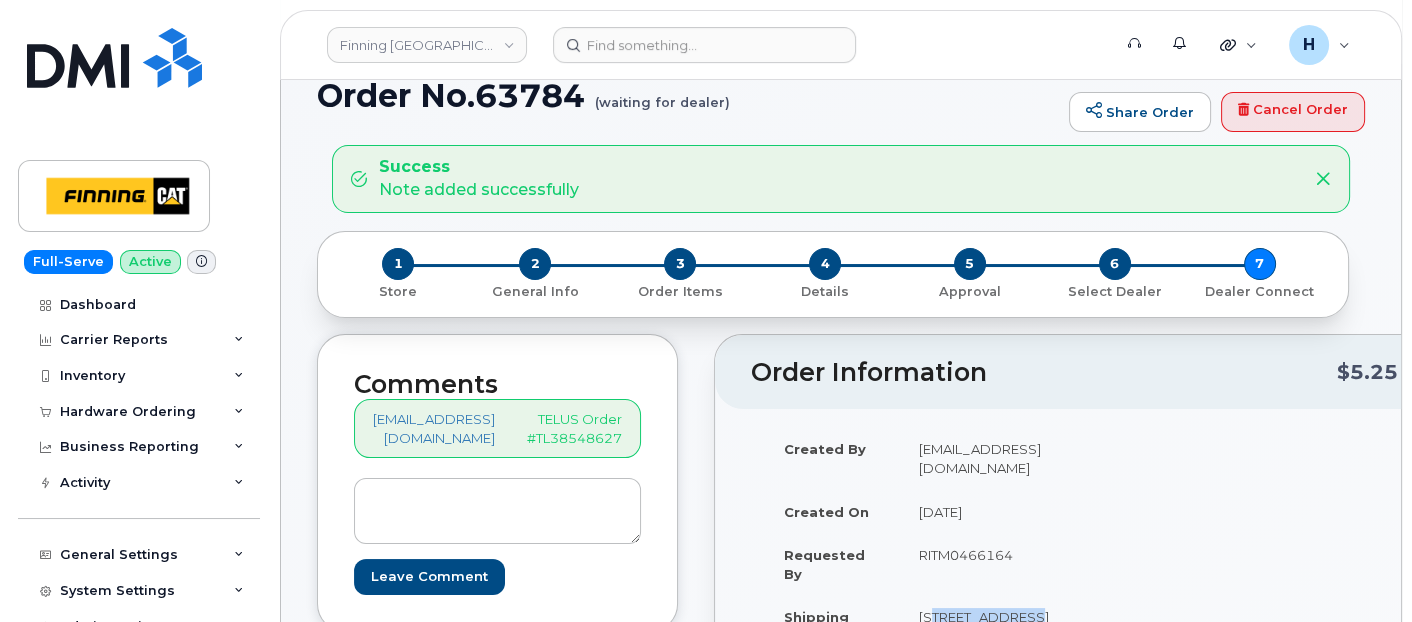 scroll, scrollTop: 111, scrollLeft: 0, axis: vertical 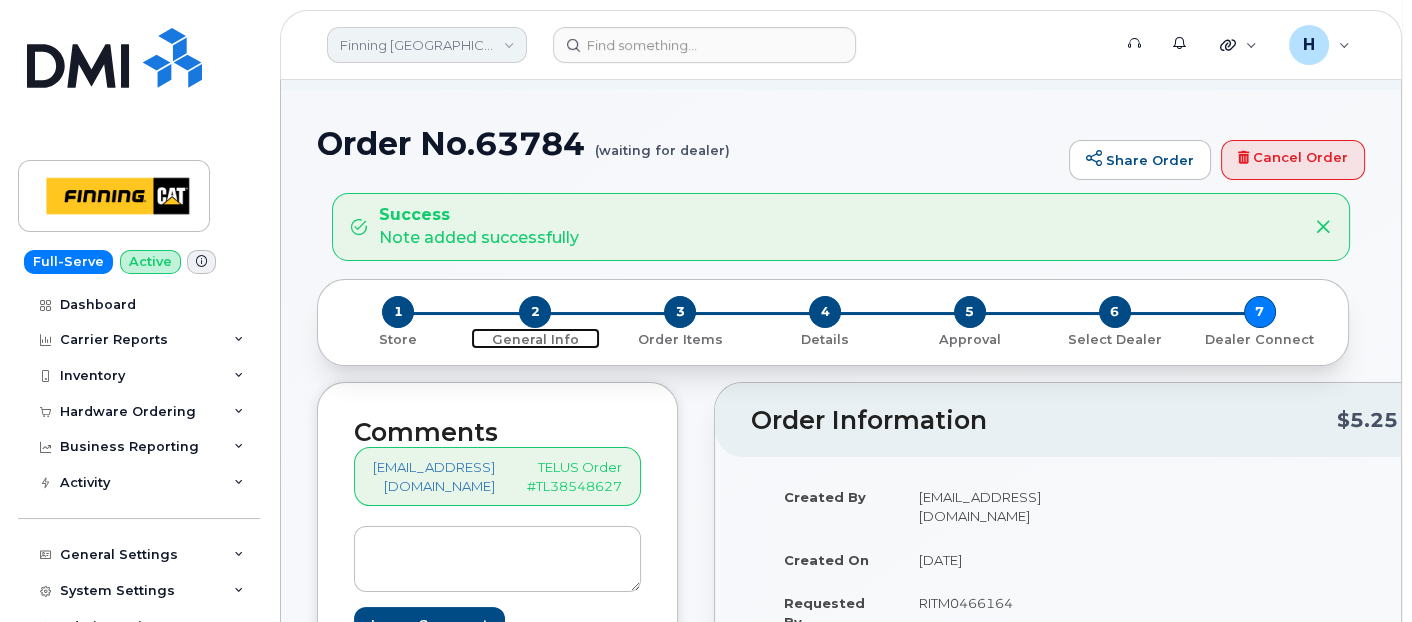 drag, startPoint x: 533, startPoint y: 313, endPoint x: 442, endPoint y: 42, distance: 285.8706 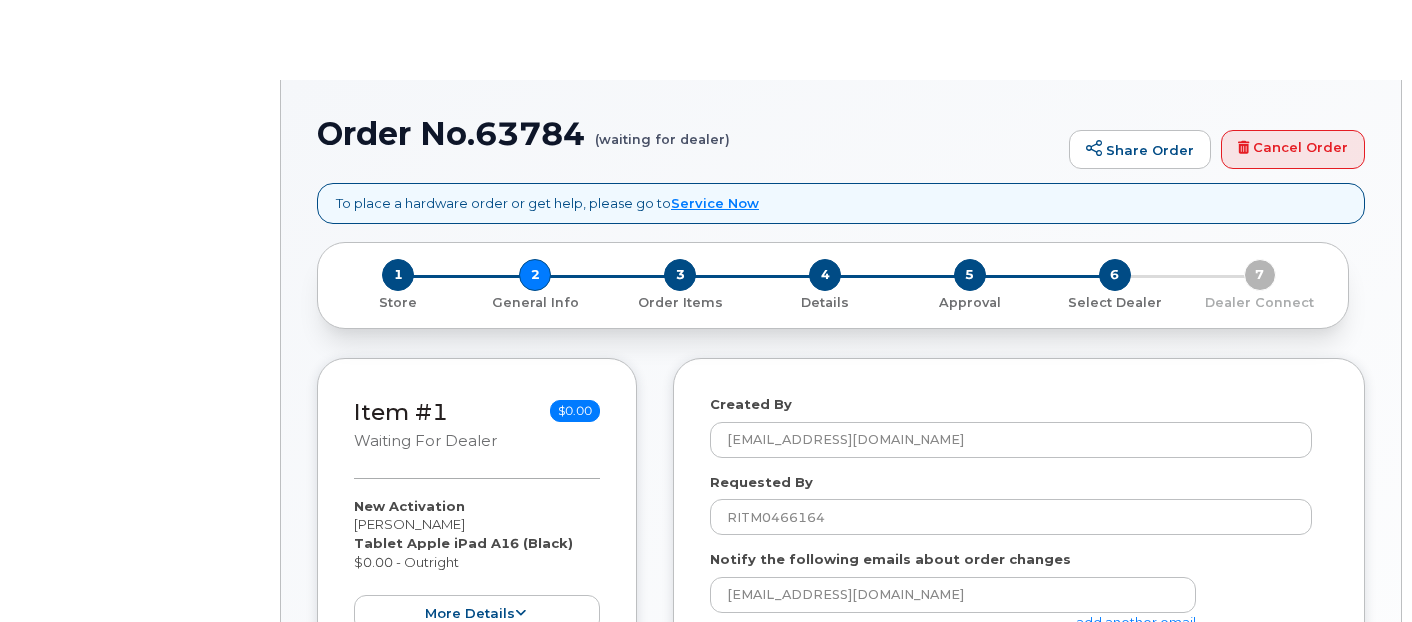 select 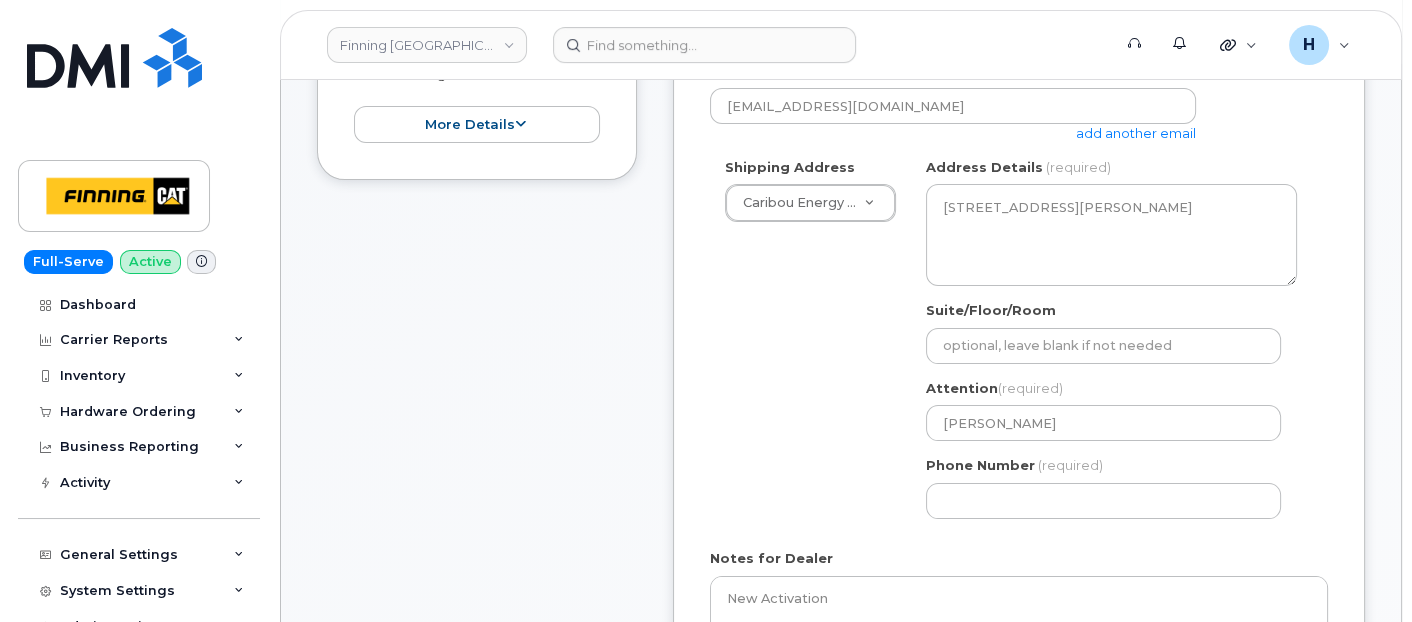scroll, scrollTop: 888, scrollLeft: 0, axis: vertical 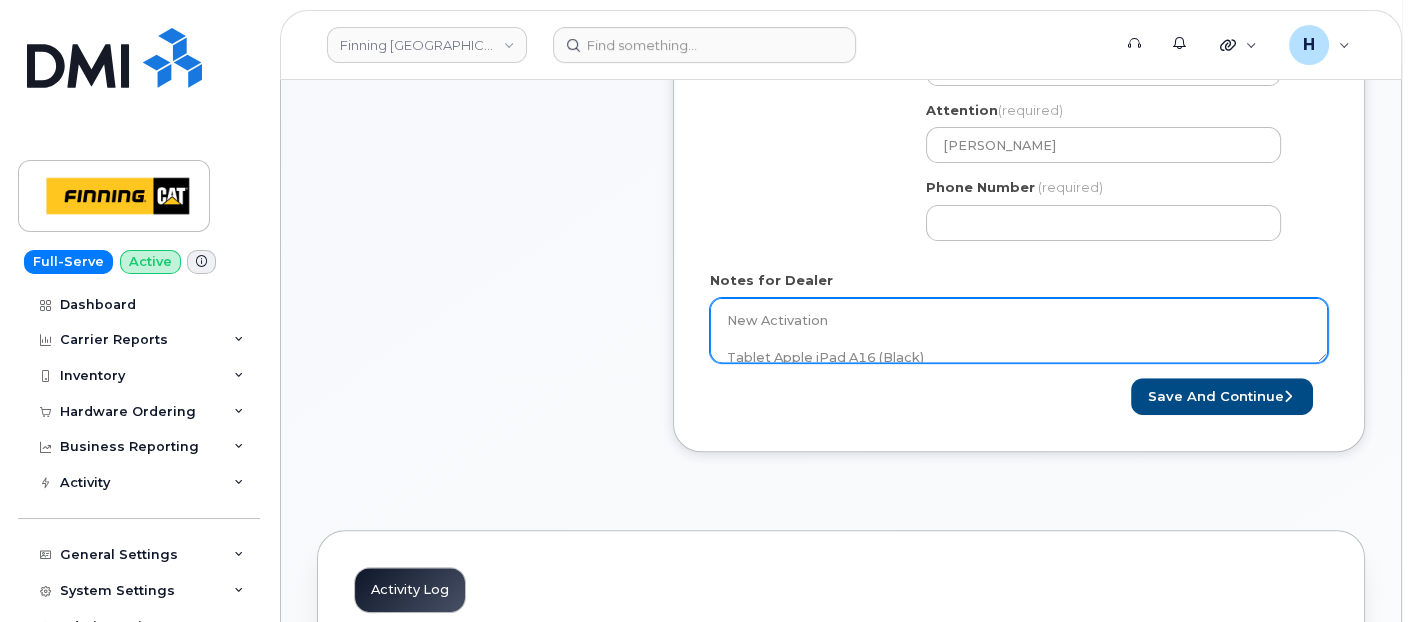 click on "New Activation
Tablet Apple iPad A16 (Black)
$0.00 - Outright
Purolator AWB:" at bounding box center (1019, 331) 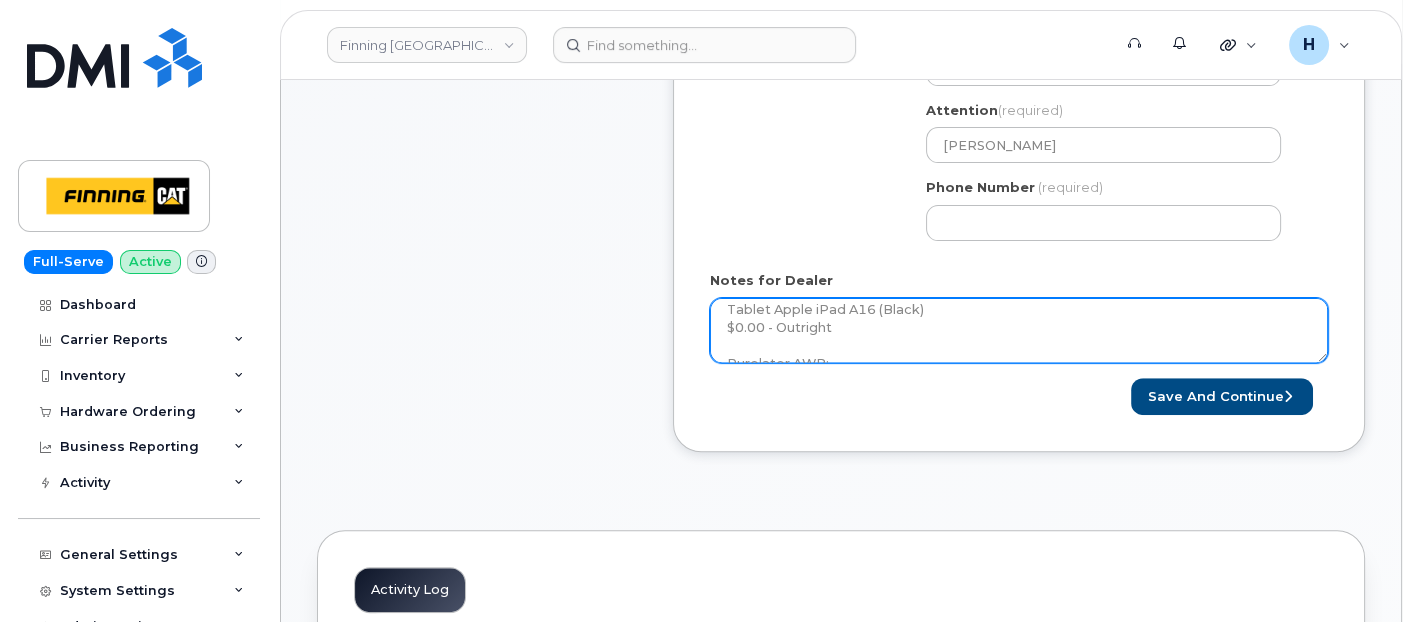 scroll, scrollTop: 73, scrollLeft: 0, axis: vertical 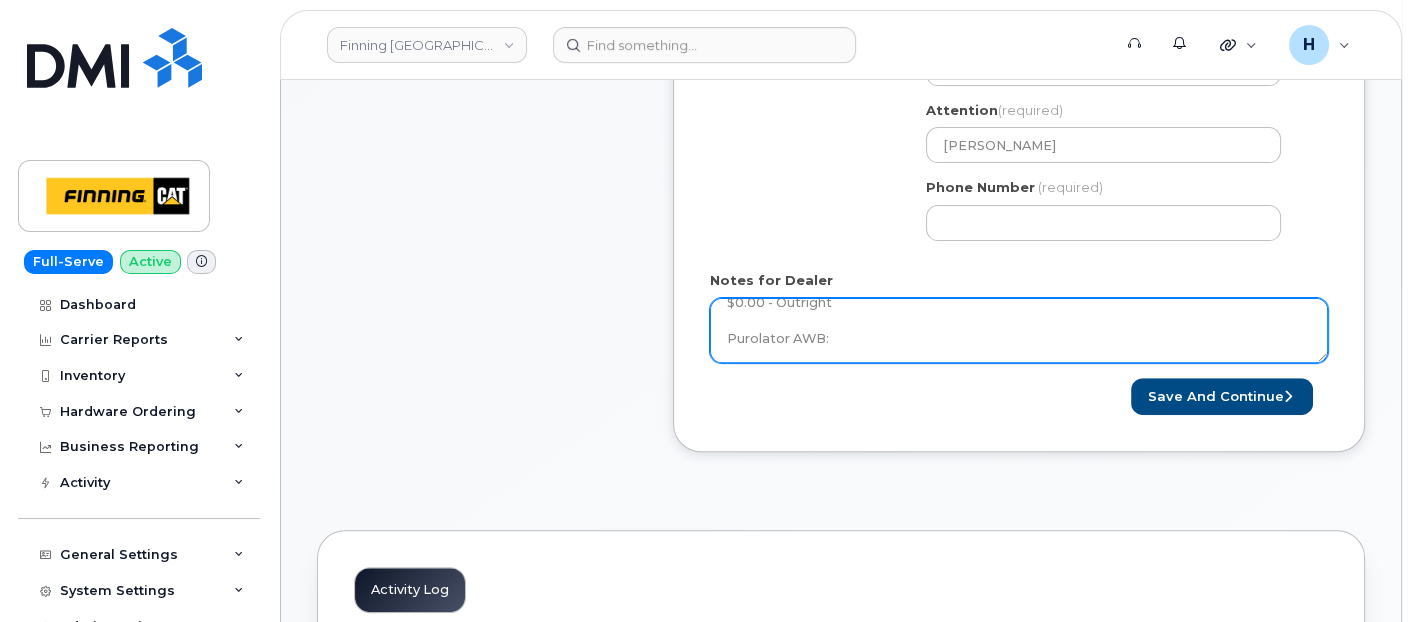 click on "New Activation
Tablet Apple iPad A16 (Black)
$0.00 - Outright
Purolator AWB:" at bounding box center [1019, 331] 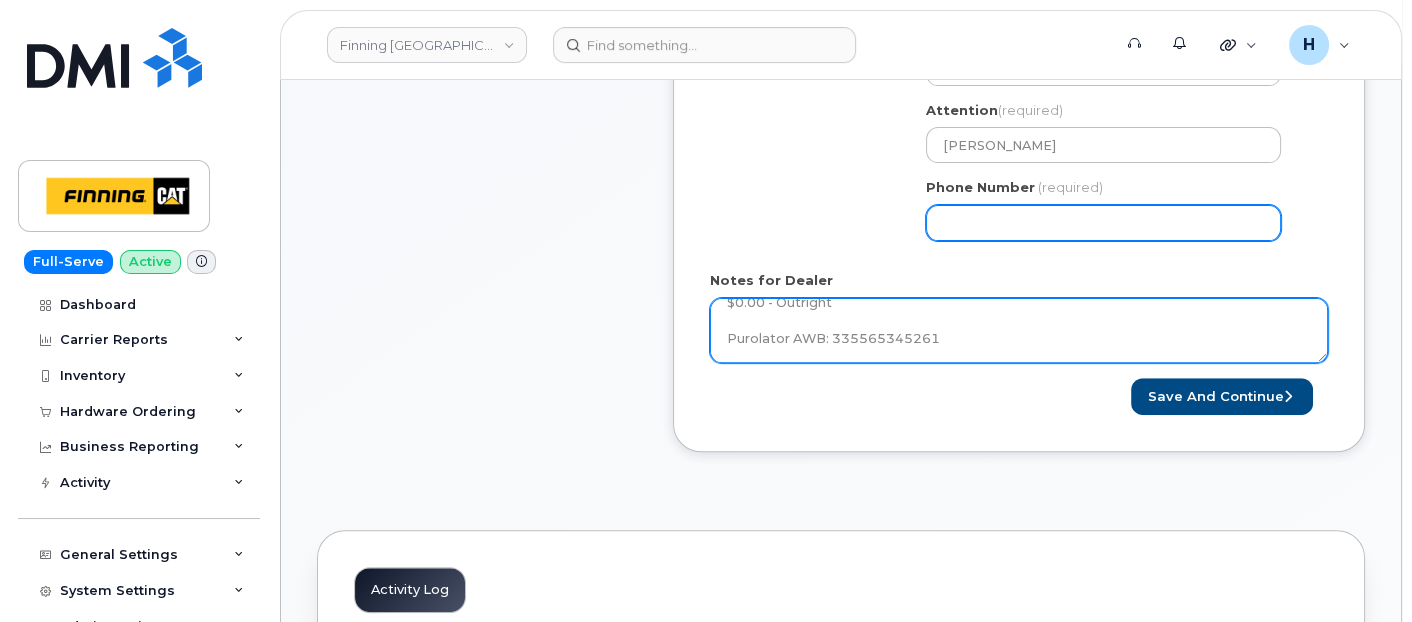 type on "New Activation
Tablet Apple iPad A16 (Black)
$0.00 - Outright
Purolator AWB: 335565345261" 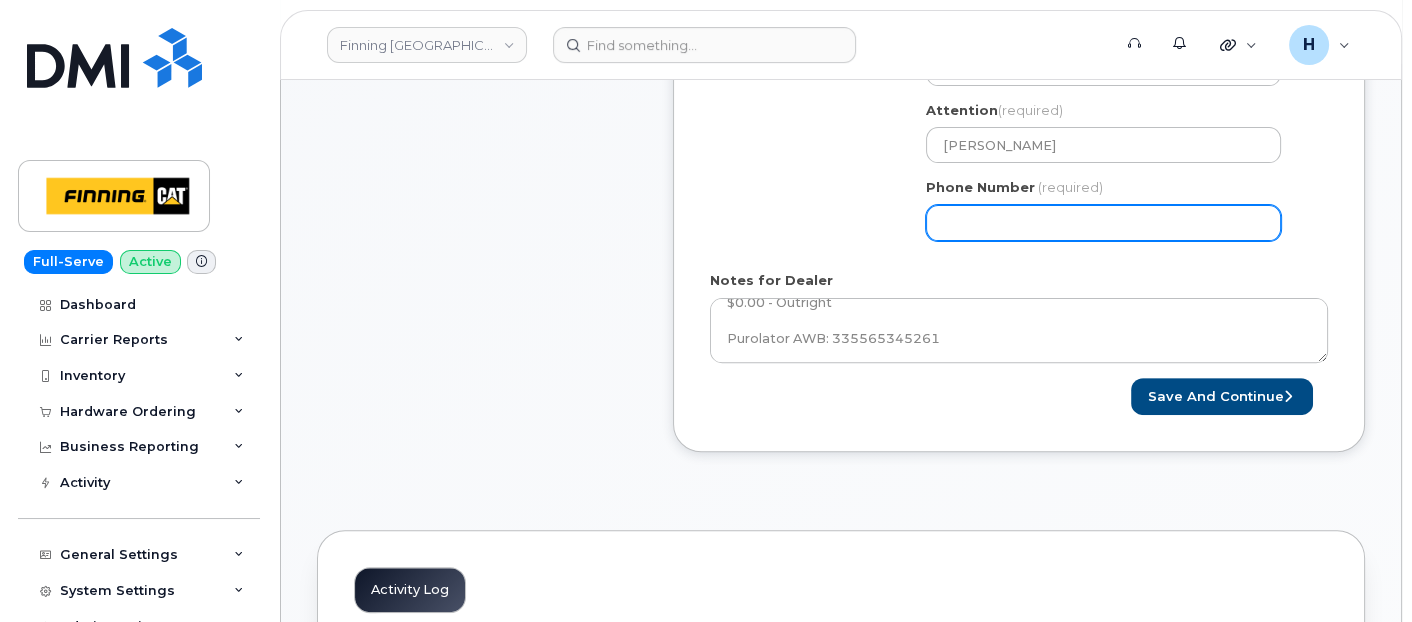 drag, startPoint x: 1071, startPoint y: 234, endPoint x: 1062, endPoint y: 209, distance: 26.57066 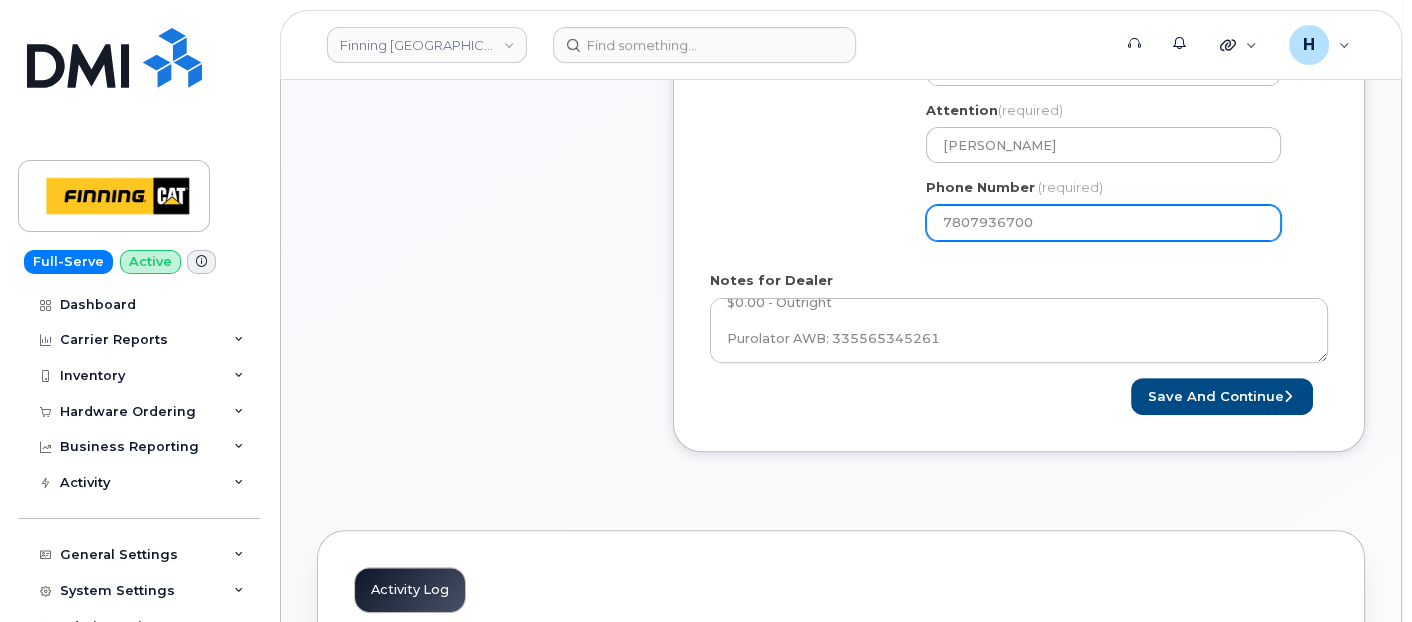 select 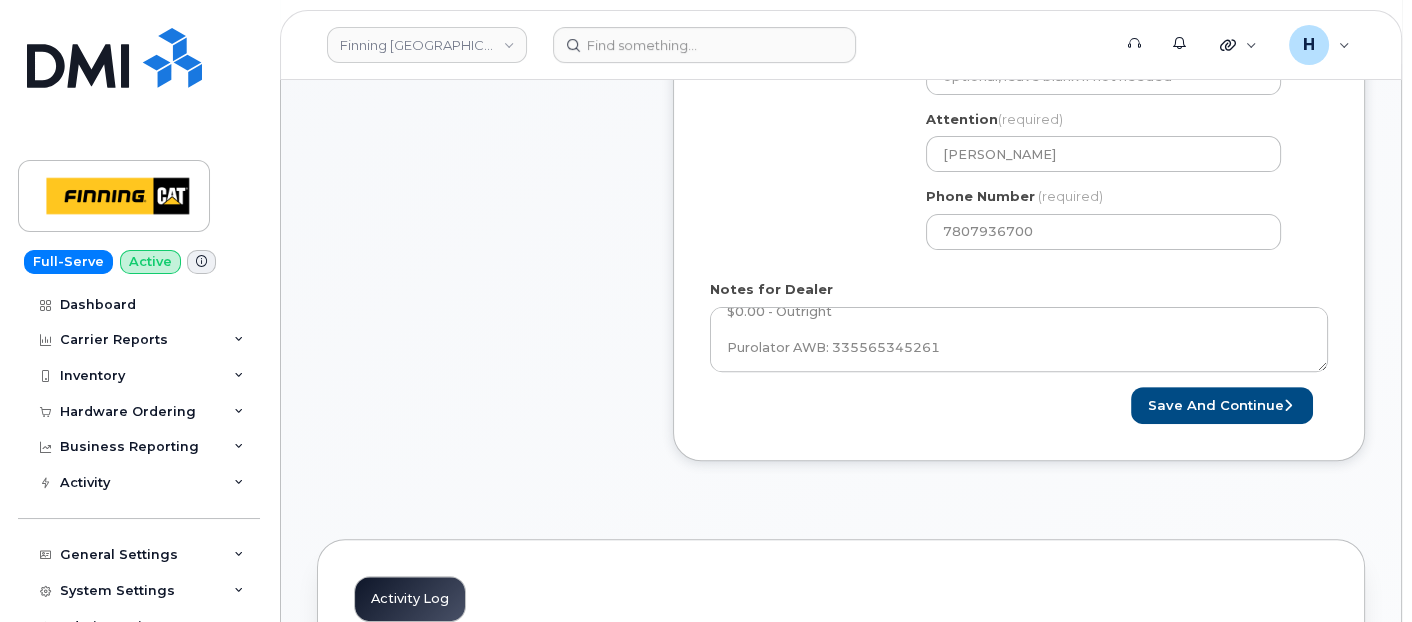 scroll, scrollTop: 482, scrollLeft: 0, axis: vertical 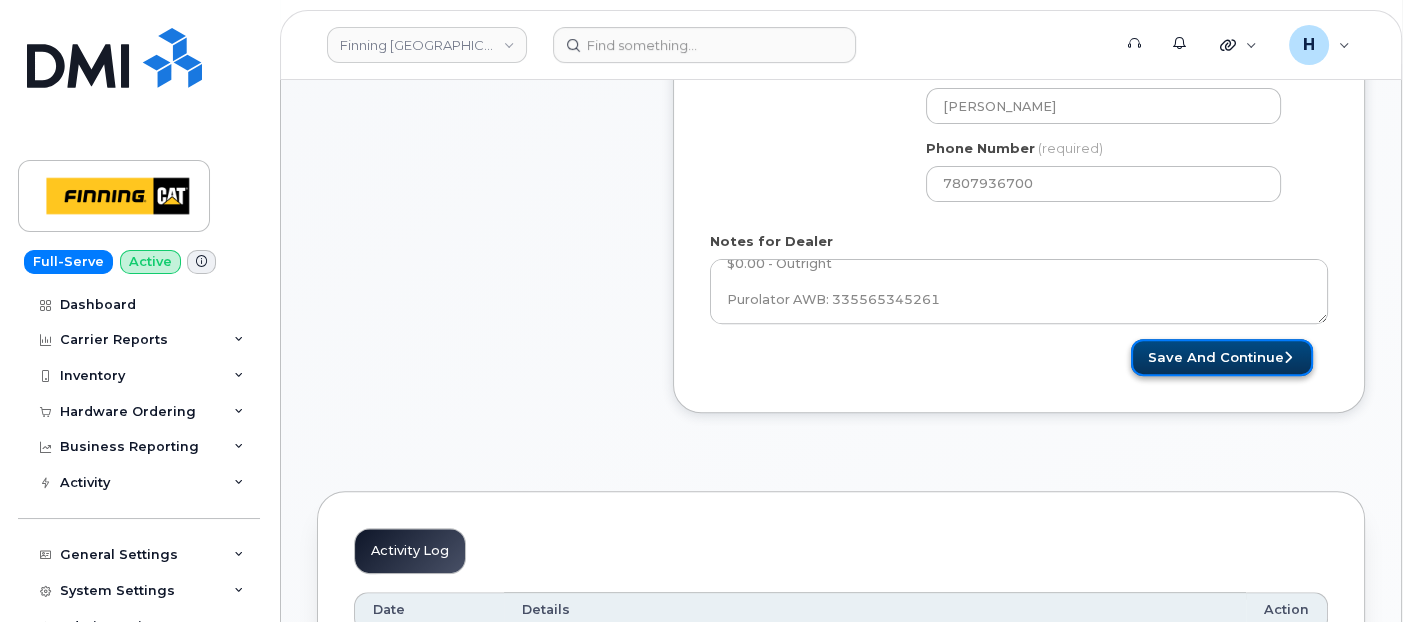 click on "Save and Continue" at bounding box center (1222, 357) 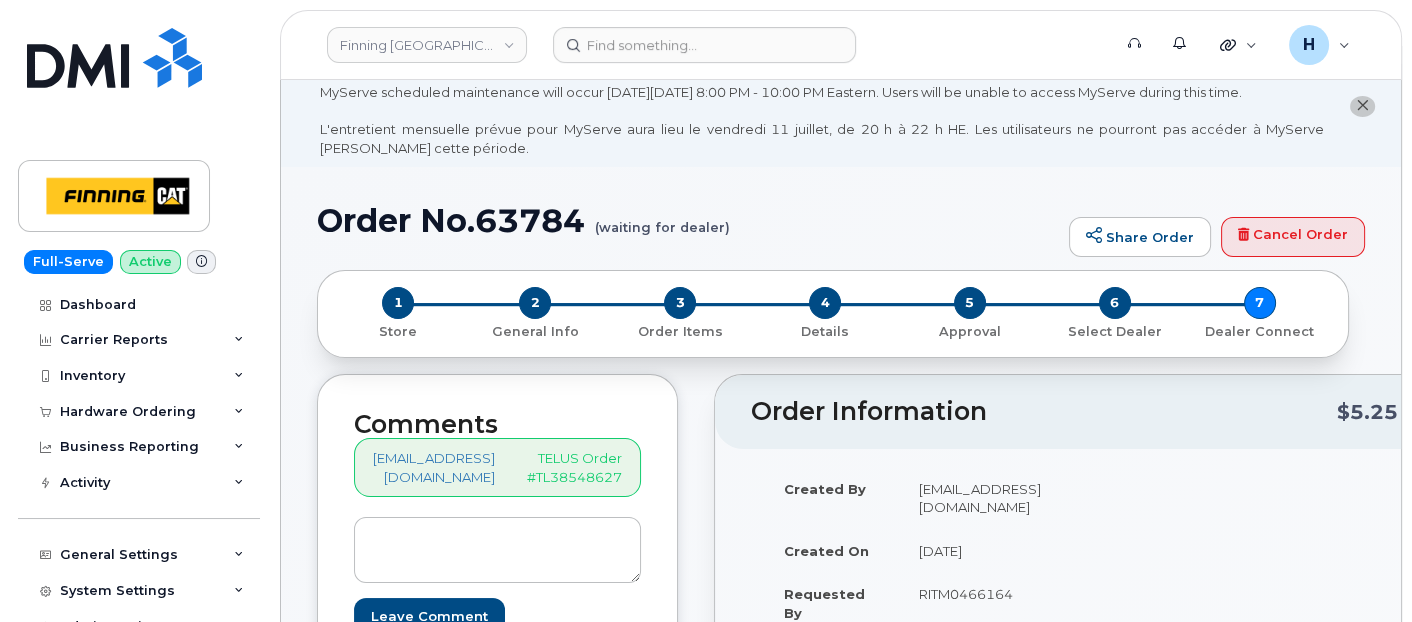 scroll, scrollTop: 0, scrollLeft: 0, axis: both 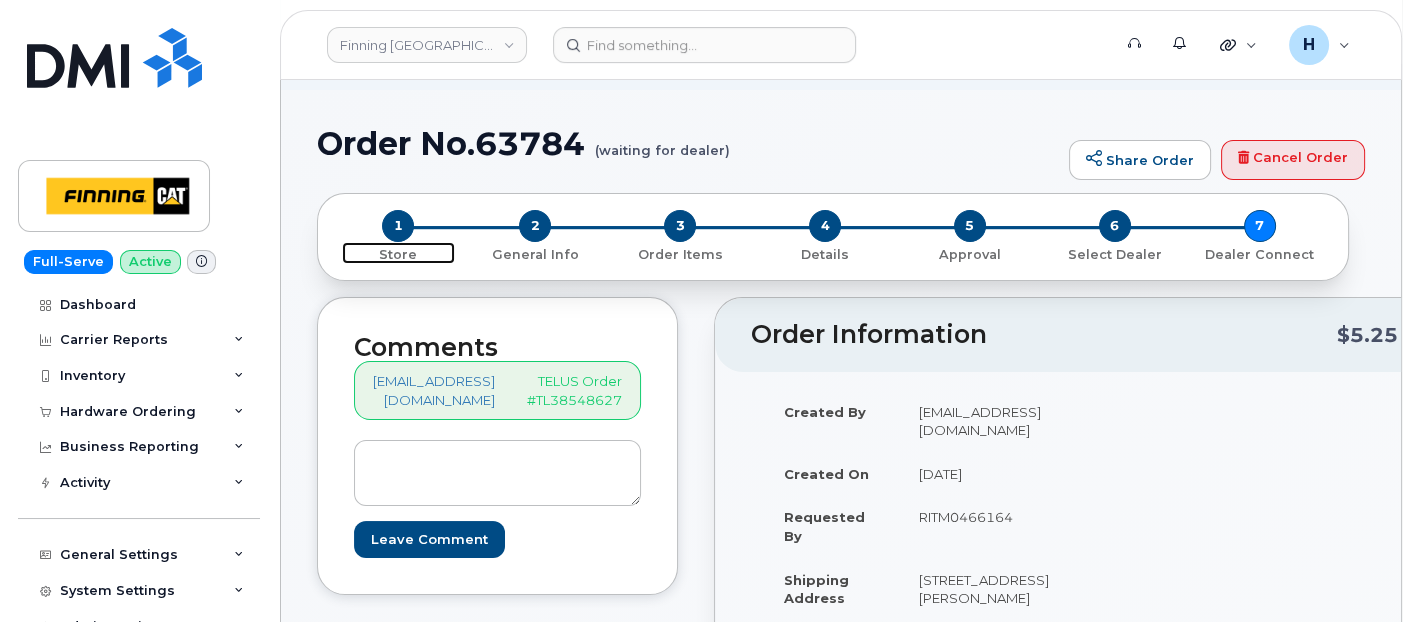 drag, startPoint x: 396, startPoint y: 219, endPoint x: 210, endPoint y: 12, distance: 278.28943 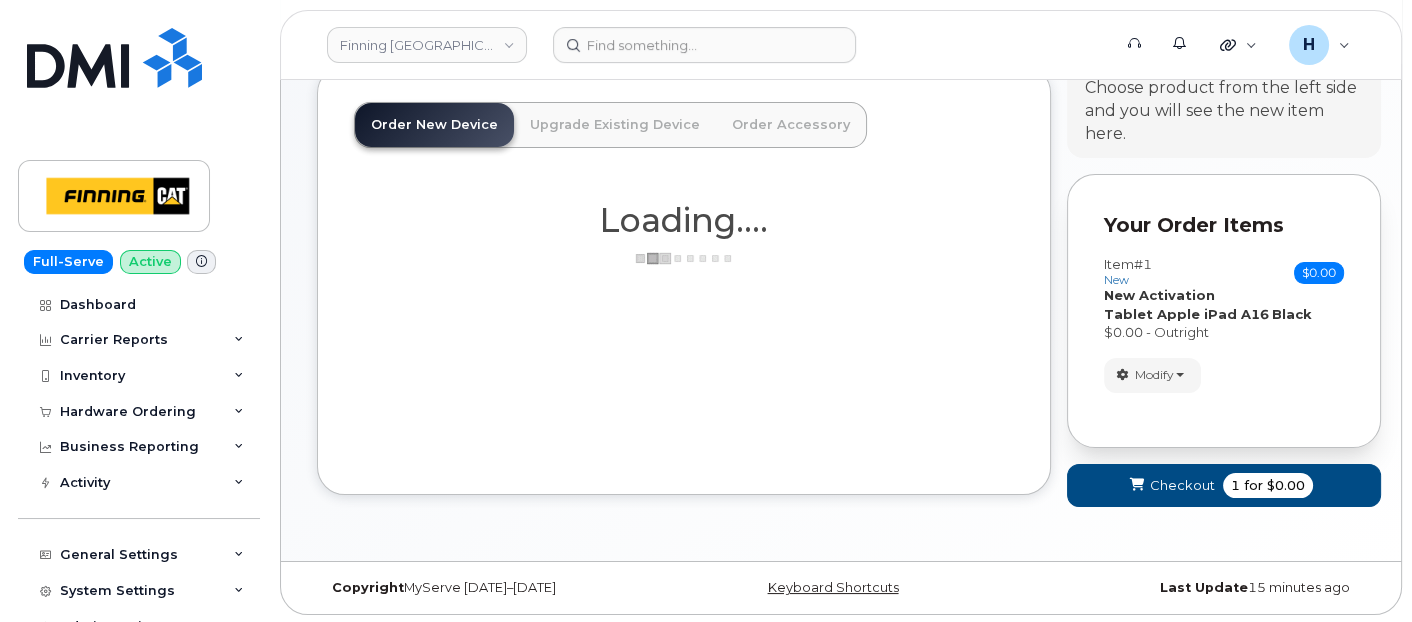 scroll, scrollTop: 240, scrollLeft: 0, axis: vertical 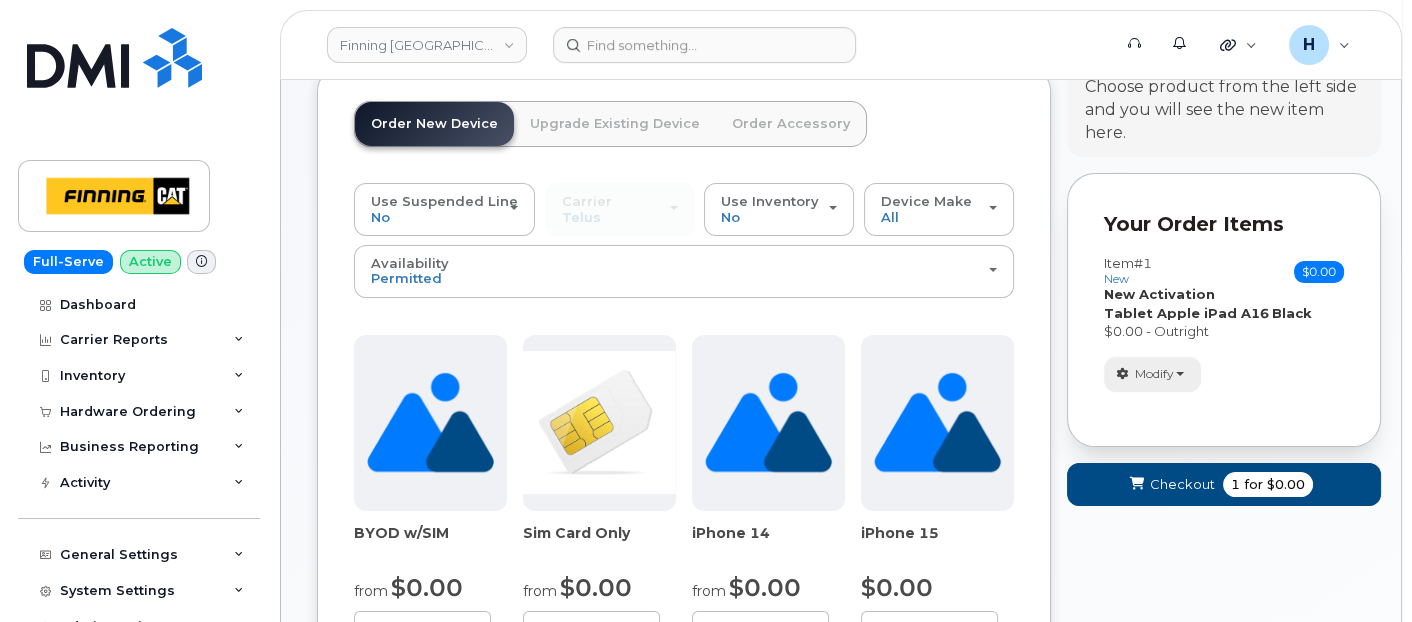 click on "Modify" at bounding box center [1154, 374] 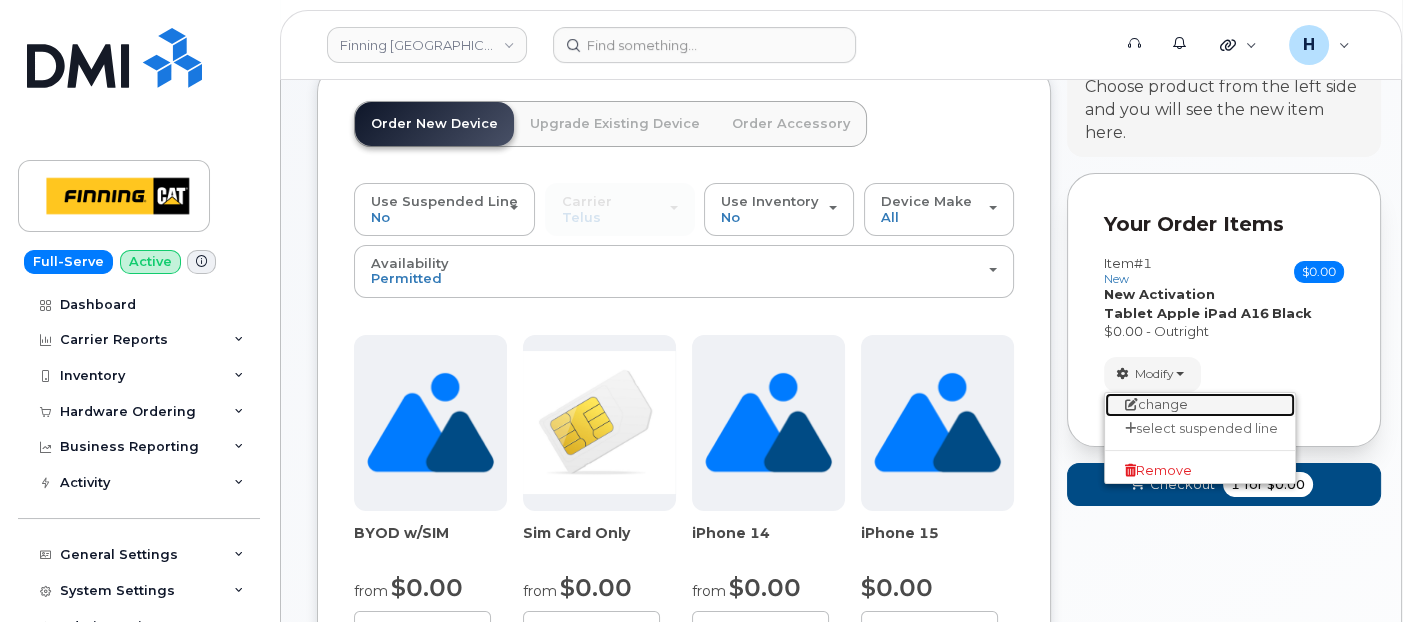 click on "change" at bounding box center (1200, 405) 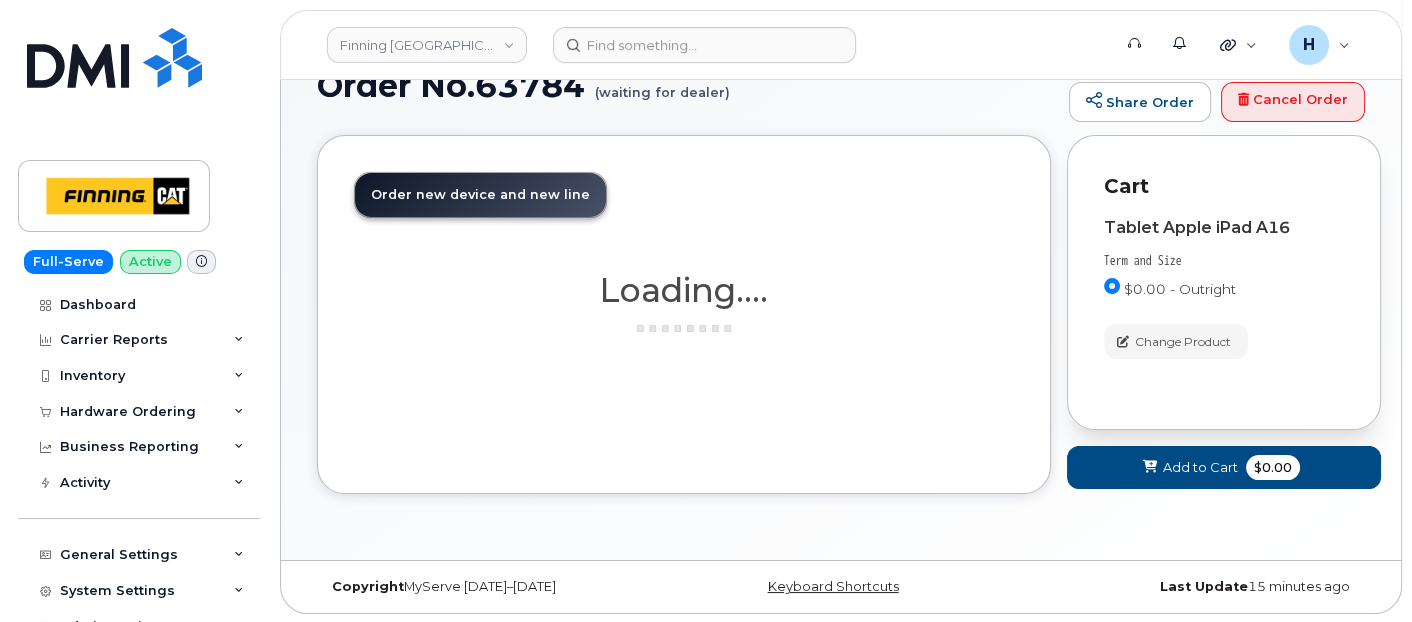 scroll, scrollTop: 240, scrollLeft: 0, axis: vertical 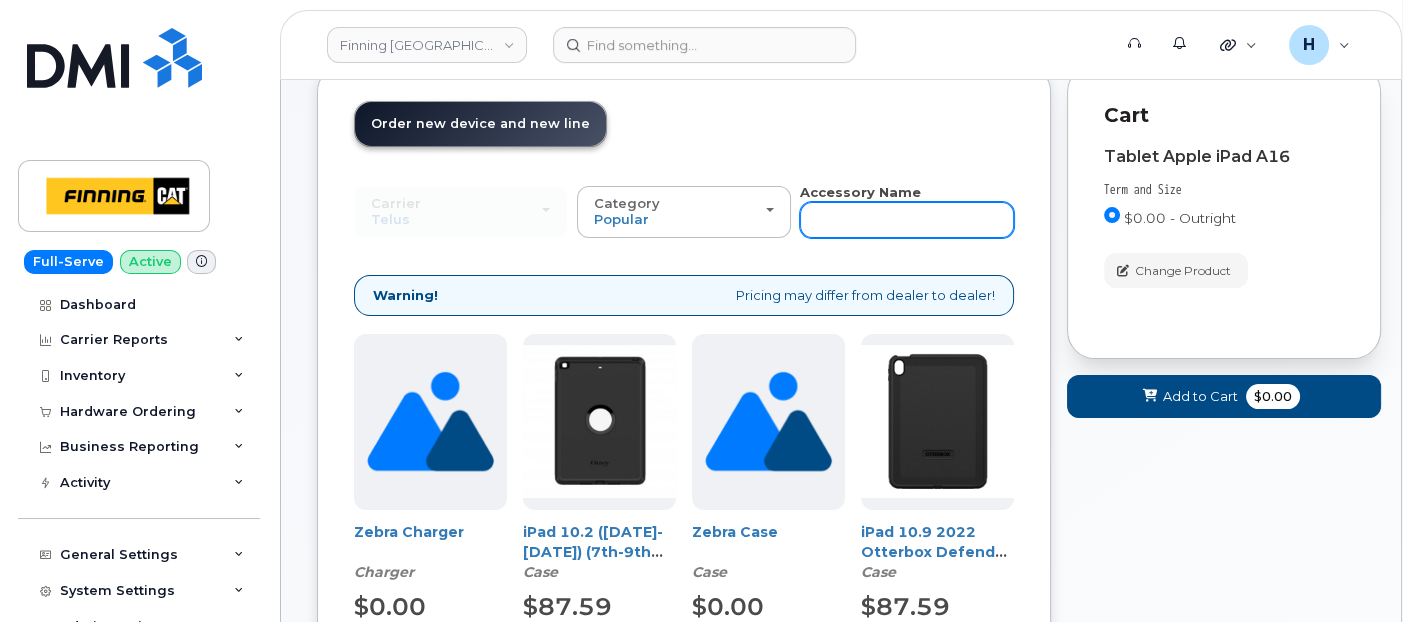 click at bounding box center (906, 220) 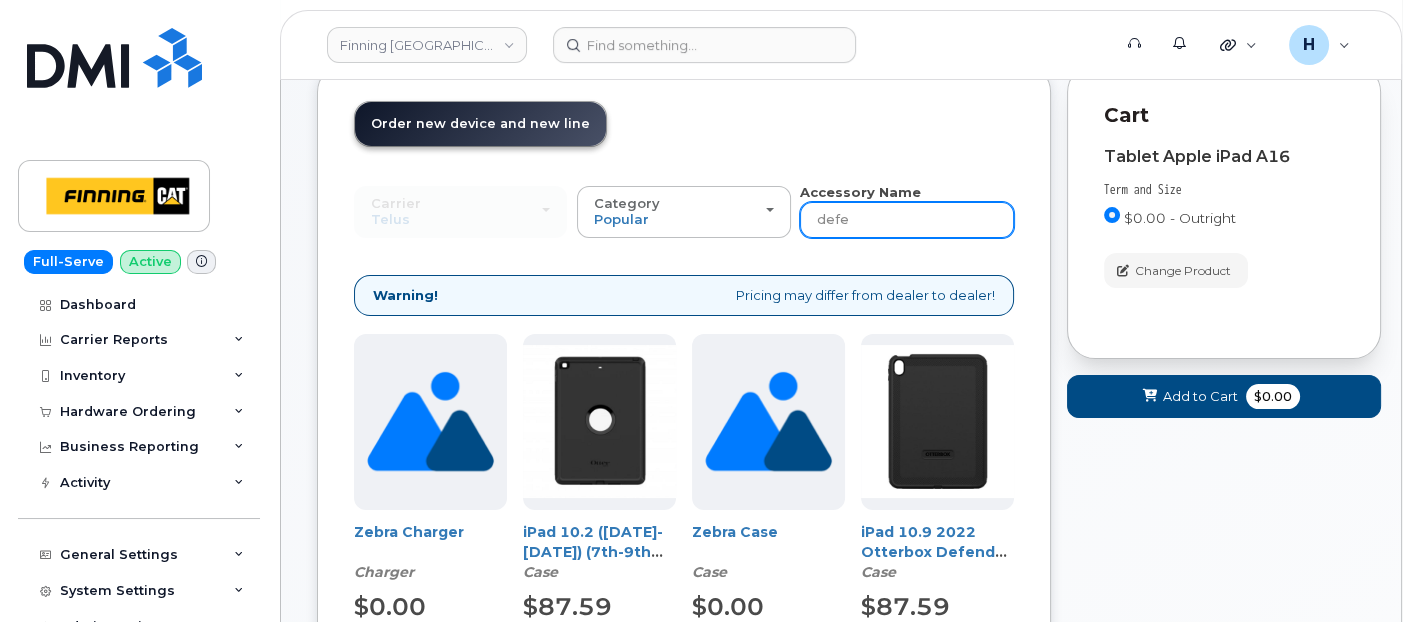 scroll, scrollTop: 169, scrollLeft: 0, axis: vertical 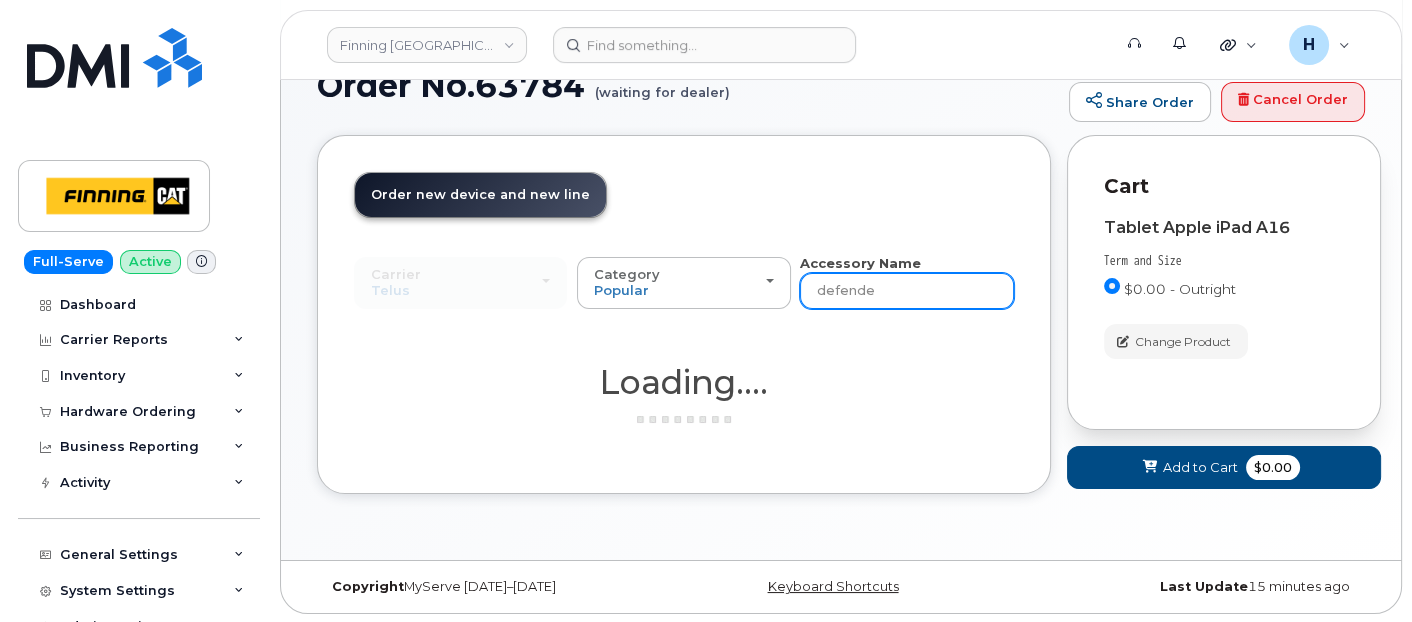 type on "defender" 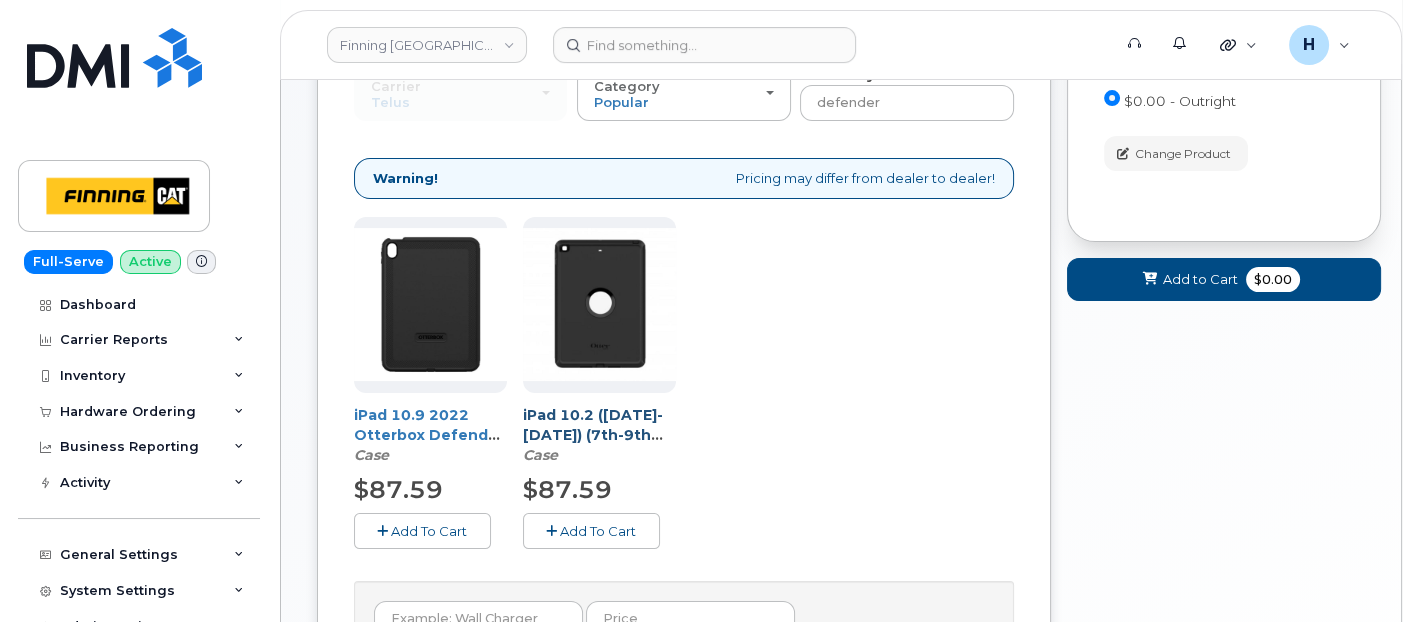 scroll, scrollTop: 391, scrollLeft: 0, axis: vertical 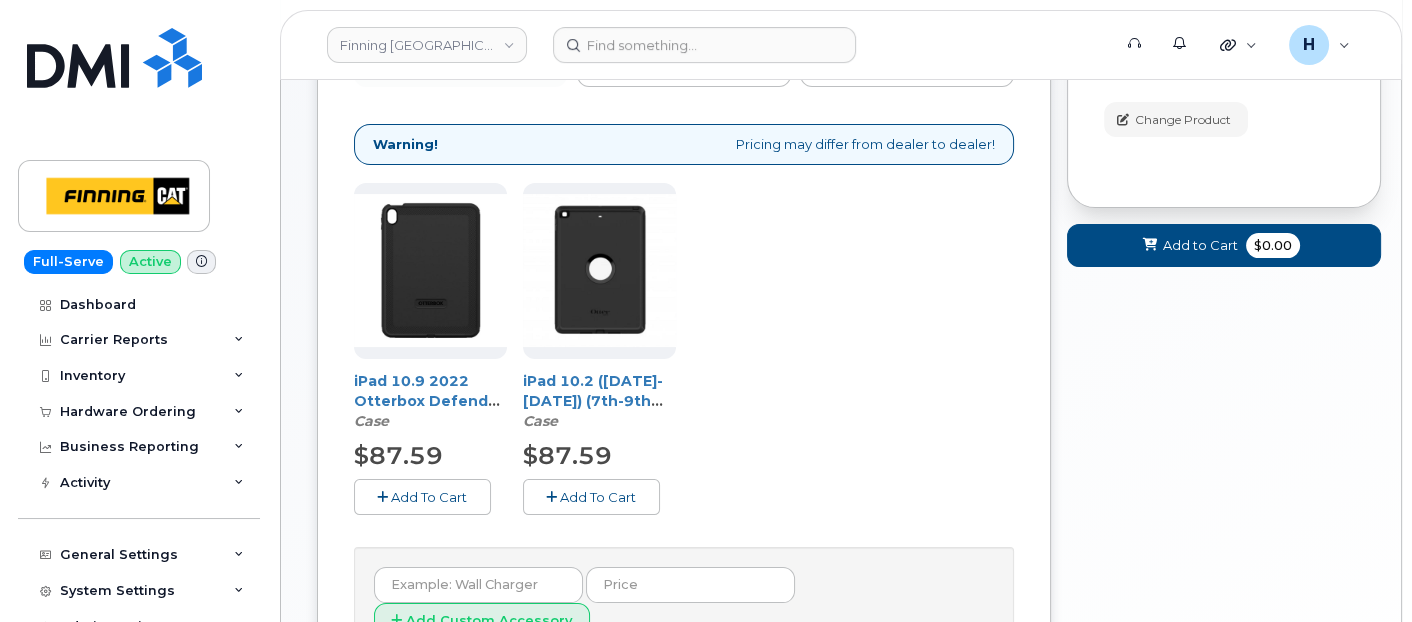 click on "Add To Cart" at bounding box center (429, 497) 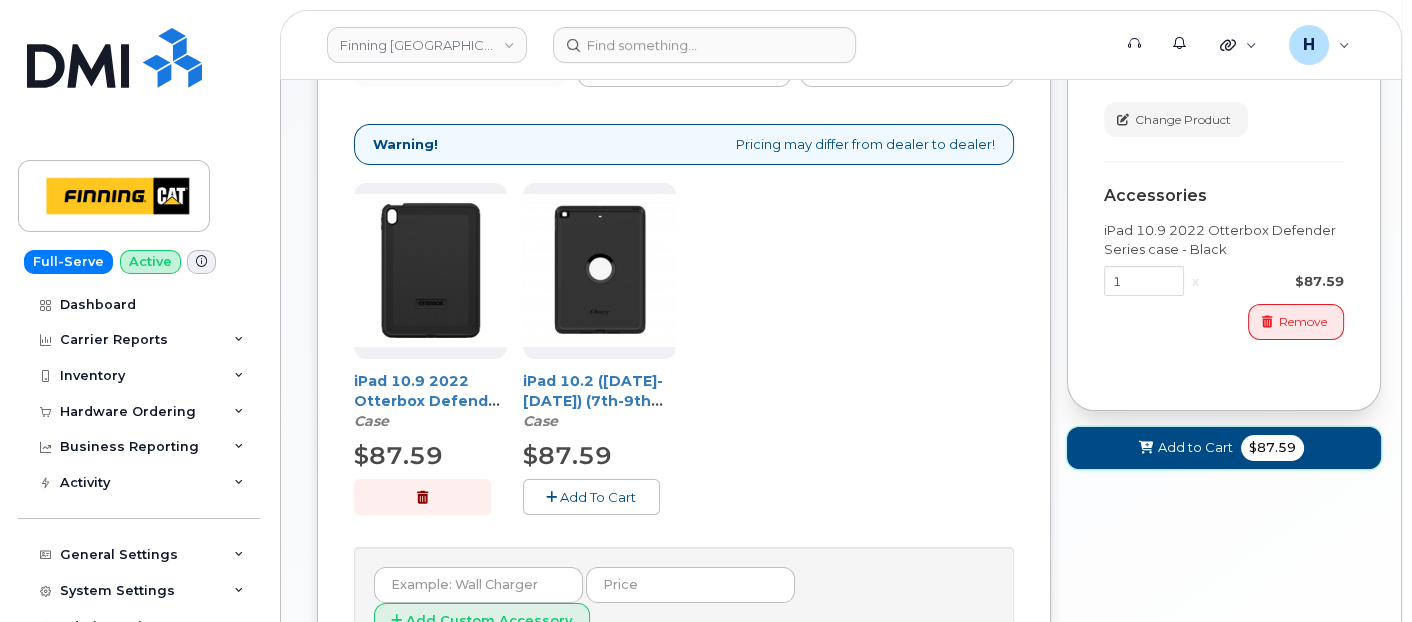 click at bounding box center [1145, 447] 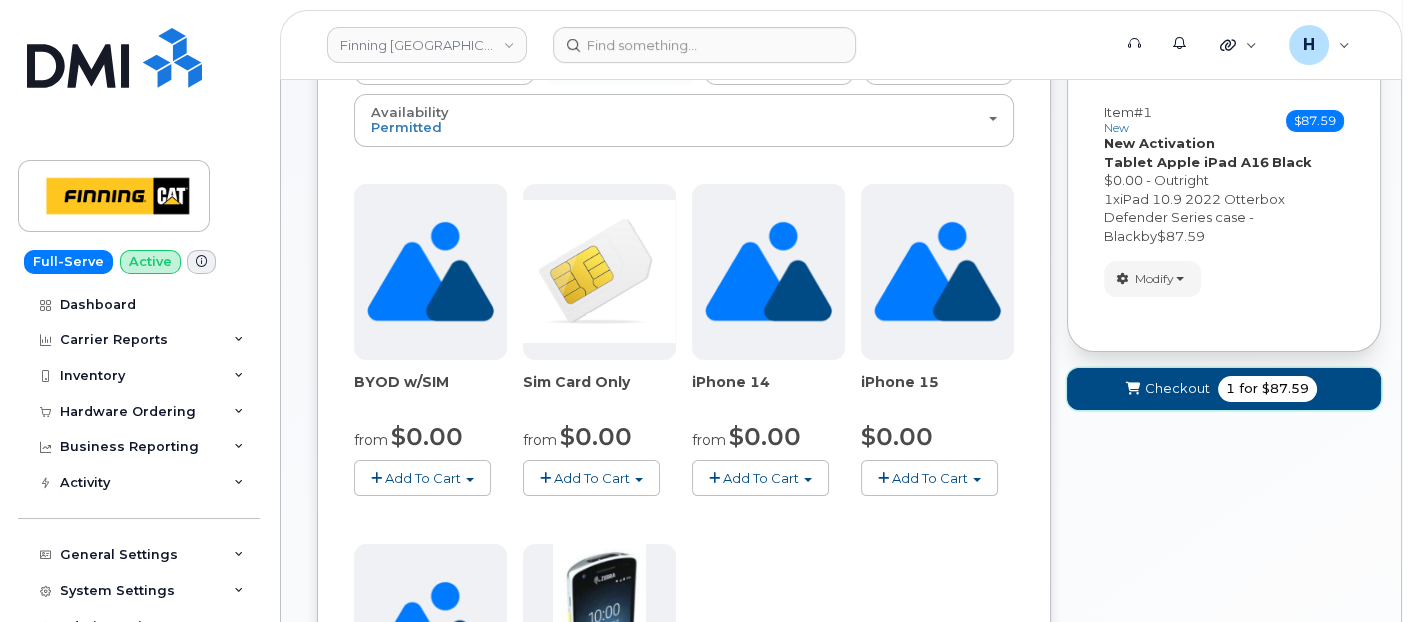 click on "Checkout" at bounding box center (1177, 388) 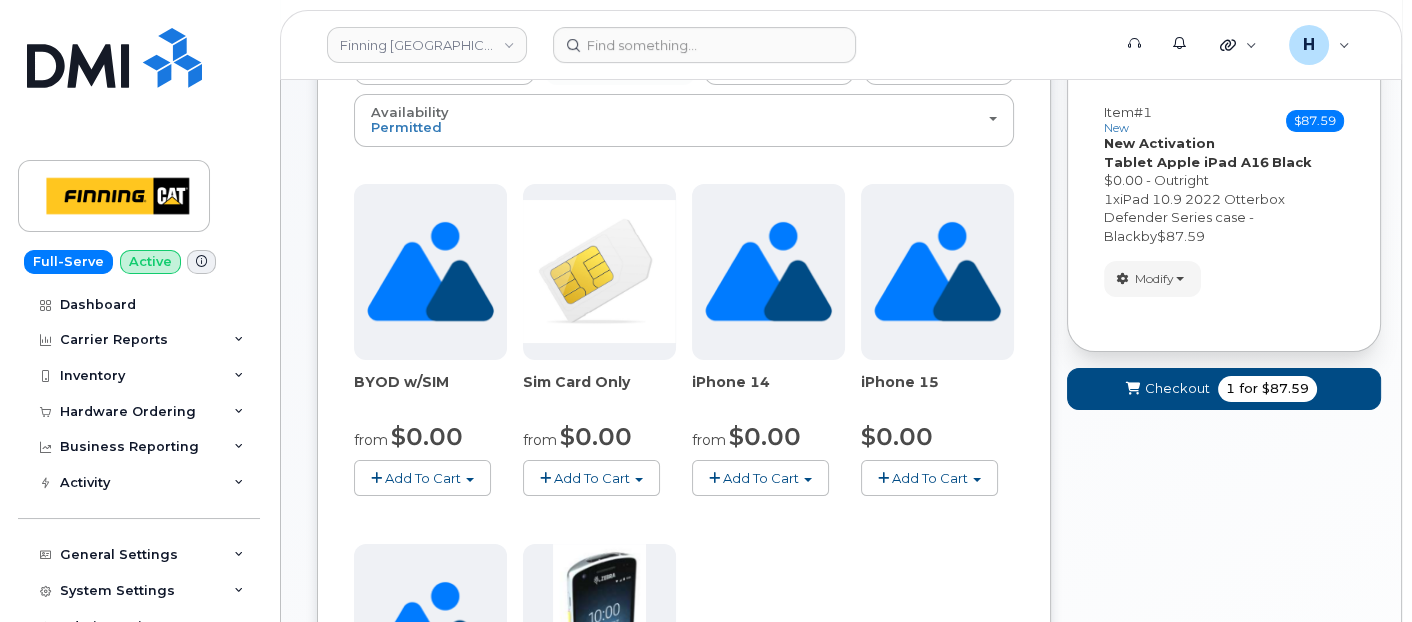 scroll, scrollTop: 130, scrollLeft: 0, axis: vertical 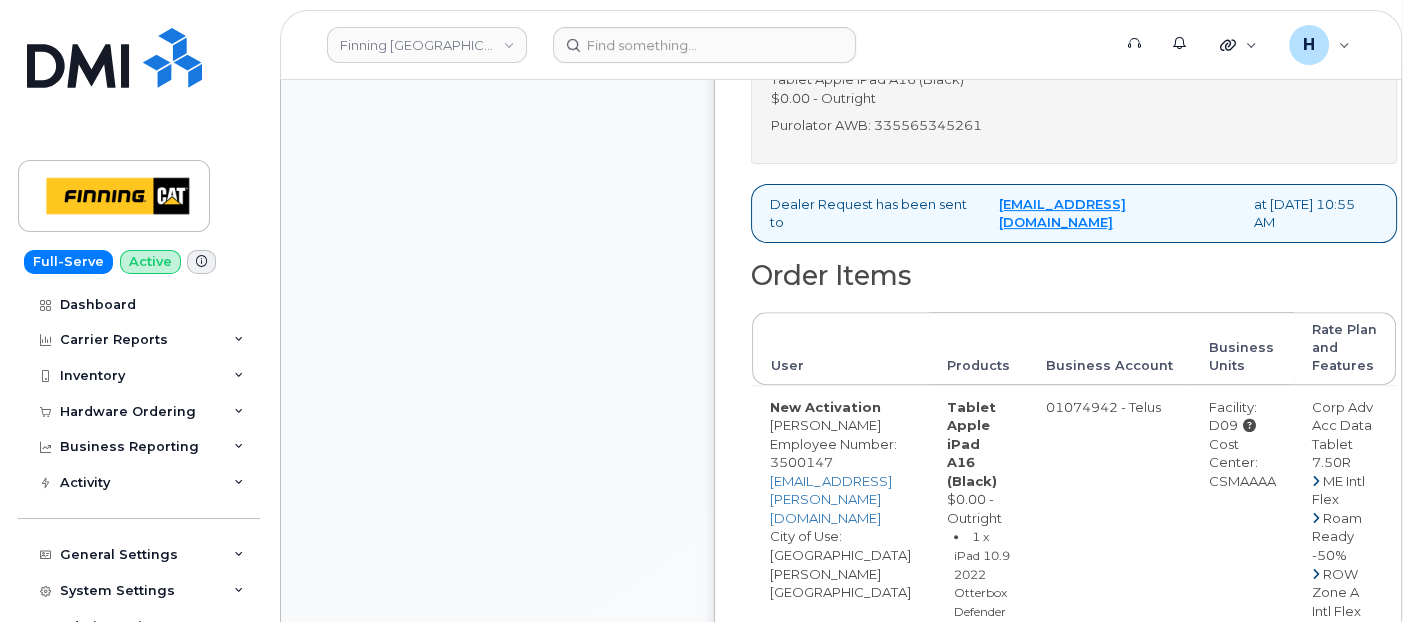 drag, startPoint x: 1065, startPoint y: 358, endPoint x: 997, endPoint y: 399, distance: 79.40403 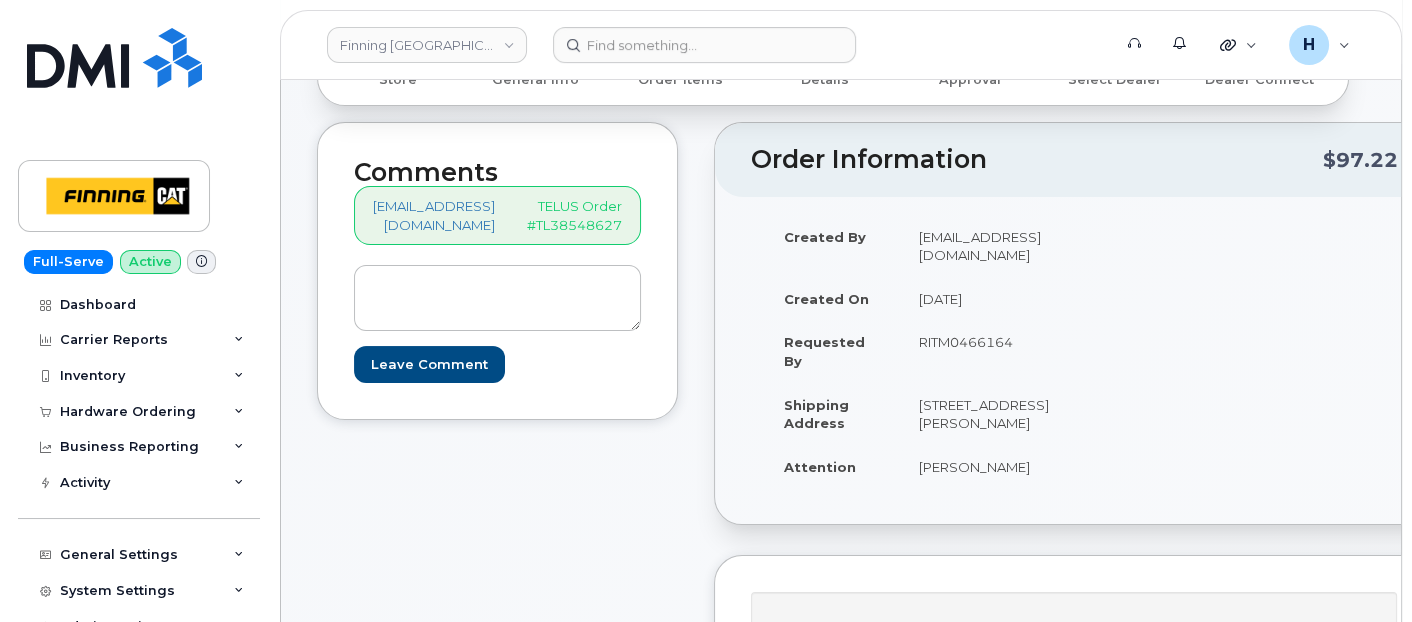 scroll, scrollTop: 131, scrollLeft: 0, axis: vertical 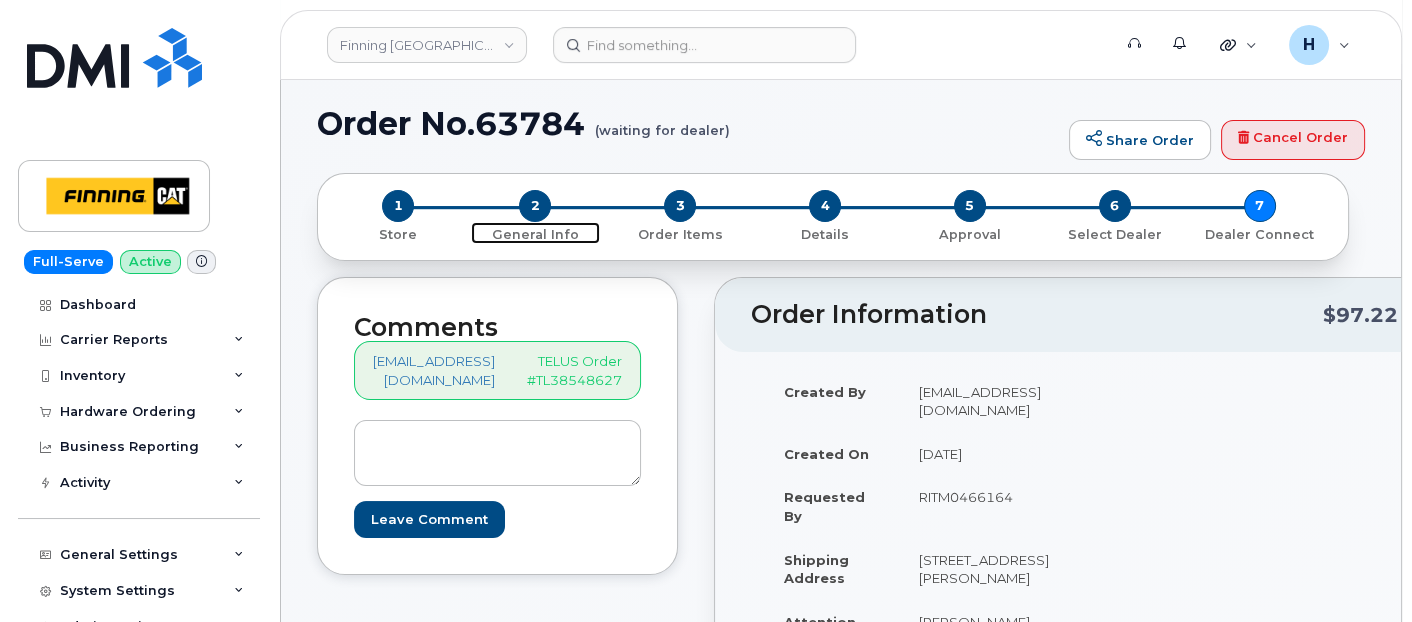 click on "2" at bounding box center [535, 206] 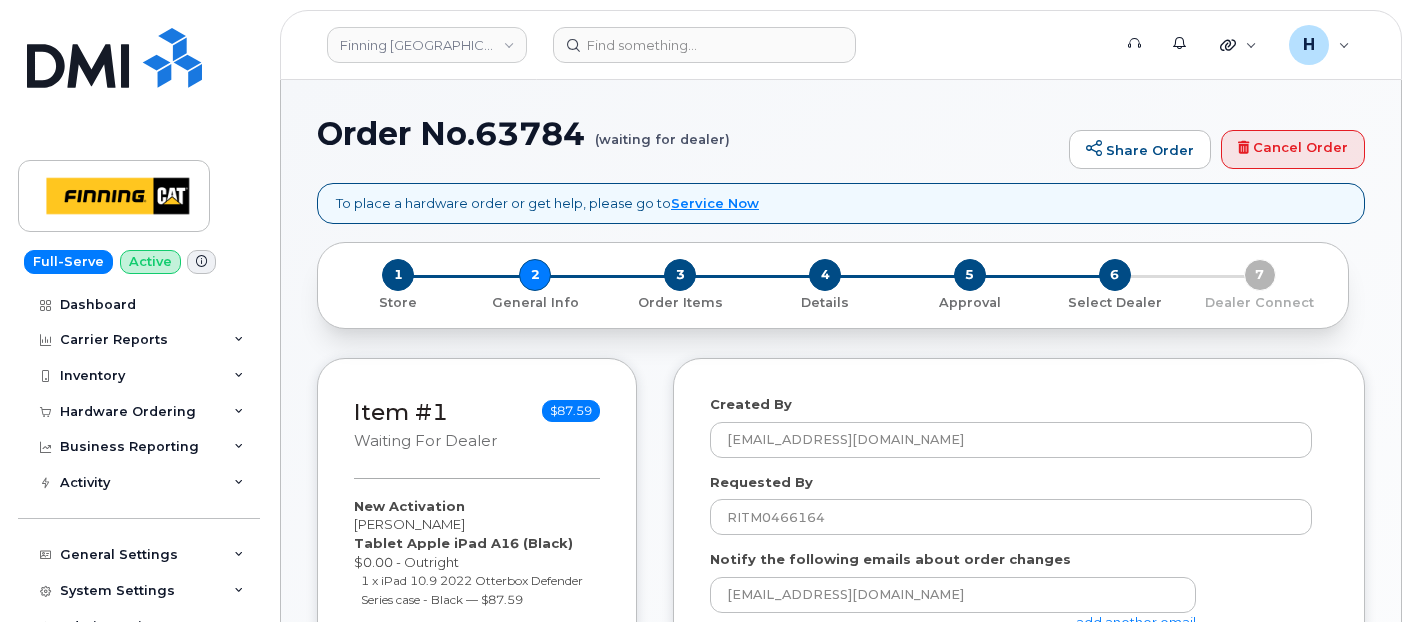 select 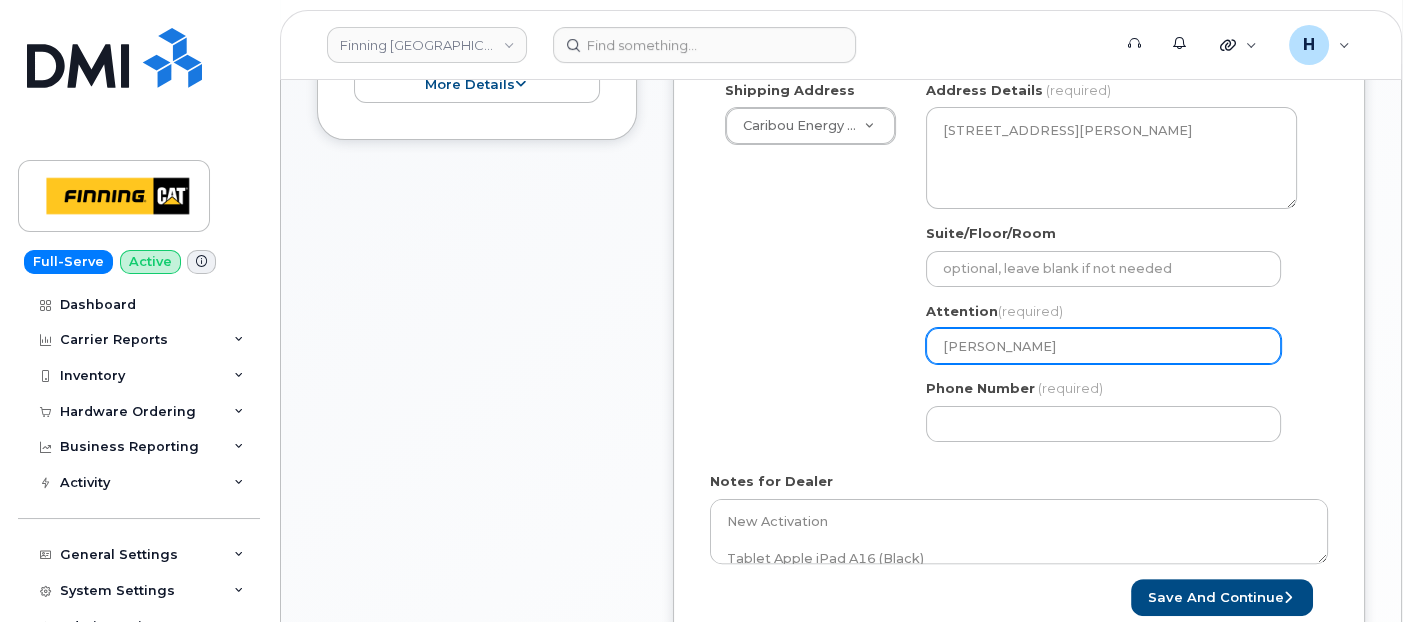 scroll, scrollTop: 787, scrollLeft: 0, axis: vertical 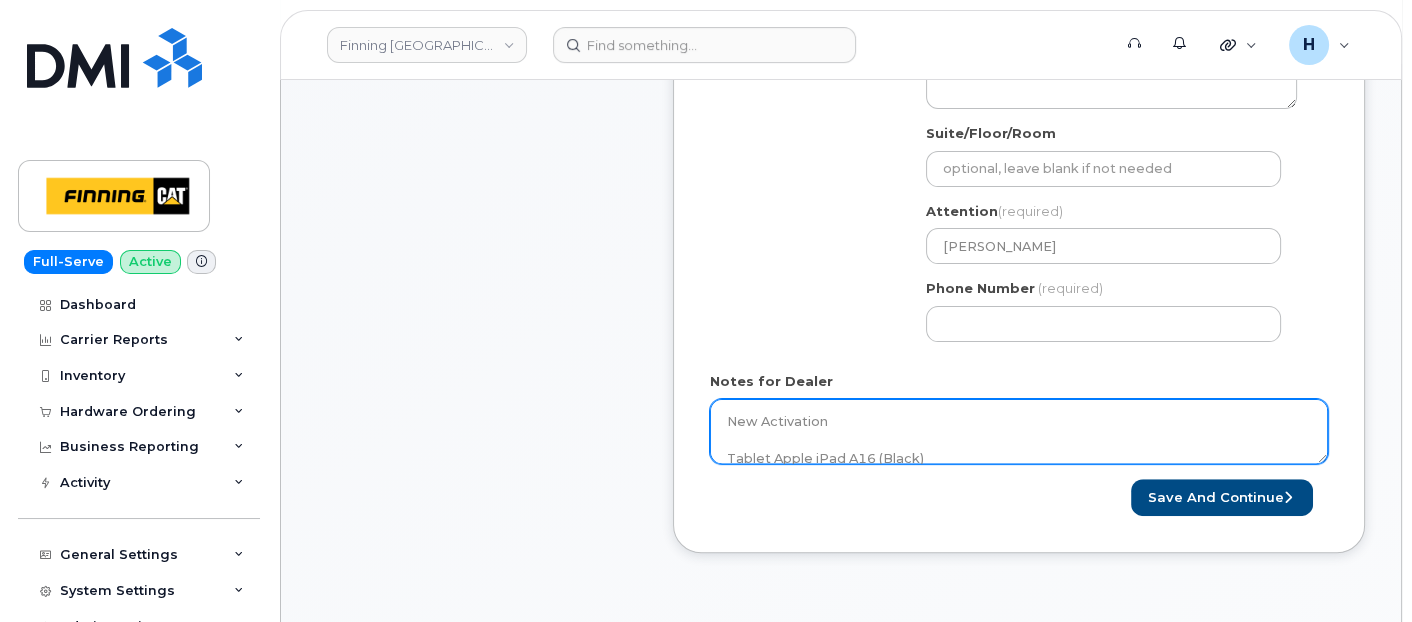 click on "New Activation
Tablet Apple iPad A16 (Black)
$0.00 - Outright
Purolator AWB: 335565345261" at bounding box center (1019, 432) 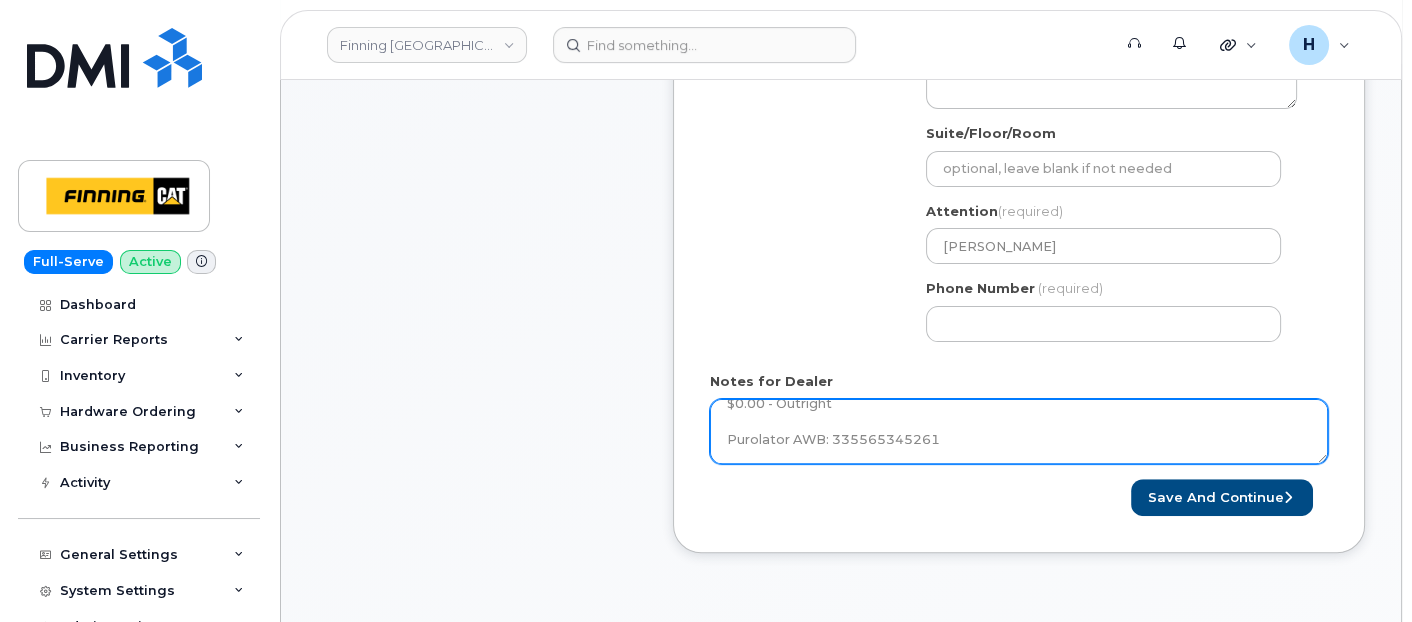 drag, startPoint x: 725, startPoint y: 445, endPoint x: 835, endPoint y: 422, distance: 112.37882 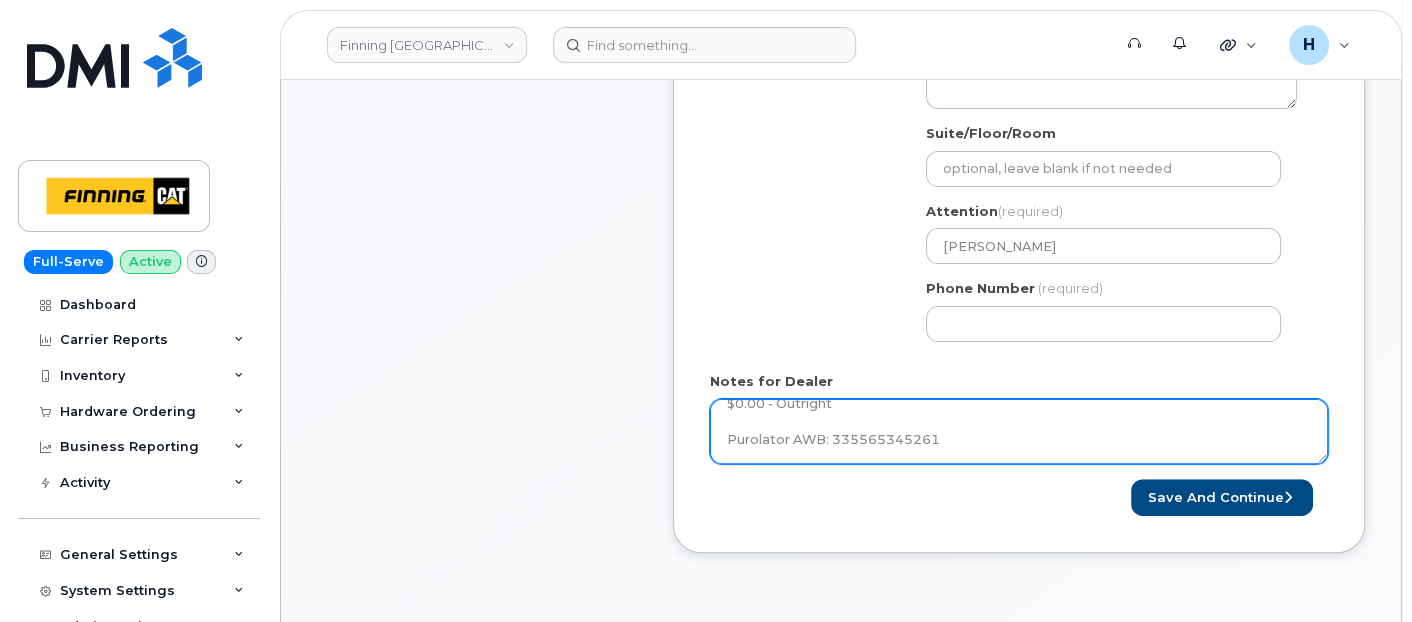 click on "New Activation
Tablet Apple iPad A16 (Black)
$0.00 - Outright
Purolator AWB: 335565345261" at bounding box center [1019, 432] 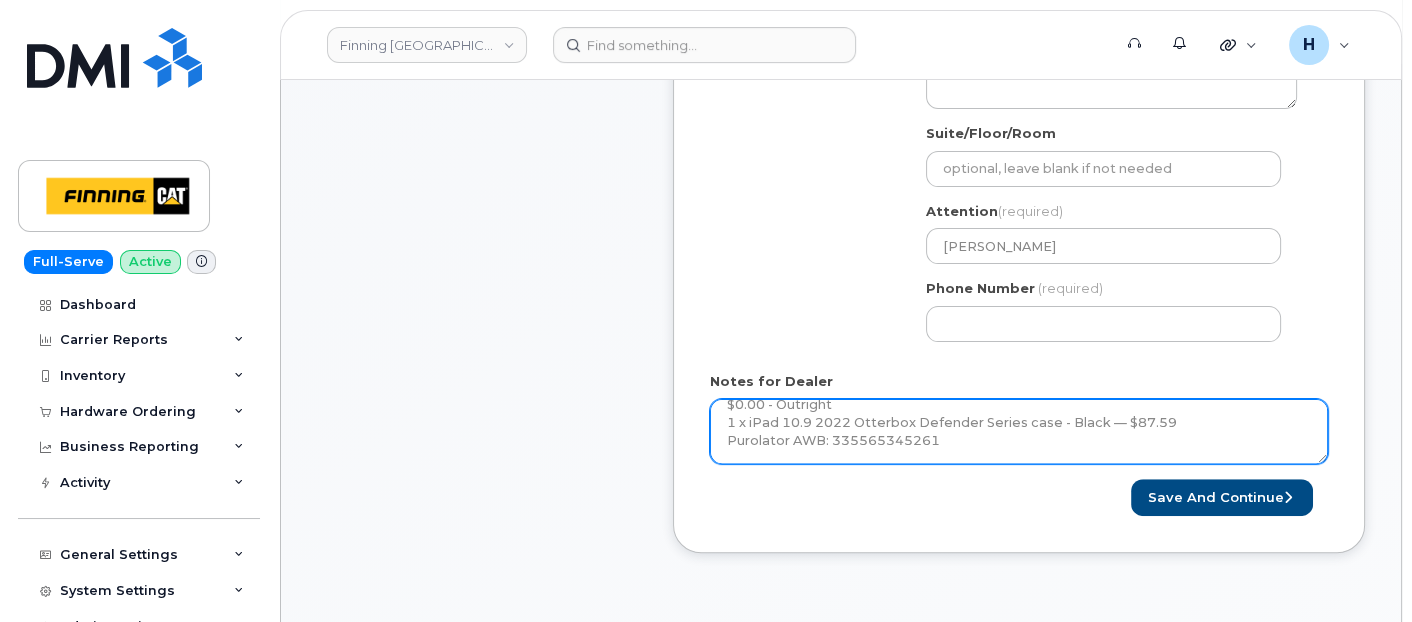 scroll, scrollTop: 0, scrollLeft: 0, axis: both 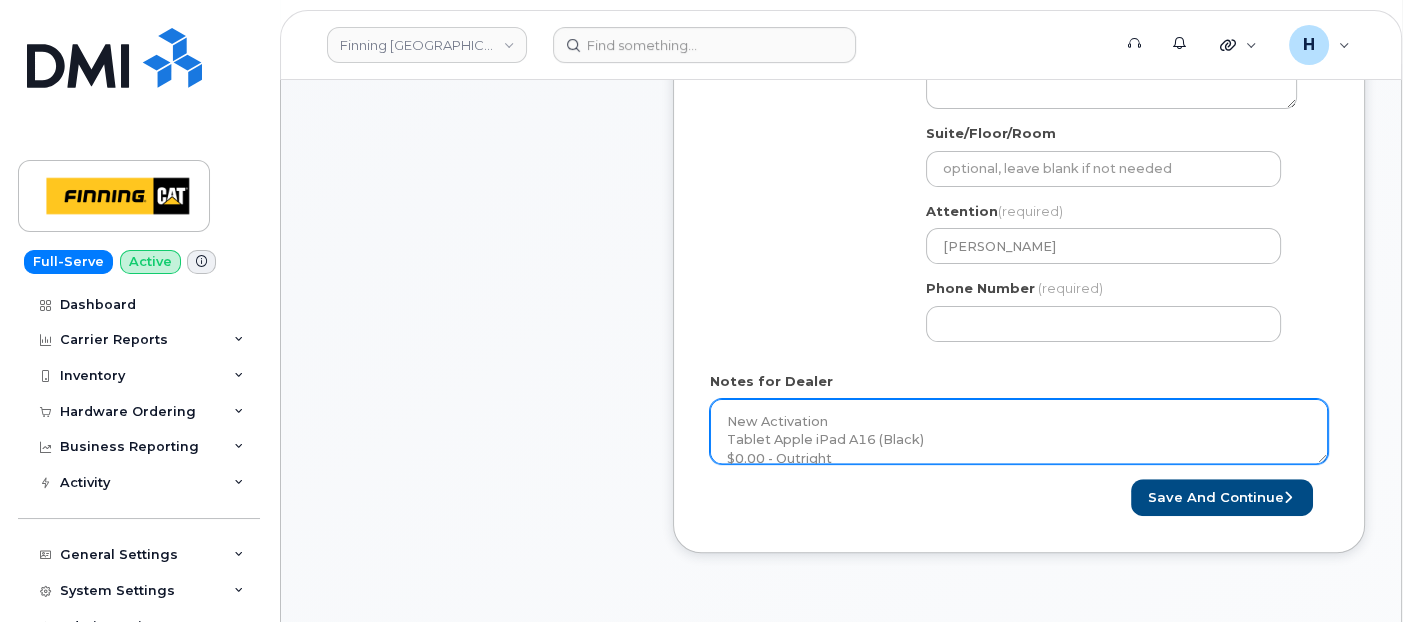 click on "New Activation
Tablet Apple iPad A16 (Black)
$0.00 - Outright
Purolator AWB: 335565345261" at bounding box center (1019, 432) 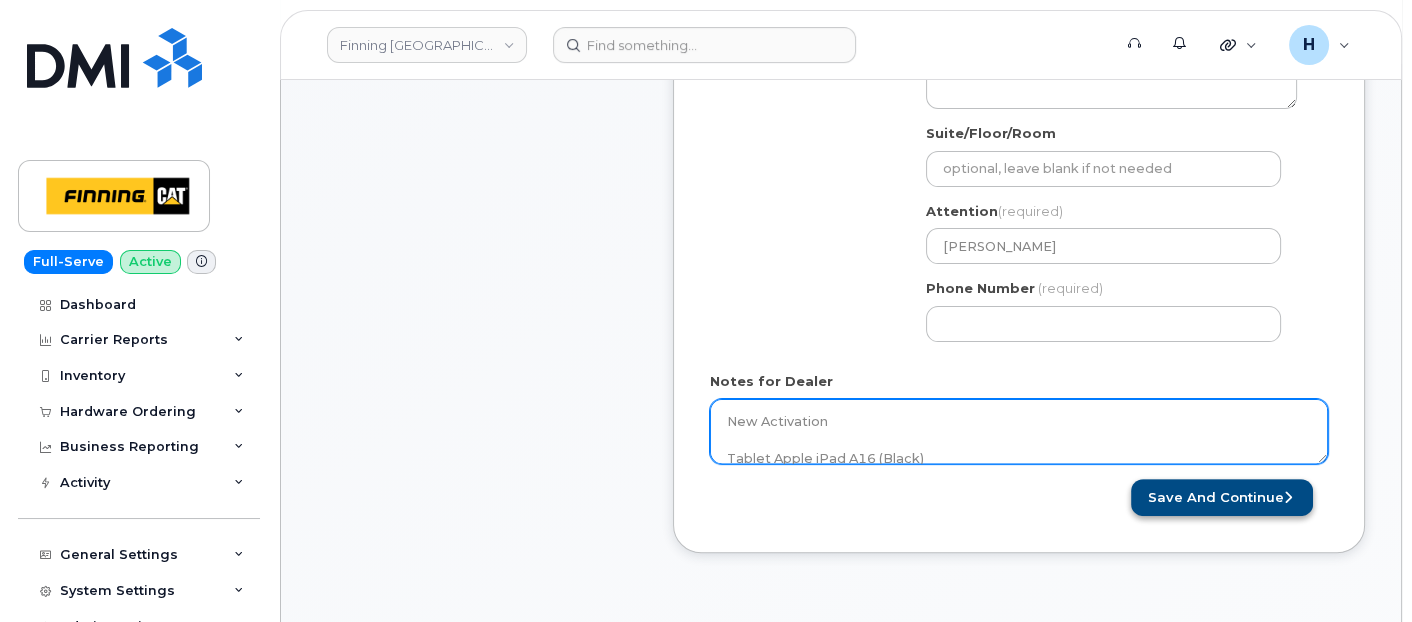type on "New Activation
Tablet Apple iPad A16 (Black)
$0.00 - Outright
1 x iPad 10.9 2022 Otterbox Defender Series case - Black — $87.59
Purolator AWB: 335565345261" 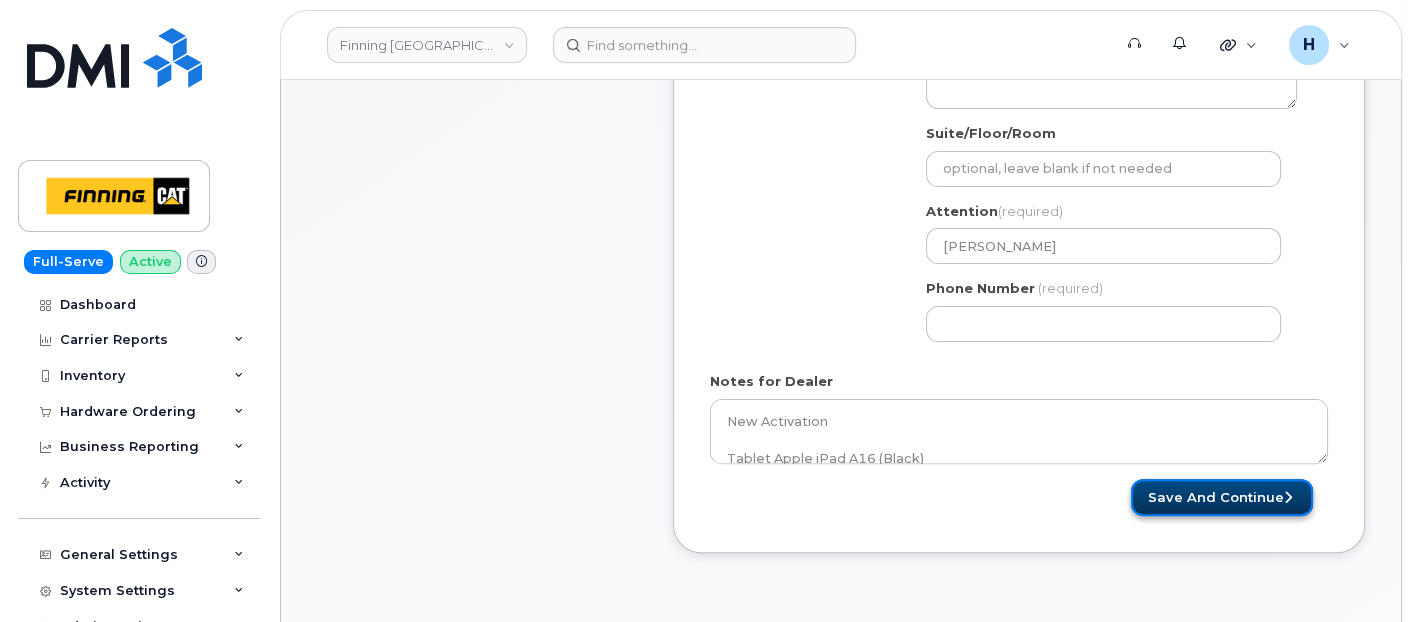 click on "Save and Continue" at bounding box center [1222, 497] 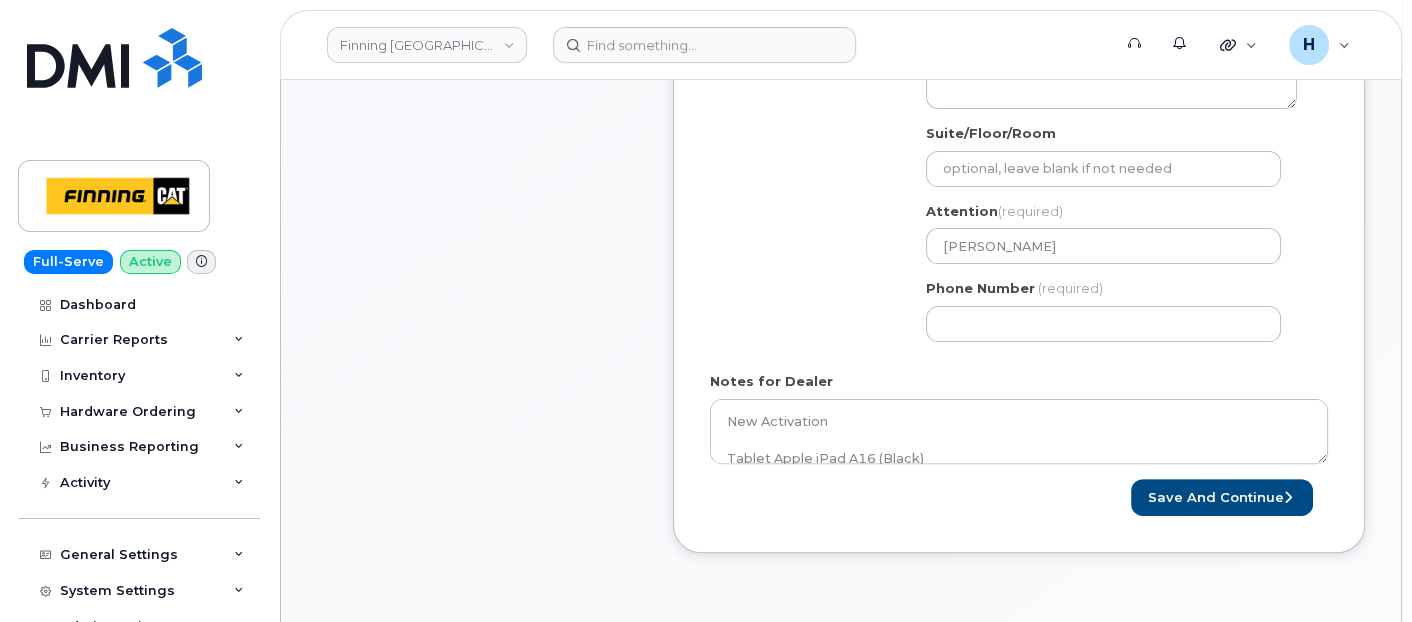 click on "Phone Number
(required)" at bounding box center (1111, 310) 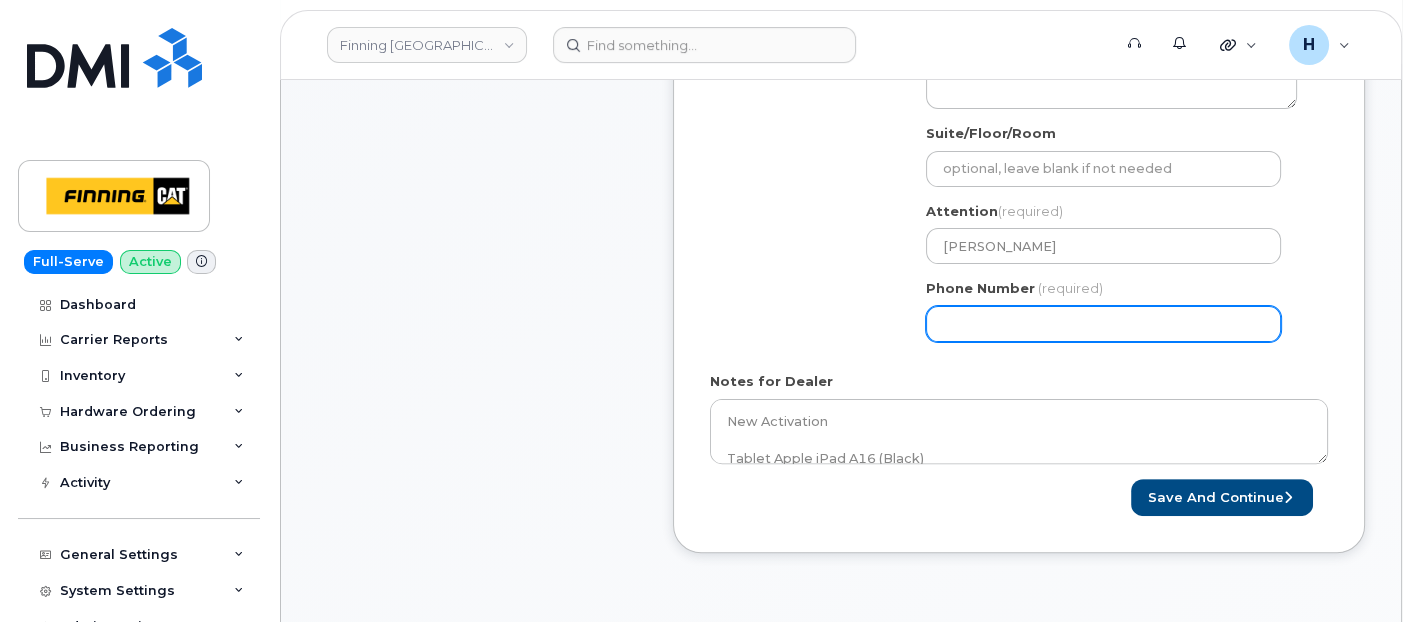 click on "Phone Number" at bounding box center (1103, 324) 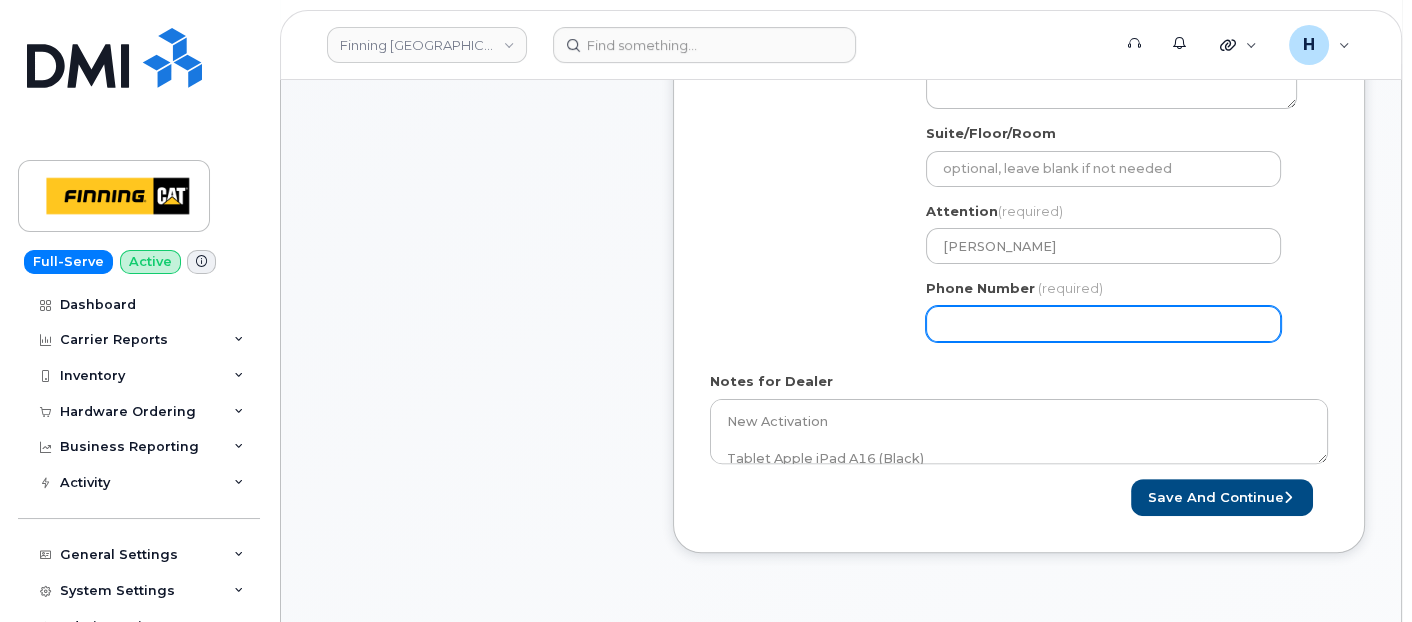 type on "7807936700" 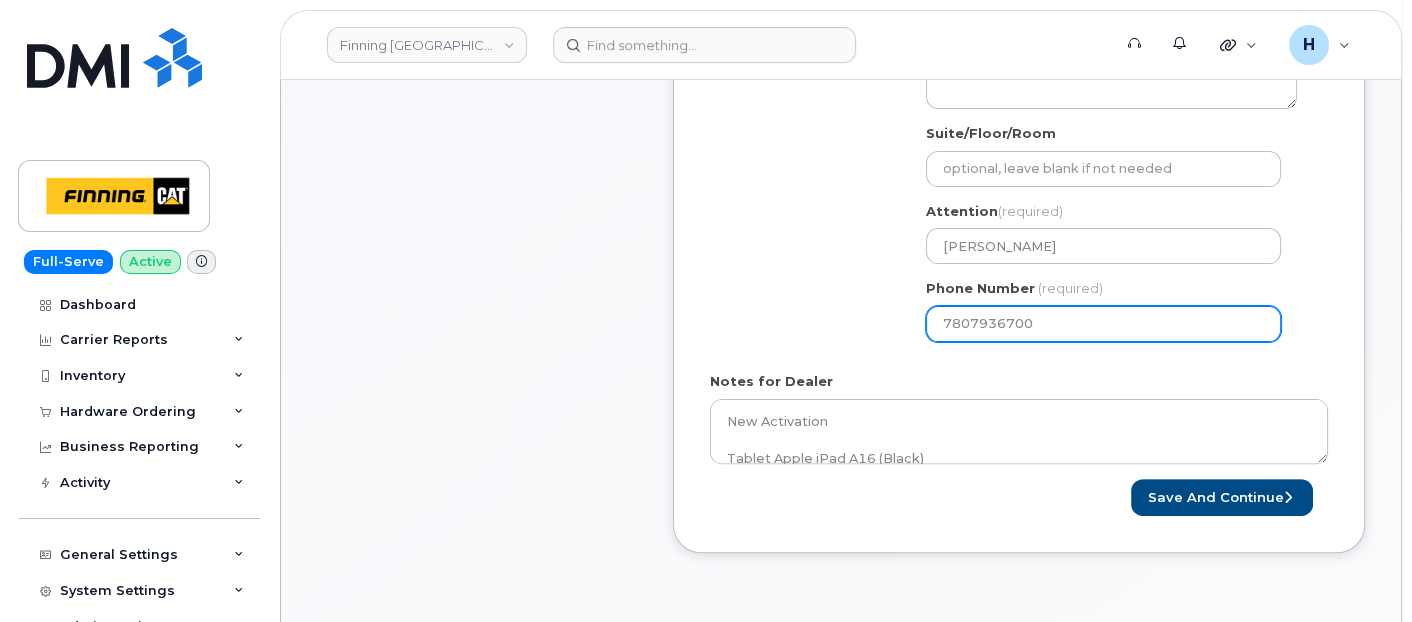 select 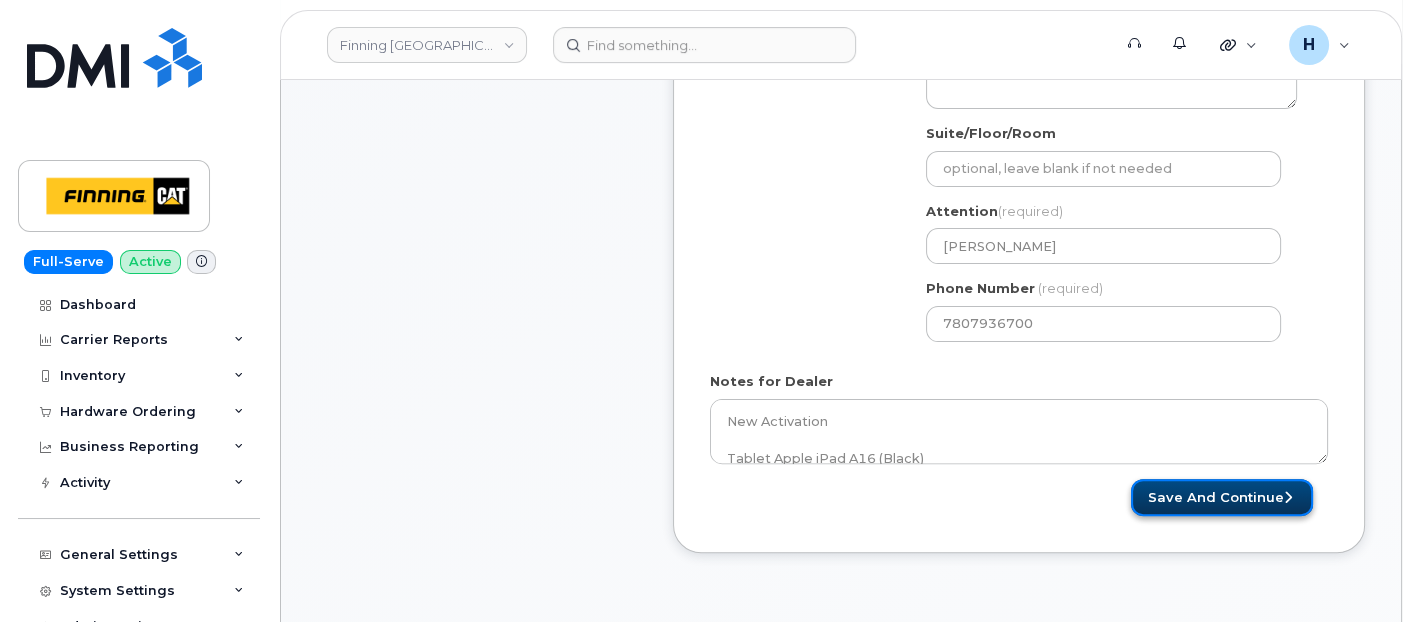 click on "Save and Continue" at bounding box center (1222, 497) 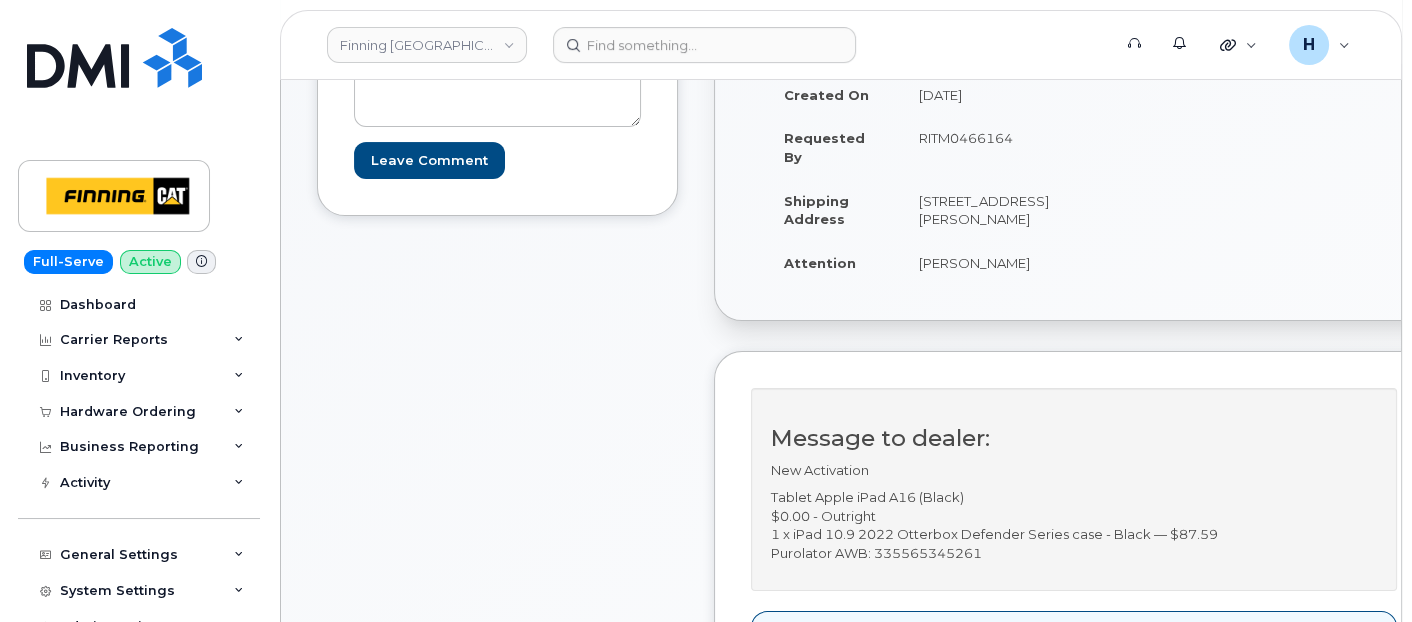 scroll, scrollTop: 666, scrollLeft: 0, axis: vertical 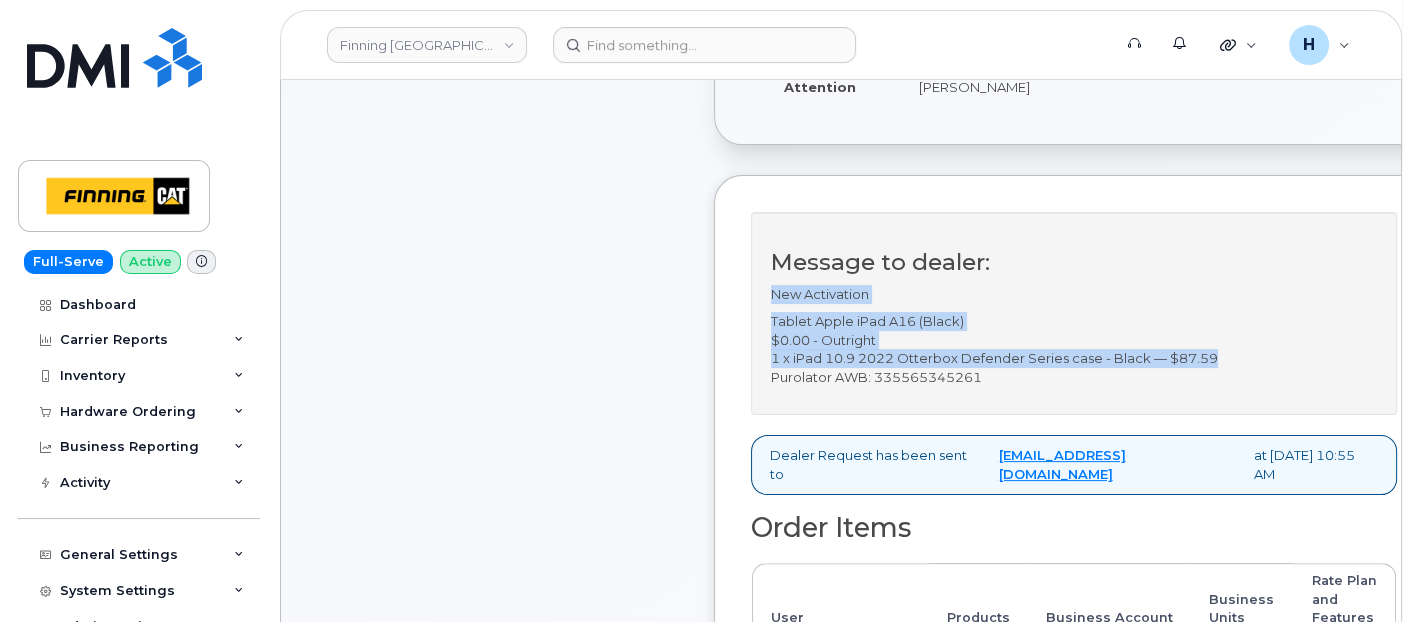 drag, startPoint x: 1250, startPoint y: 371, endPoint x: 774, endPoint y: 312, distance: 479.64258 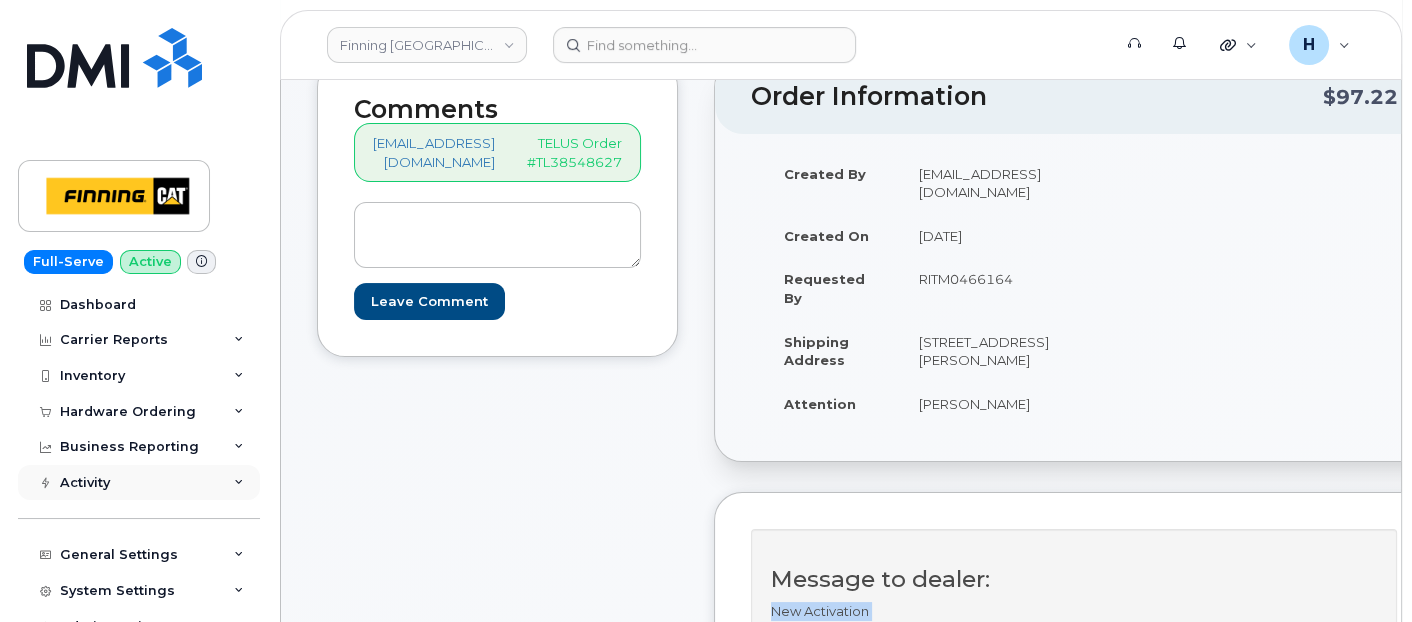 scroll, scrollTop: 222, scrollLeft: 0, axis: vertical 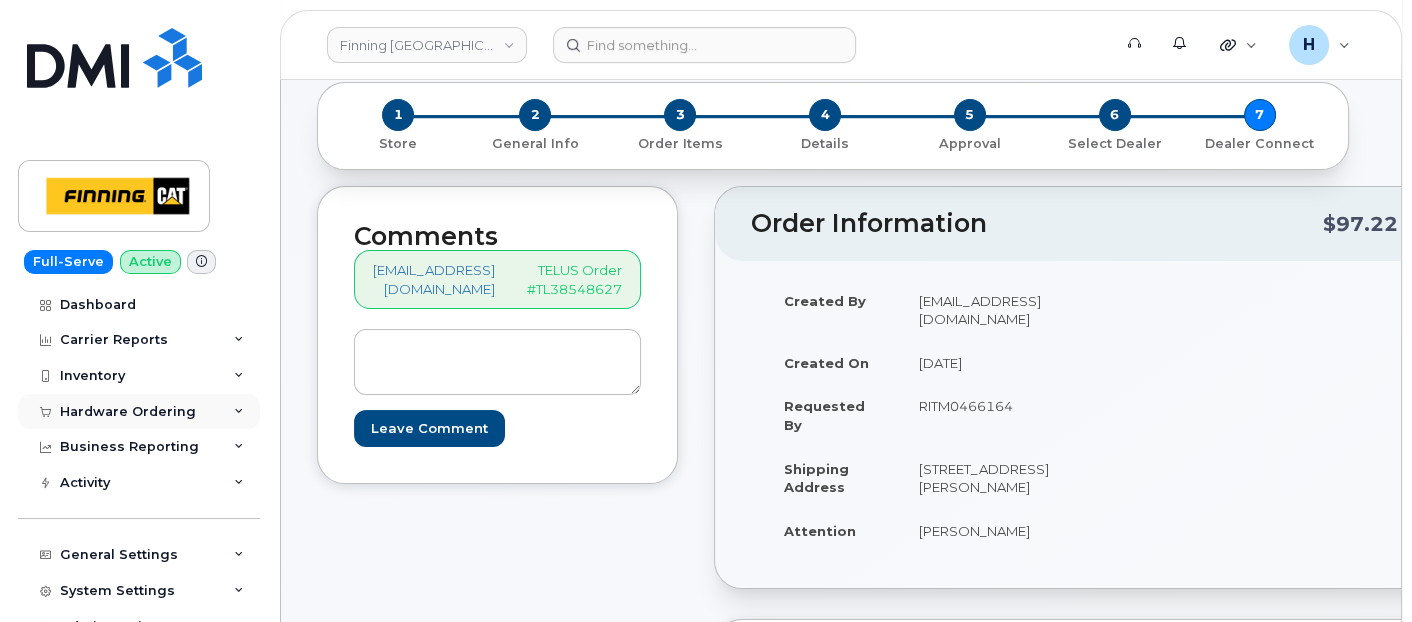 click on "Hardware Ordering" at bounding box center (128, 412) 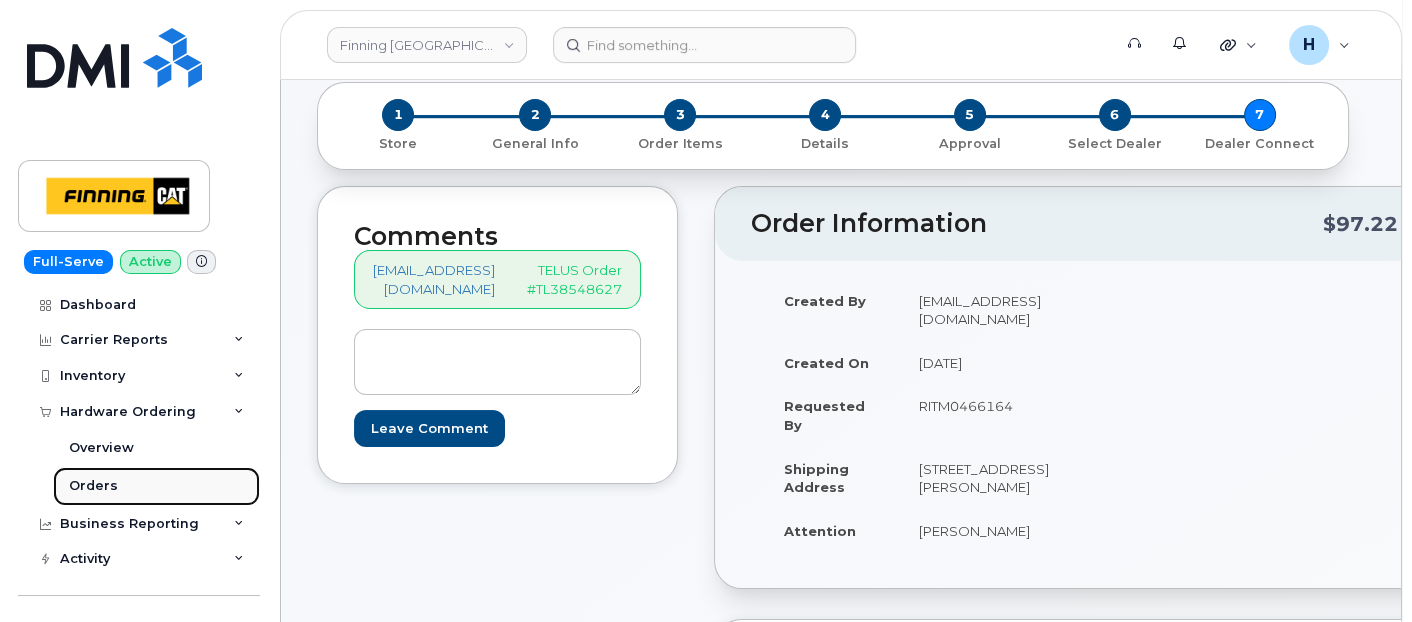 click on "Orders" at bounding box center [156, 486] 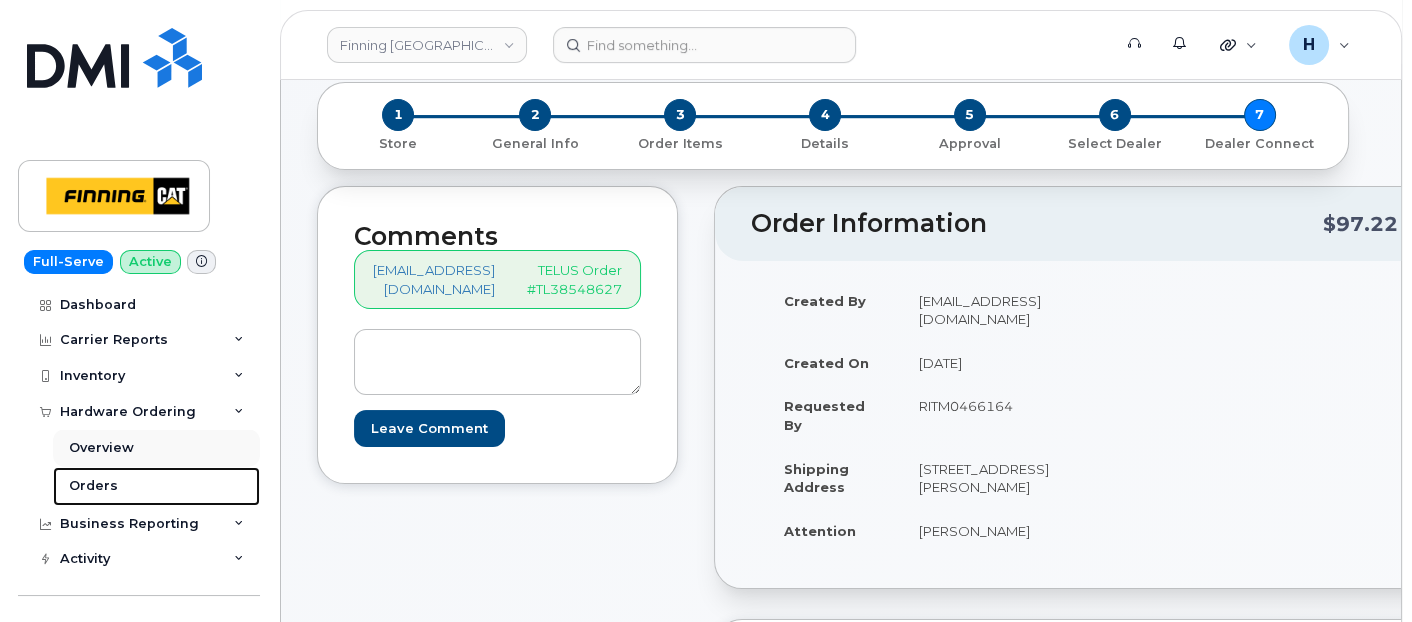 scroll, scrollTop: 0, scrollLeft: 0, axis: both 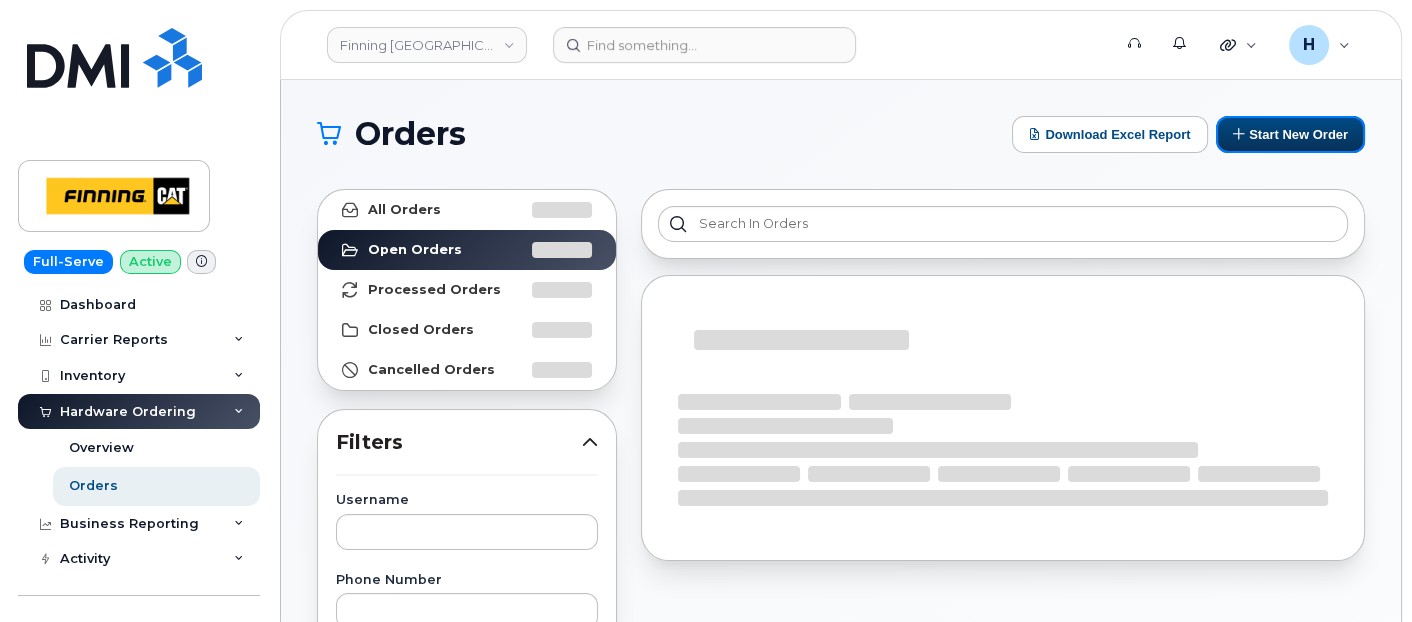 click on "Start New Order" at bounding box center [1290, 134] 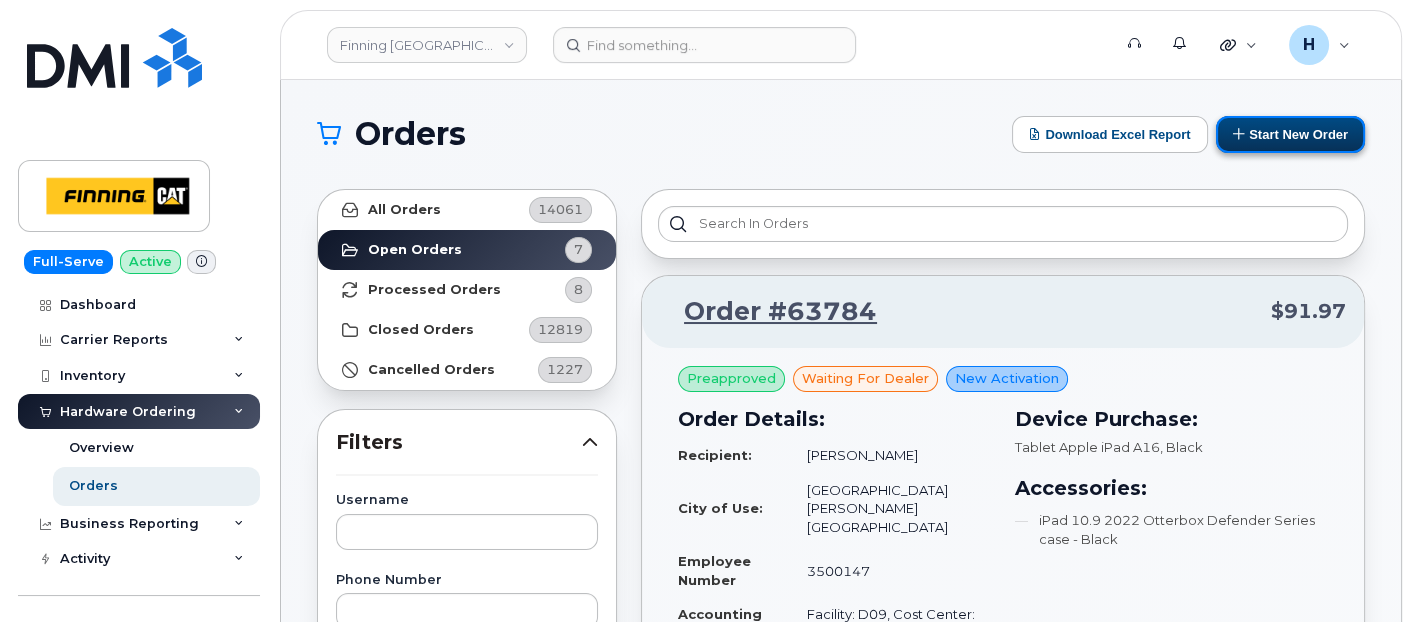 click on "Start New Order" at bounding box center (1290, 134) 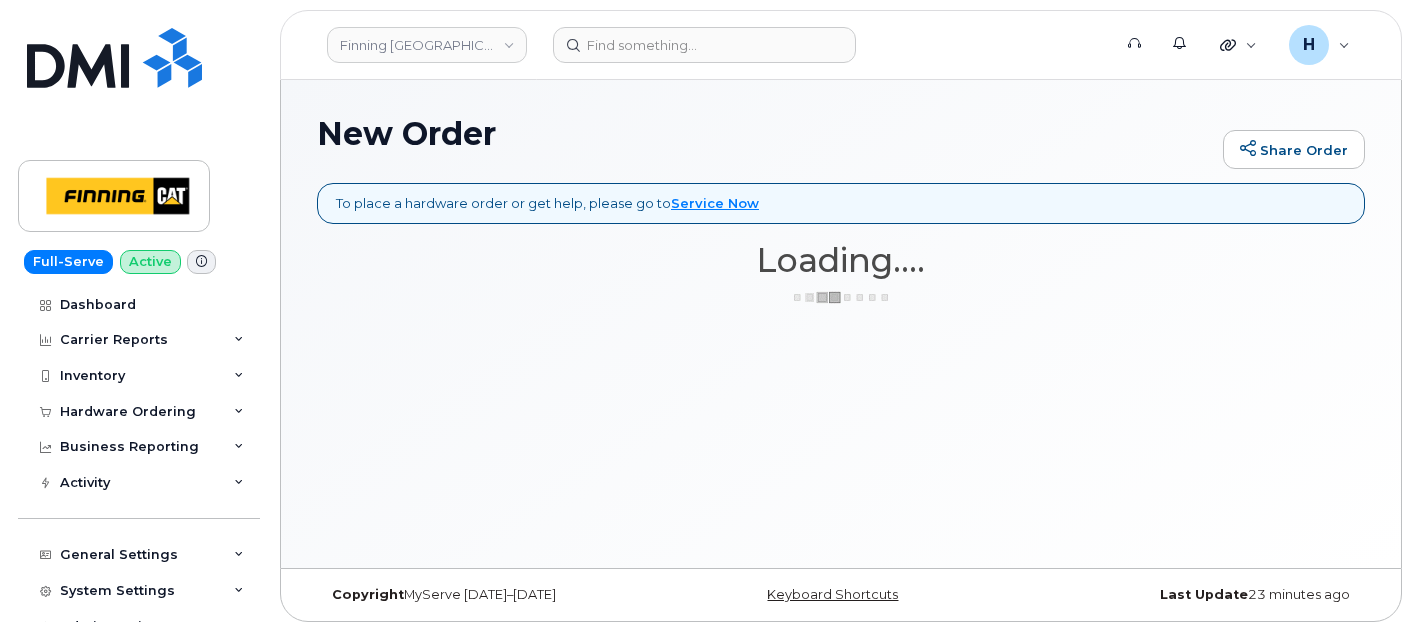 scroll, scrollTop: 0, scrollLeft: 0, axis: both 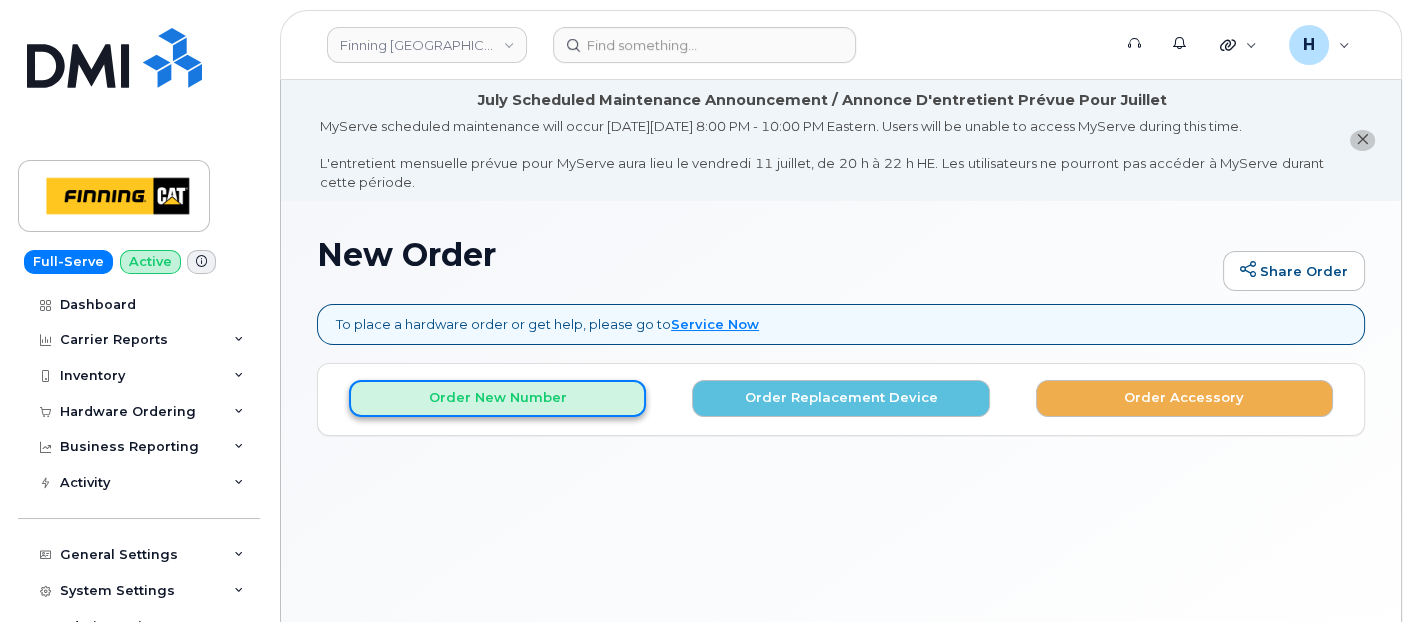 click on "Order New Number" at bounding box center [497, 398] 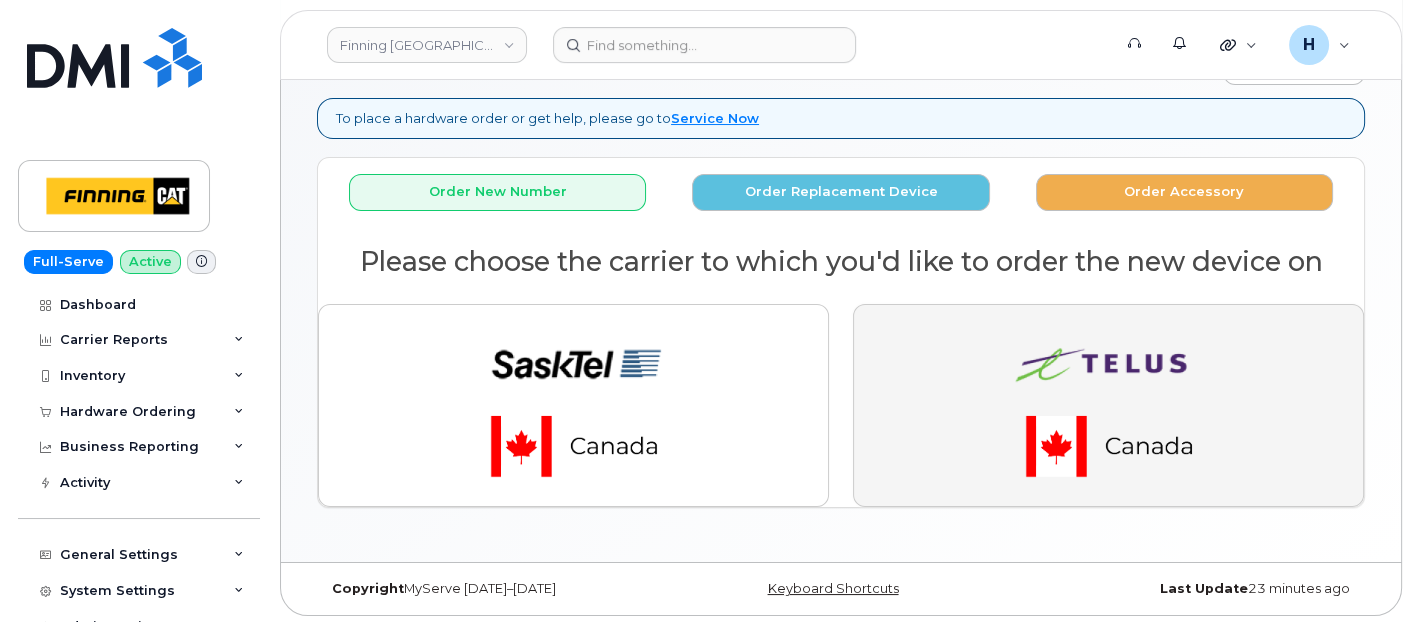 click at bounding box center [1109, 405] 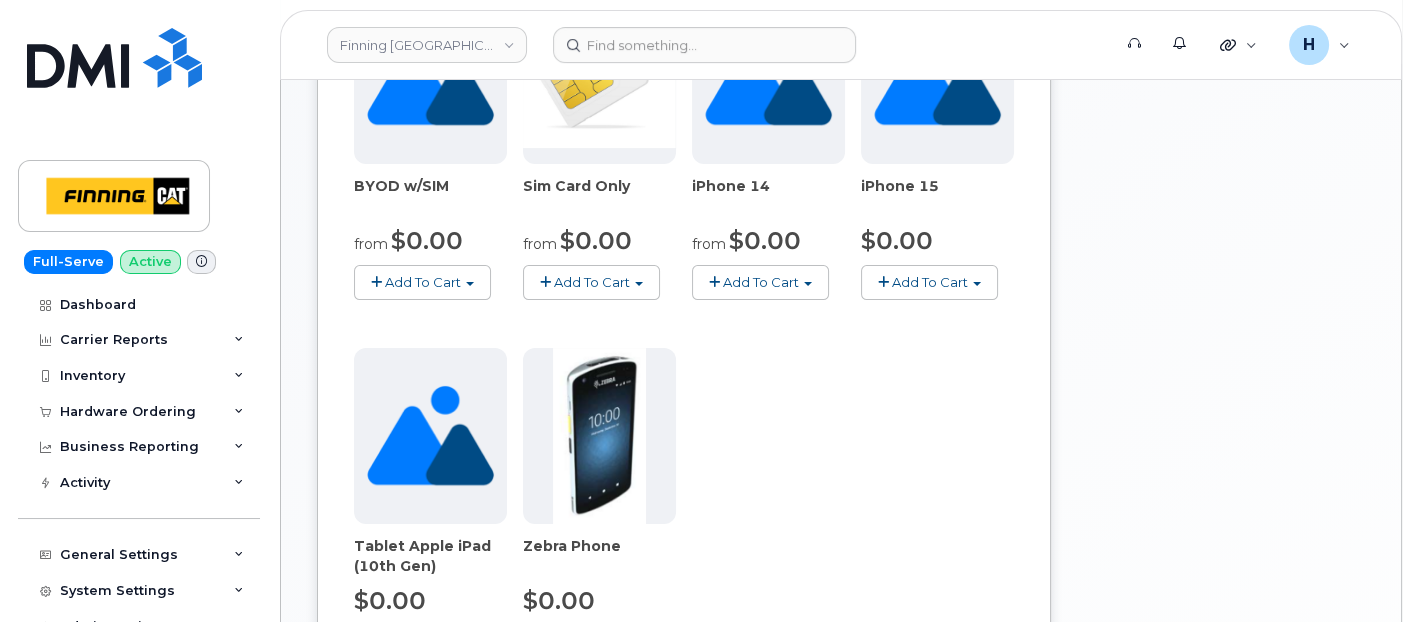 scroll, scrollTop: 651, scrollLeft: 0, axis: vertical 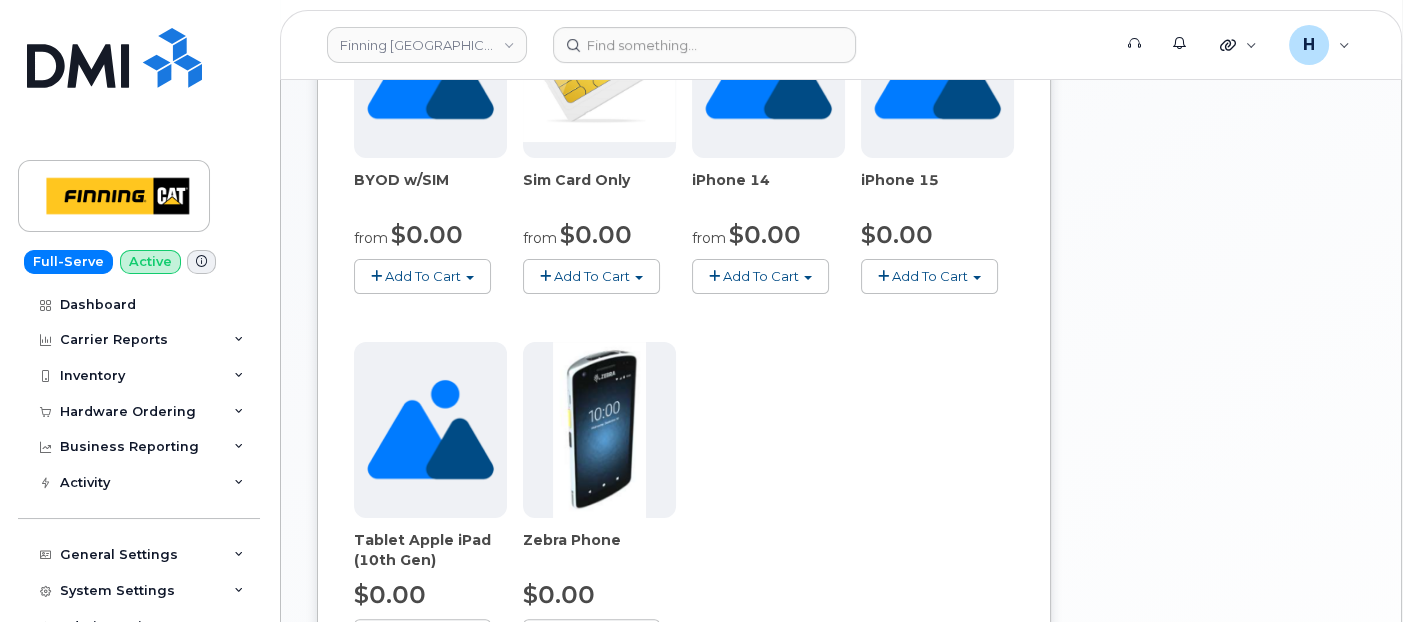 click on "Add To Cart" at bounding box center (929, 276) 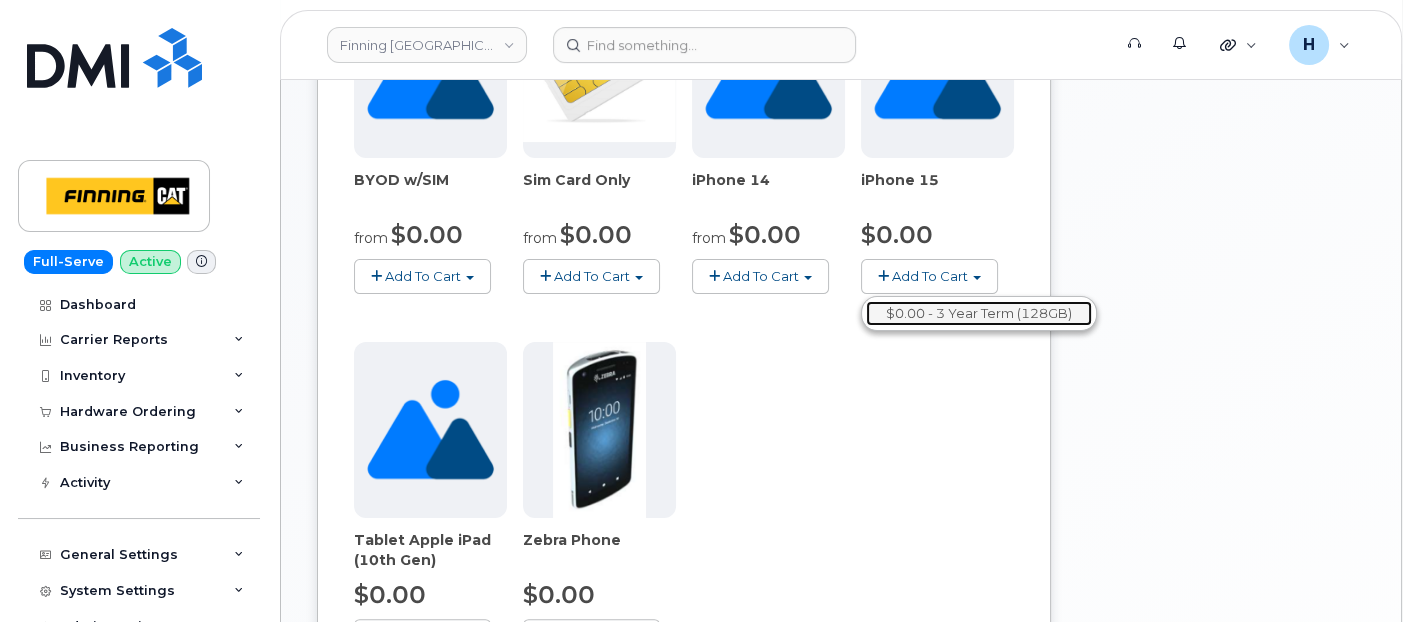 click on "$0.00 - 3 Year Term (128GB)" at bounding box center [979, 313] 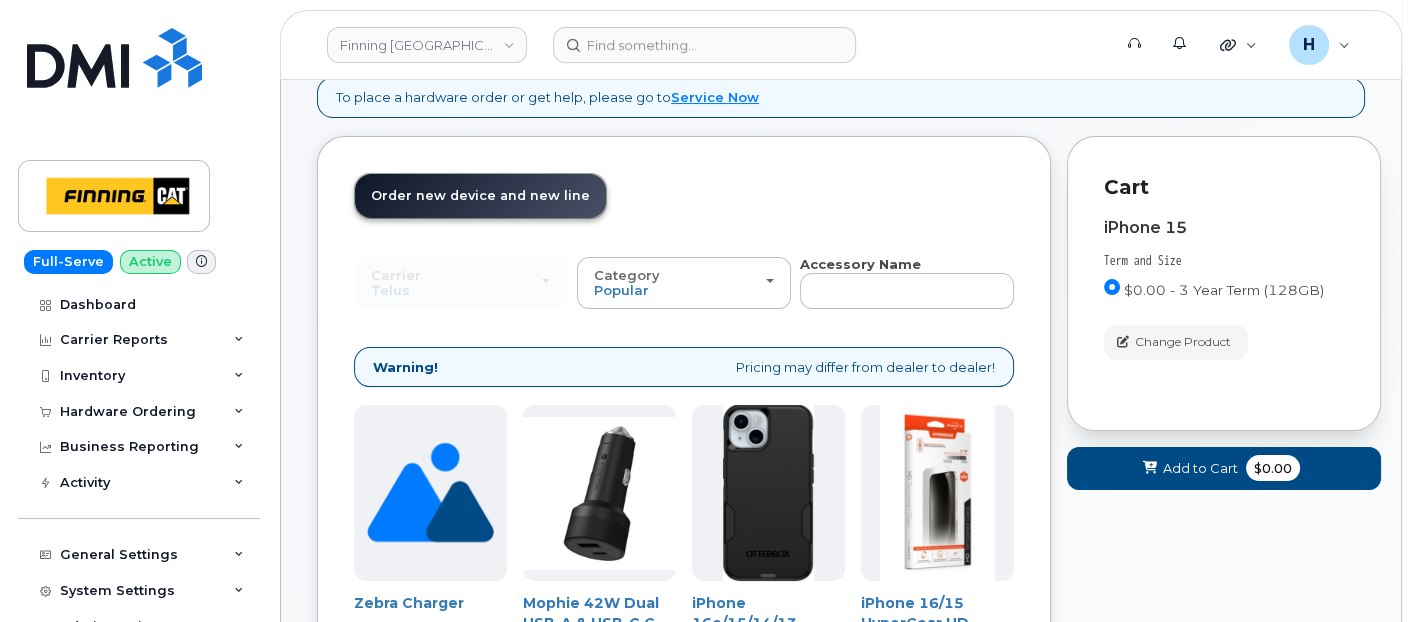 scroll, scrollTop: 651, scrollLeft: 0, axis: vertical 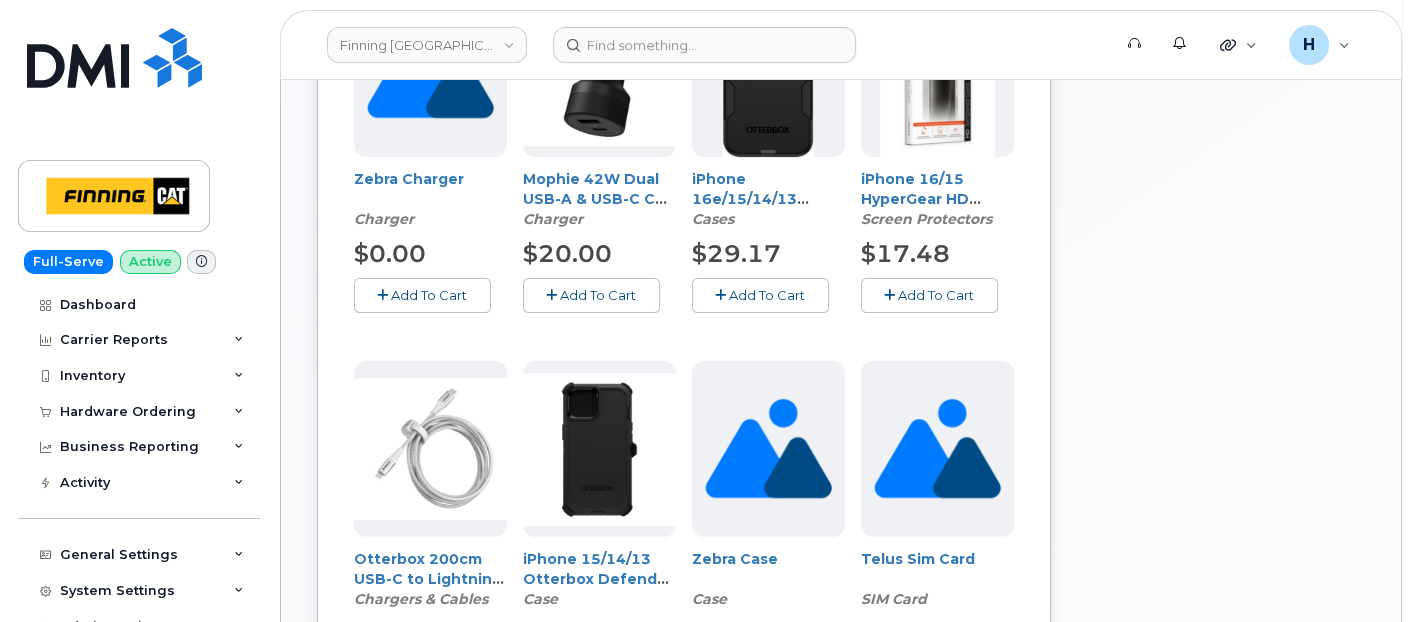 click on "Add To Cart" at bounding box center (929, 295) 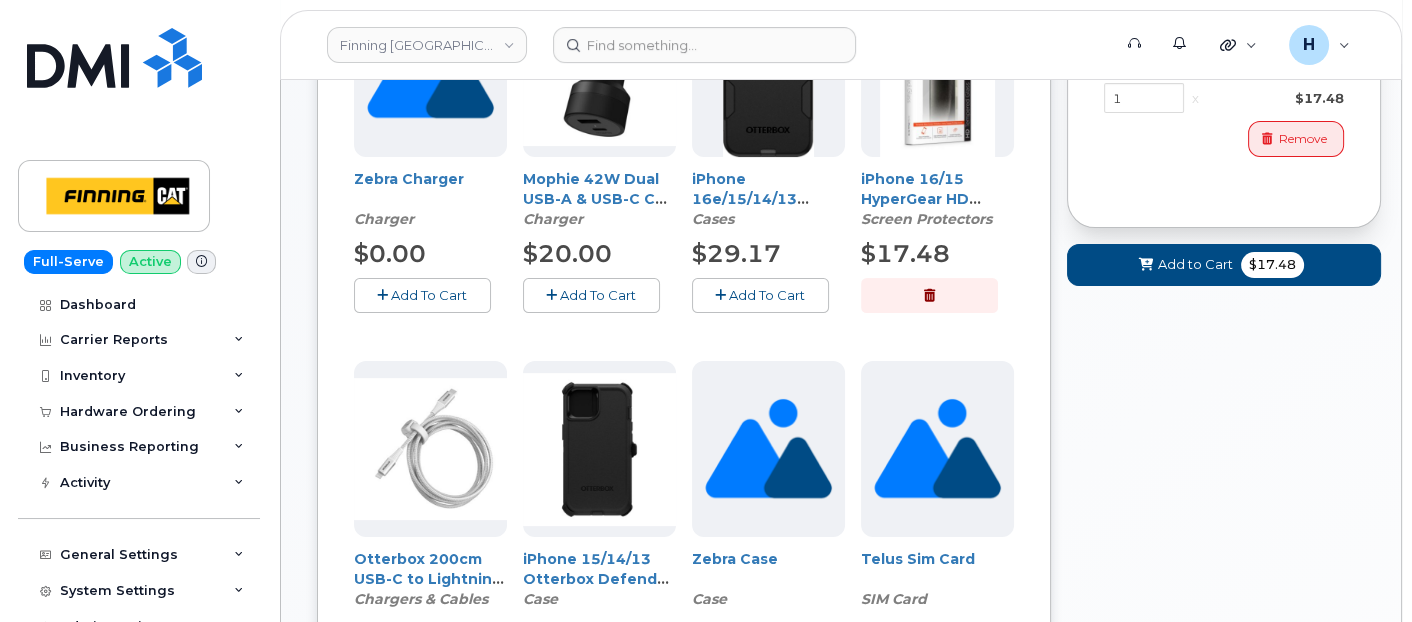 click on "Add To Cart" at bounding box center (760, 295) 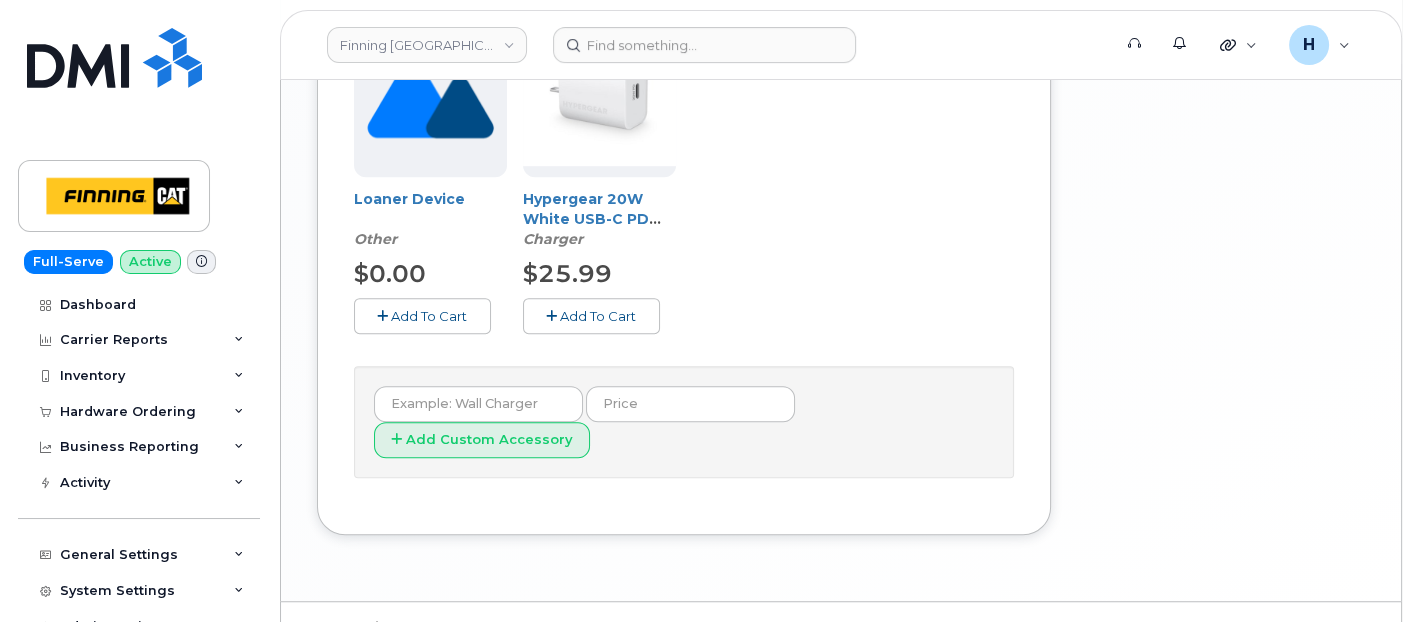 click on "Add To Cart" at bounding box center (591, 315) 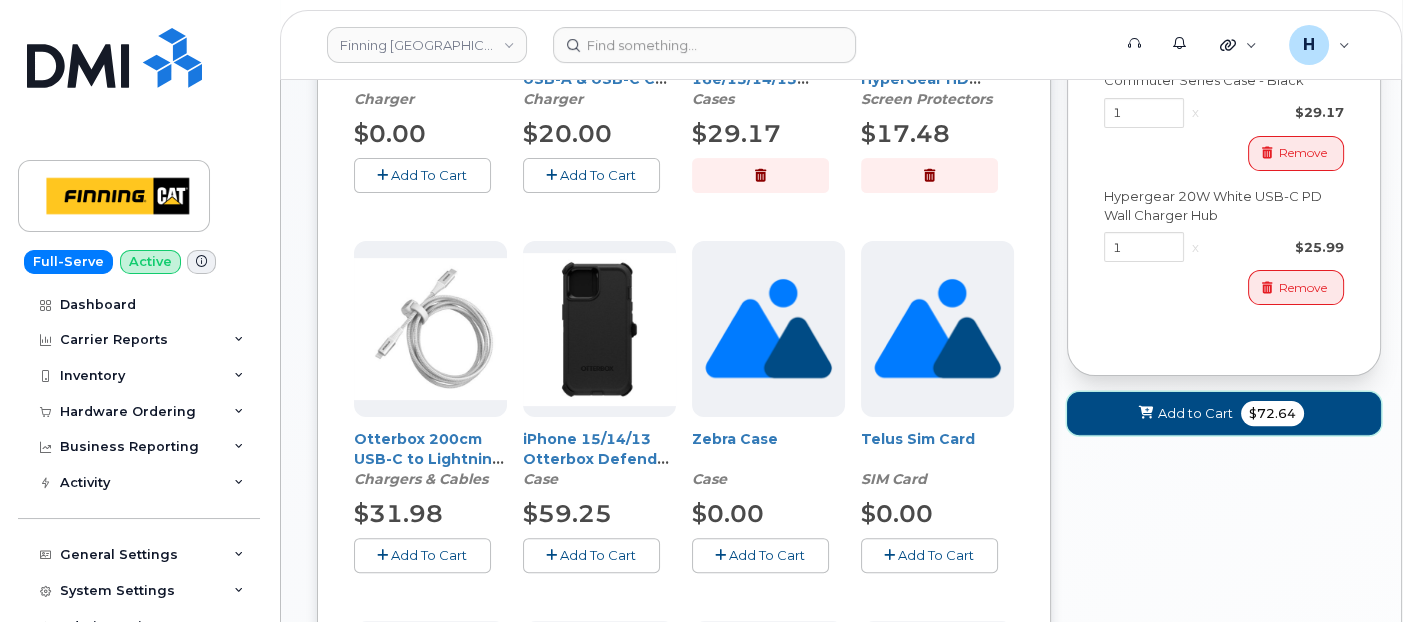 click on "Add to Cart" at bounding box center (1195, 413) 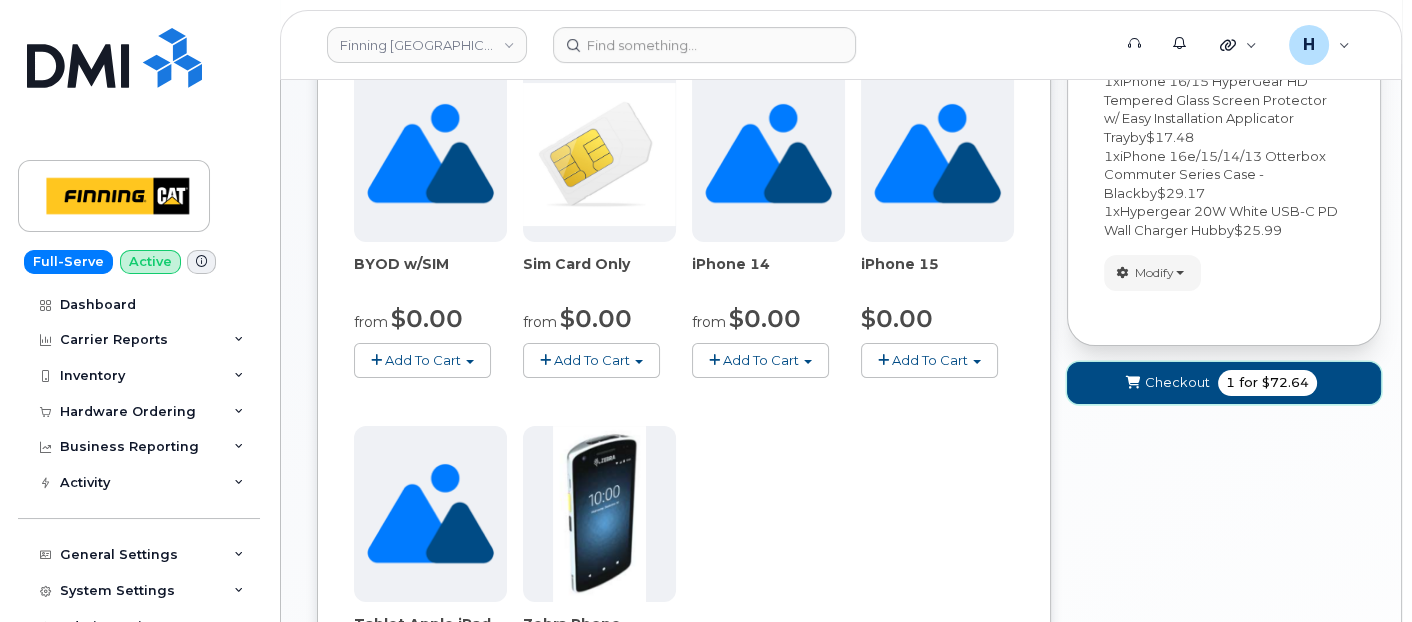 click on "Checkout" at bounding box center [1177, 382] 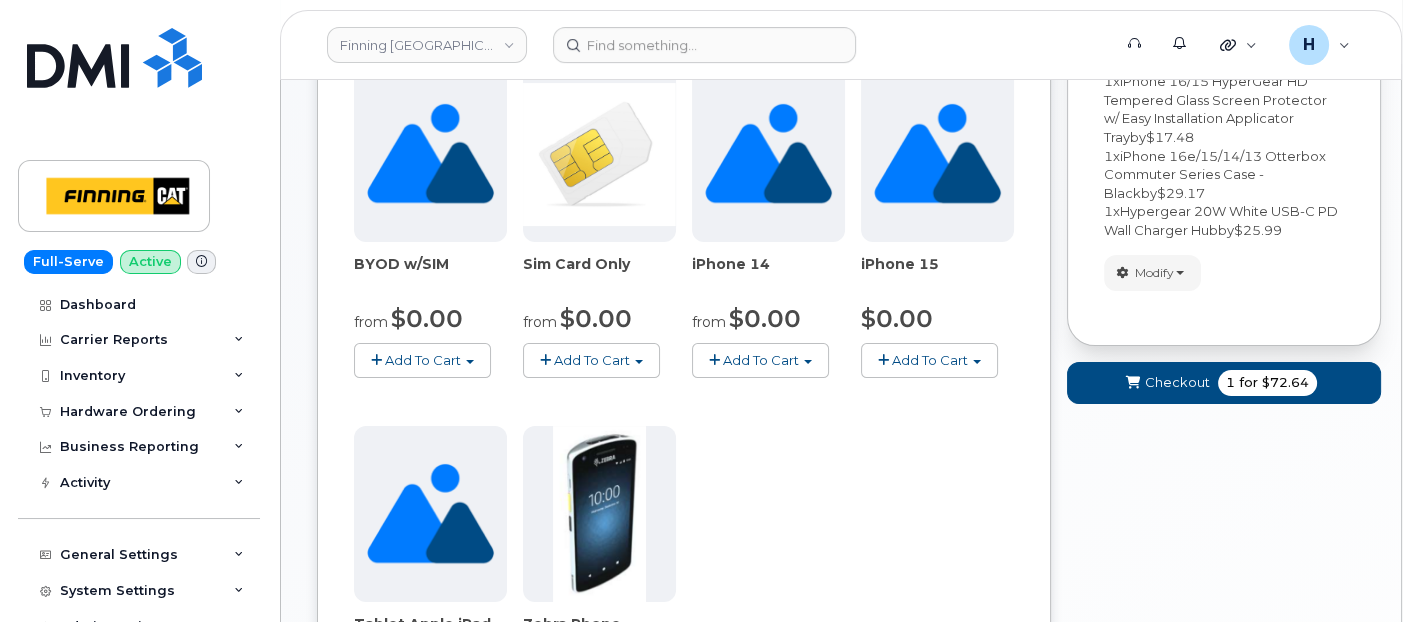 scroll, scrollTop: 130, scrollLeft: 0, axis: vertical 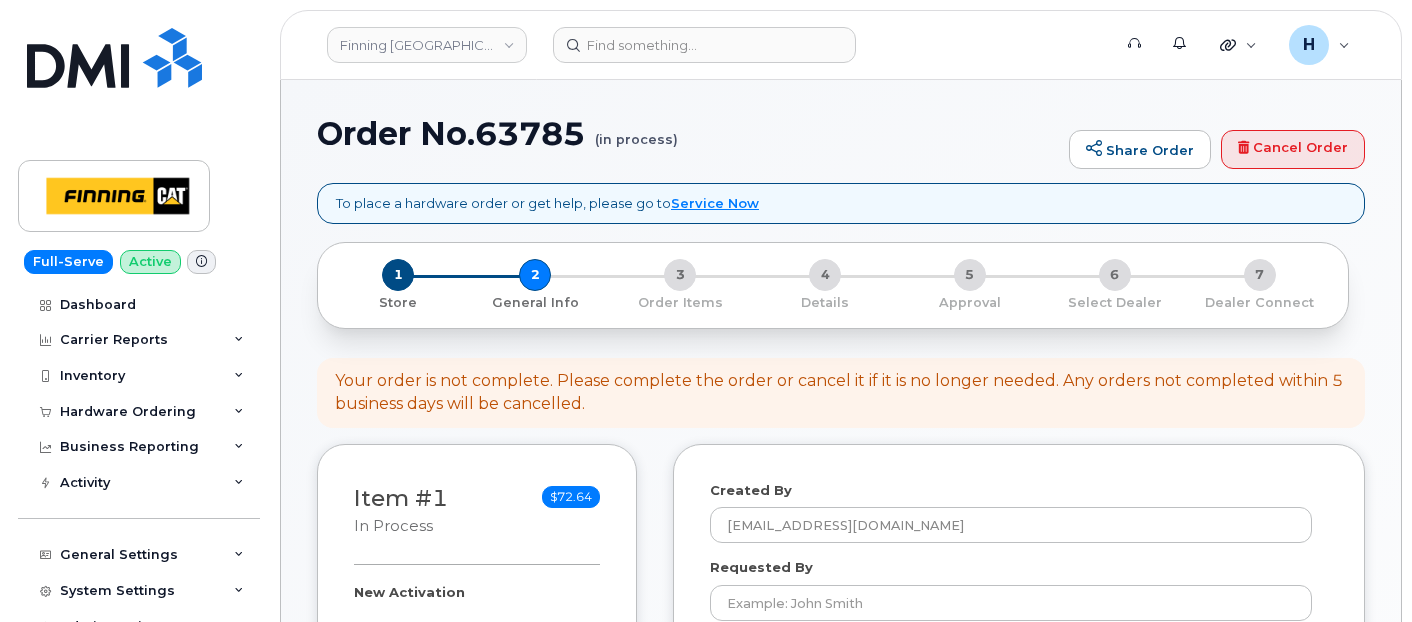 select 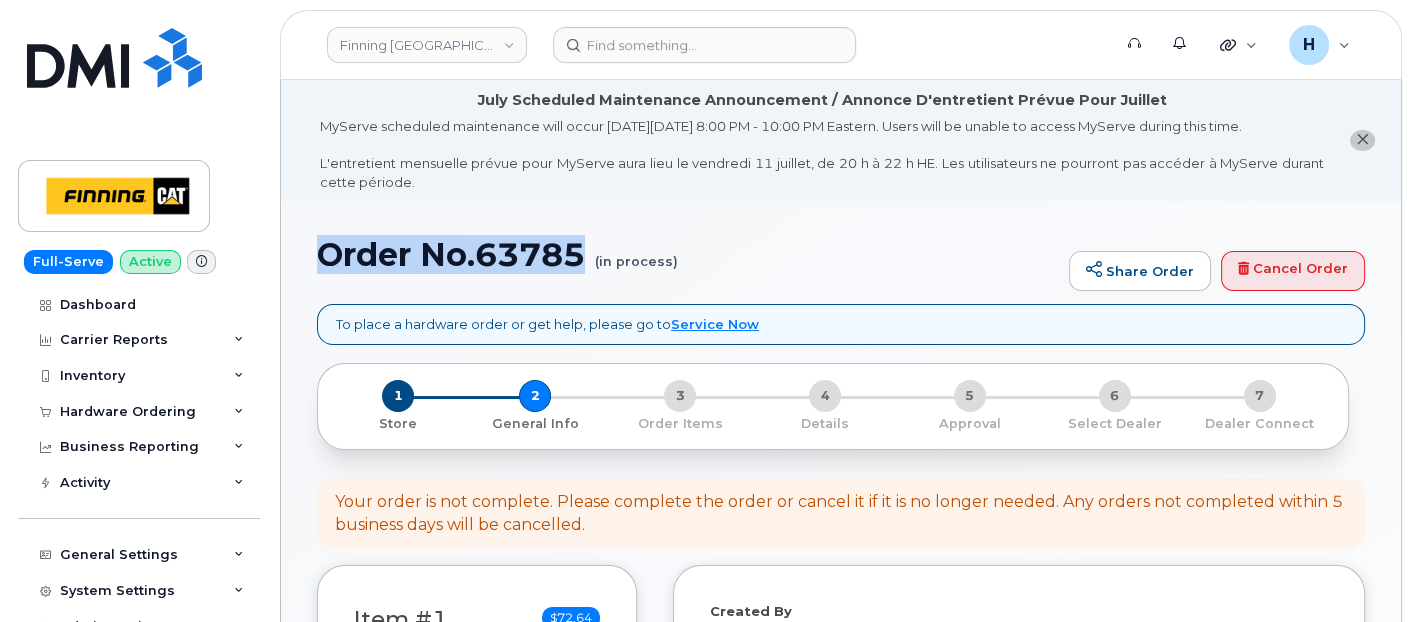 drag, startPoint x: 0, startPoint y: 0, endPoint x: 591, endPoint y: 244, distance: 639.388 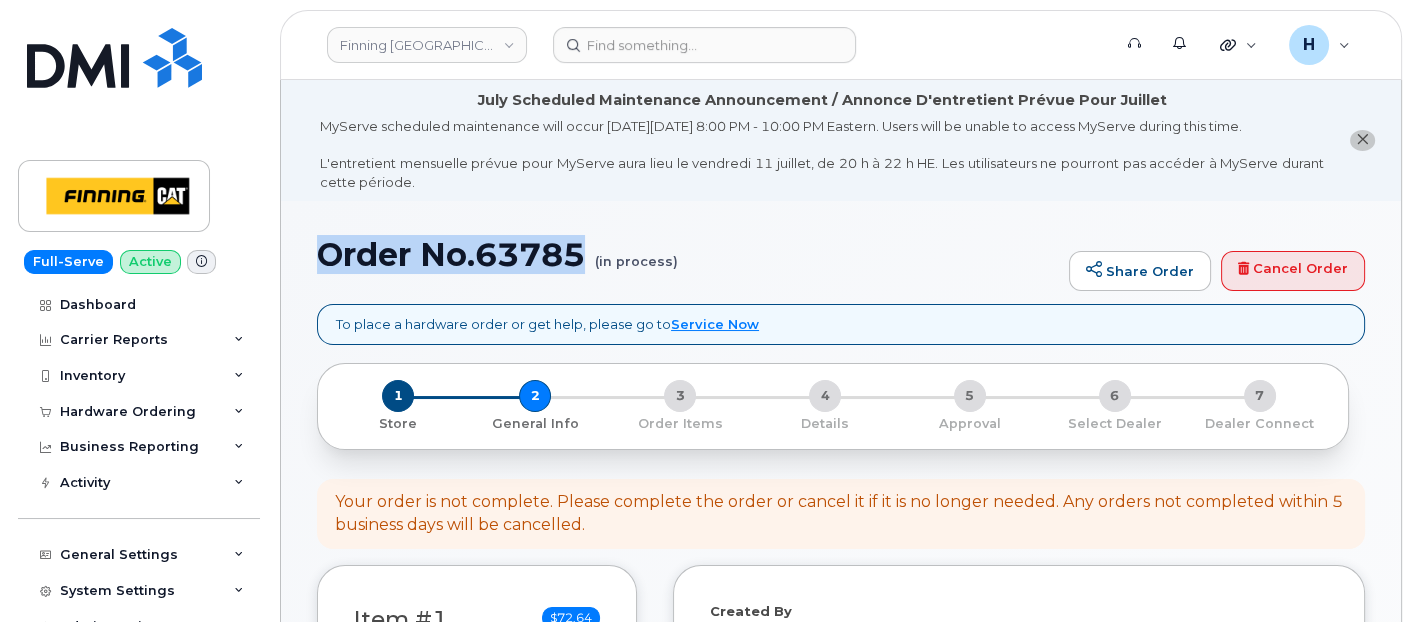 copy on "Order No.63785" 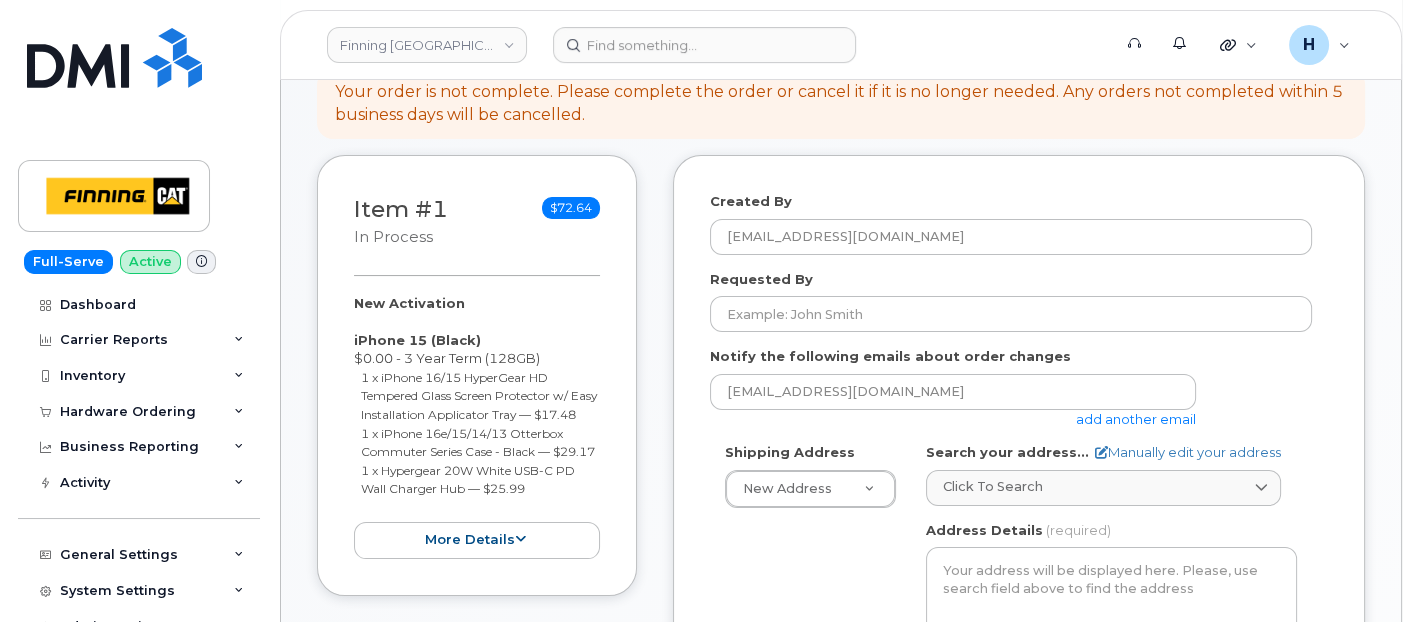 scroll, scrollTop: 444, scrollLeft: 0, axis: vertical 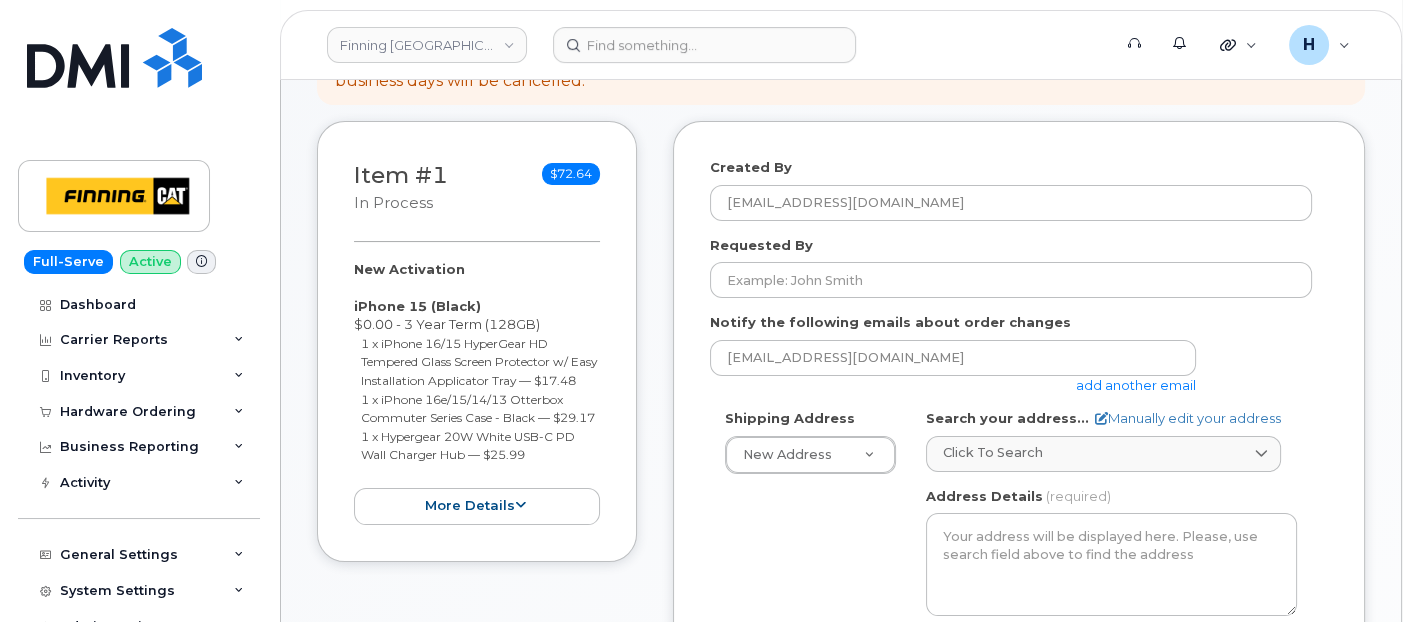 drag, startPoint x: 334, startPoint y: 257, endPoint x: 560, endPoint y: 494, distance: 327.48282 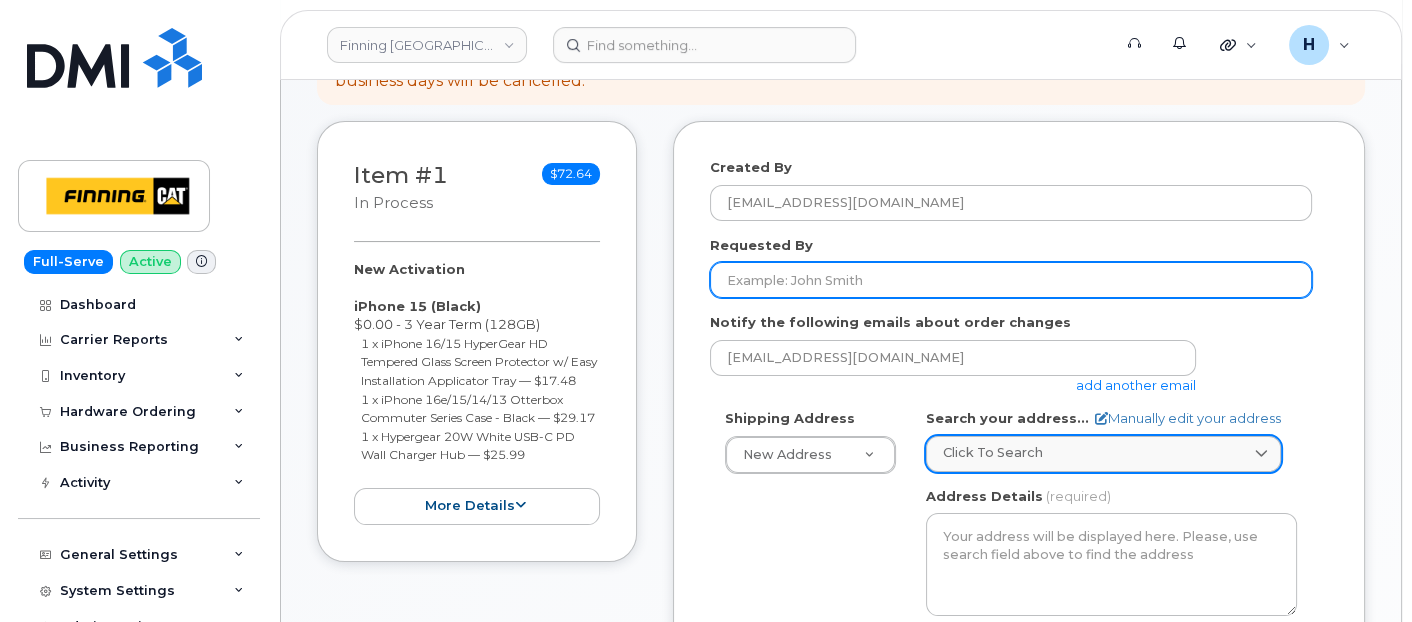 drag, startPoint x: 782, startPoint y: 274, endPoint x: 1259, endPoint y: 458, distance: 511.25824 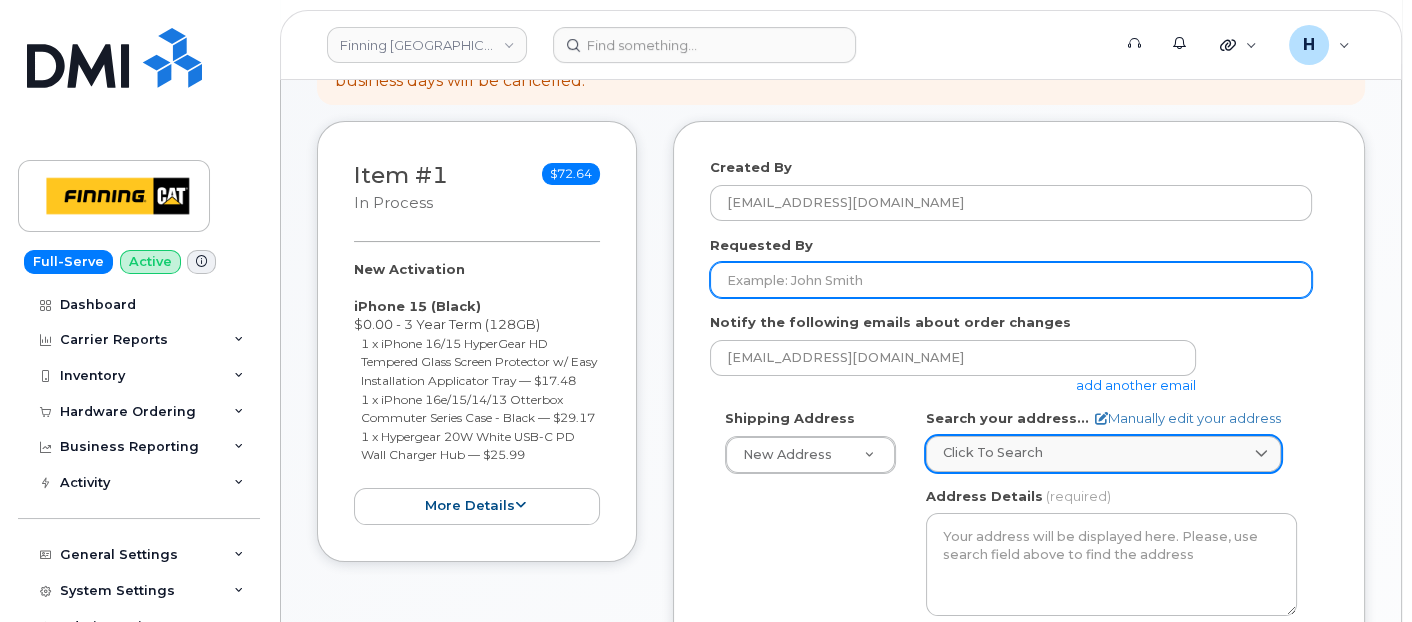 click on "Requested By" at bounding box center (1011, 280) 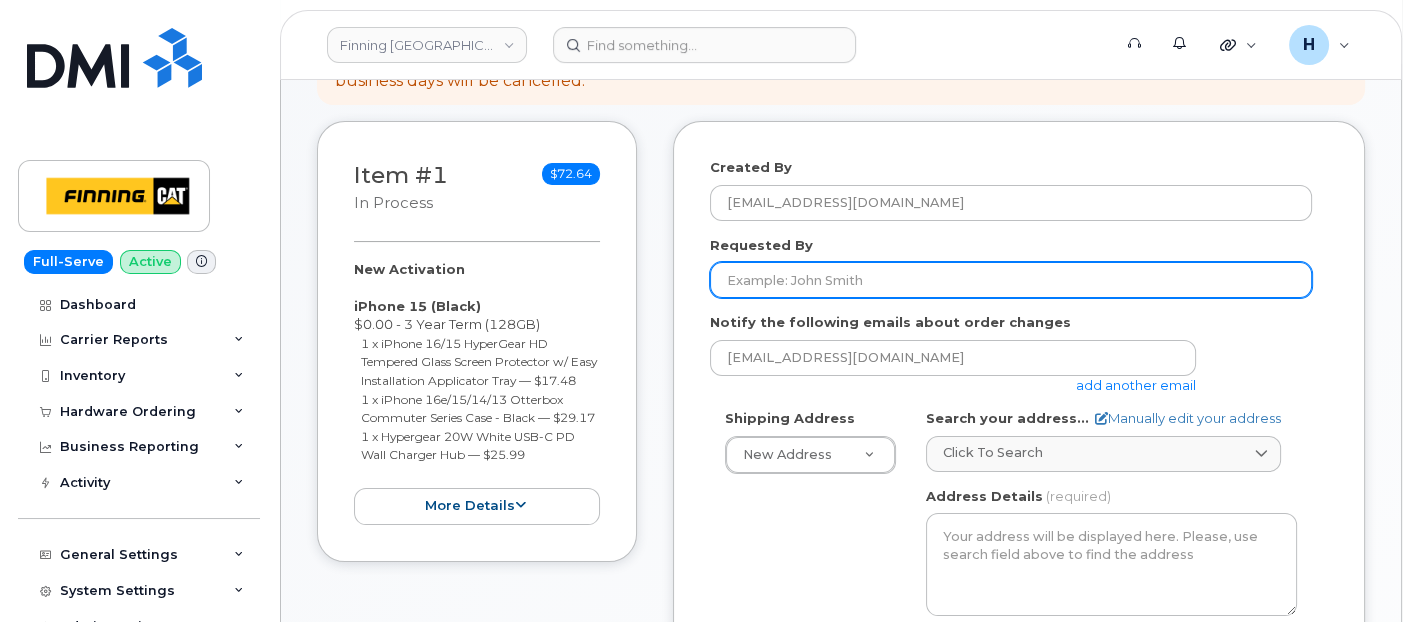 paste on "RITM0470869" 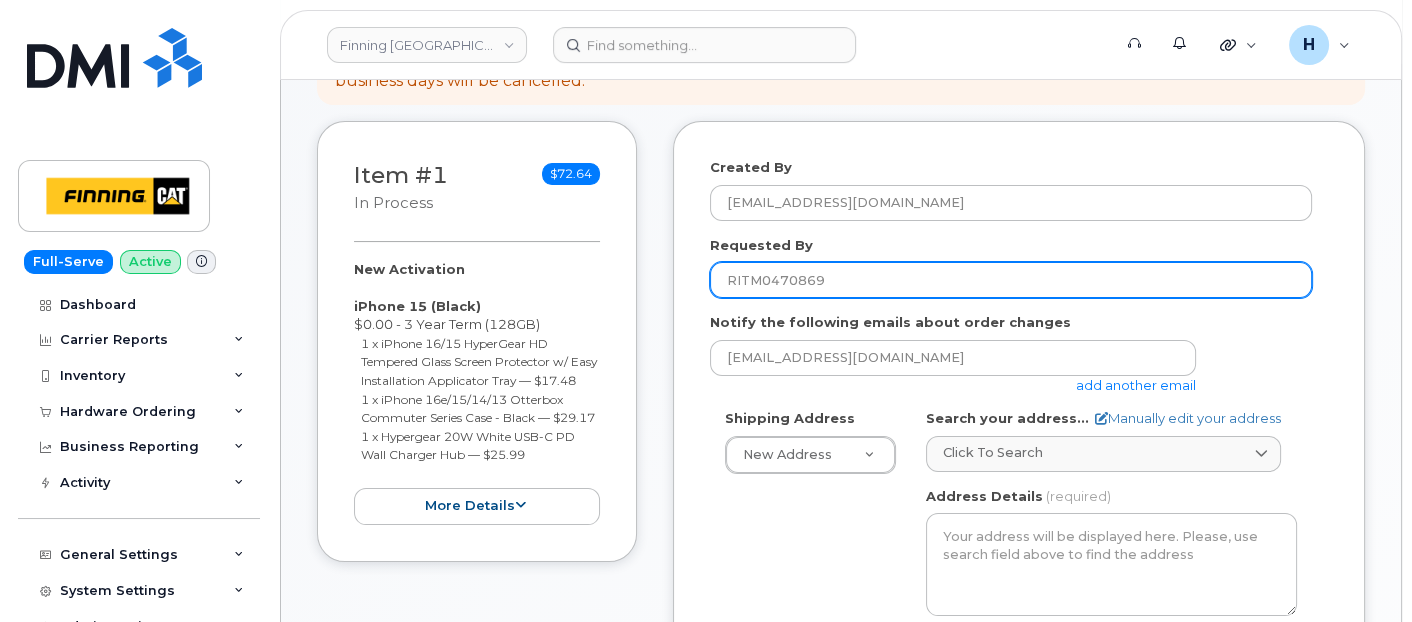 type on "RITM0470869" 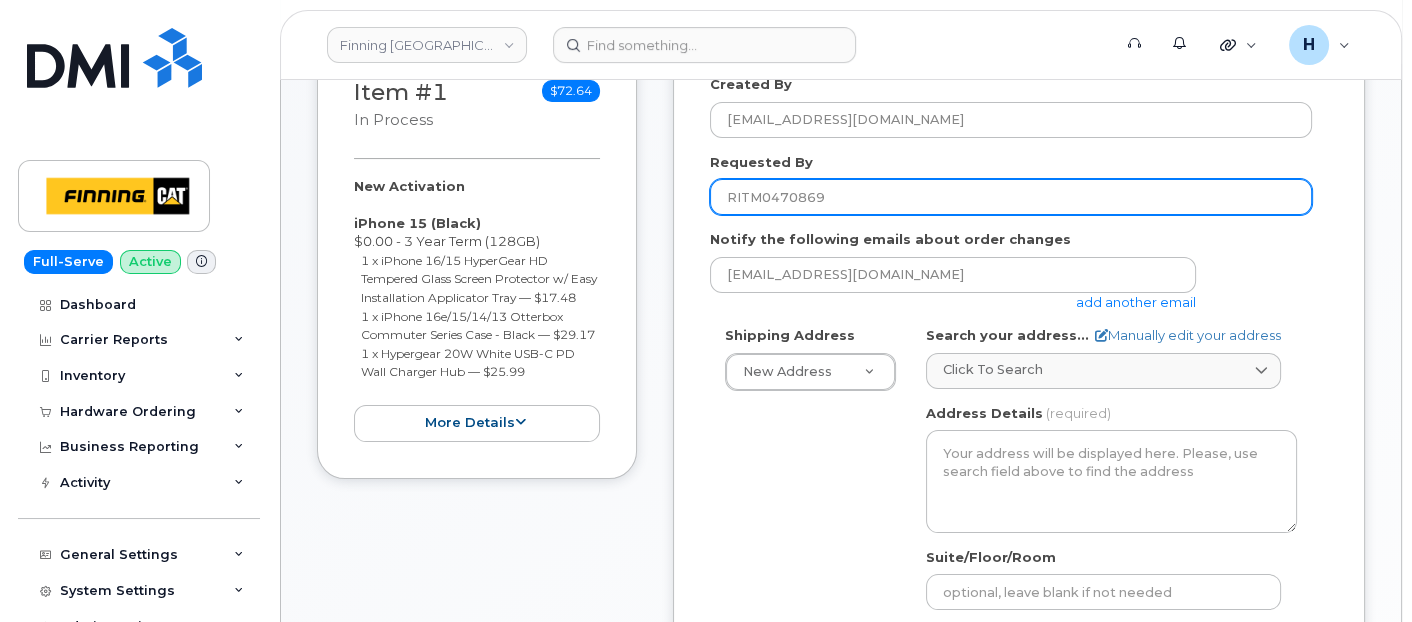 scroll, scrollTop: 555, scrollLeft: 0, axis: vertical 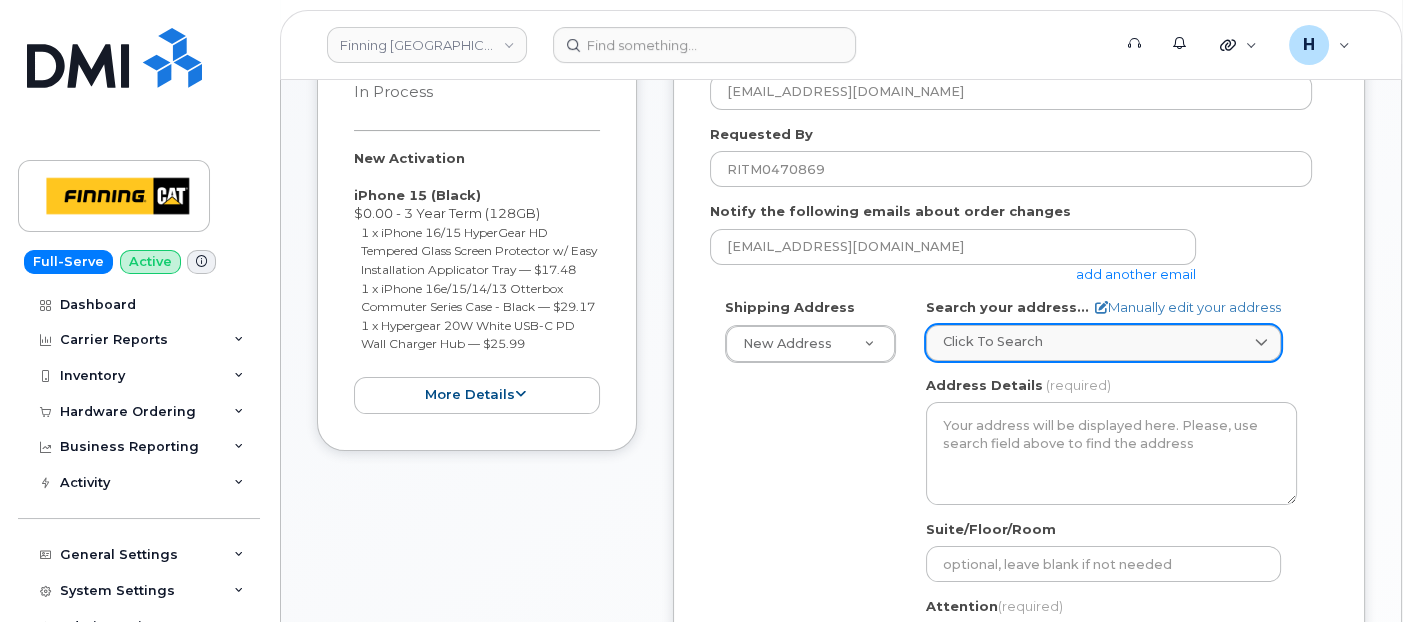 click on "Click to search" 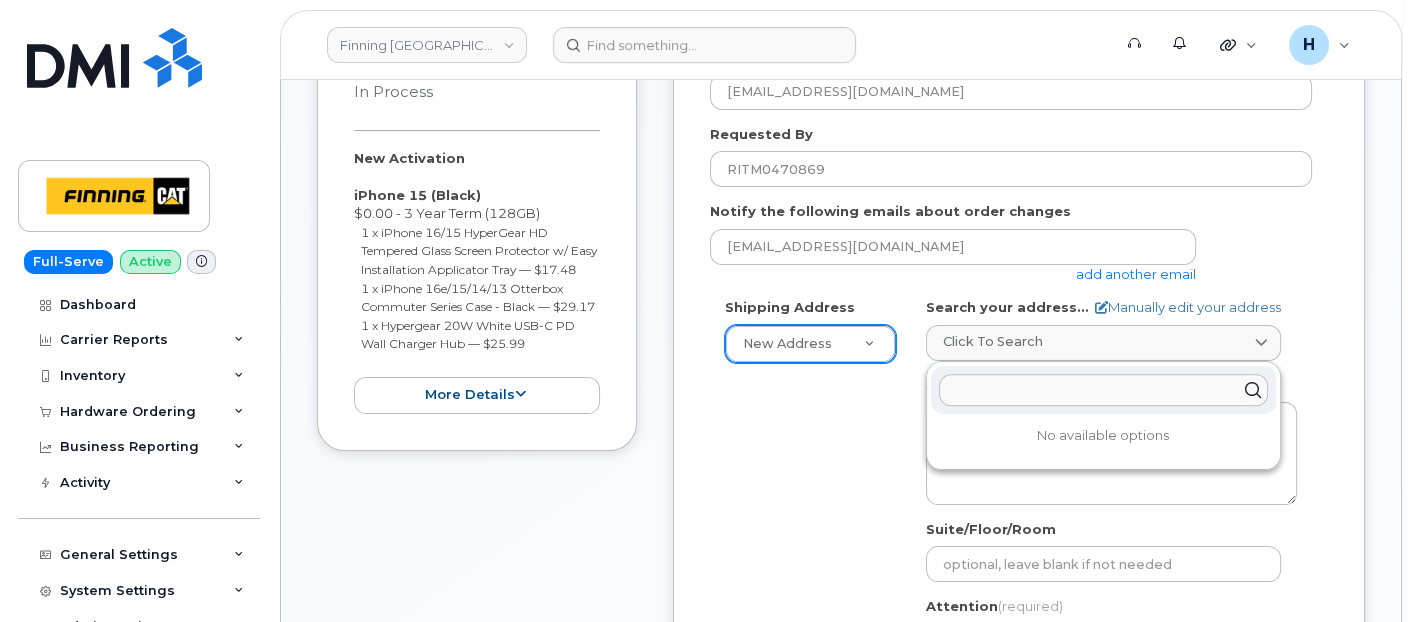 paste on "19100 94 Ave" 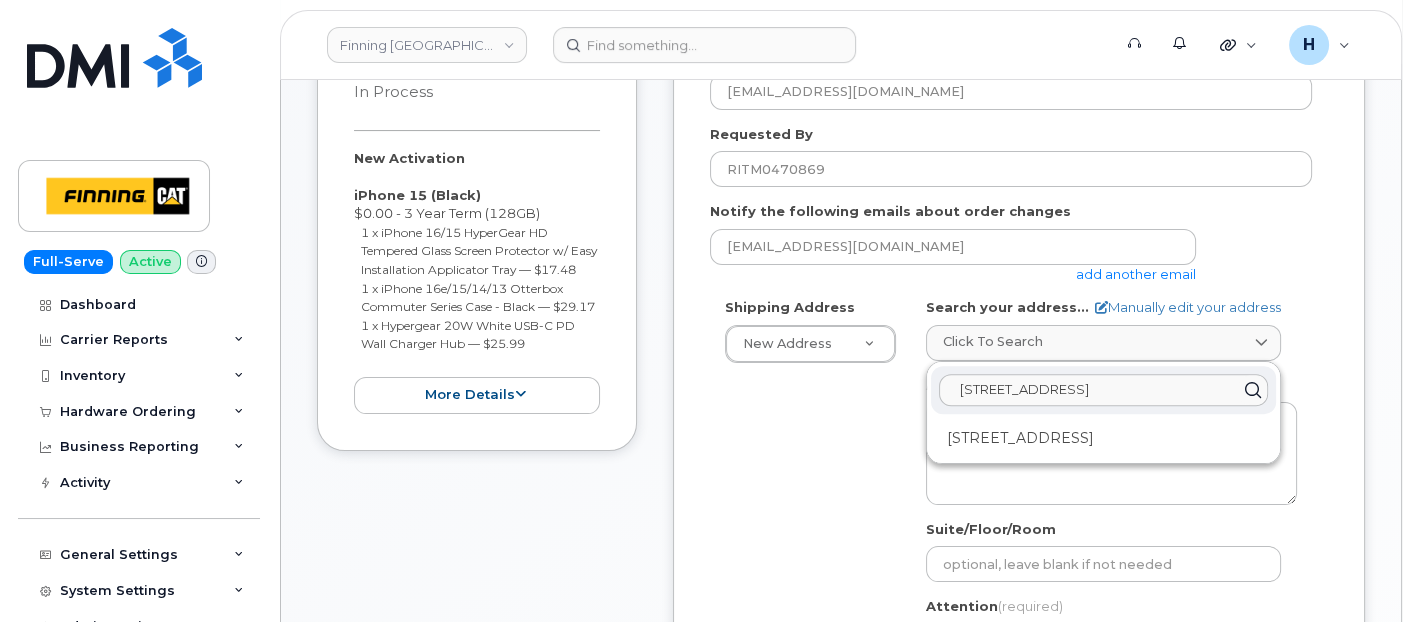 type on "19100 94 Ave" 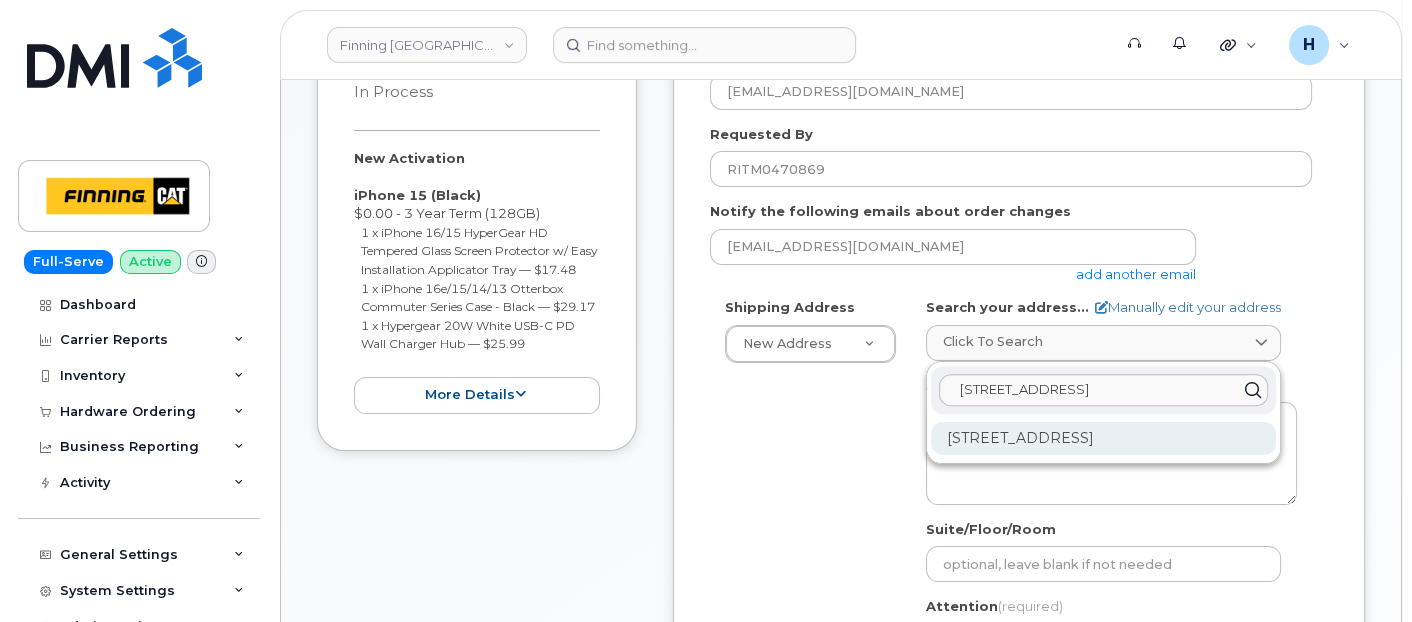 click on "19100 94 Ave Surrey BC V4N 5C3" 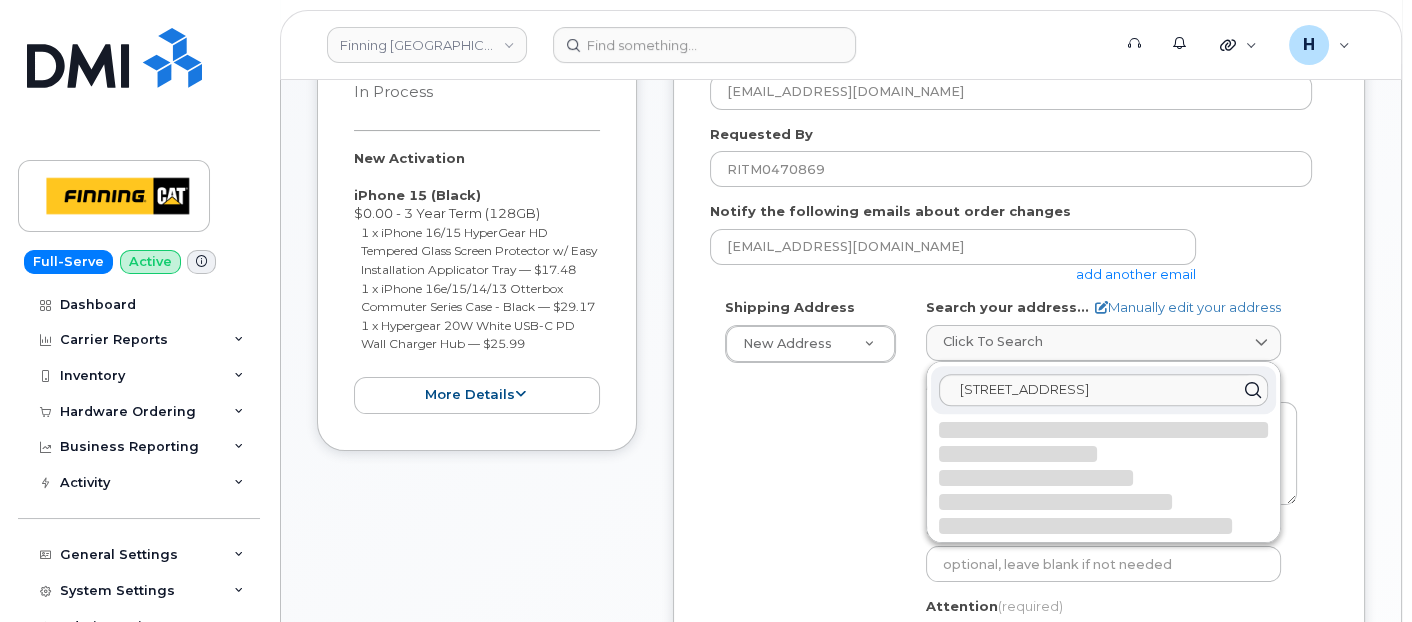 select 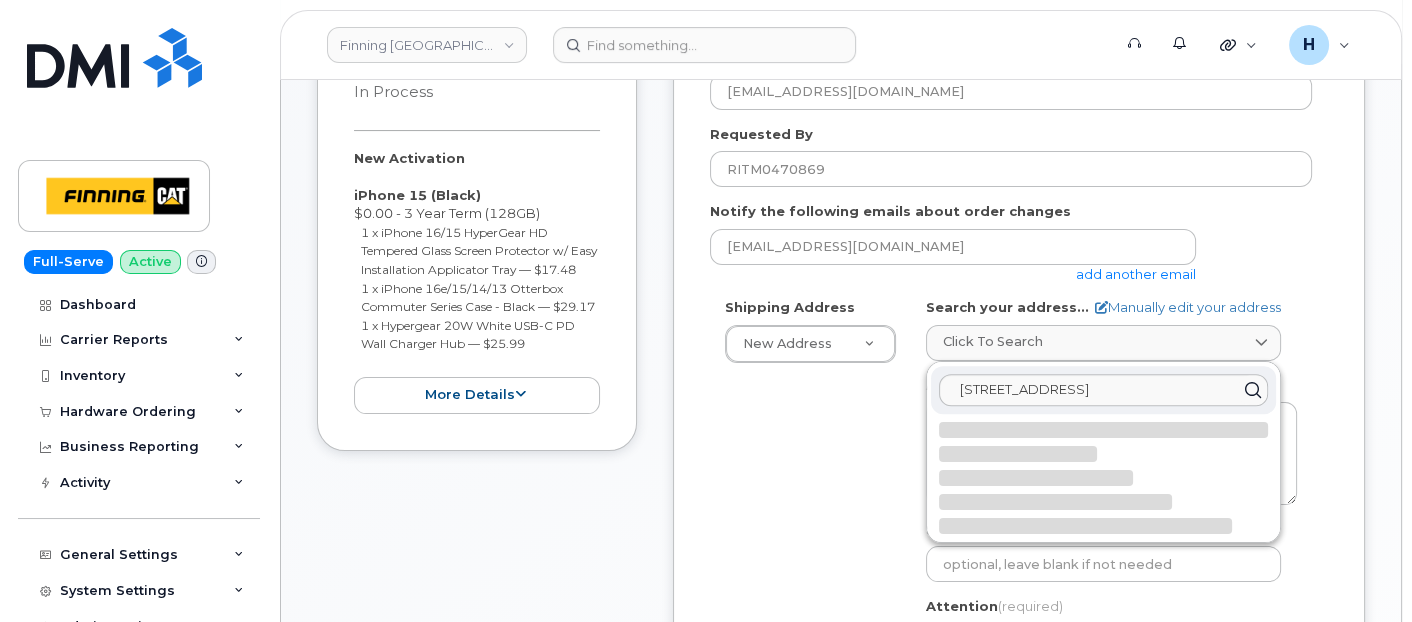 type on "19100 94 Ave
SURREY BC V4N 5C3
CANADA" 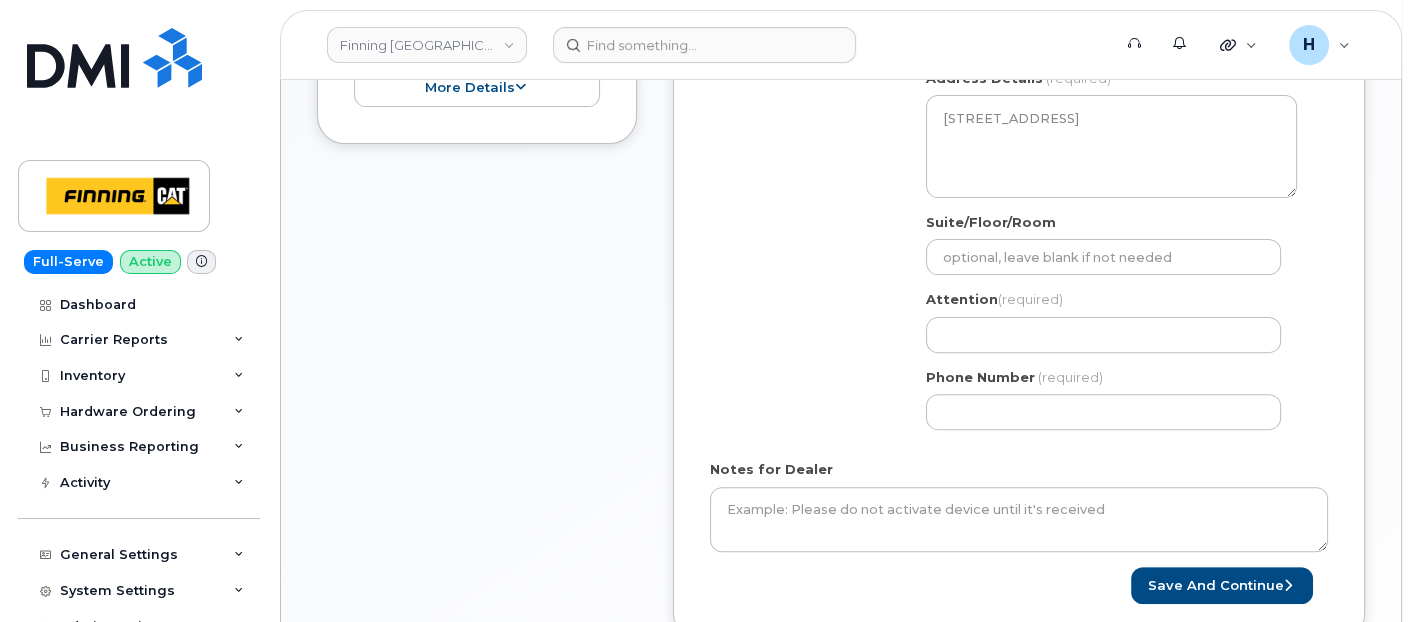 scroll, scrollTop: 1000, scrollLeft: 0, axis: vertical 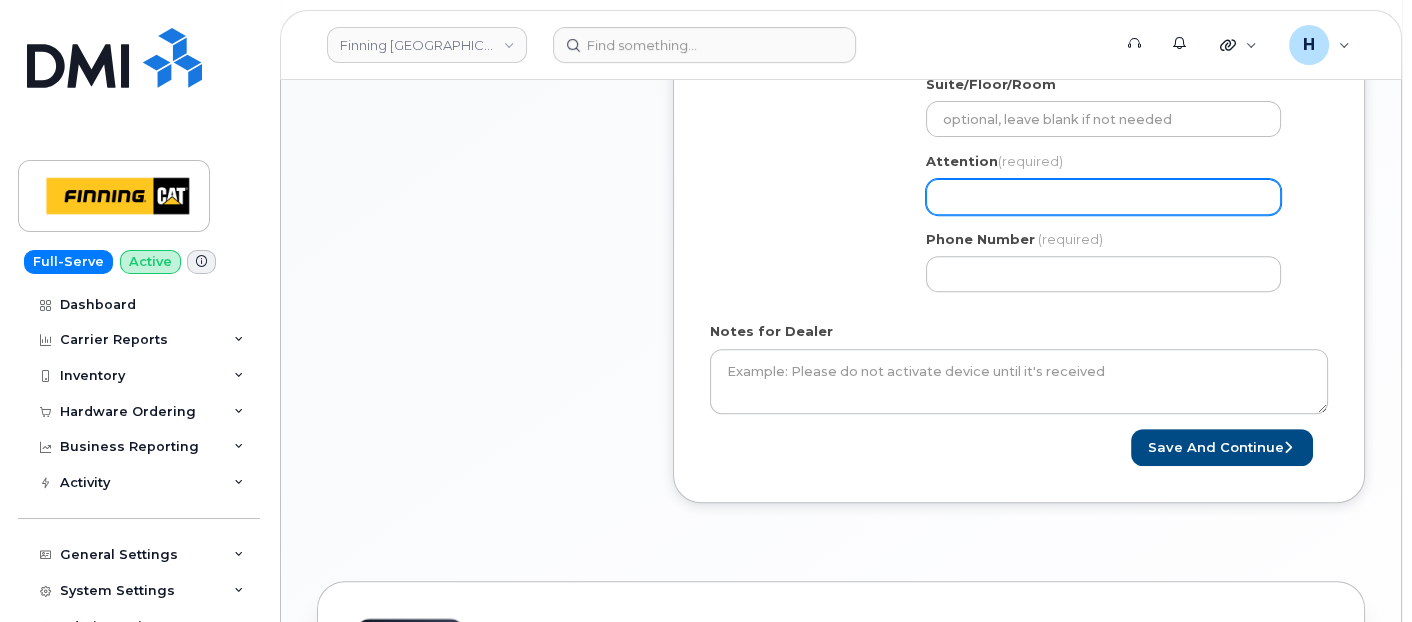 drag, startPoint x: 1065, startPoint y: 198, endPoint x: 801, endPoint y: 242, distance: 267.64154 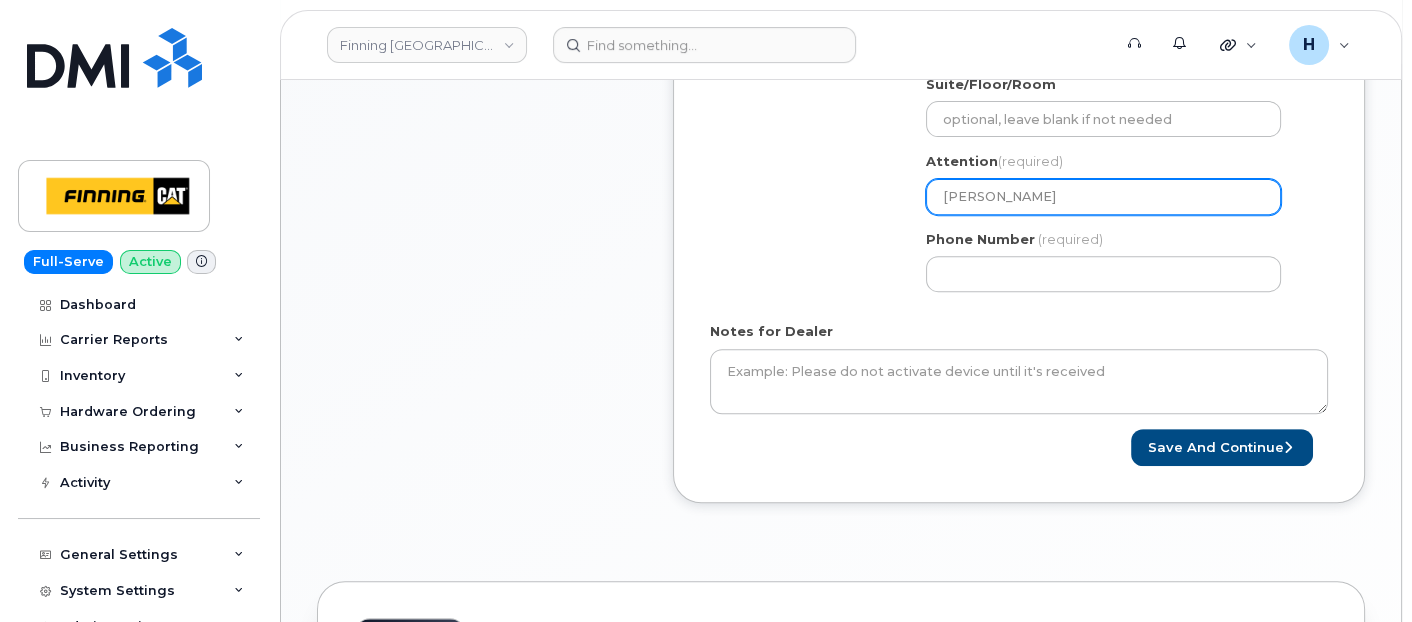 type on "Rolando Bermillo" 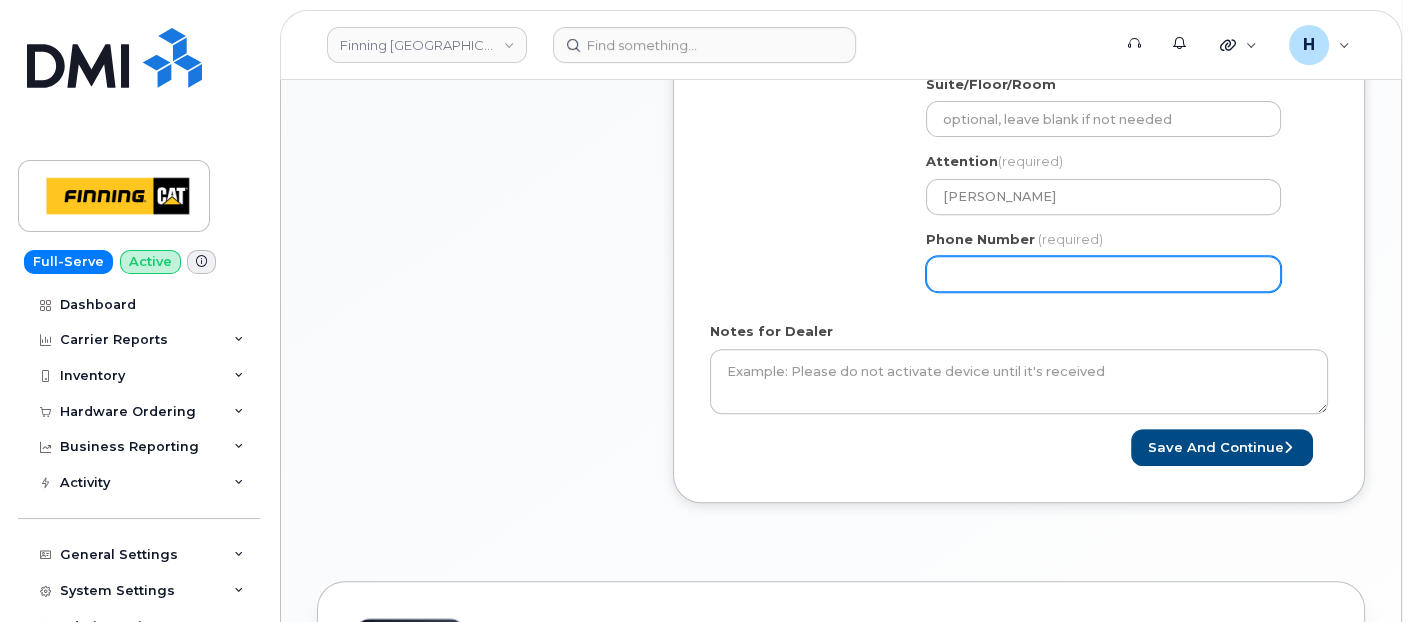 drag, startPoint x: 1011, startPoint y: 267, endPoint x: 714, endPoint y: 290, distance: 297.88925 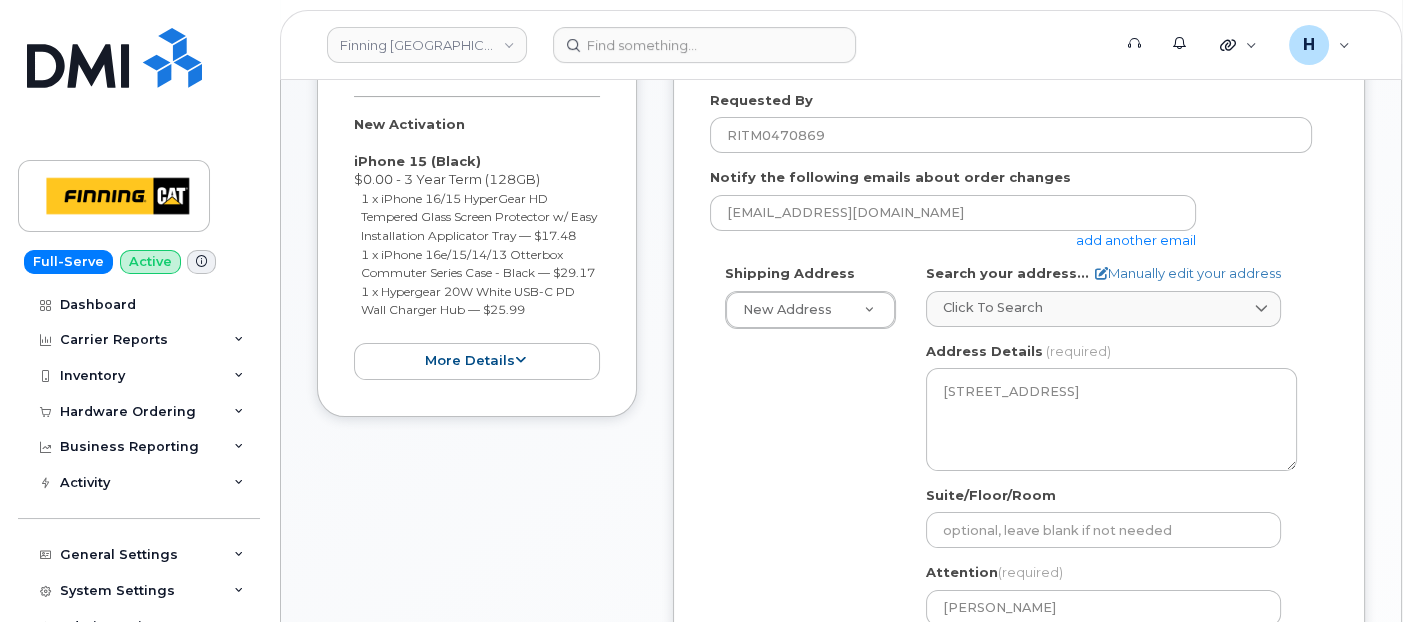 scroll, scrollTop: 555, scrollLeft: 0, axis: vertical 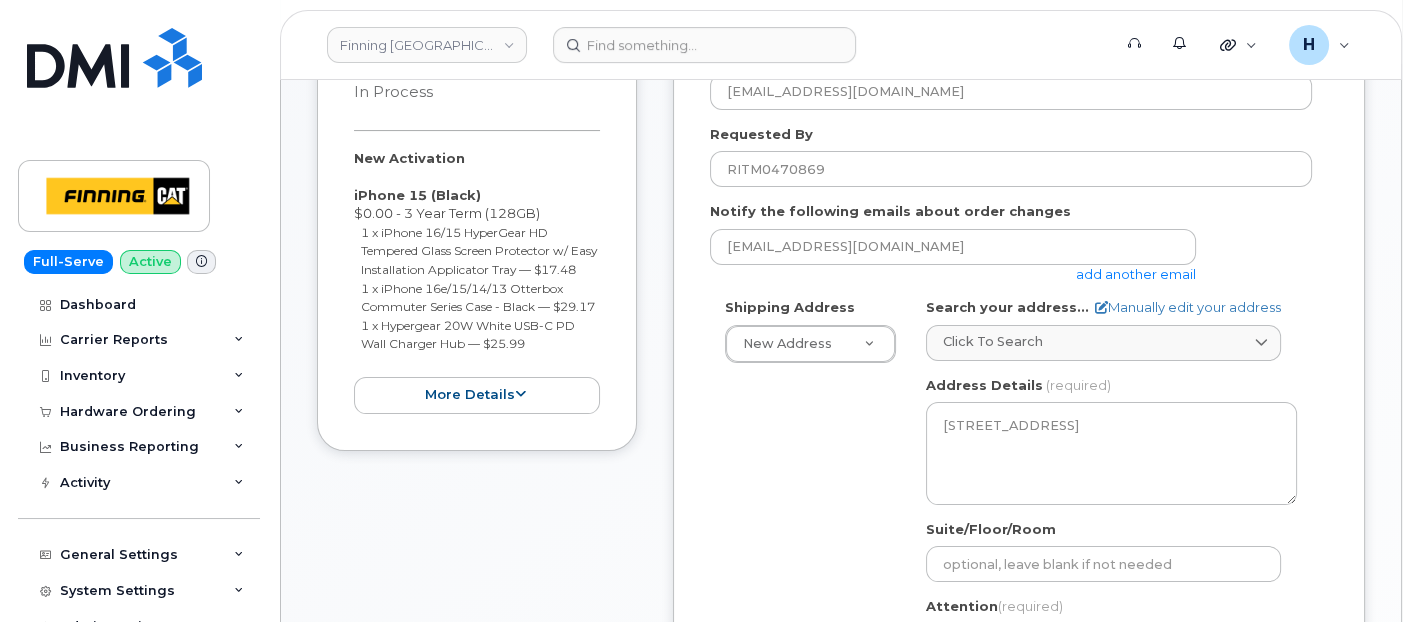 type on "6048812600" 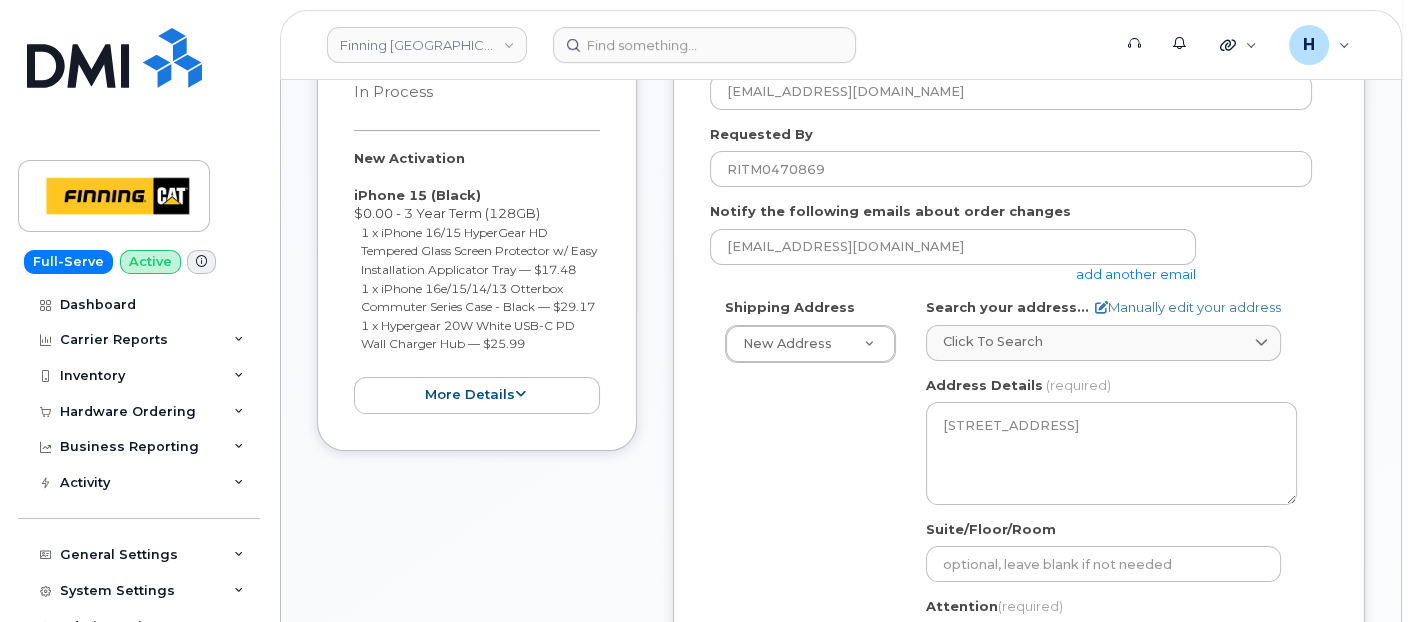 drag, startPoint x: 353, startPoint y: 152, endPoint x: 542, endPoint y: 378, distance: 294.6133 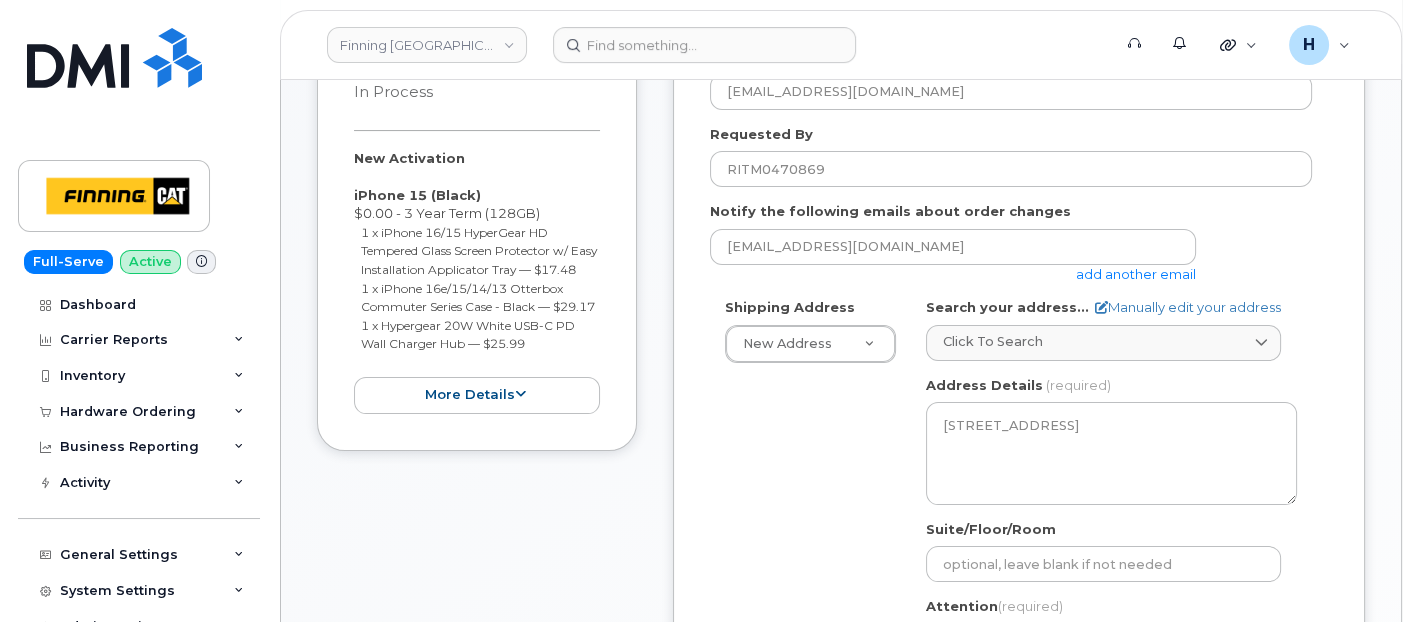 click on "New Activation
iPhone 15
(Black)
$0.00 - 3 Year Term (128GB)
1 x iPhone 16/15 HyperGear HD Tempered Glass Screen Protector w/ Easy Installation Applicator Tray
—
$17.48
1 x iPhone 16e/15/14/13 Otterbox Commuter Series Case - Black
—
$29.17
1 x Hypergear 20W White USB-C PD Wall Charger Hub
—
$25.99
more details" at bounding box center [477, 281] 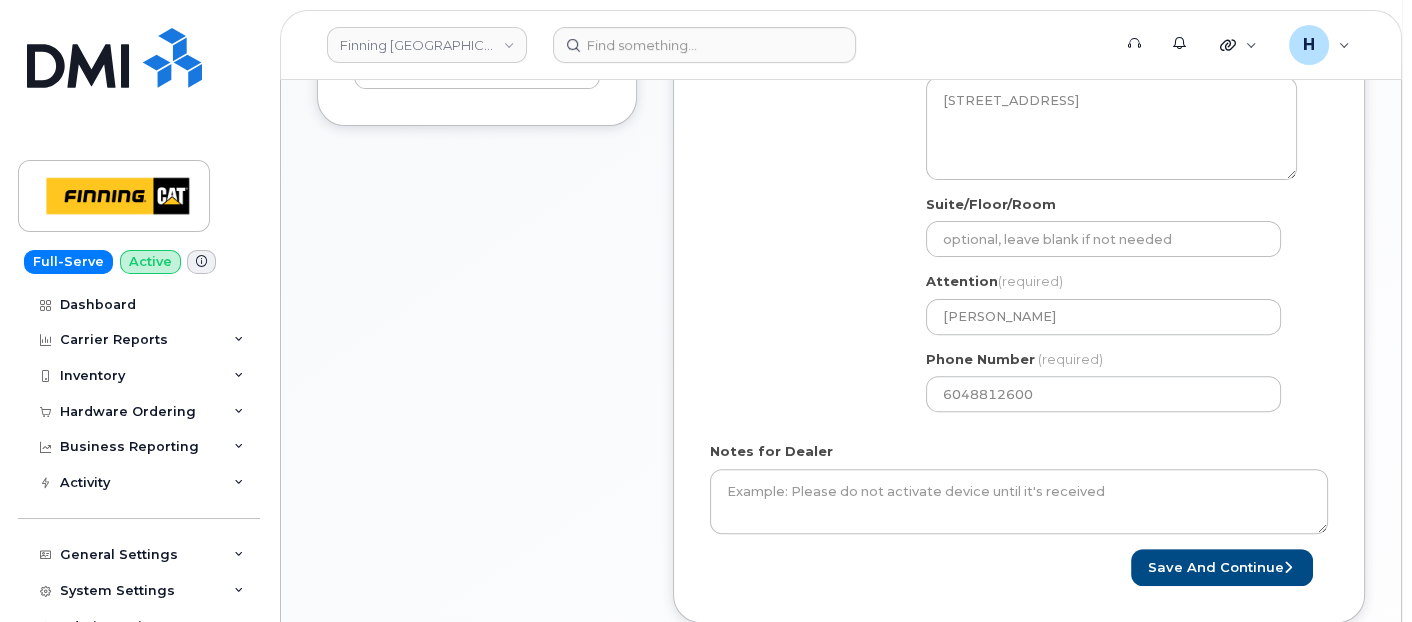 scroll, scrollTop: 1000, scrollLeft: 0, axis: vertical 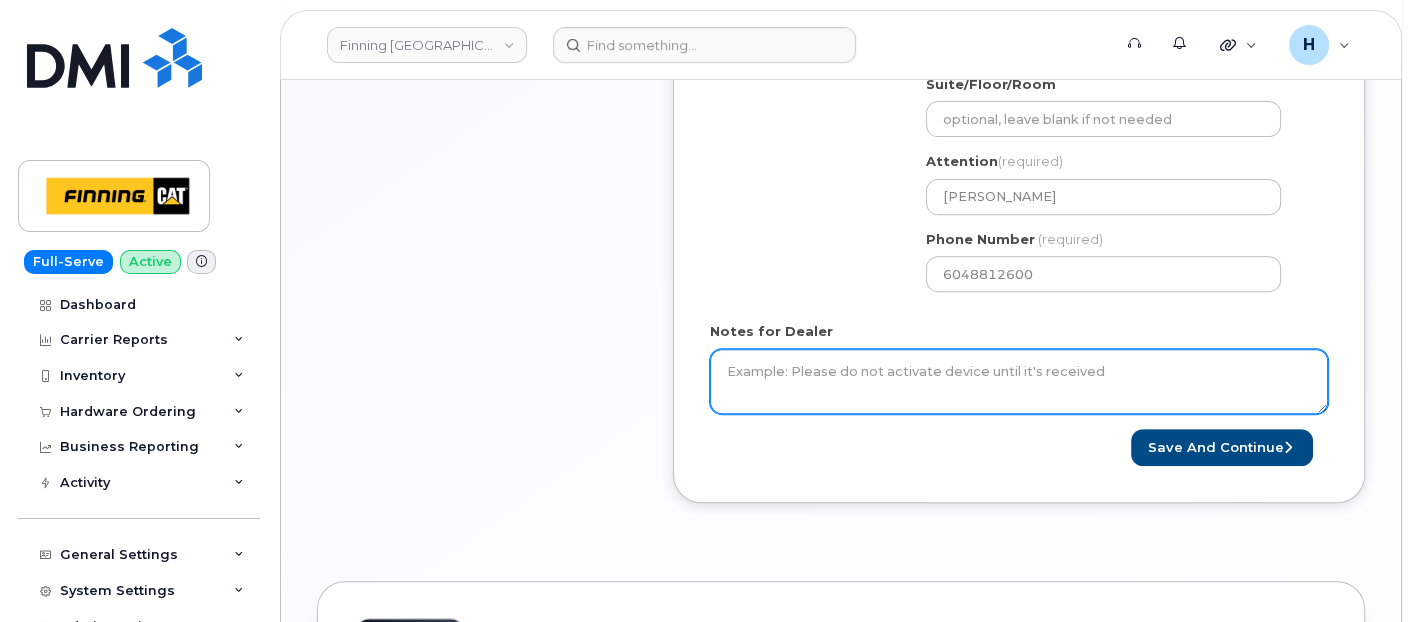 click on "Notes for Dealer" at bounding box center (1019, 382) 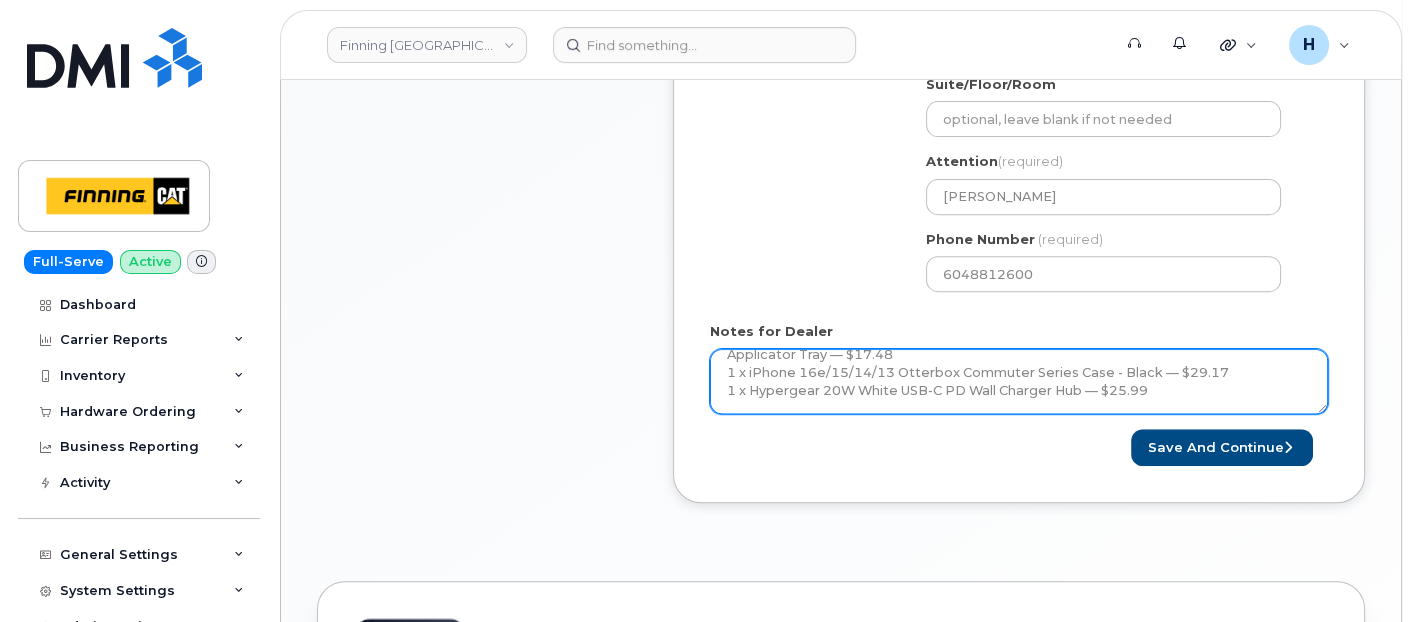 scroll, scrollTop: 131, scrollLeft: 0, axis: vertical 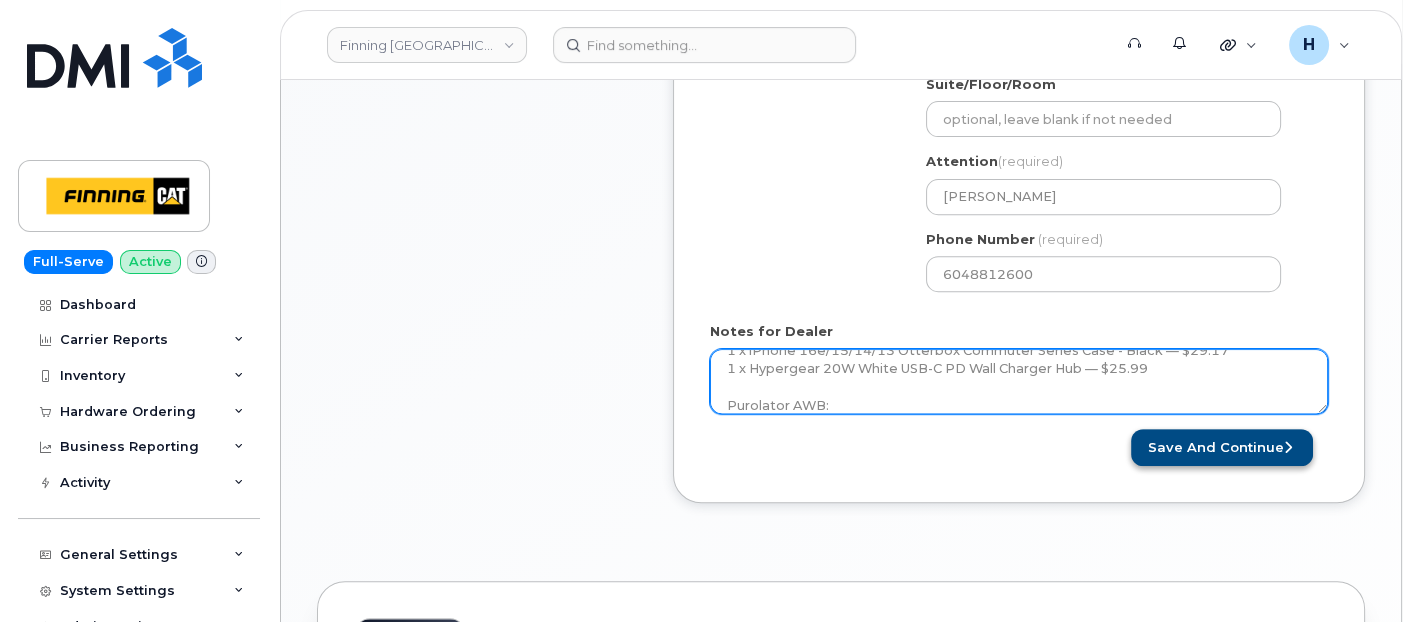 type on "New Activation
iPhone 15 (Black)
$0.00 - 3 Year Term (128GB)
1 x iPhone 16/15 HyperGear HD Tempered Glass Screen Protector w/ Easy Installation Applicator Tray — $17.48
1 x iPhone 16e/15/14/13 Otterbox Commuter Series Case - Black — $29.17
1 x Hypergear 20W White USB-C PD Wall Charger Hub — $25.99
Purolator AWB:" 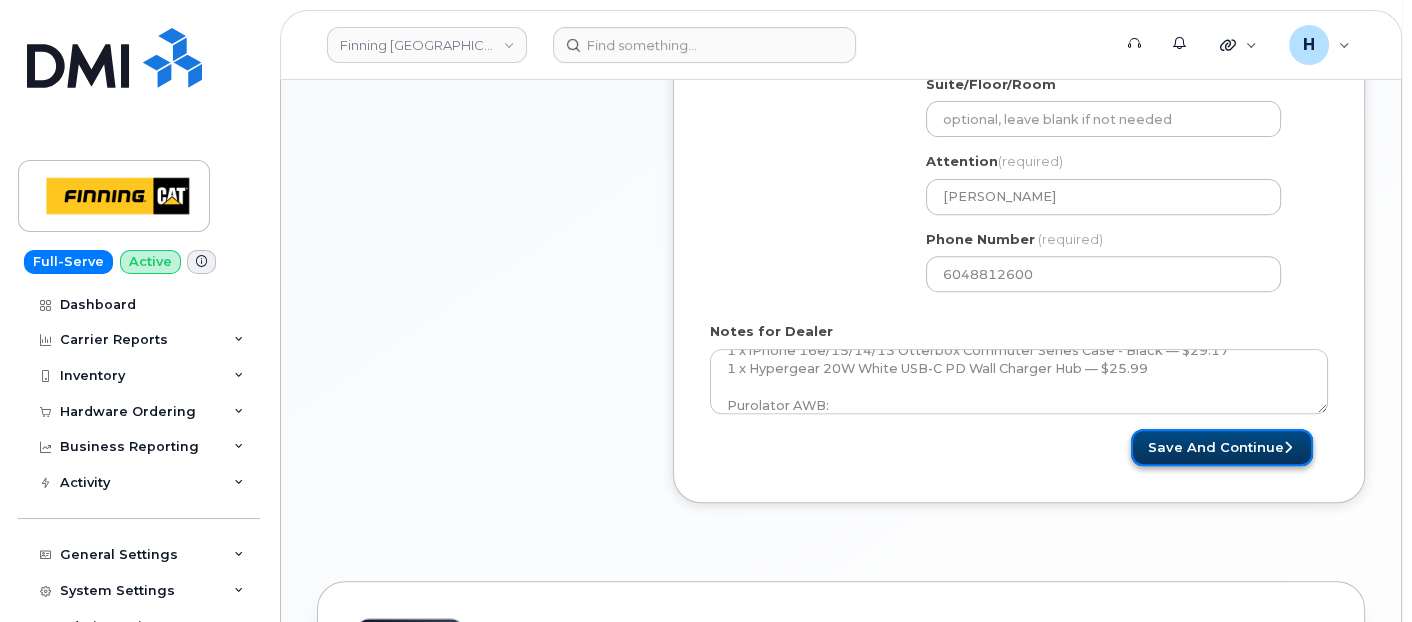 click on "Save and Continue" at bounding box center (1222, 447) 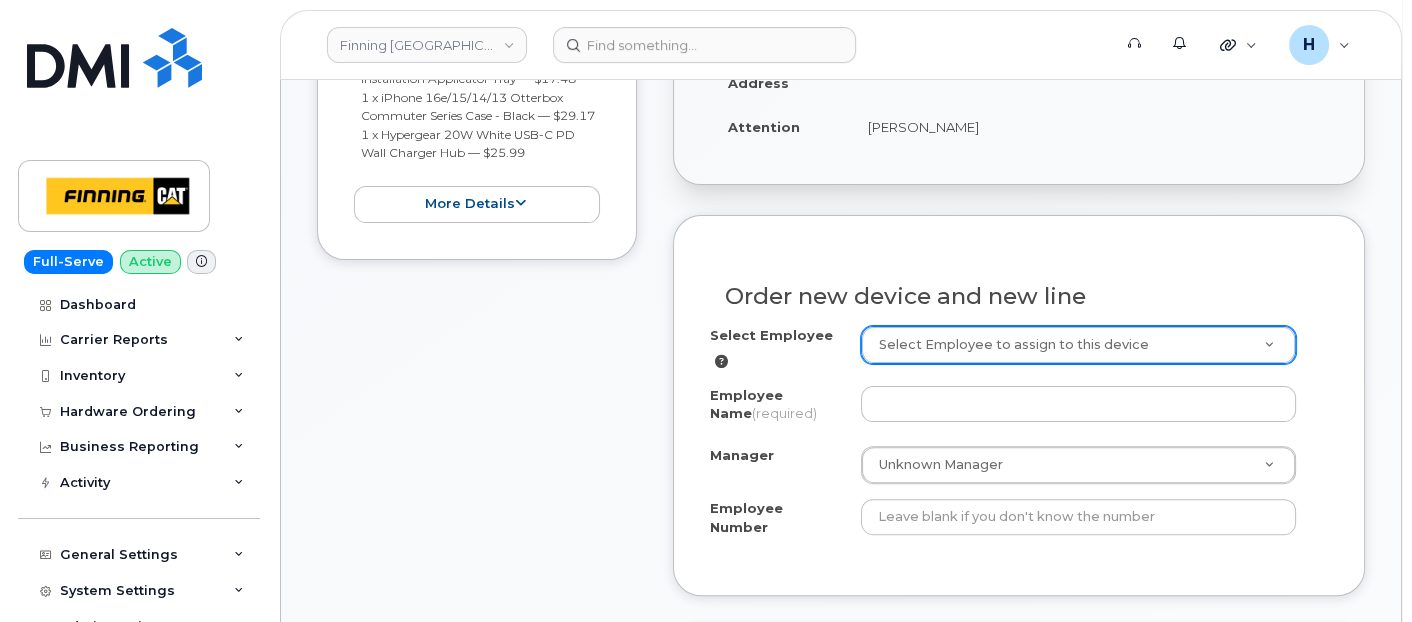 scroll, scrollTop: 777, scrollLeft: 0, axis: vertical 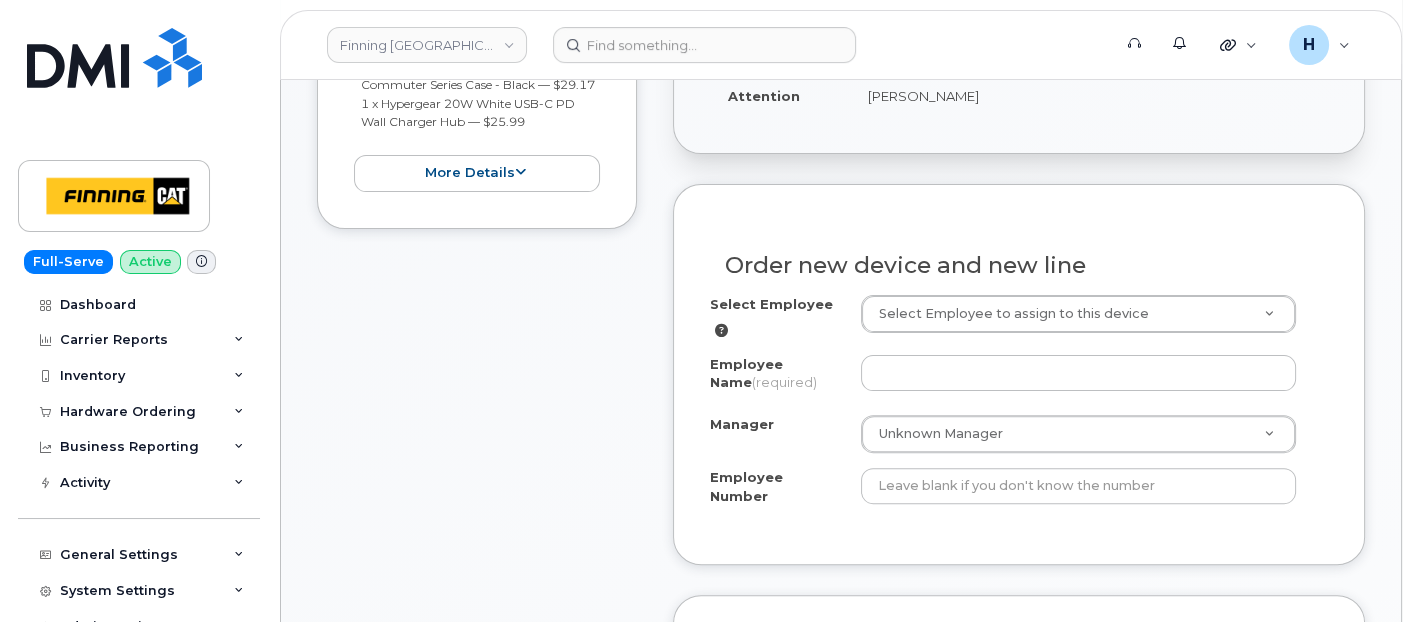 drag, startPoint x: 834, startPoint y: 88, endPoint x: 1009, endPoint y: 108, distance: 176.13914 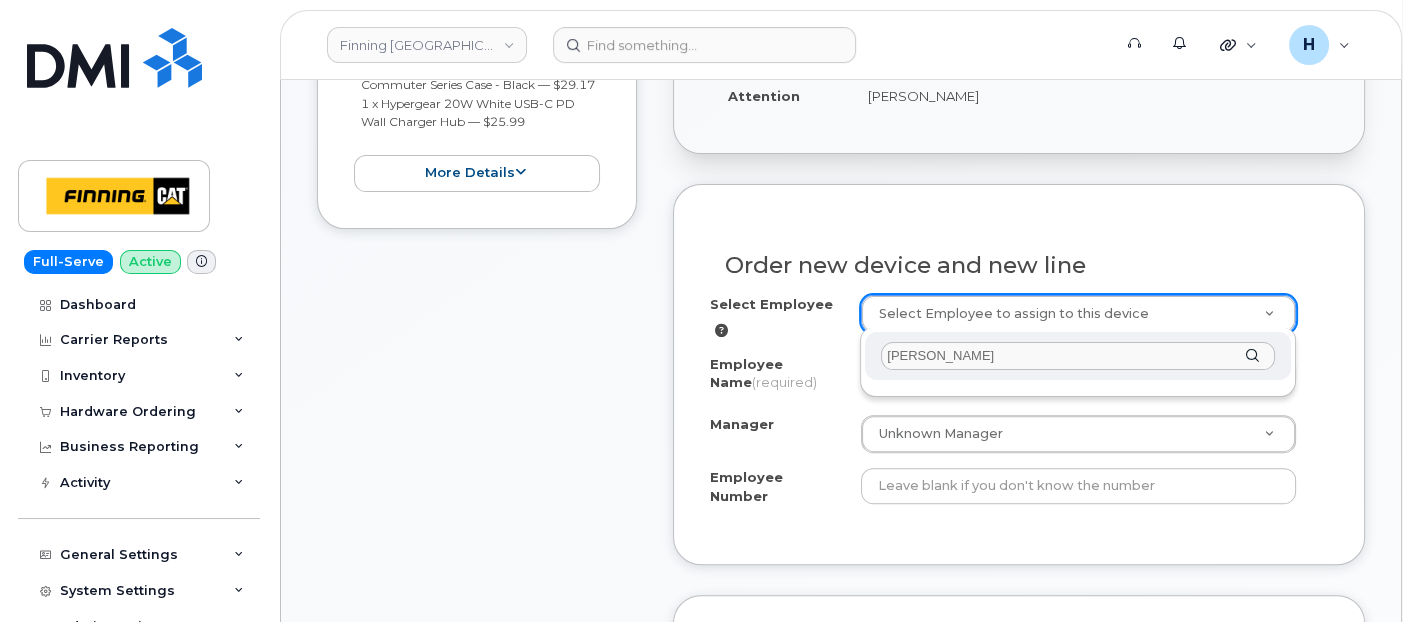 click on "[PERSON_NAME]" at bounding box center [1078, 356] 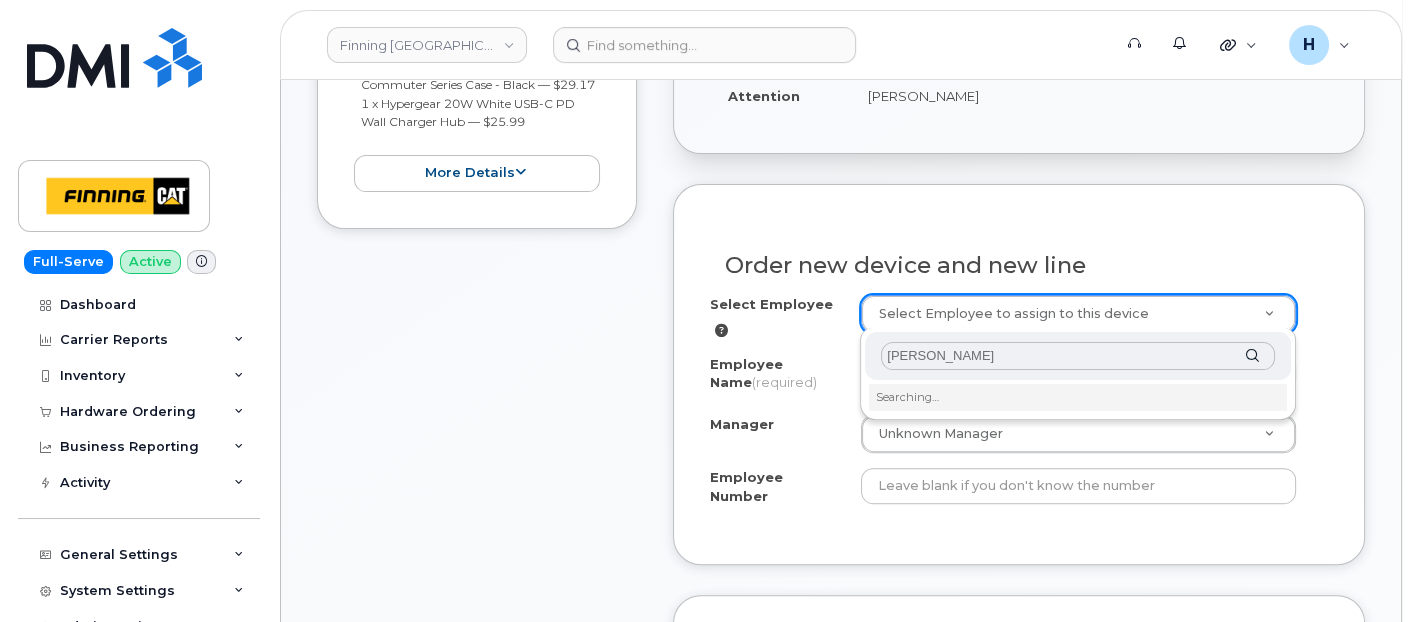 type on "[PERSON_NAME]" 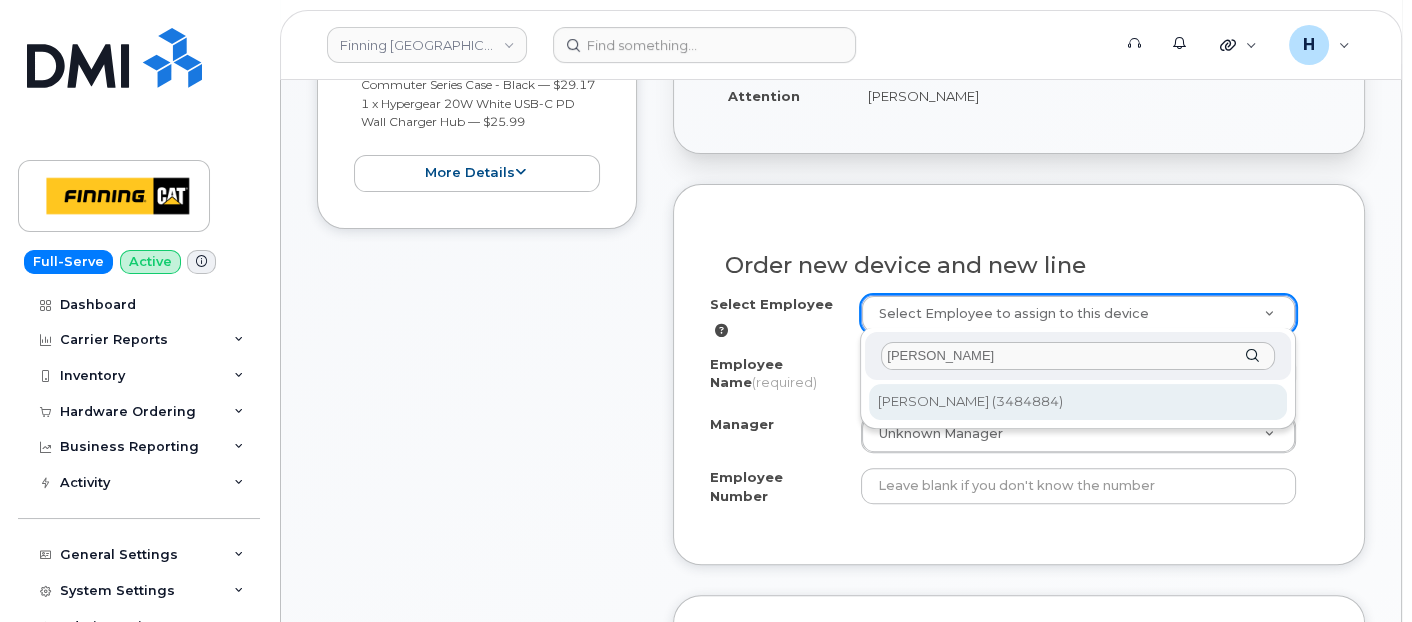 type on "255931" 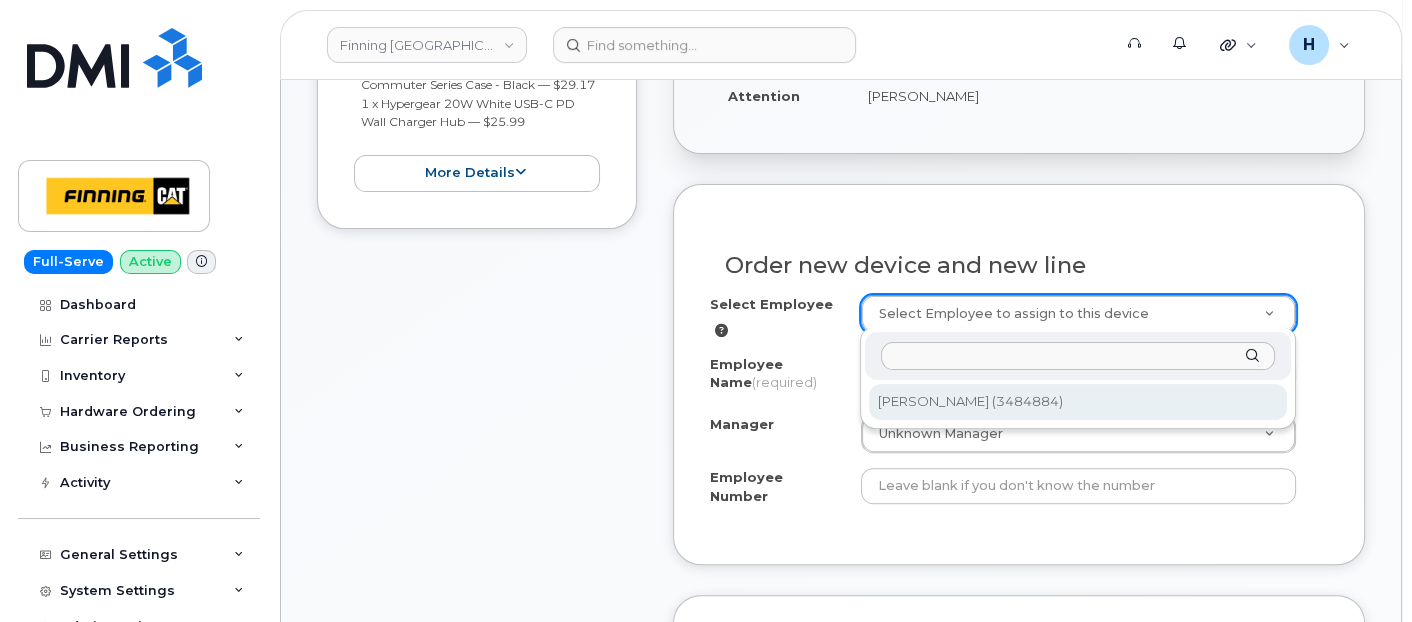 type on "[PERSON_NAME]" 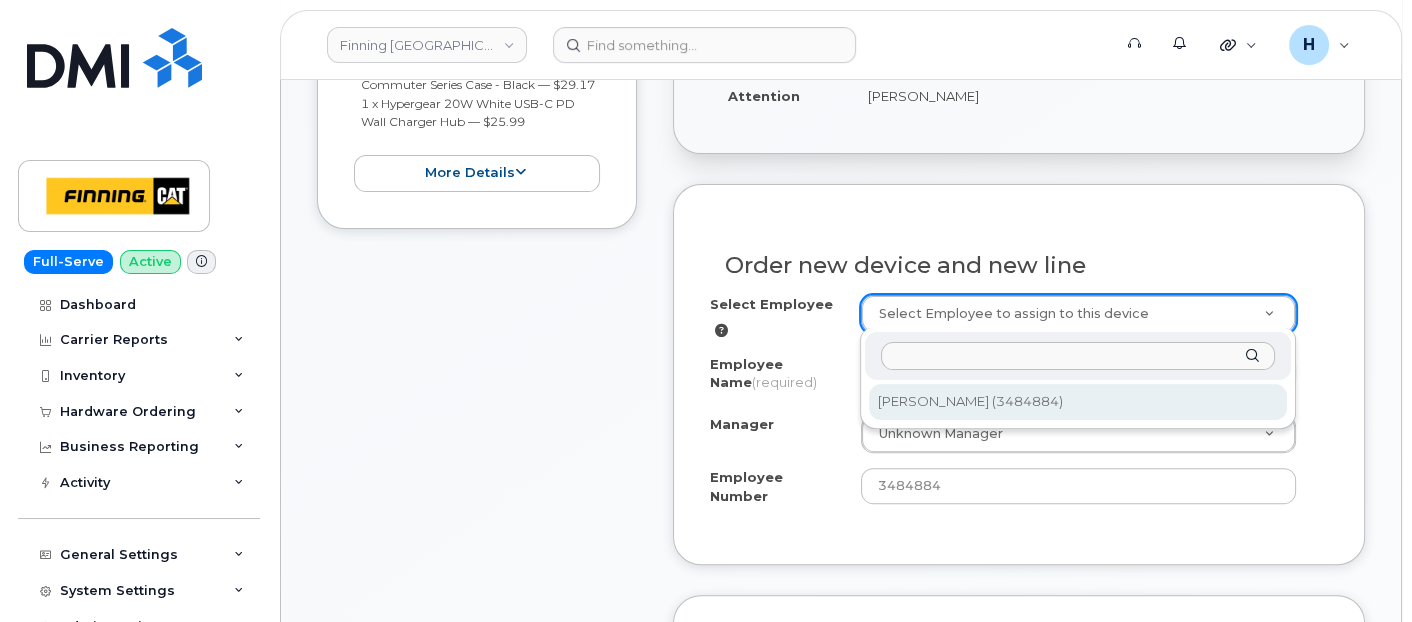 select on "763774" 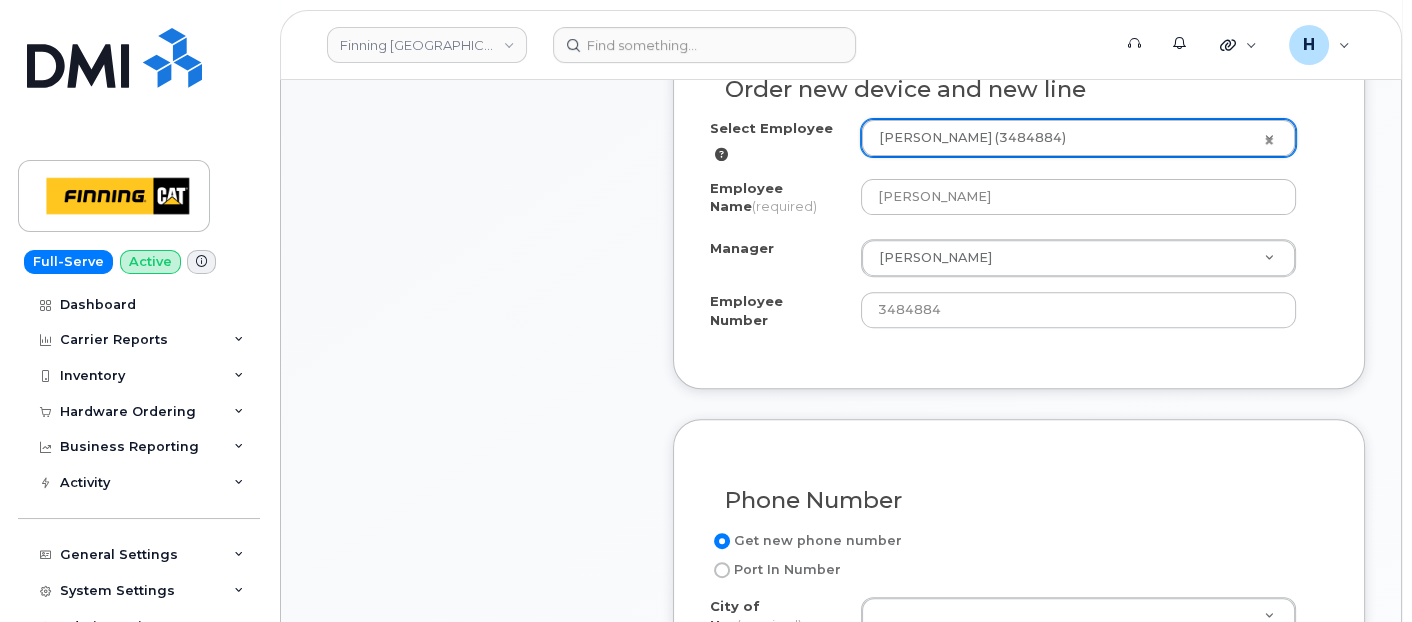 scroll, scrollTop: 1111, scrollLeft: 0, axis: vertical 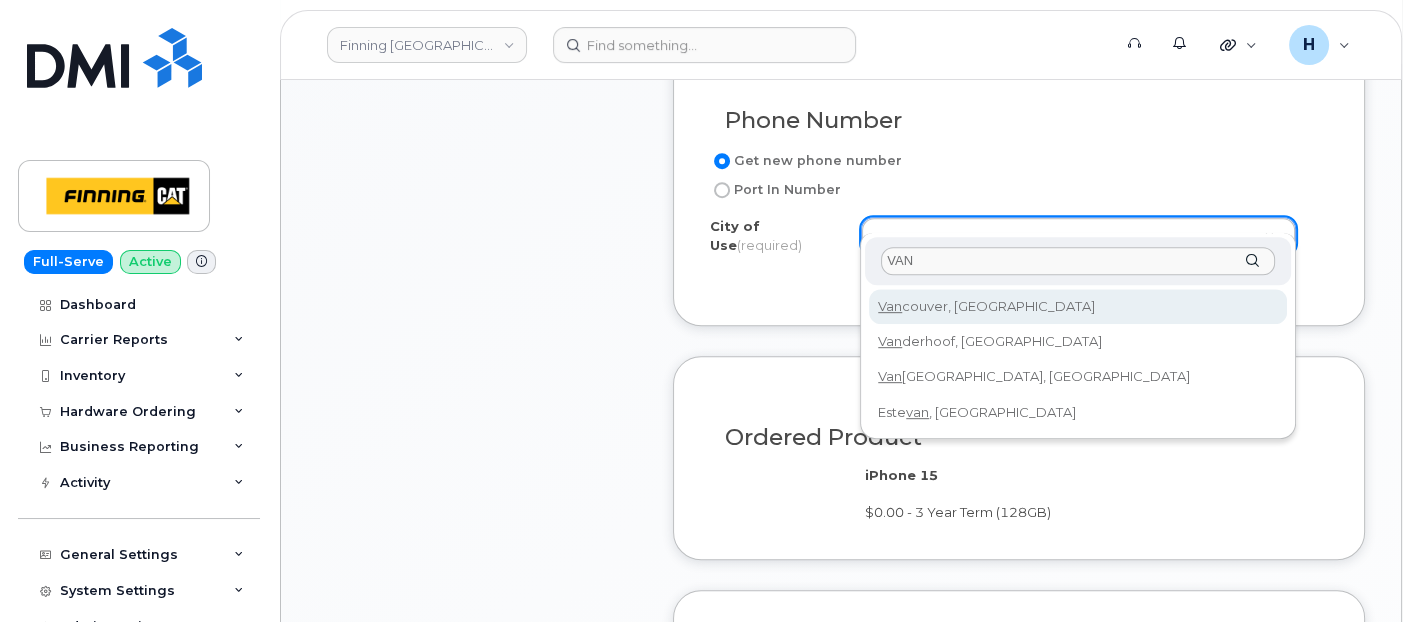 type on "VAN" 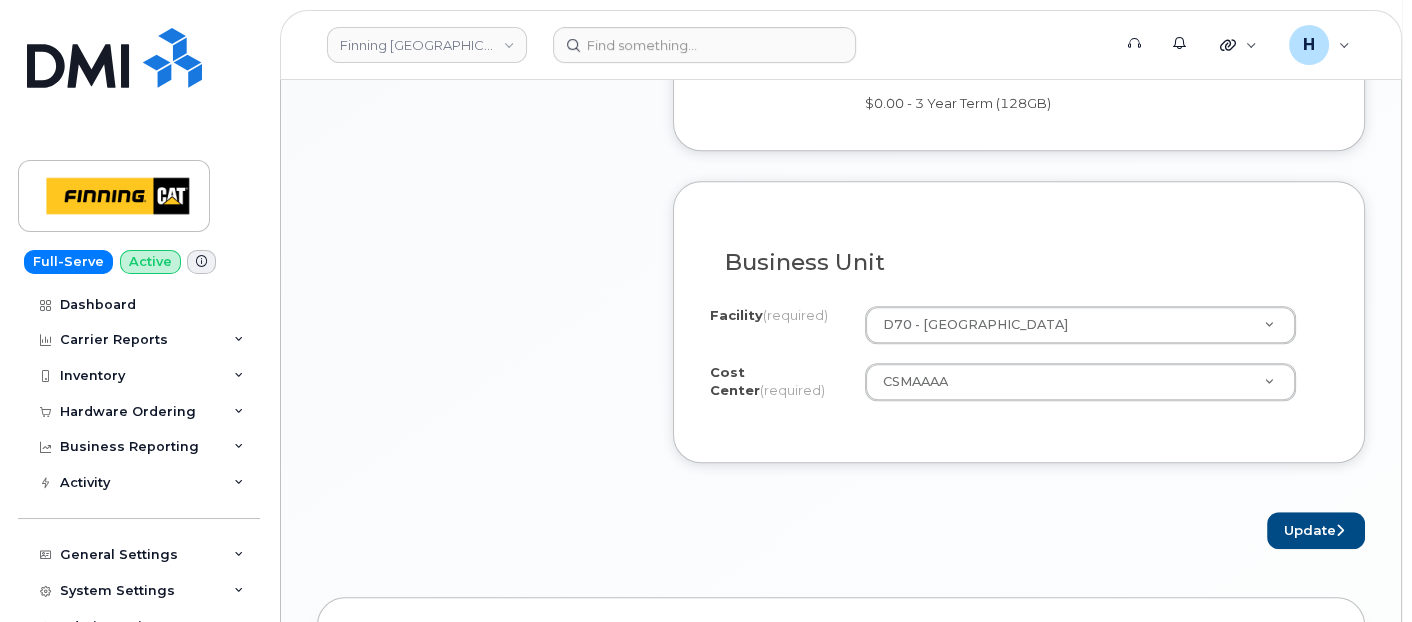 scroll, scrollTop: 1777, scrollLeft: 0, axis: vertical 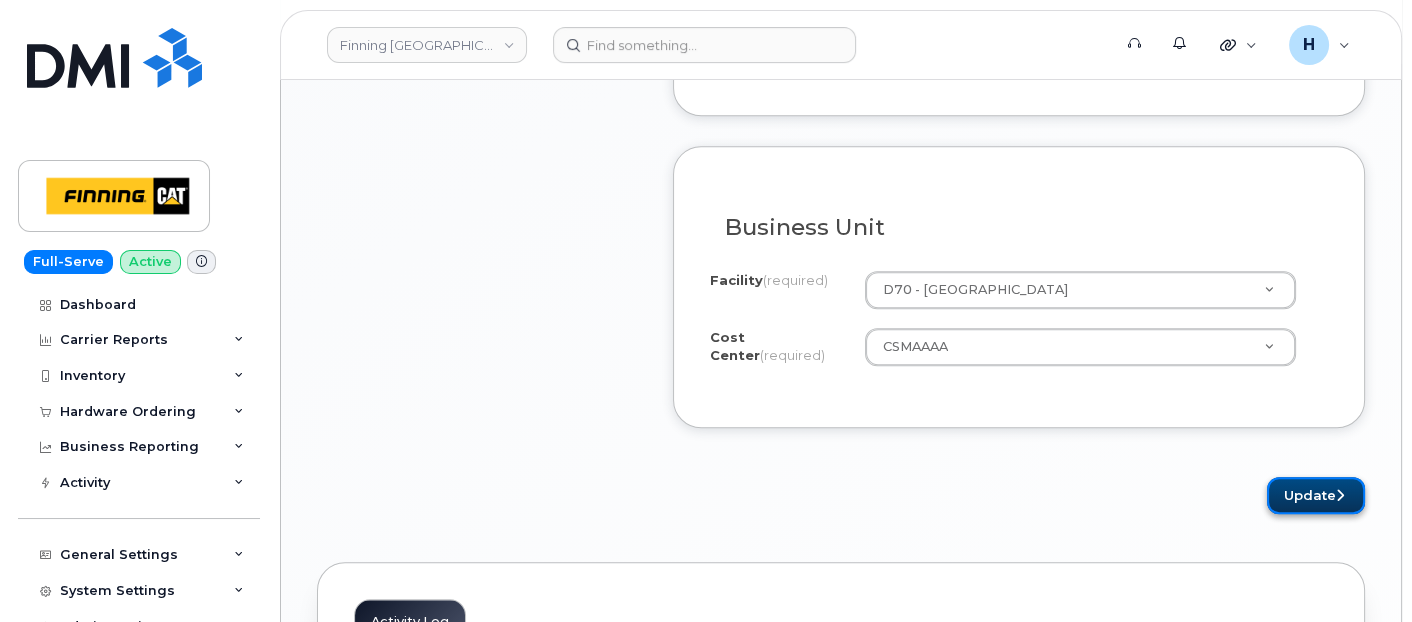 click on "Update" at bounding box center (1316, 495) 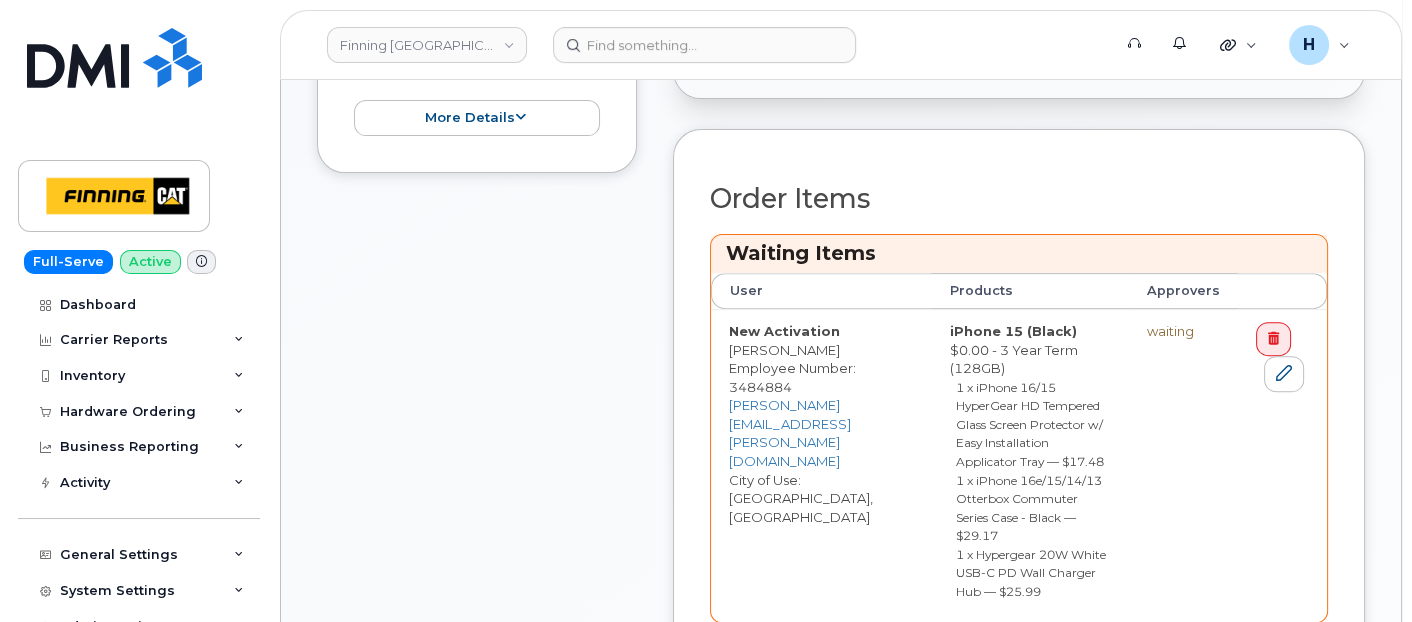 scroll, scrollTop: 1111, scrollLeft: 0, axis: vertical 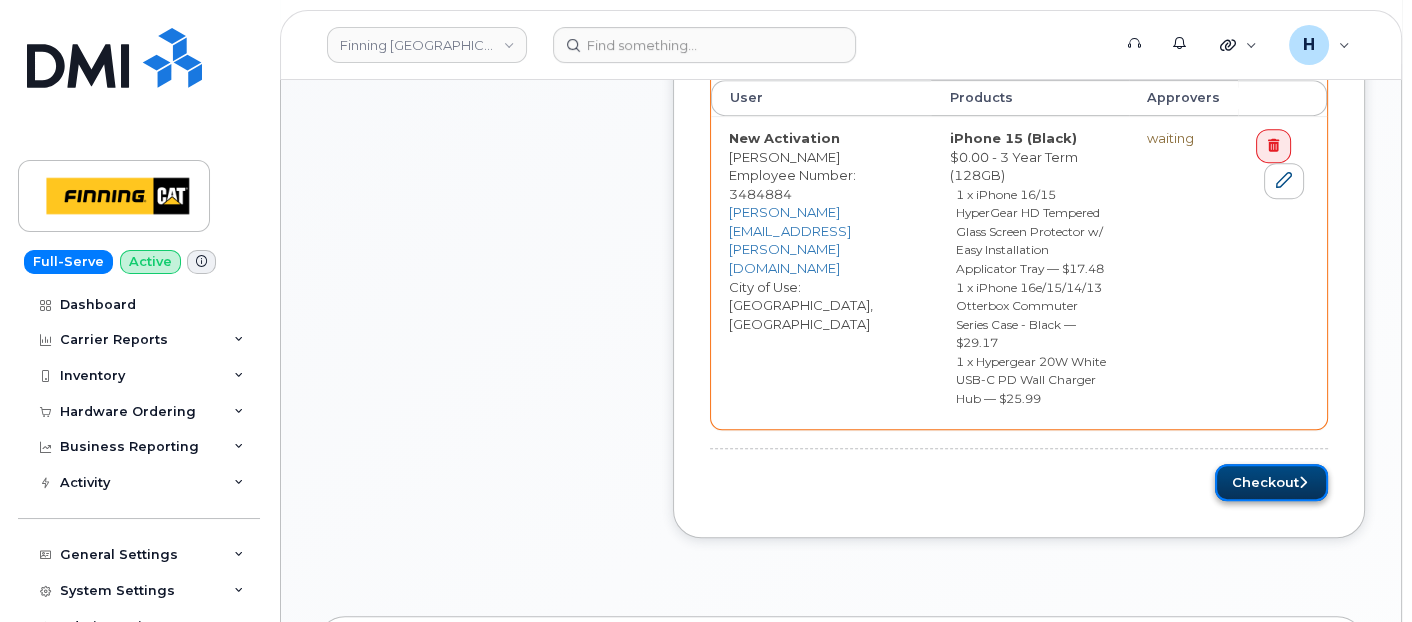 click on "Checkout" at bounding box center (1271, 482) 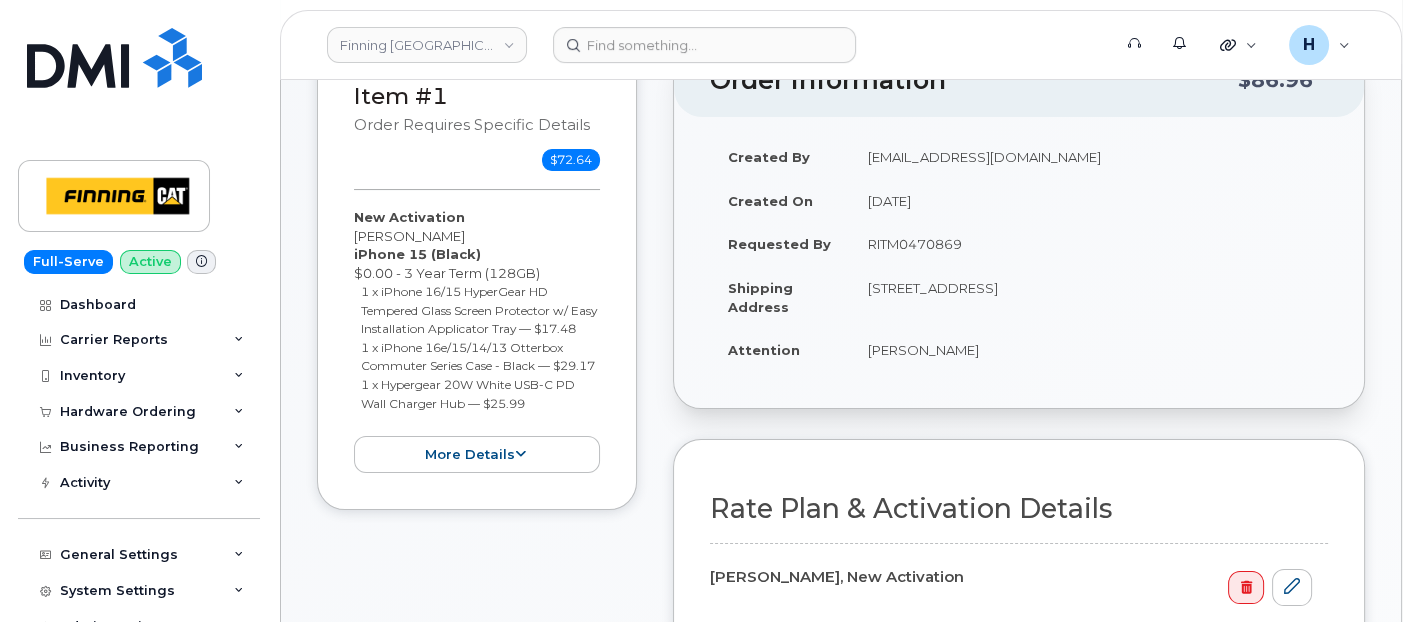scroll, scrollTop: 555, scrollLeft: 0, axis: vertical 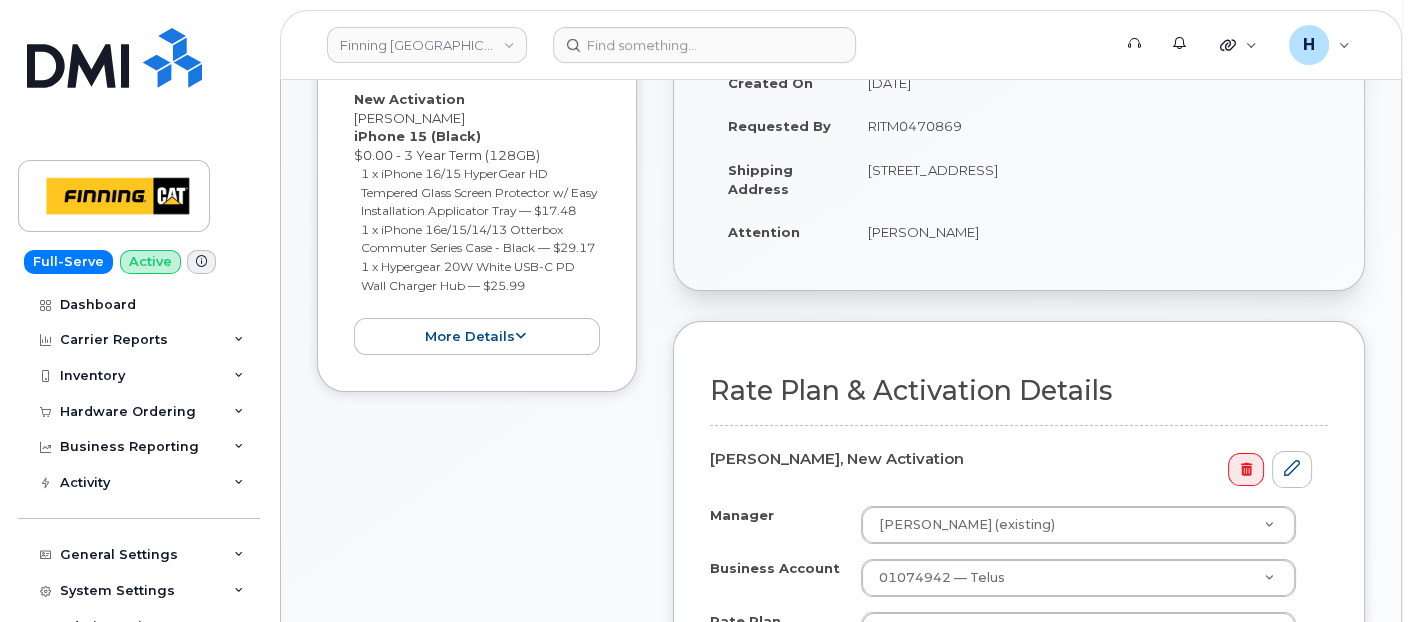 drag, startPoint x: 865, startPoint y: 234, endPoint x: 1086, endPoint y: 237, distance: 221.02036 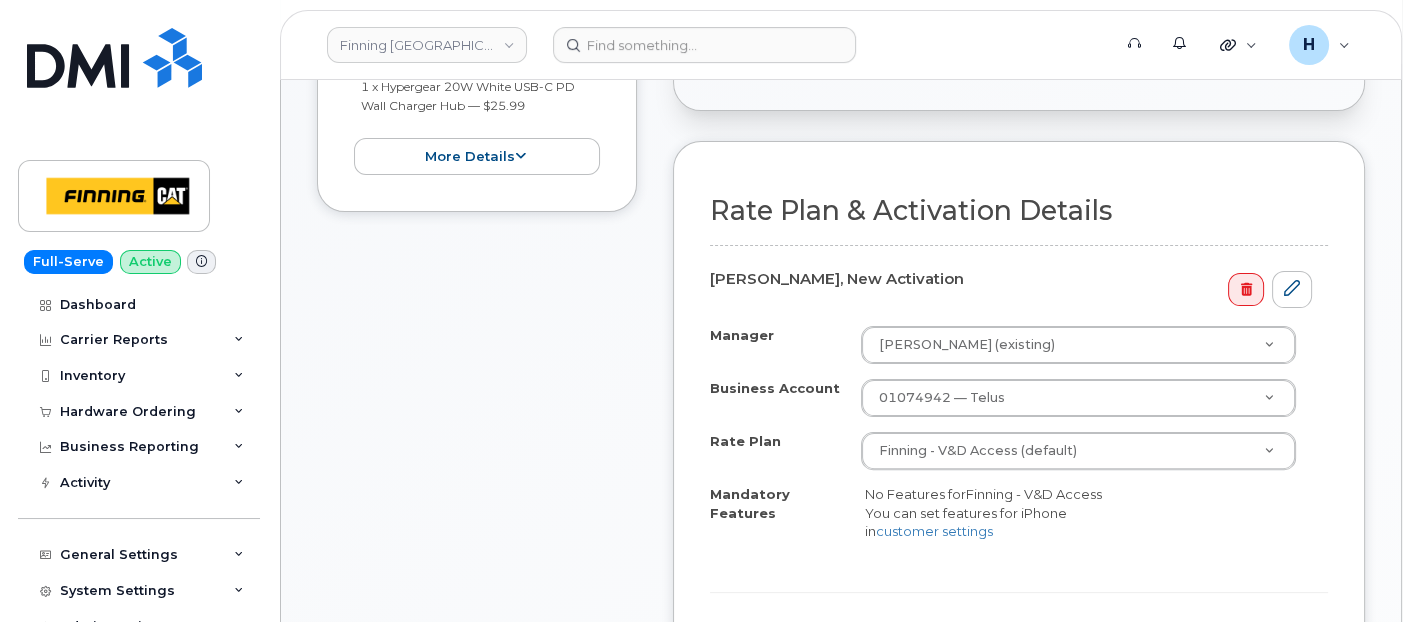 scroll, scrollTop: 888, scrollLeft: 0, axis: vertical 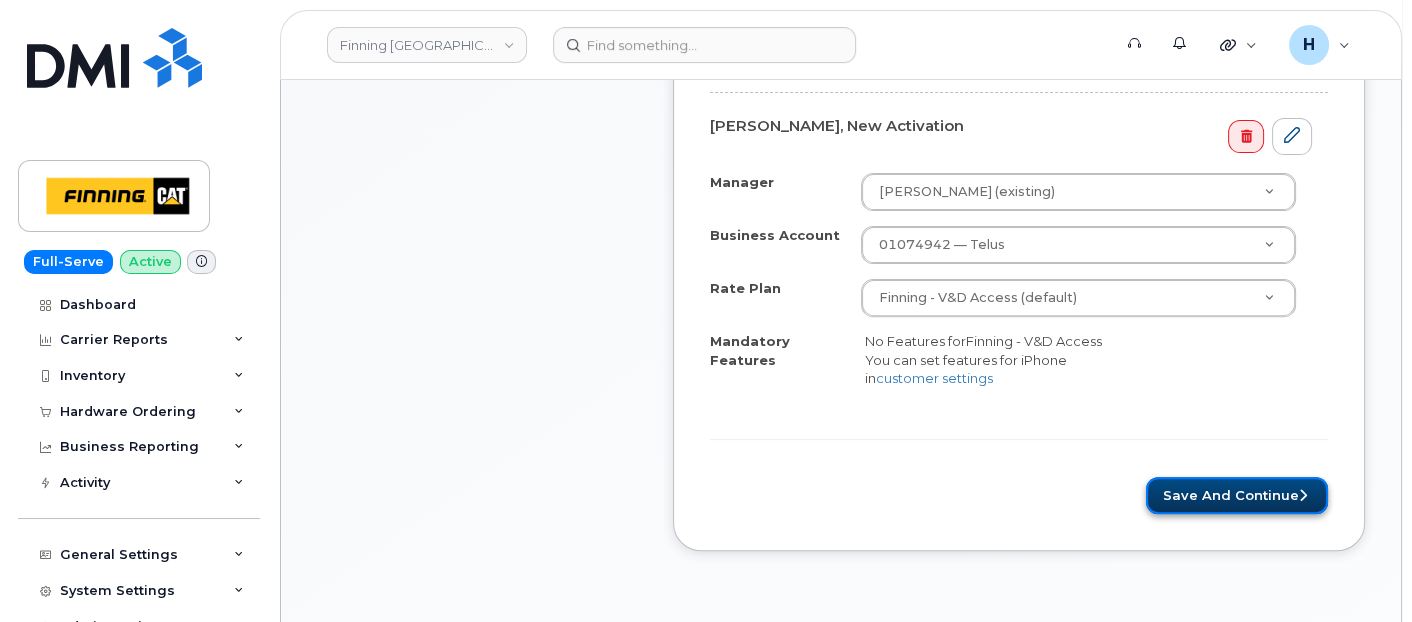 click on "Save and Continue" at bounding box center (1237, 495) 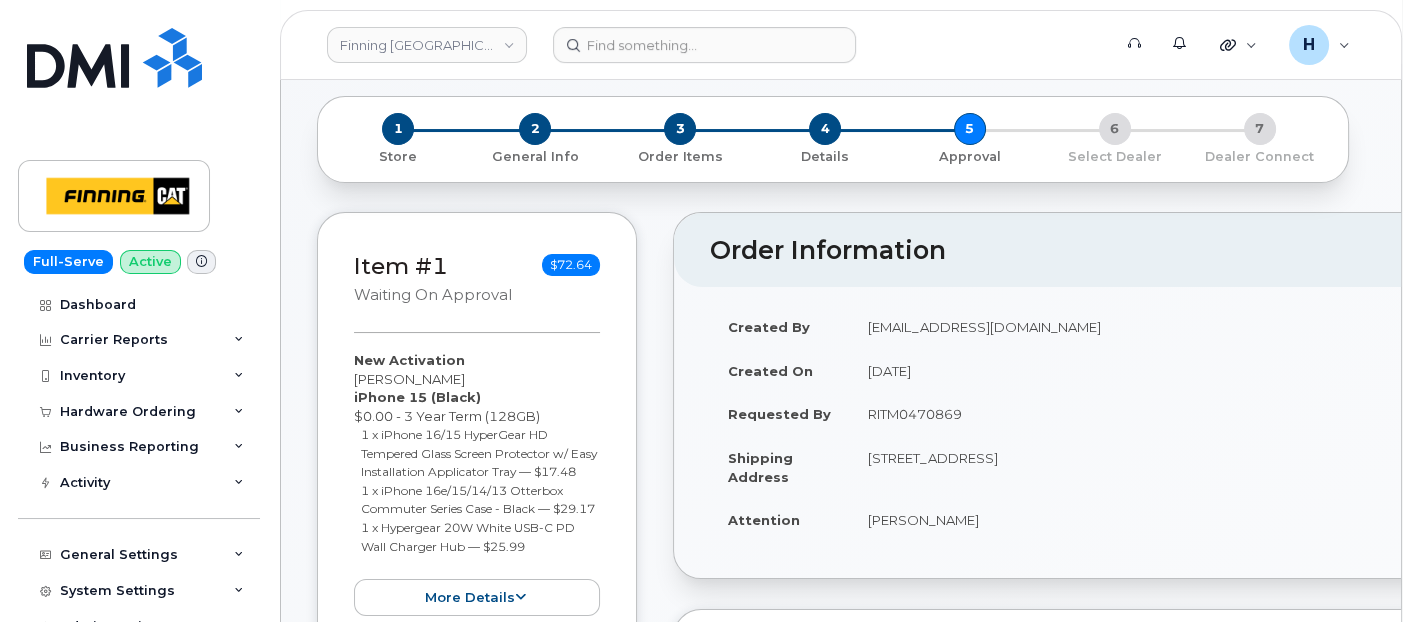 scroll, scrollTop: 333, scrollLeft: 0, axis: vertical 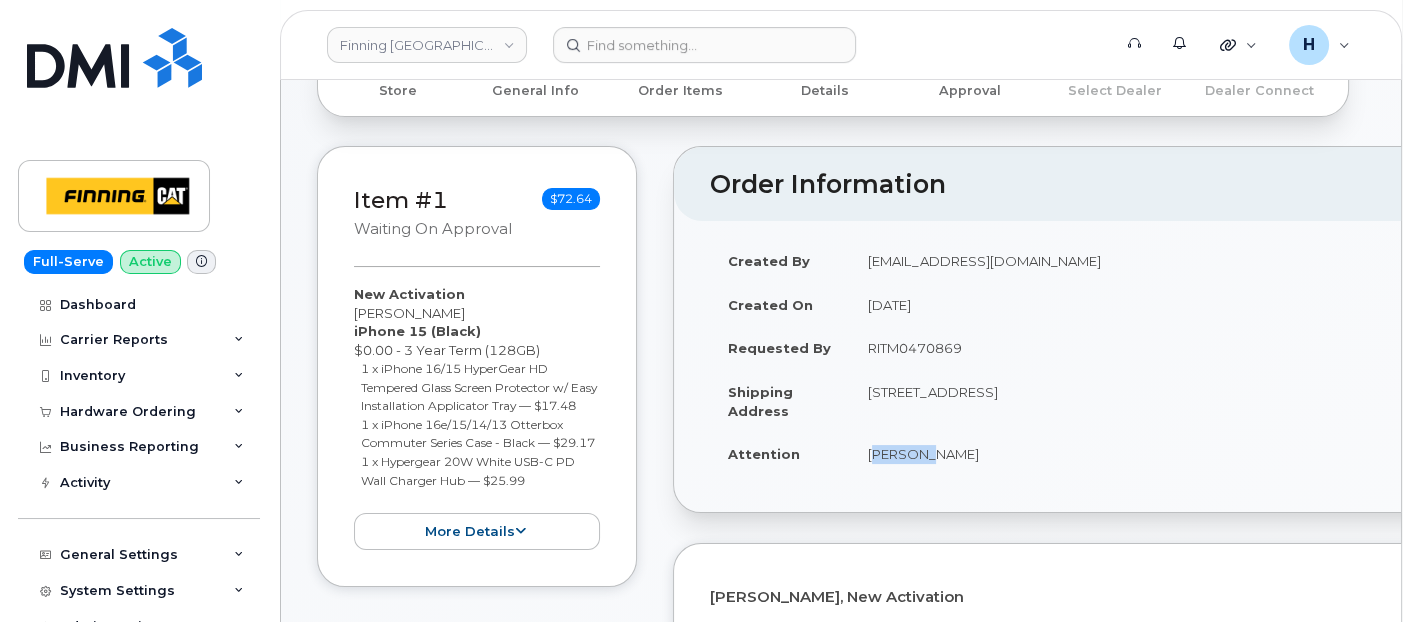 drag, startPoint x: 854, startPoint y: 451, endPoint x: 922, endPoint y: 452, distance: 68.007355 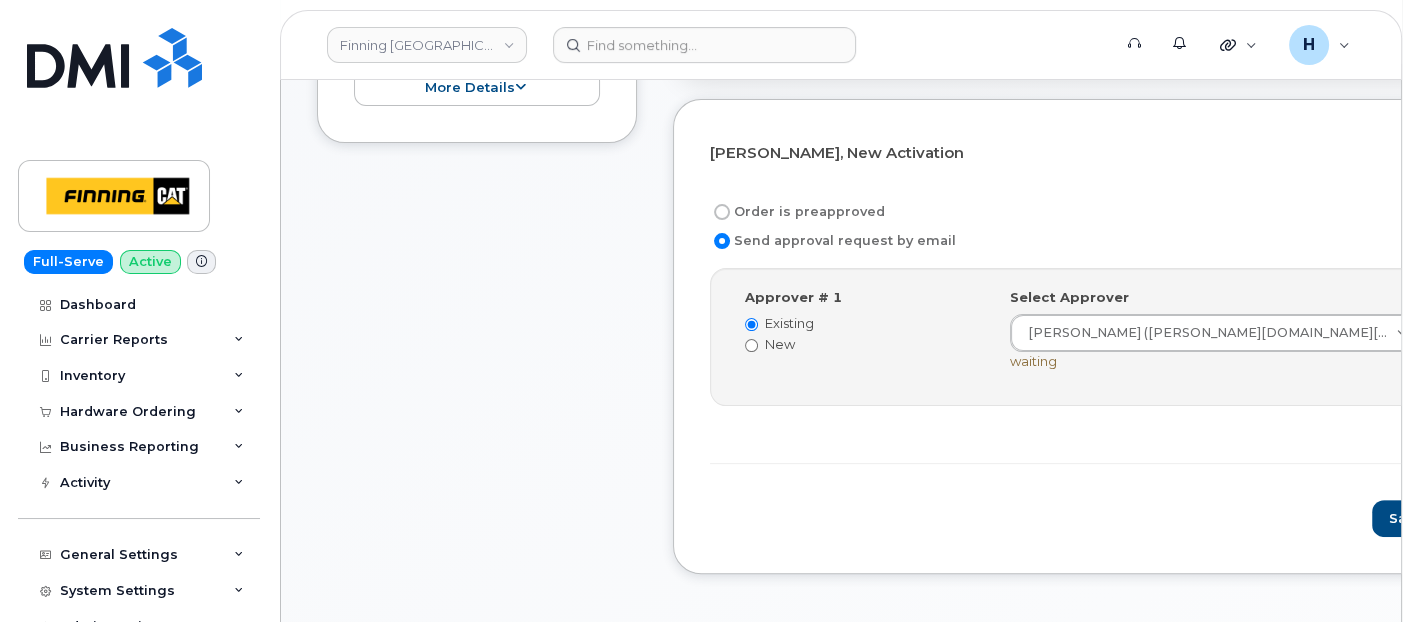 click on "Order is preapproved" at bounding box center [797, 212] 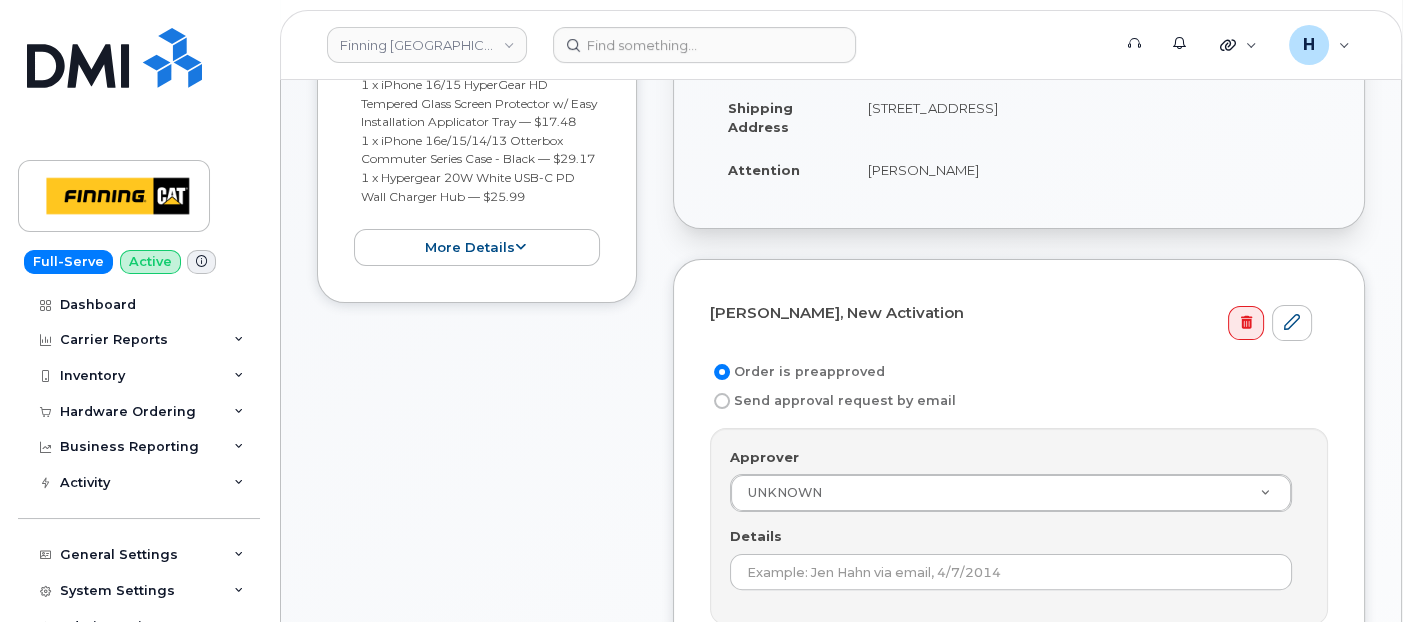 scroll, scrollTop: 555, scrollLeft: 0, axis: vertical 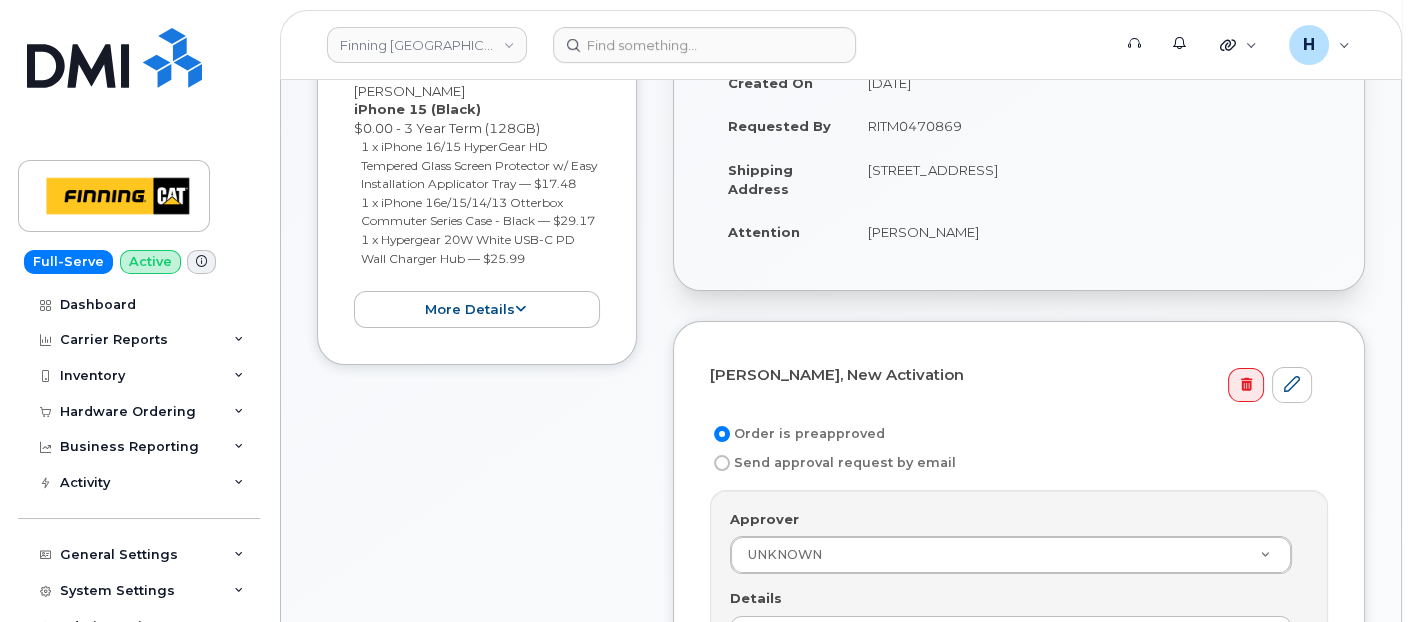 drag, startPoint x: 862, startPoint y: 127, endPoint x: 974, endPoint y: 126, distance: 112.00446 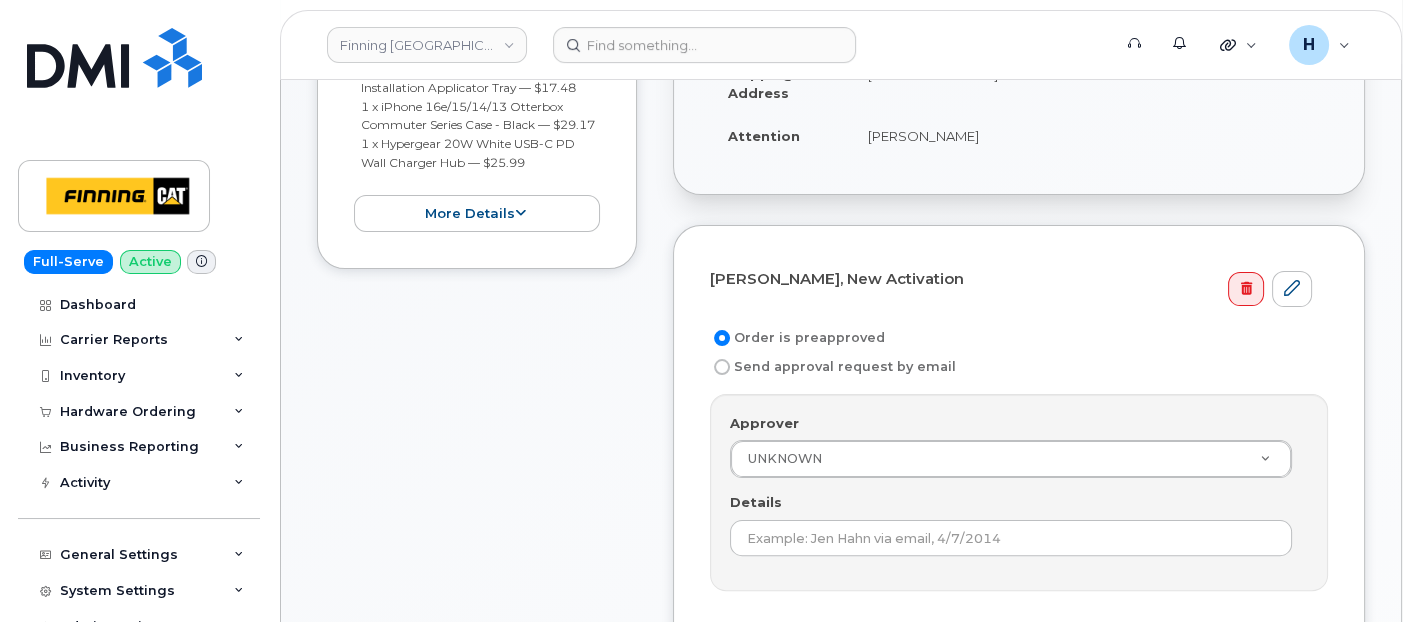 scroll, scrollTop: 777, scrollLeft: 0, axis: vertical 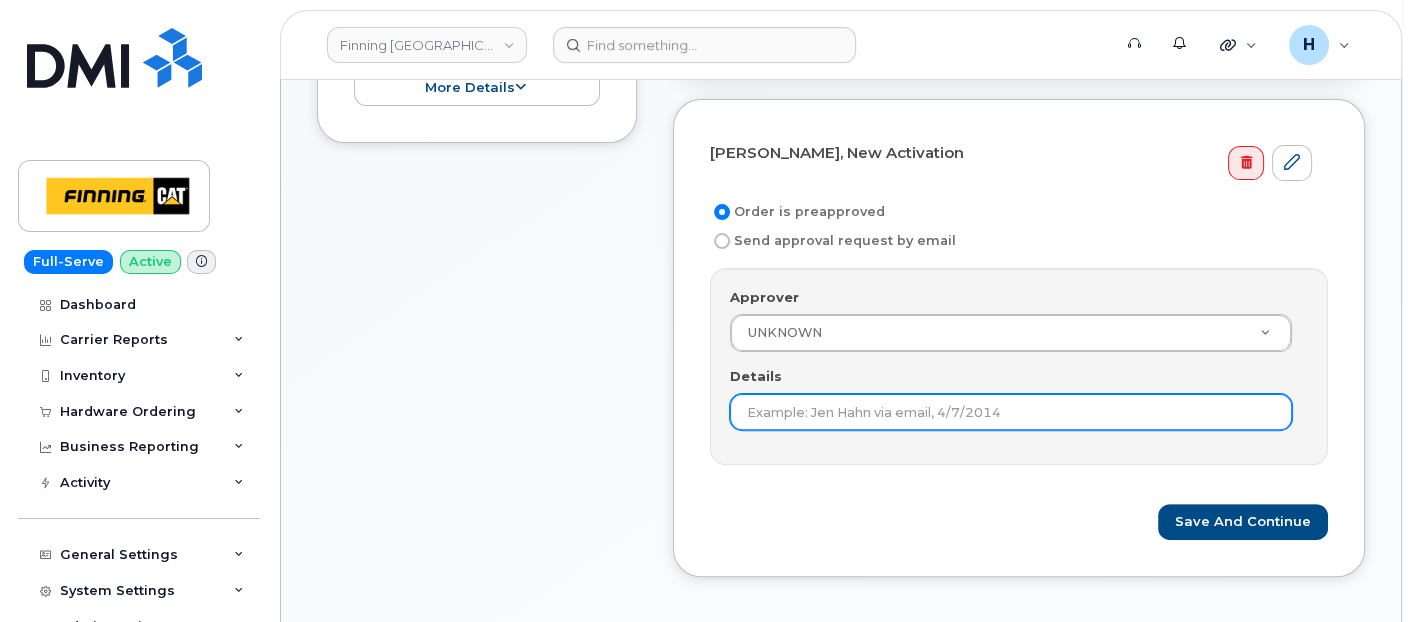click on "Details" at bounding box center [1011, 412] 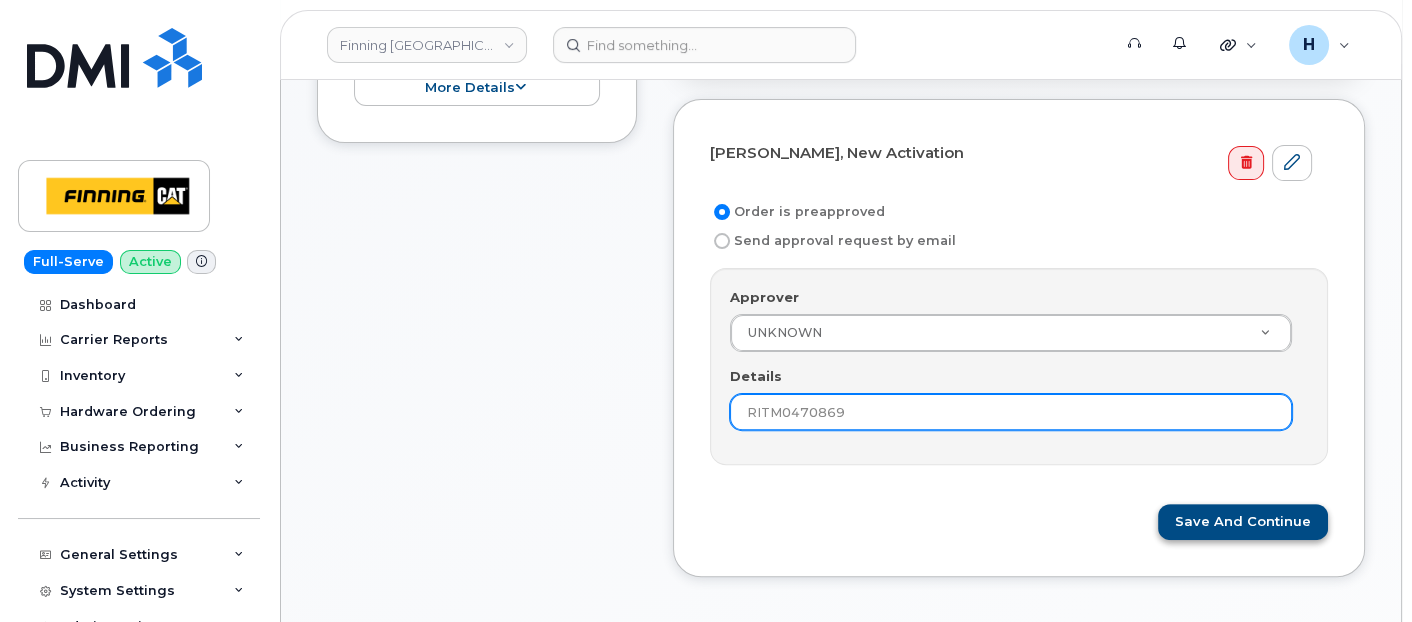 type on "RITM0470869" 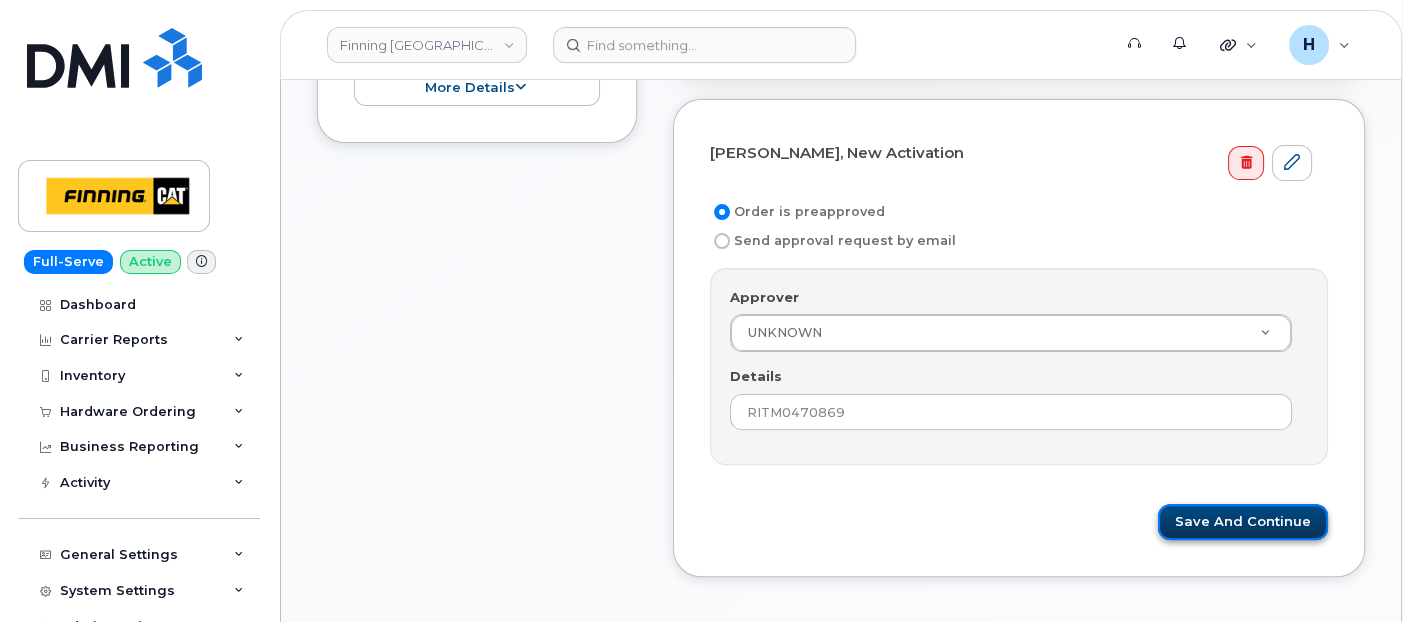 click on "Save and Continue" at bounding box center [1243, 522] 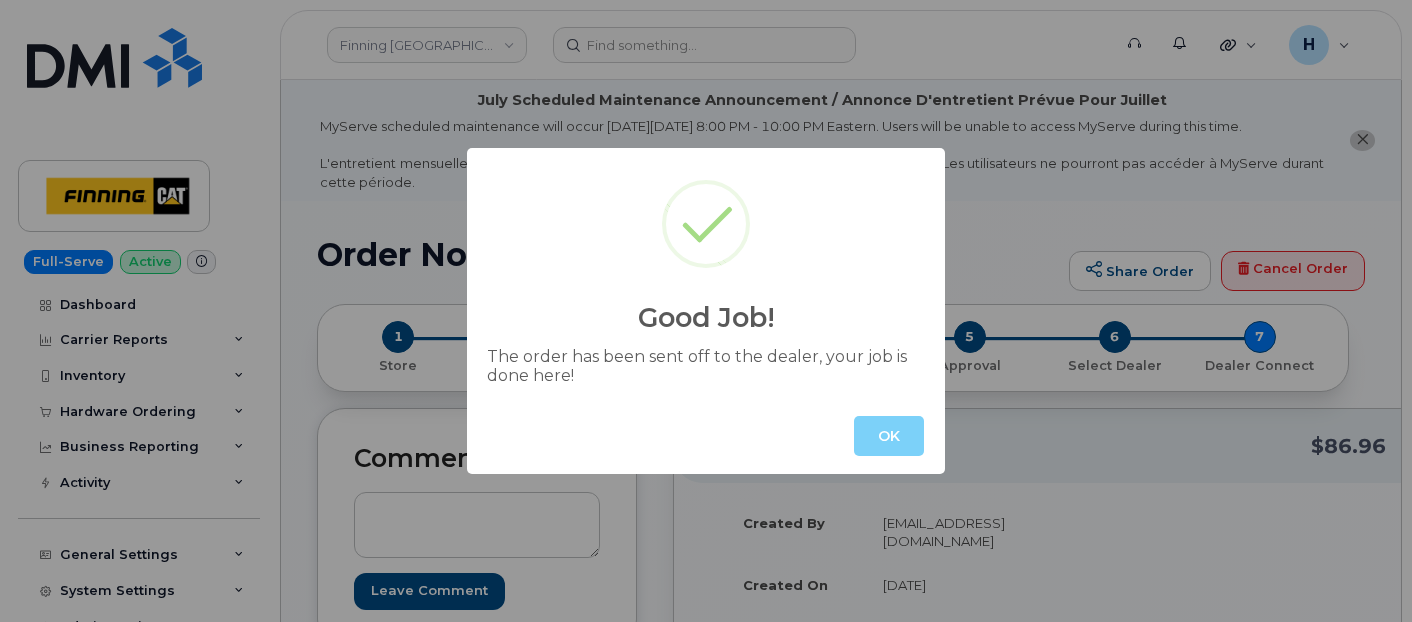 scroll, scrollTop: 0, scrollLeft: 0, axis: both 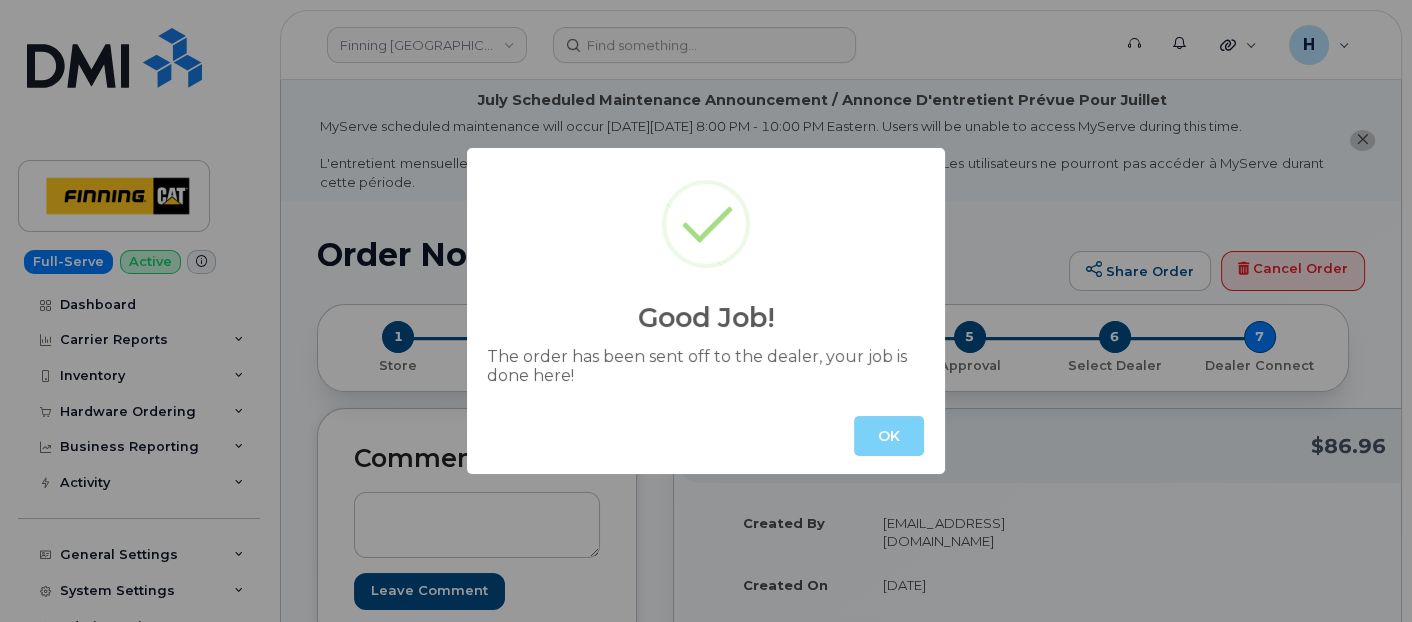 click on "OK" at bounding box center (706, 436) 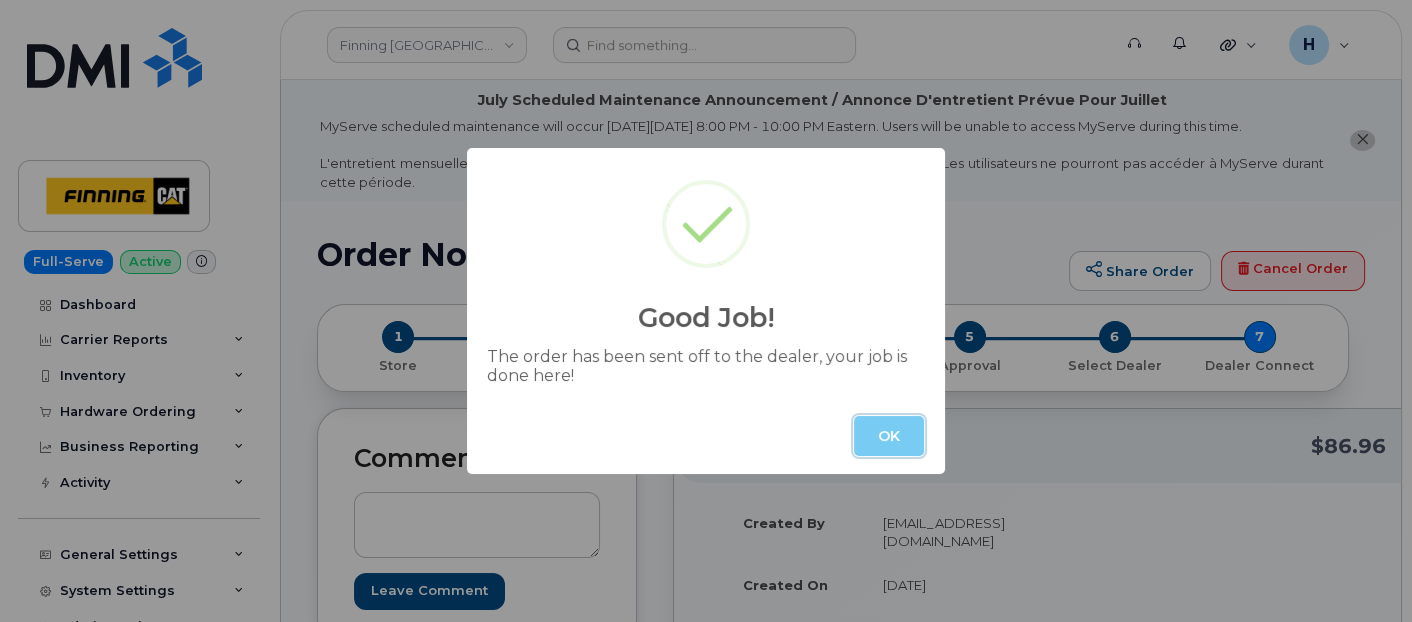 click on "OK" at bounding box center [889, 436] 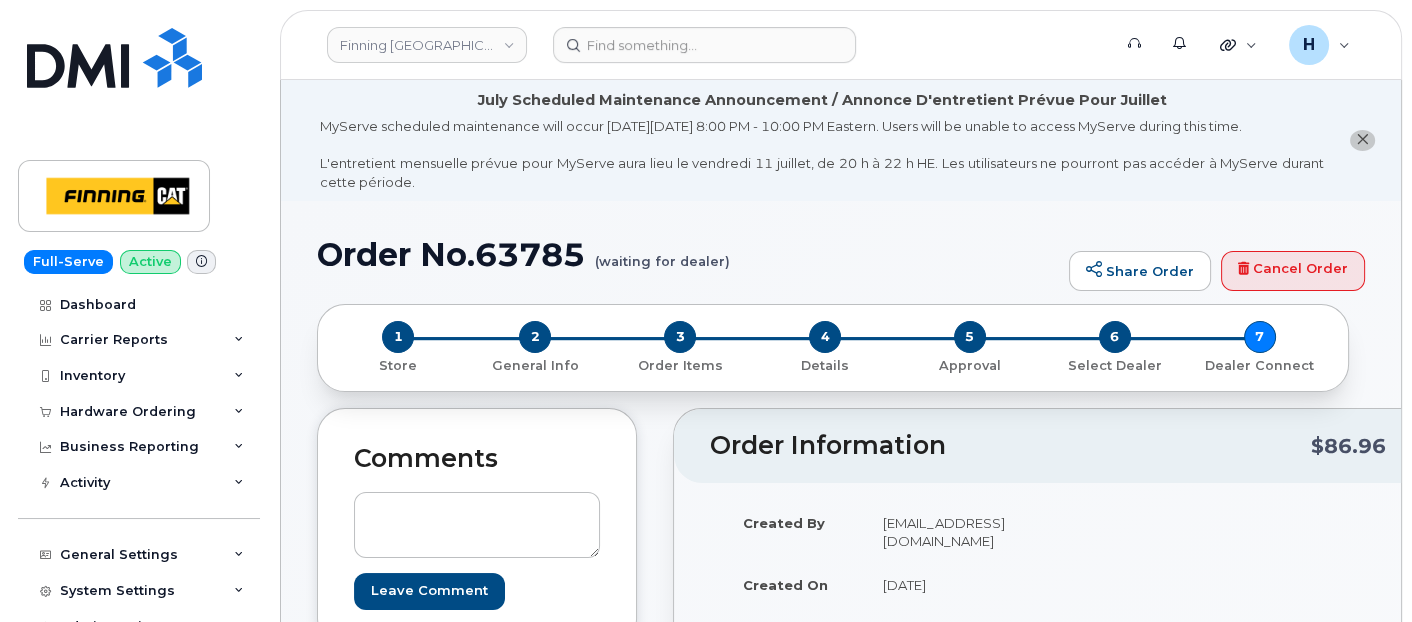 scroll, scrollTop: 222, scrollLeft: 0, axis: vertical 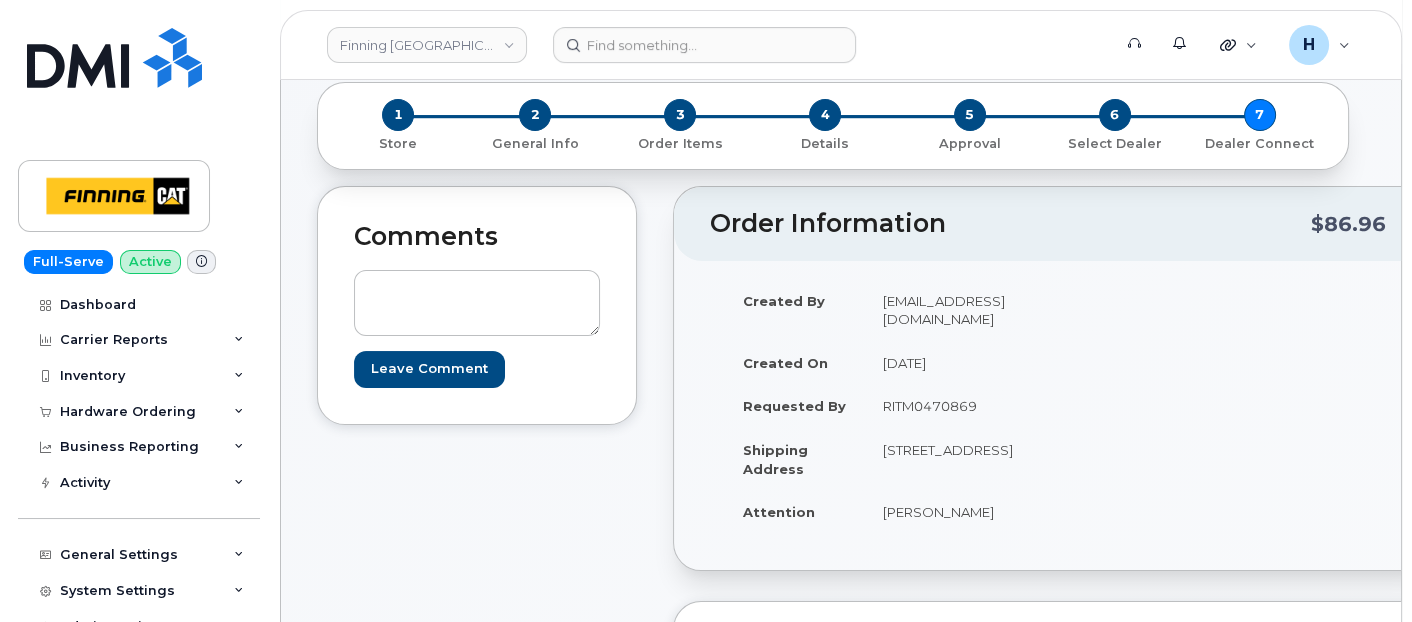 drag, startPoint x: 963, startPoint y: 451, endPoint x: 908, endPoint y: 450, distance: 55.00909 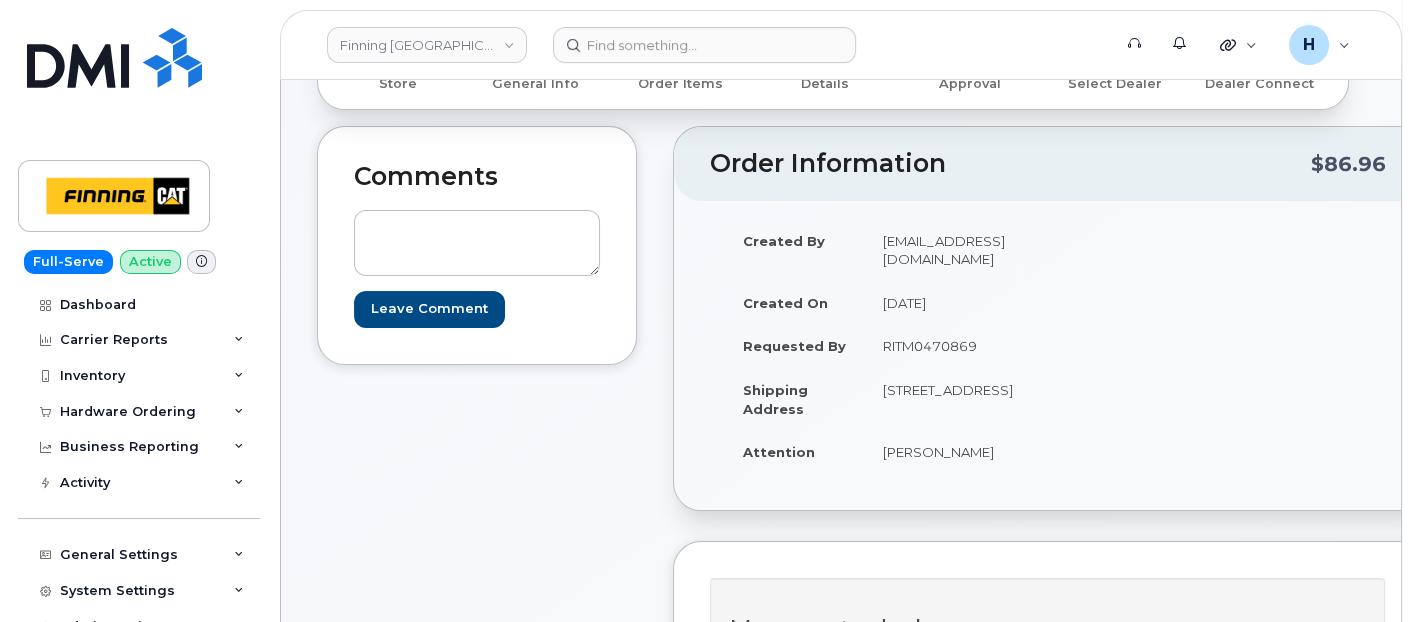scroll, scrollTop: 333, scrollLeft: 0, axis: vertical 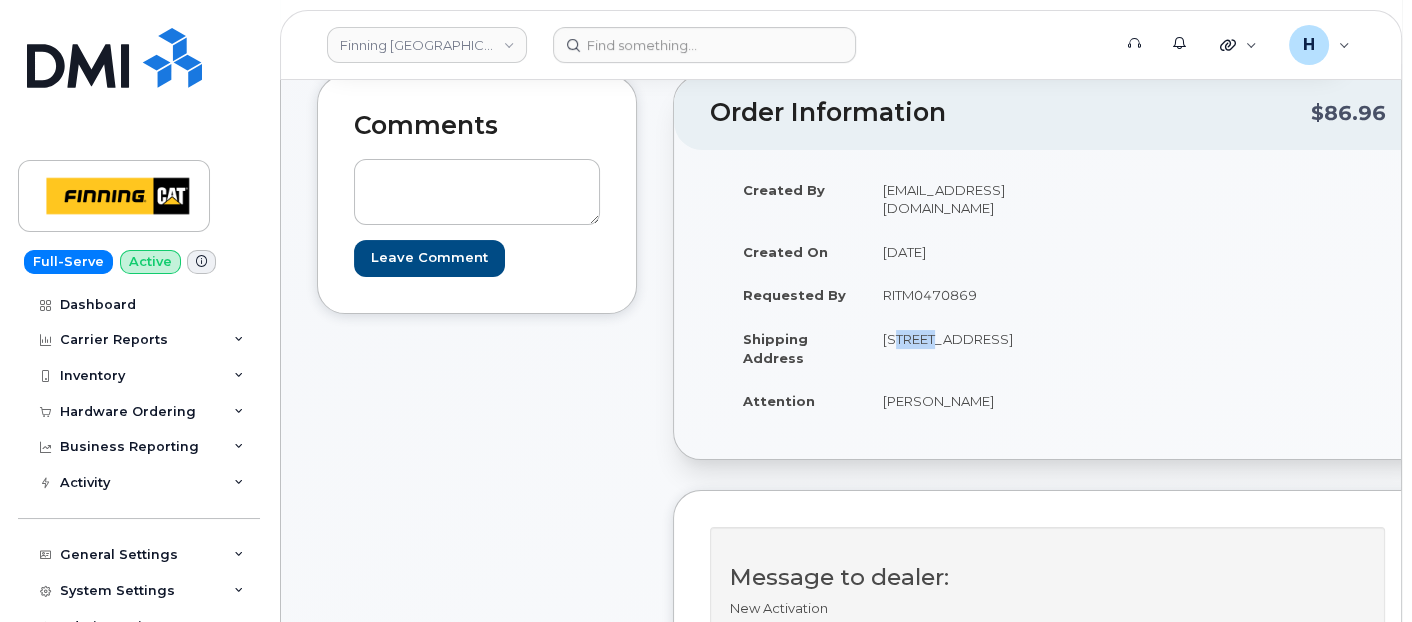 drag, startPoint x: 880, startPoint y: 316, endPoint x: 926, endPoint y: 319, distance: 46.09772 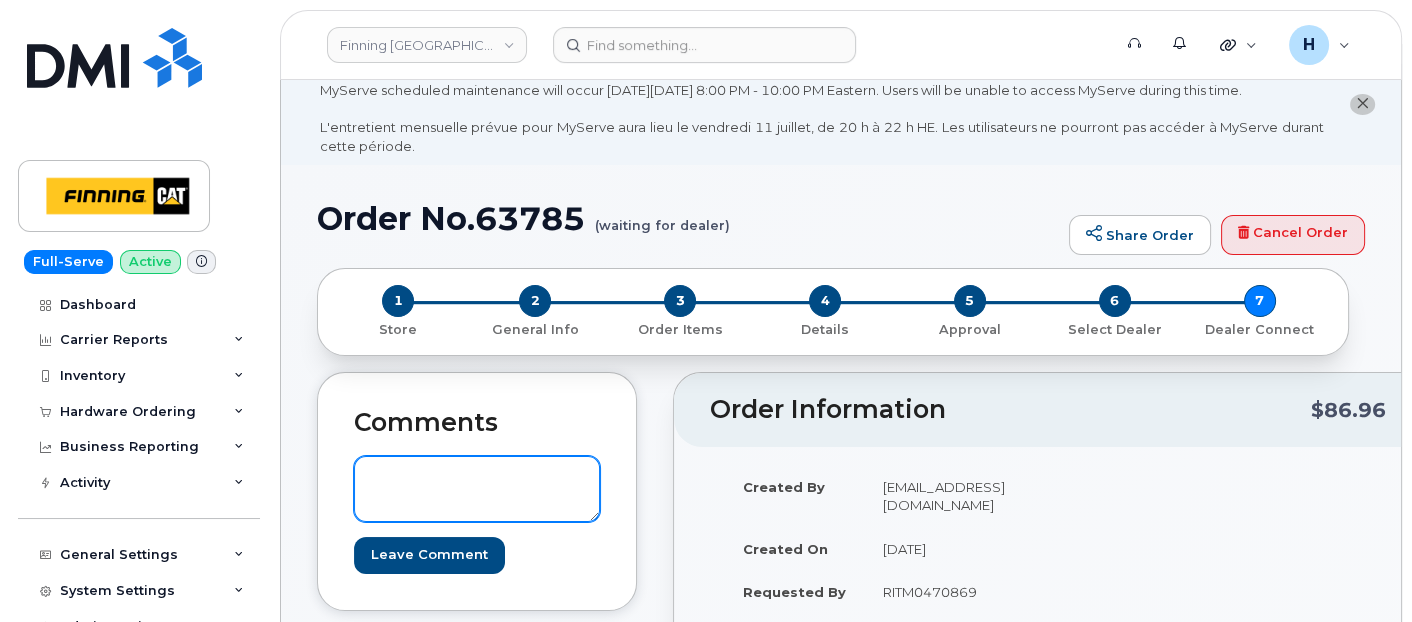 scroll, scrollTop: 0, scrollLeft: 0, axis: both 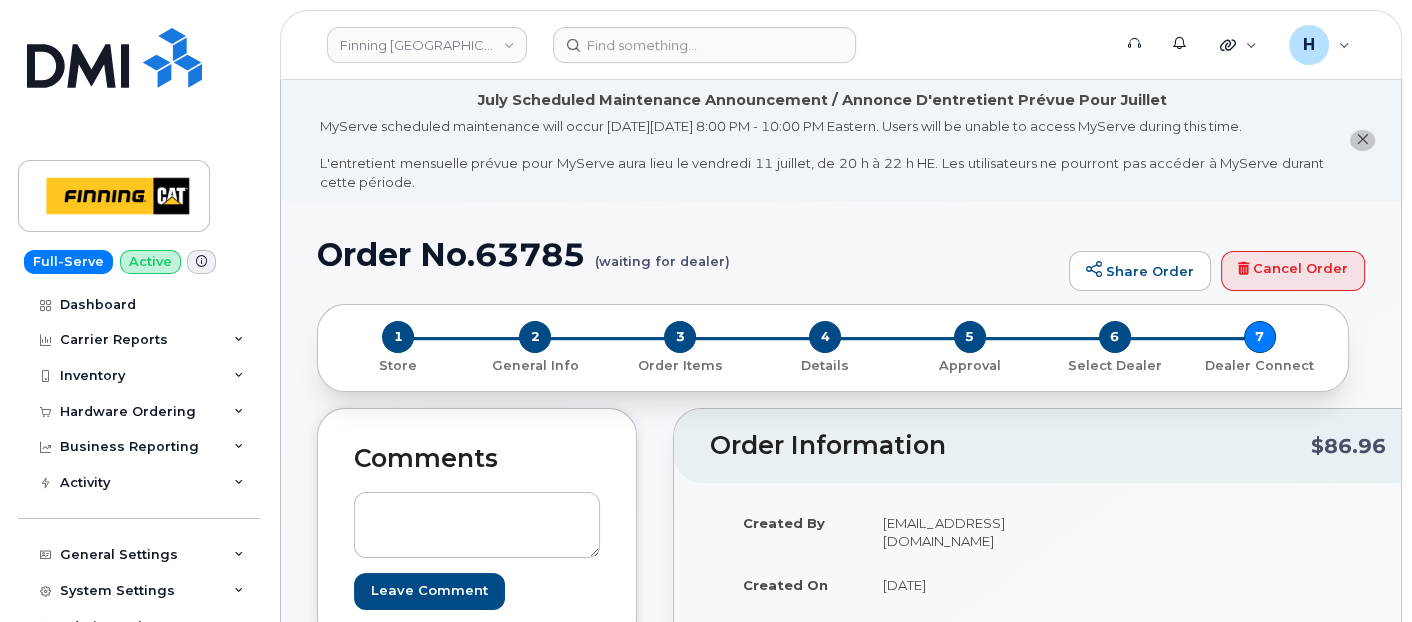 click on "Order No.63785
(waiting for dealer)
Share Order
Cancel Order
×
Share This Order
If you want to allow others to create or edit orders, share this link with them:
https://myserve.co/orders/5dfff63d-a8db-4d1c-9746-b2d058448f47/edit
If you want to allow others to complete orders, share this link with them:
https://myserve.co/hardware_ordering/pending_orders/5dfff63d-a8db-4d1c-9746-b2d058448f47/edit?dealer=U2ltcGxleCBNb2JpbGl0eSBUZWx1cyM2OA
1
Store
2
General Info
3
Order Items
4
Details
5
Approval
6
Select Dealer
7
Dealer Connect
Comments
Leave Comment
Order Information
$86.96
Created By
hakaur@dminc.com
Created On
July 10, 2025
Requested By
RITM0470869
Shipping Address
Attention" at bounding box center [841, 2164] 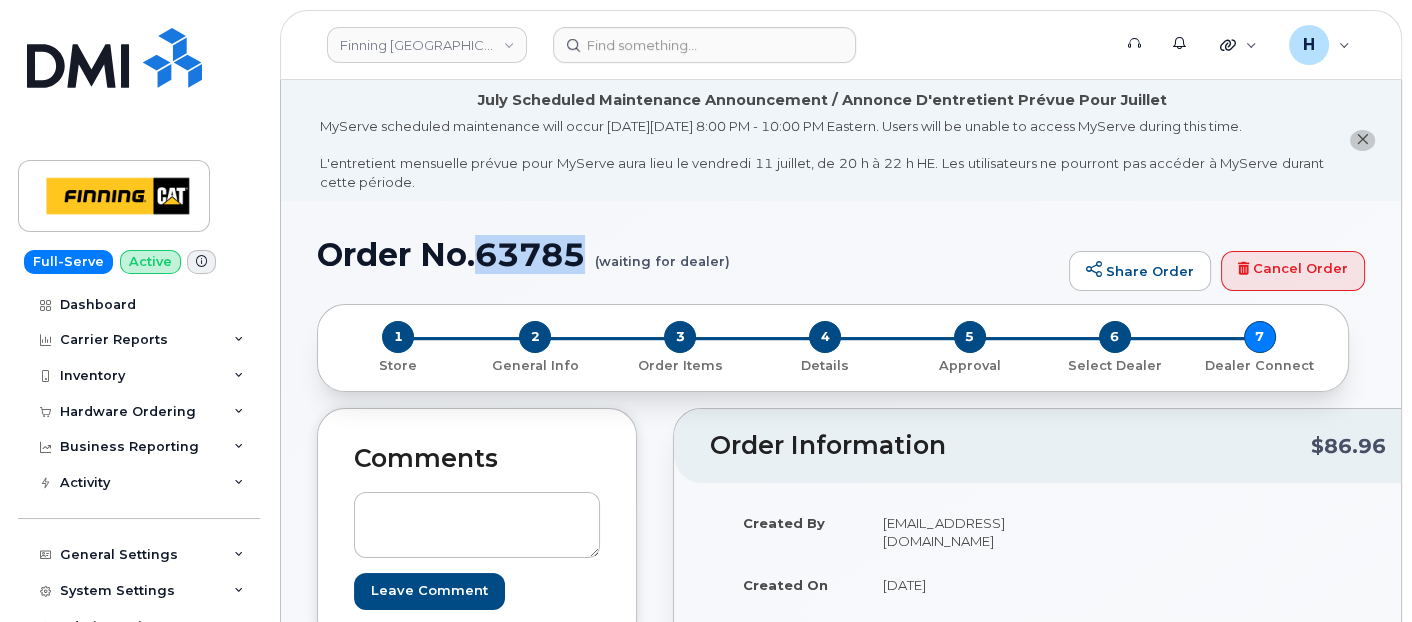 click on "Order No.63785
(waiting for dealer)
Share Order
Cancel Order
×
Share This Order
If you want to allow others to create or edit orders, share this link with them:
https://myserve.co/orders/5dfff63d-a8db-4d1c-9746-b2d058448f47/edit
If you want to allow others to complete orders, share this link with them:
https://myserve.co/hardware_ordering/pending_orders/5dfff63d-a8db-4d1c-9746-b2d058448f47/edit?dealer=U2ltcGxleCBNb2JpbGl0eSBUZWx1cyM2OA
1
Store
2
General Info
3
Order Items
4
Details
5
Approval
6
Select Dealer
7
Dealer Connect
Comments
Leave Comment
Order Information
$86.96
Created By
hakaur@dminc.com
Created On
July 10, 2025
Requested By
RITM0470869
Shipping Address
Attention" at bounding box center [841, 2164] 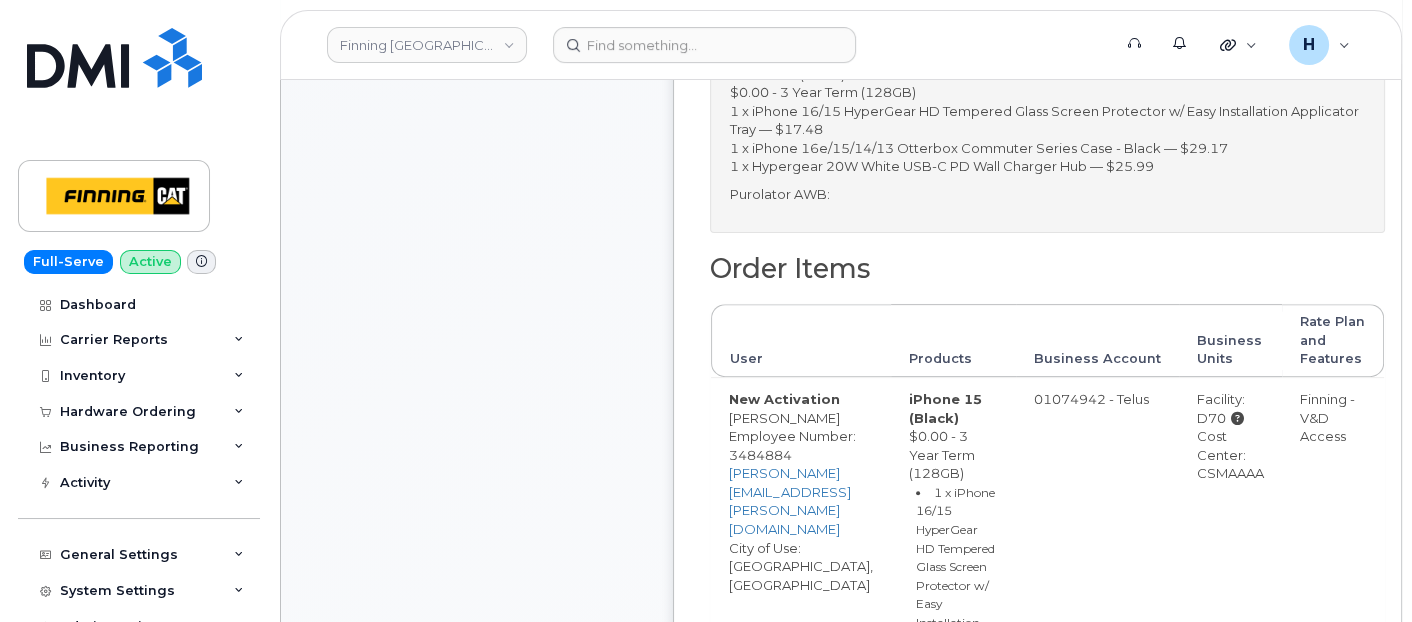 scroll, scrollTop: 1000, scrollLeft: 0, axis: vertical 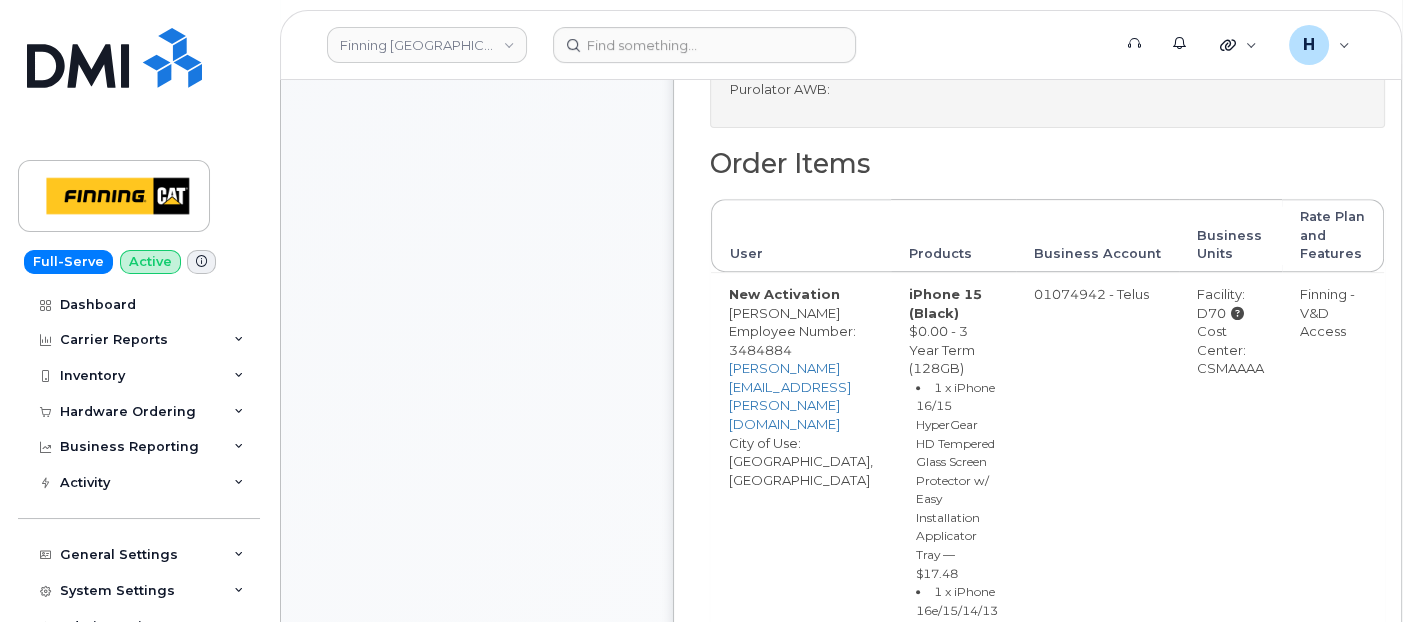drag, startPoint x: 1231, startPoint y: 371, endPoint x: 1317, endPoint y: 369, distance: 86.023254 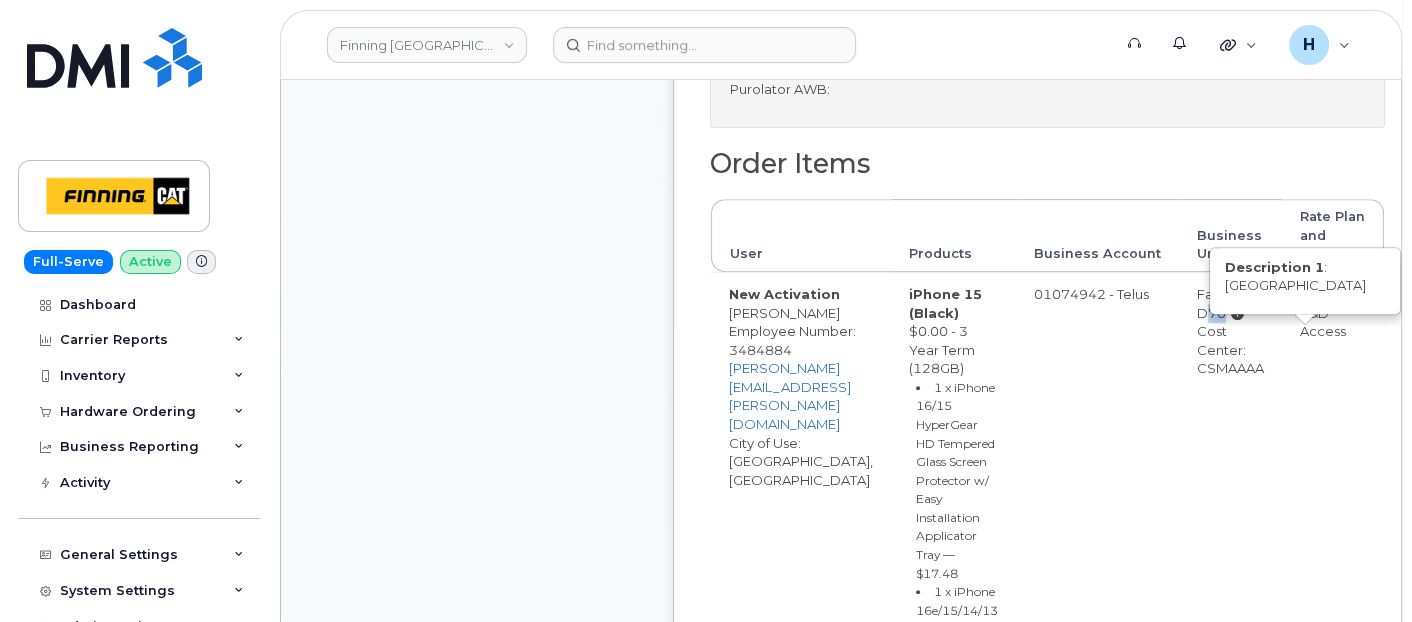 drag, startPoint x: 1253, startPoint y: 285, endPoint x: 1287, endPoint y: 285, distance: 34 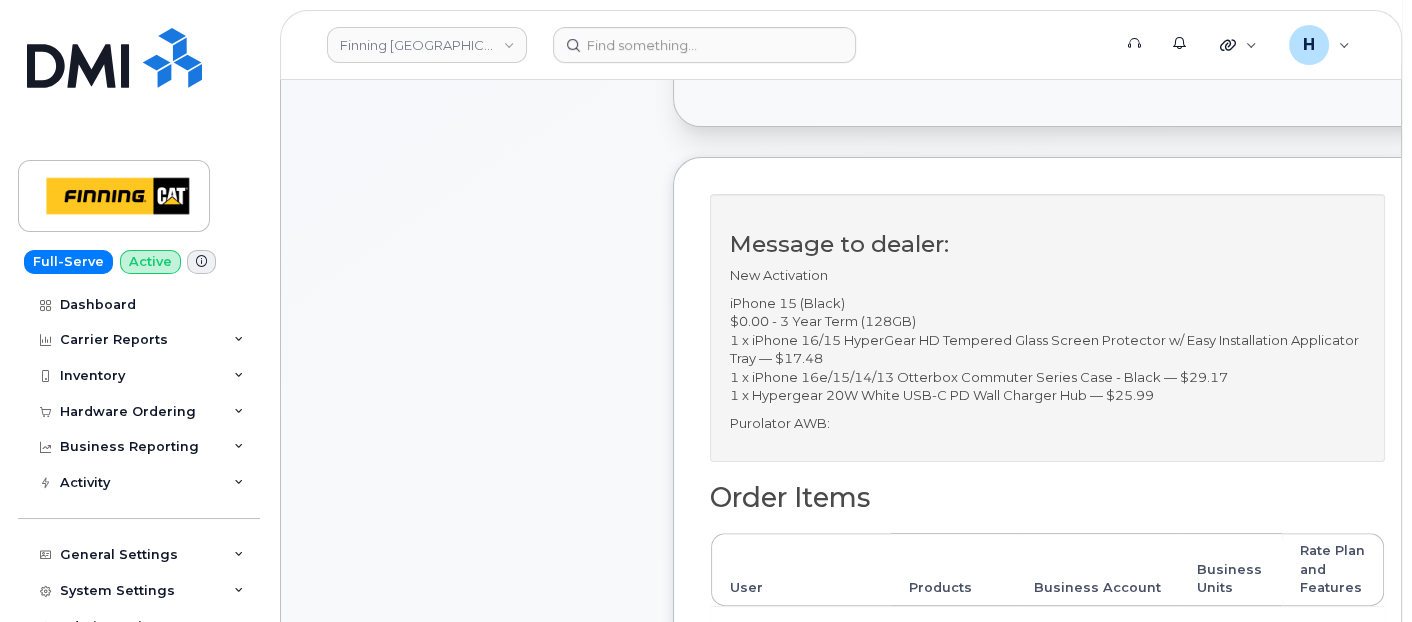 scroll, scrollTop: 111, scrollLeft: 0, axis: vertical 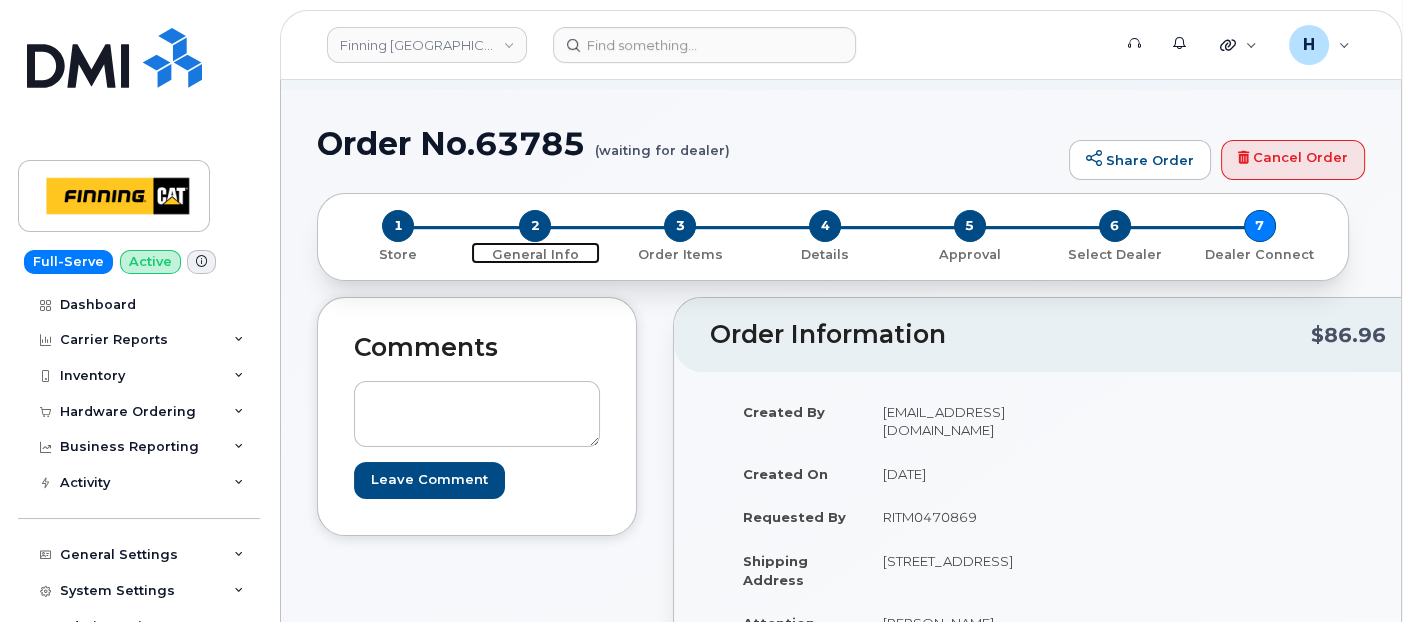 drag, startPoint x: 531, startPoint y: 223, endPoint x: 465, endPoint y: 4, distance: 228.7291 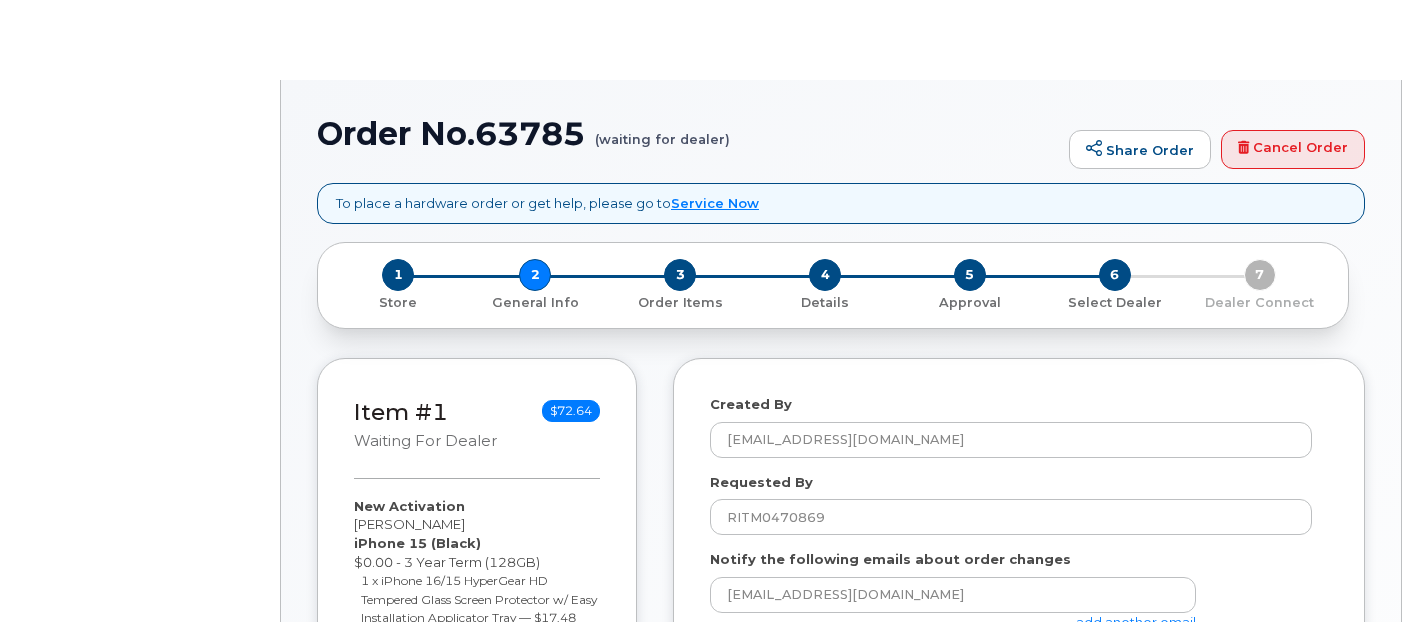 select 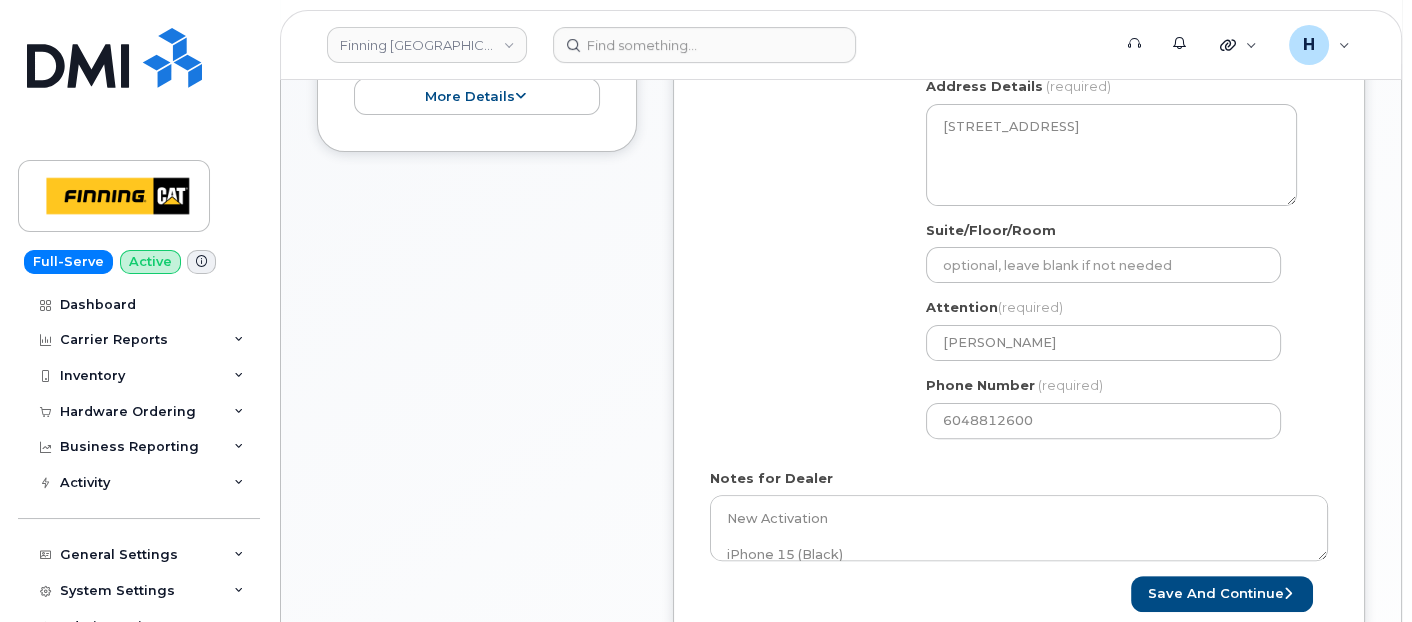 scroll, scrollTop: 1000, scrollLeft: 0, axis: vertical 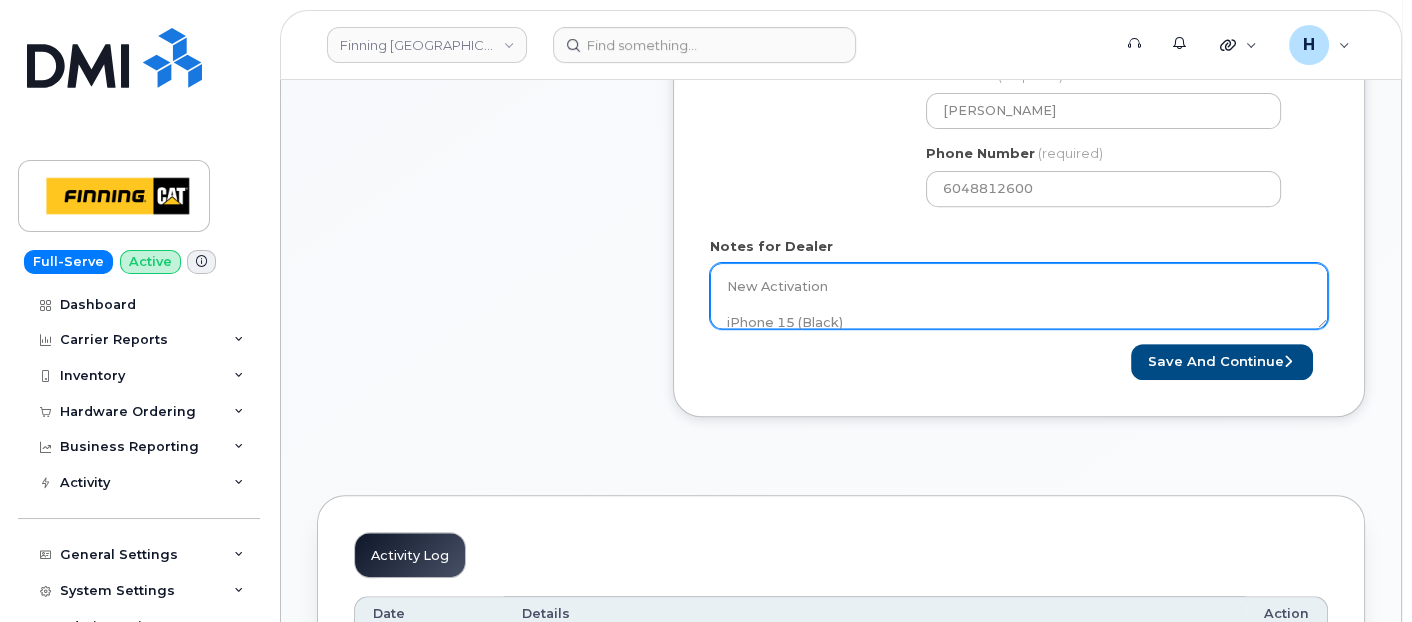 click on "New Activation
iPhone 15 (Black)
$0.00 - 3 Year Term (128GB)
1 x iPhone 16/15 HyperGear HD Tempered Glass Screen Protector w/ Easy Installation Applicator Tray — $17.48
1 x iPhone 16e/15/14/13 Otterbox Commuter Series Case - Black — $29.17
1 x Hypergear 20W White USB-C PD Wall Charger Hub — $25.99
Purolator AWB:" at bounding box center [1019, 296] 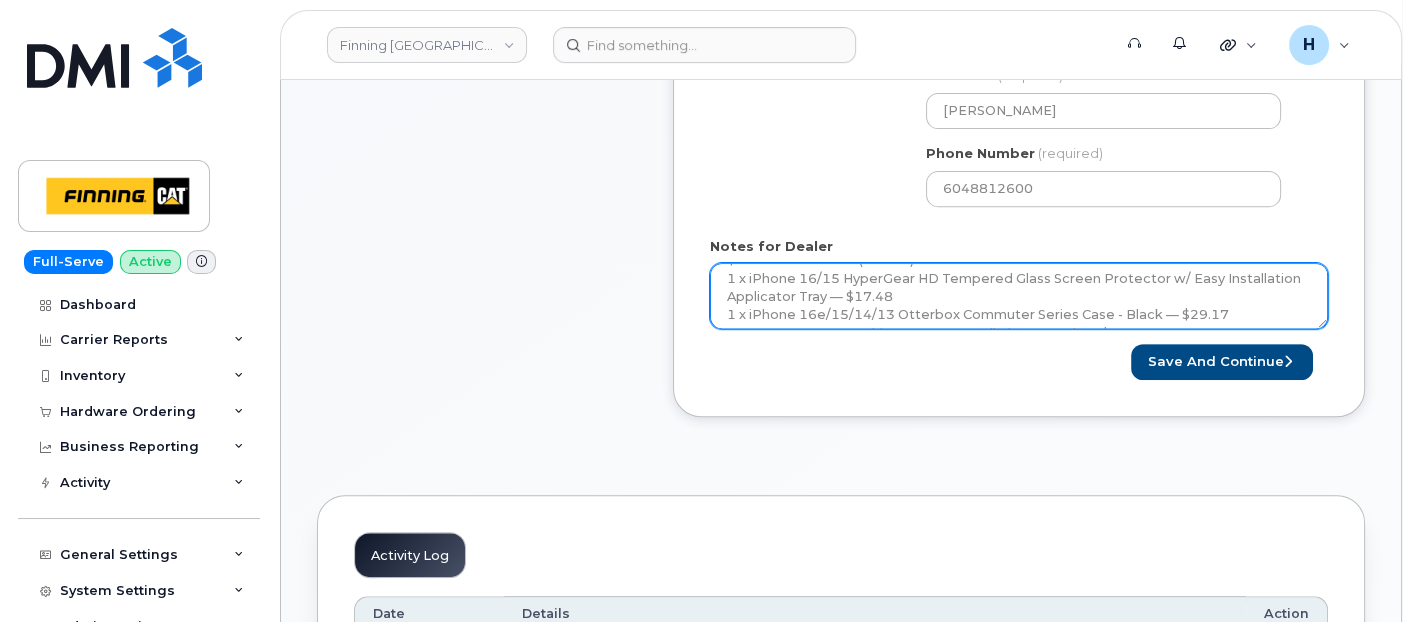 scroll, scrollTop: 145, scrollLeft: 0, axis: vertical 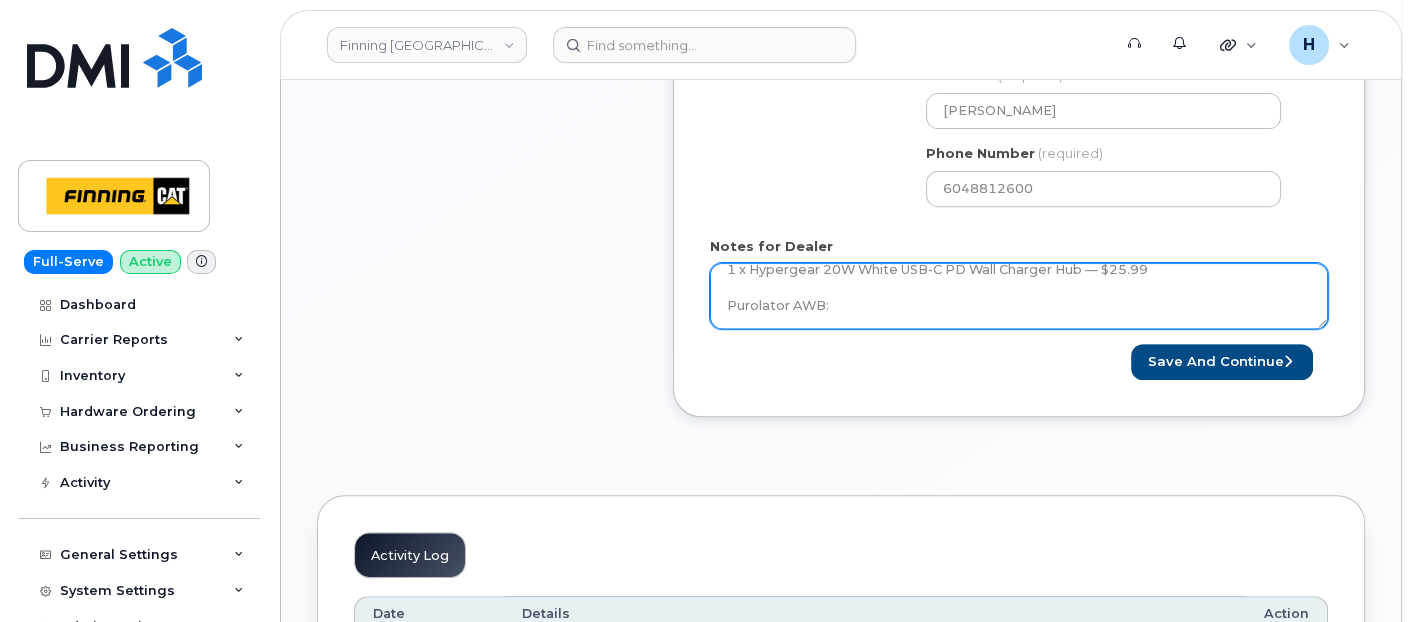 click on "New Activation
iPhone 15 (Black)
$0.00 - 3 Year Term (128GB)
1 x iPhone 16/15 HyperGear HD Tempered Glass Screen Protector w/ Easy Installation Applicator Tray — $17.48
1 x iPhone 16e/15/14/13 Otterbox Commuter Series Case - Black — $29.17
1 x Hypergear 20W White USB-C PD Wall Charger Hub — $25.99
Purolator AWB:" at bounding box center [1019, 296] 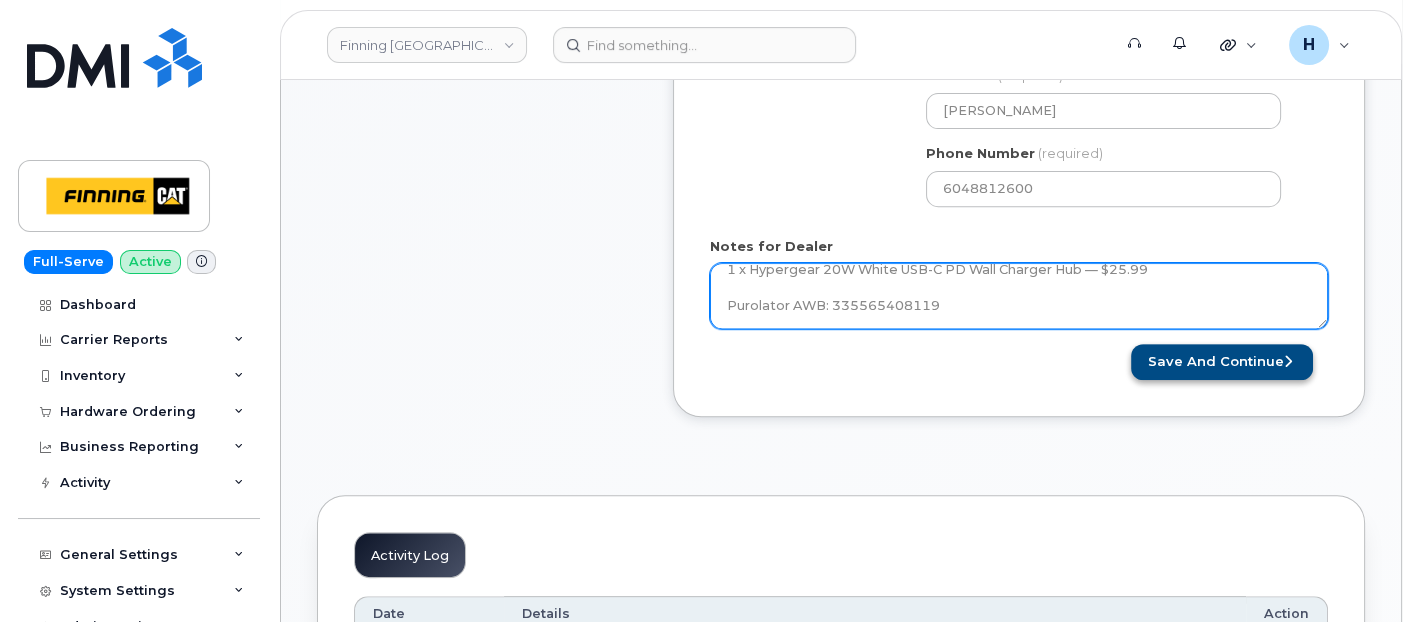 type on "New Activation
iPhone 15 (Black)
$0.00 - 3 Year Term (128GB)
1 x iPhone 16/15 HyperGear HD Tempered Glass Screen Protector w/ Easy Installation Applicator Tray — $17.48
1 x iPhone 16e/15/14/13 Otterbox Commuter Series Case - Black — $29.17
1 x Hypergear 20W White USB-C PD Wall Charger Hub — $25.99
Purolator AWB: 335565408119" 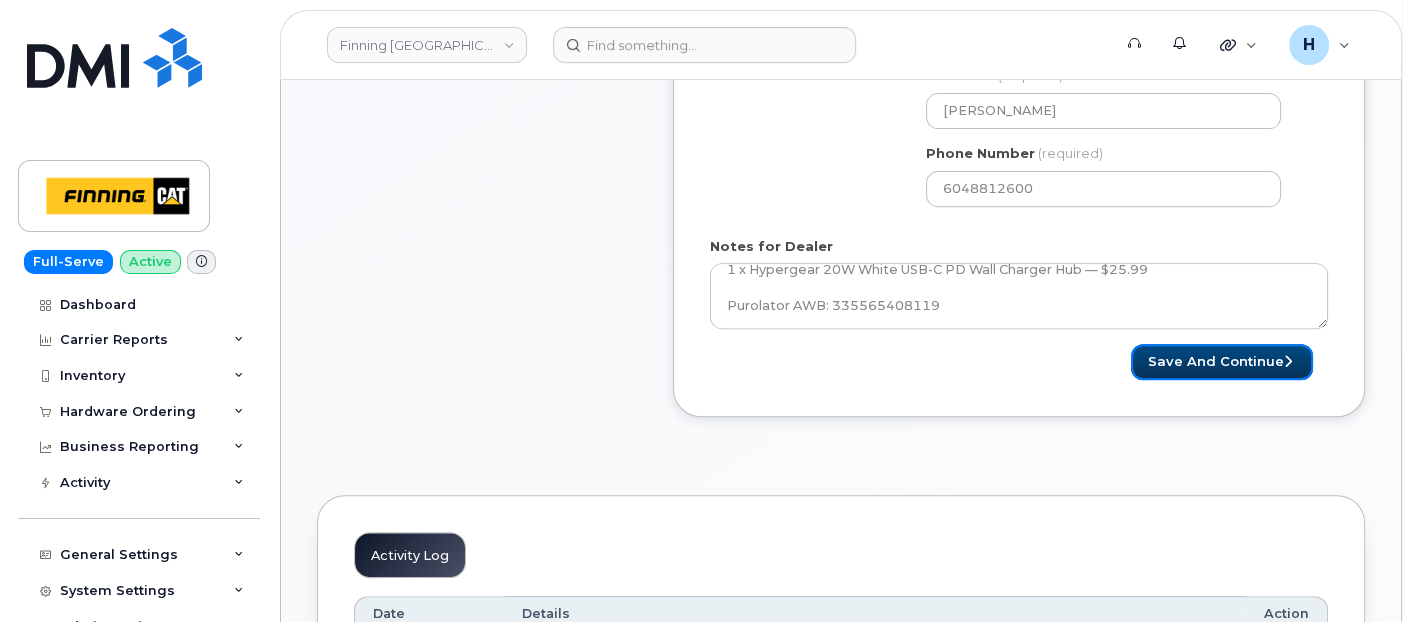 drag, startPoint x: 1162, startPoint y: 373, endPoint x: 737, endPoint y: 11, distance: 558.27325 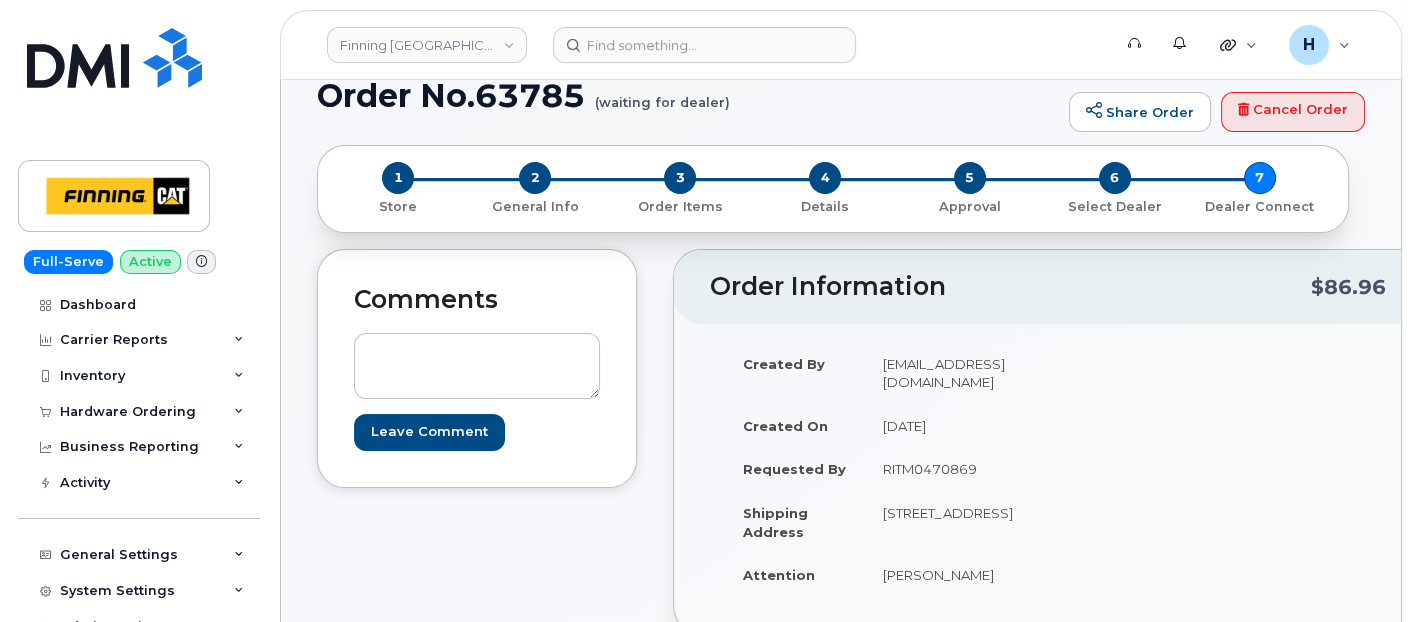 scroll, scrollTop: 333, scrollLeft: 0, axis: vertical 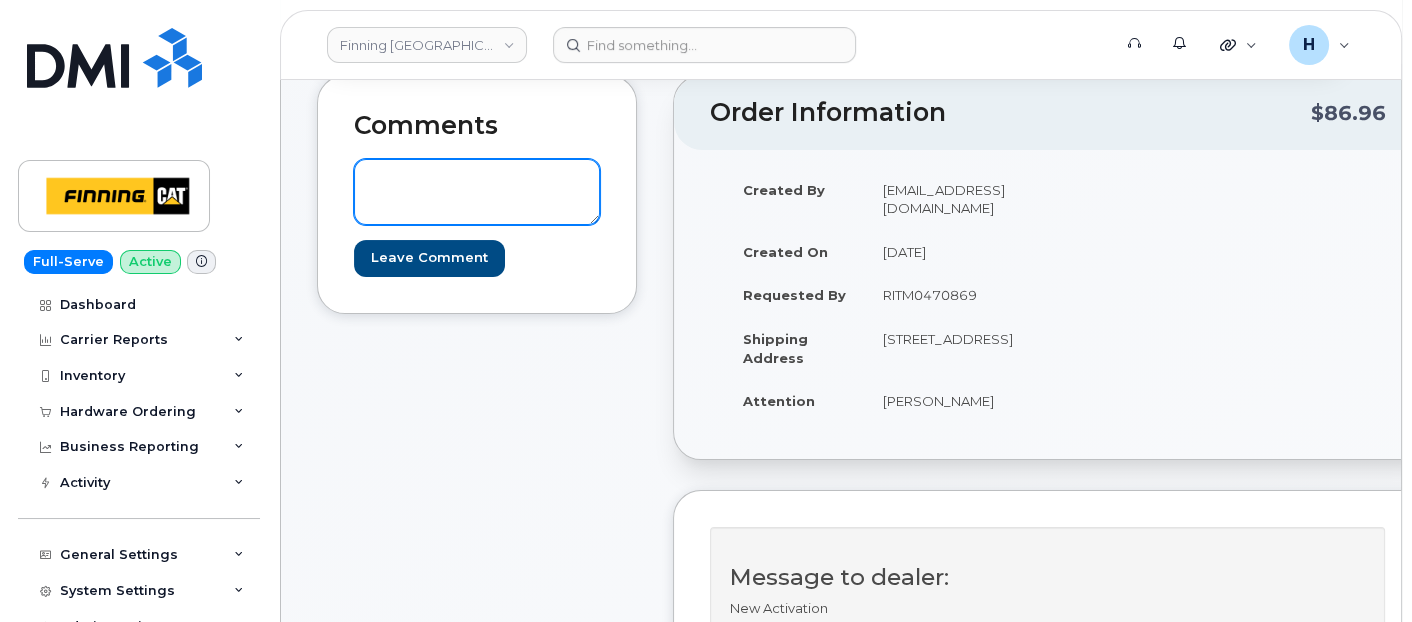 click at bounding box center (477, 192) 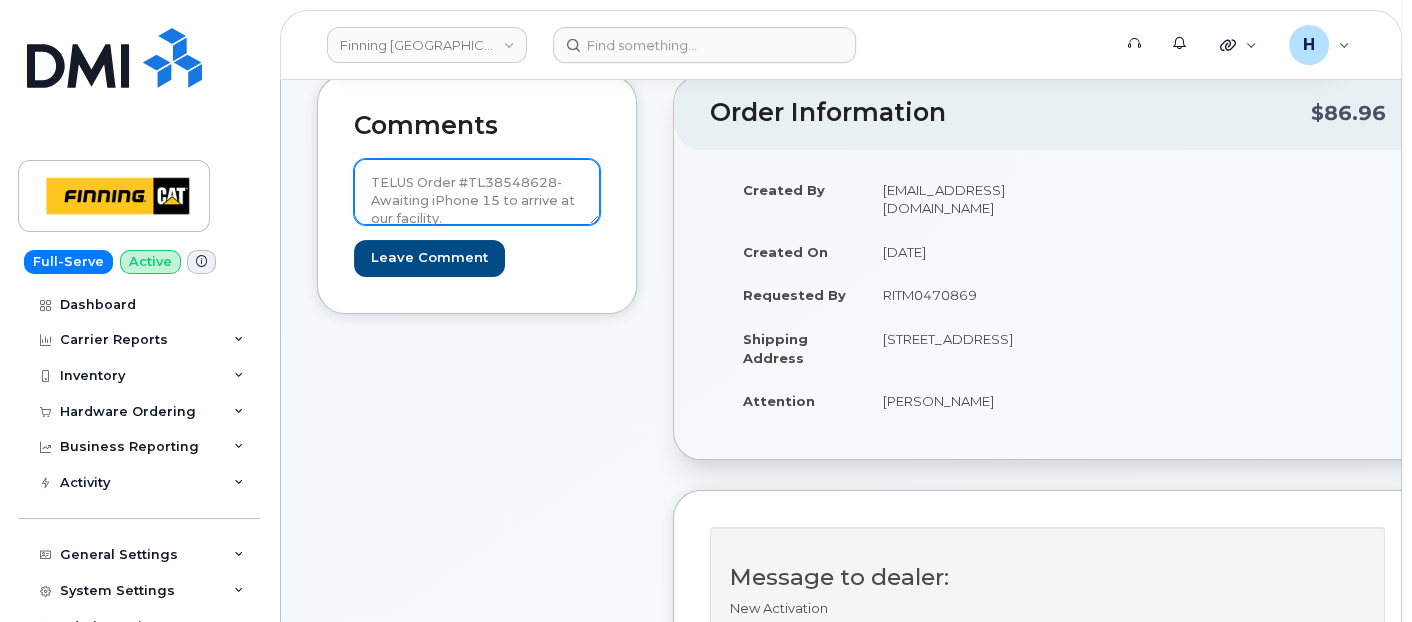 scroll, scrollTop: 3, scrollLeft: 0, axis: vertical 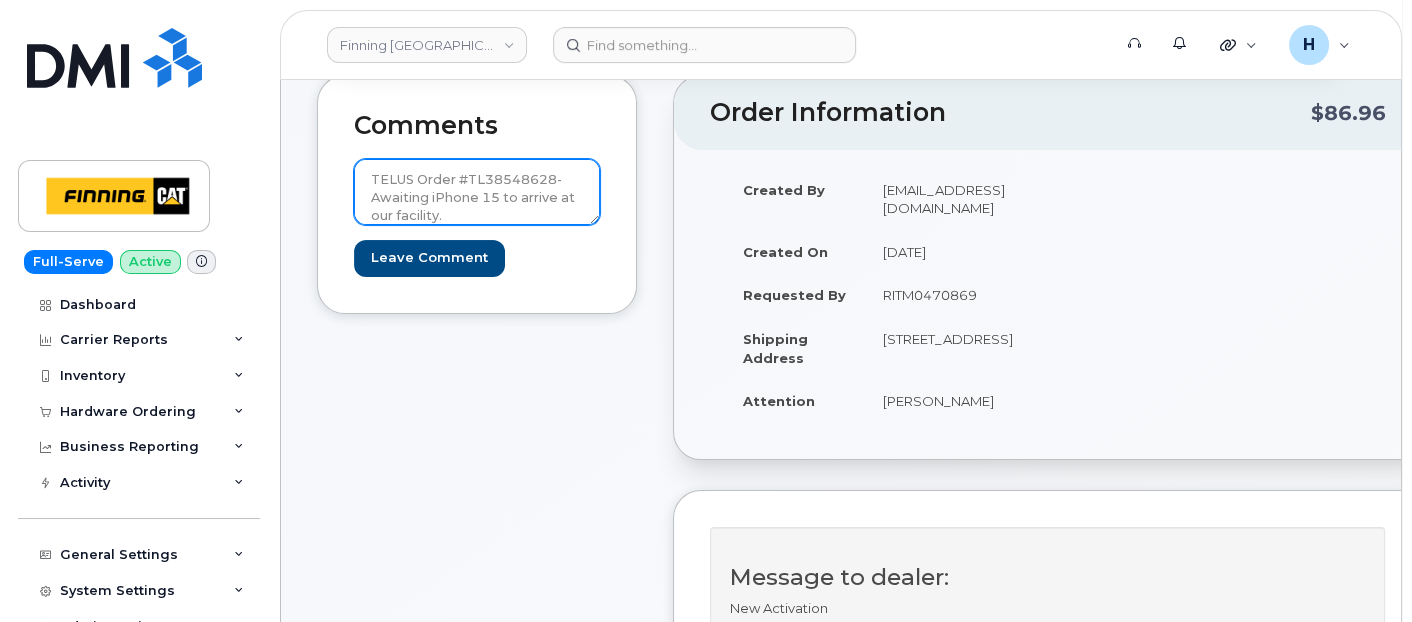 type on "TELUS Order #TL38548628- Awaiting iPhone 15 to arrive at our facility." 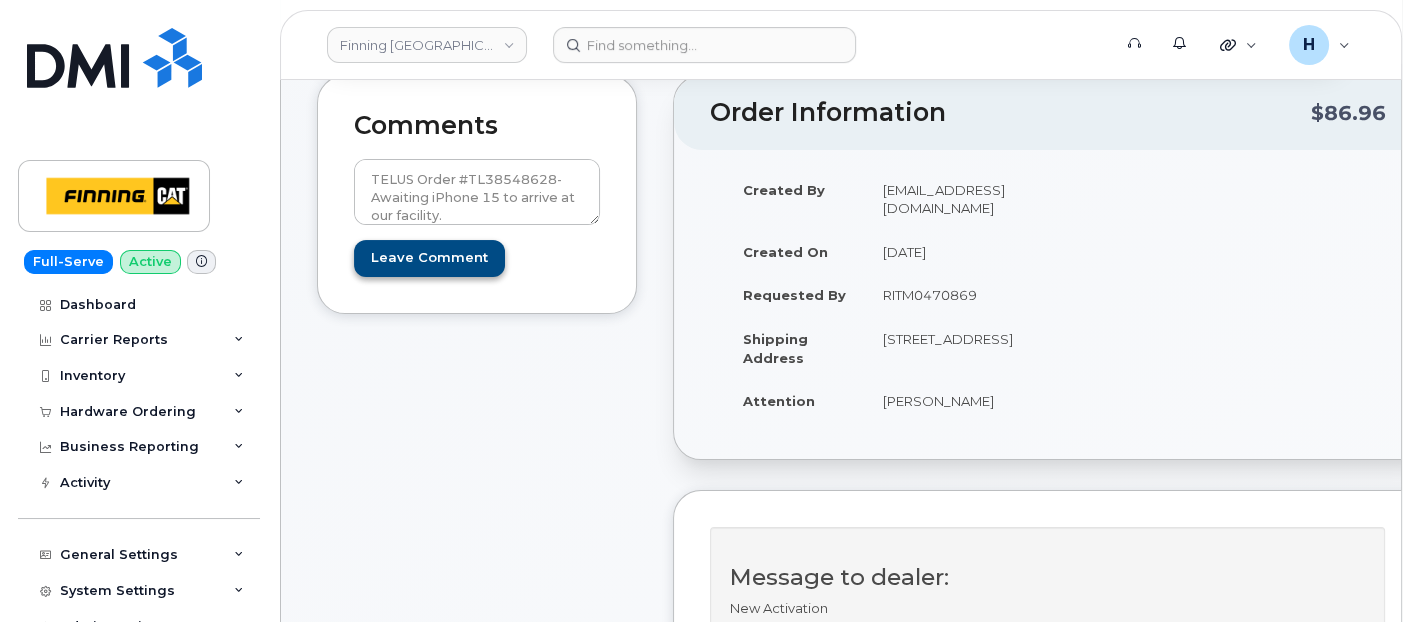 click on "Comments
TELUS Order #TL38548628- Awaiting iPhone 15 to arrive at our facility.
Leave Comment Email will be sent to procurement@myserve.co" at bounding box center (477, 194) 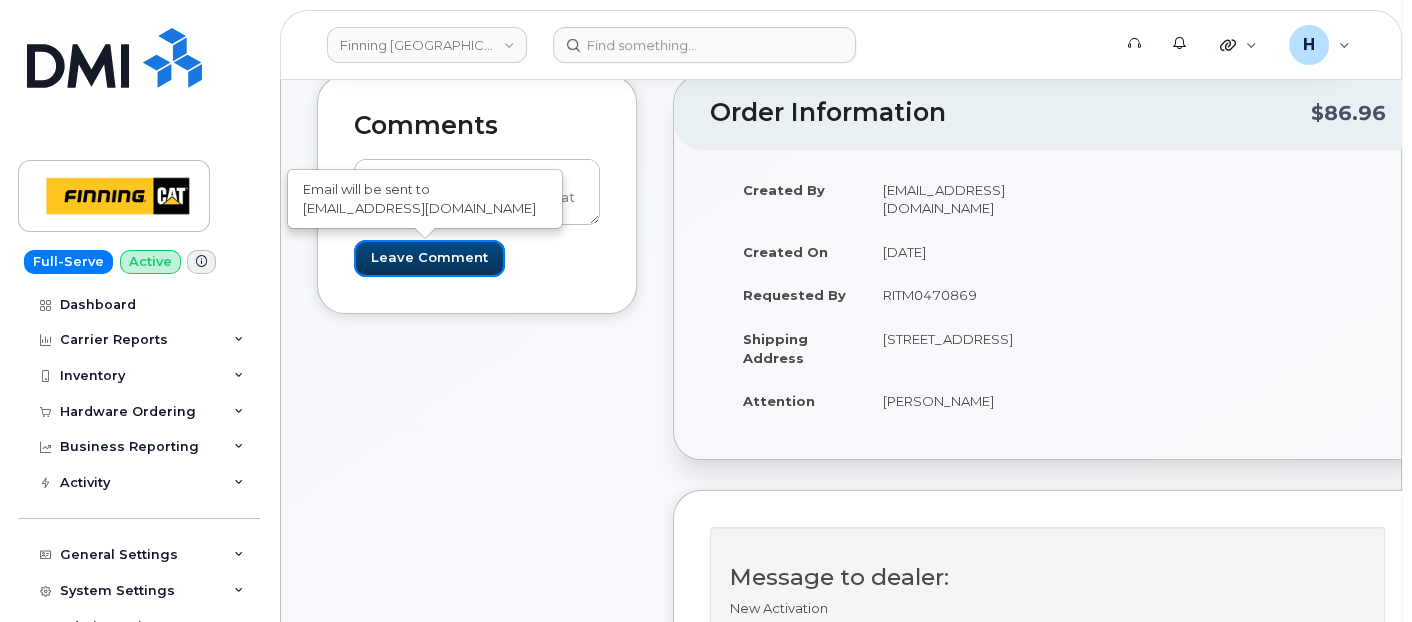 drag, startPoint x: 396, startPoint y: 262, endPoint x: 265, endPoint y: 11, distance: 283.12894 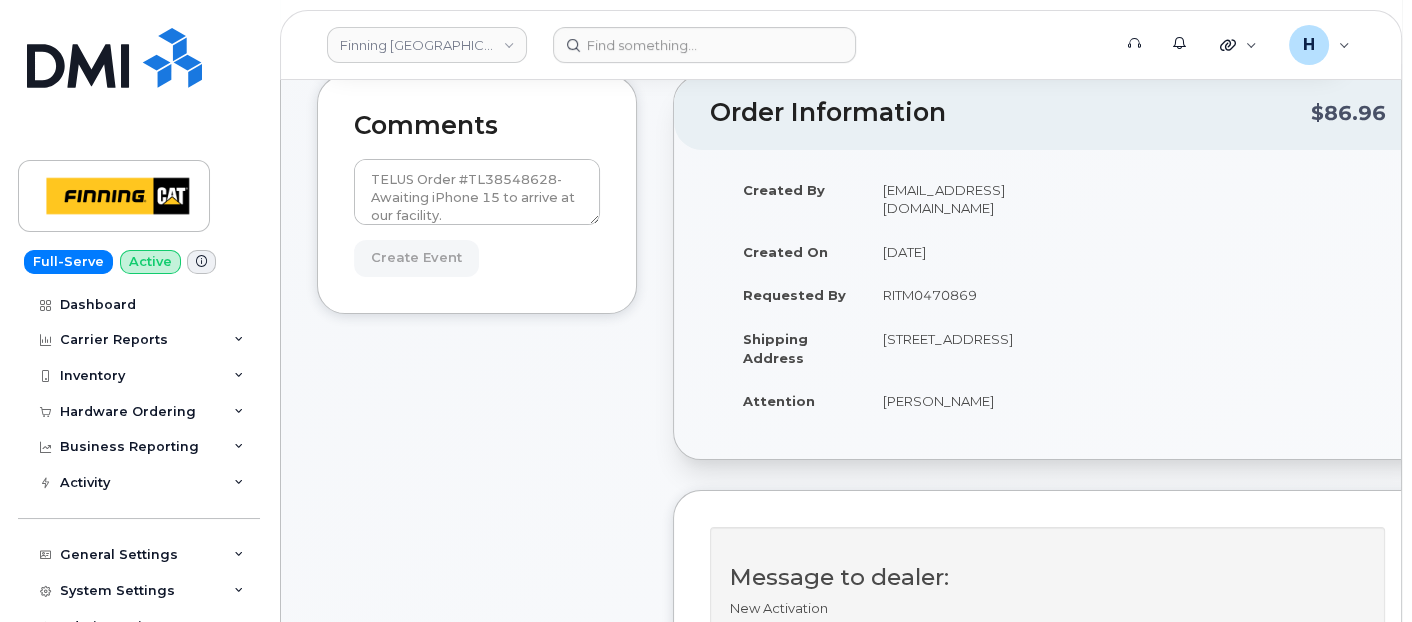 type on "Create Event" 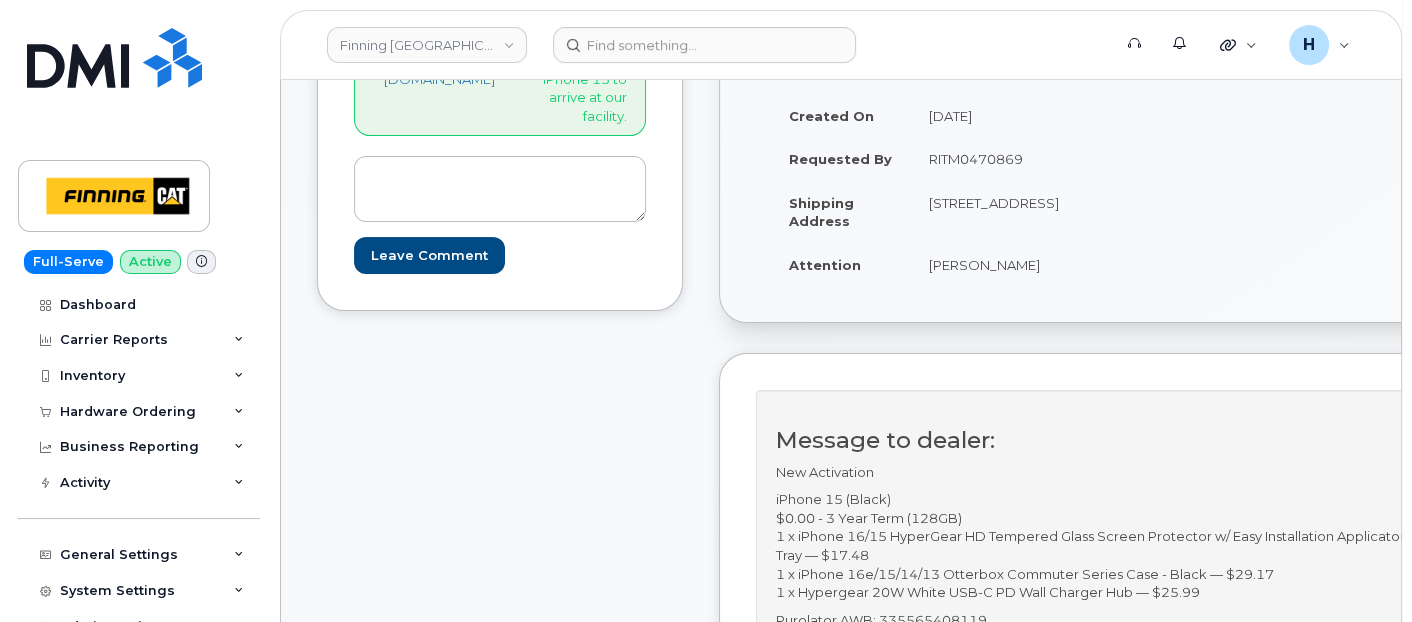 scroll, scrollTop: 666, scrollLeft: 0, axis: vertical 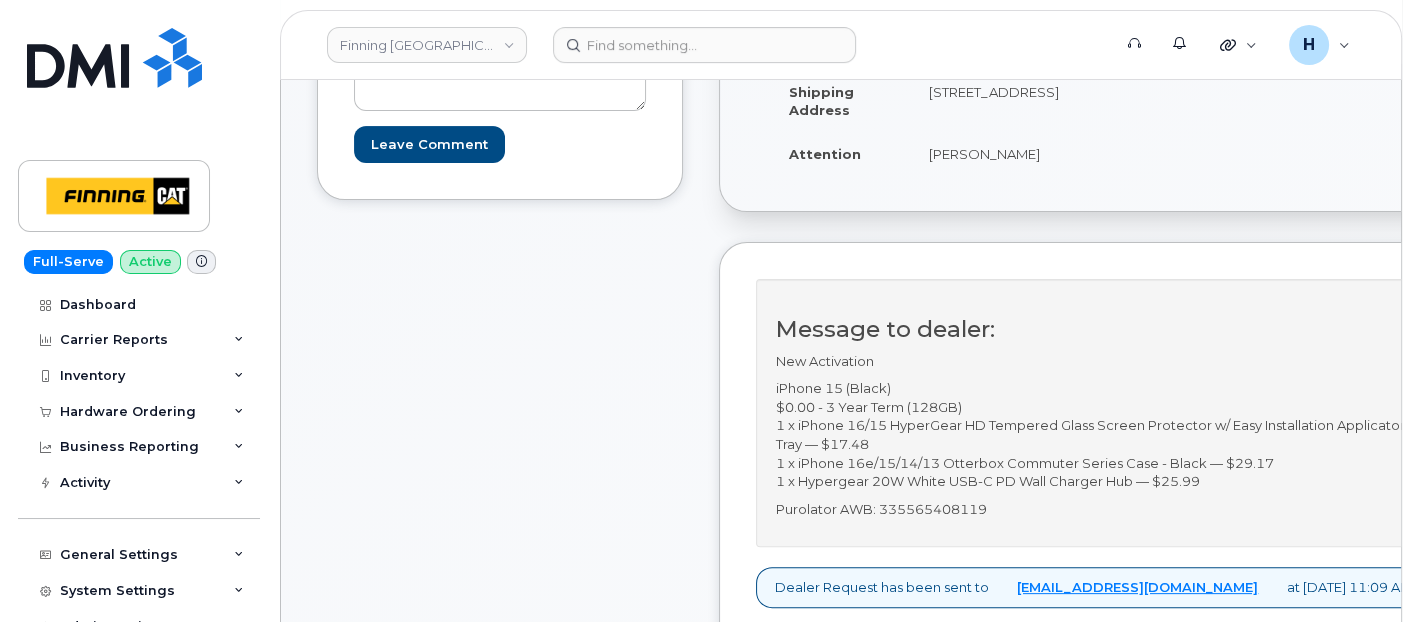 click on "Finning Canada   Support   Alerts Quicklinks Suspend / Cancel Device Change SIM Card Enable Call Forwarding Reset VM Password Add Roaming Package Request Repair Order New Device Add Device Transfer Line In H [EMAIL_ADDRESS][DOMAIN_NAME] Help Desk English Français Adjust Account View Telus 01074942 SaskTel 02333438 My Account Wireless Admin Wireless Admin (Restricted) Wireless Admin (Read only) Employee  Enter Email  Sign out" at bounding box center [841, 45] 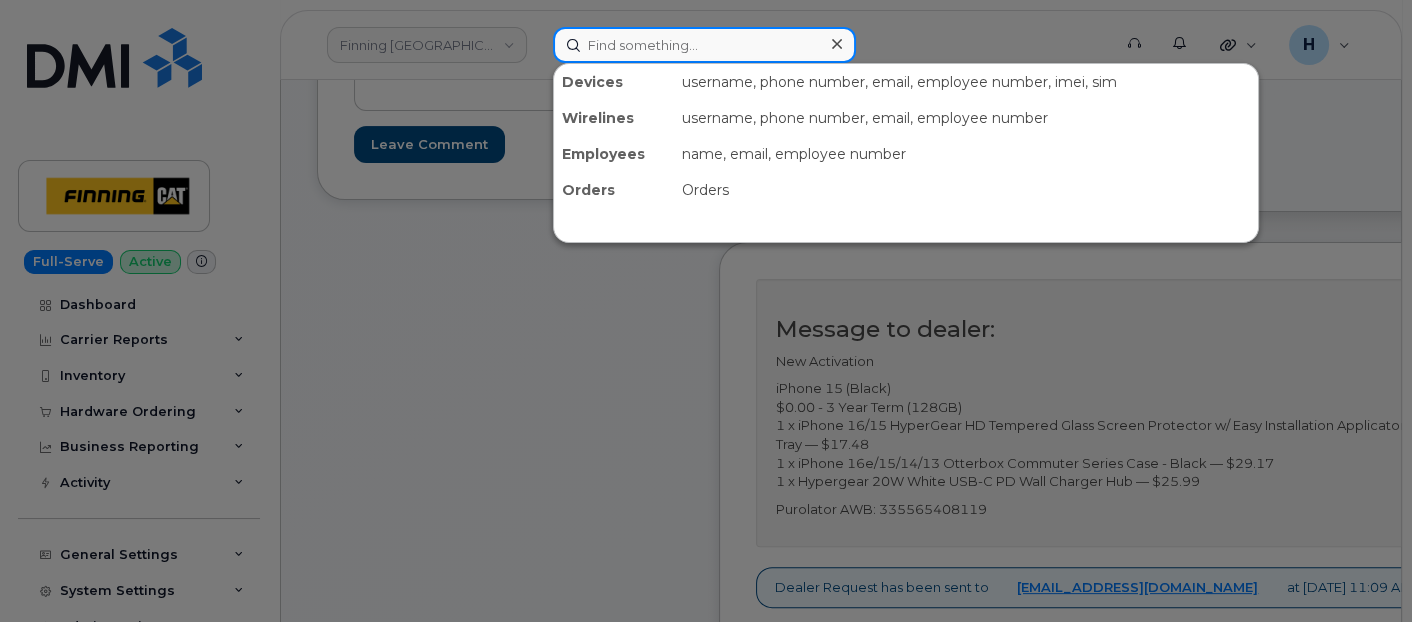 click at bounding box center [704, 45] 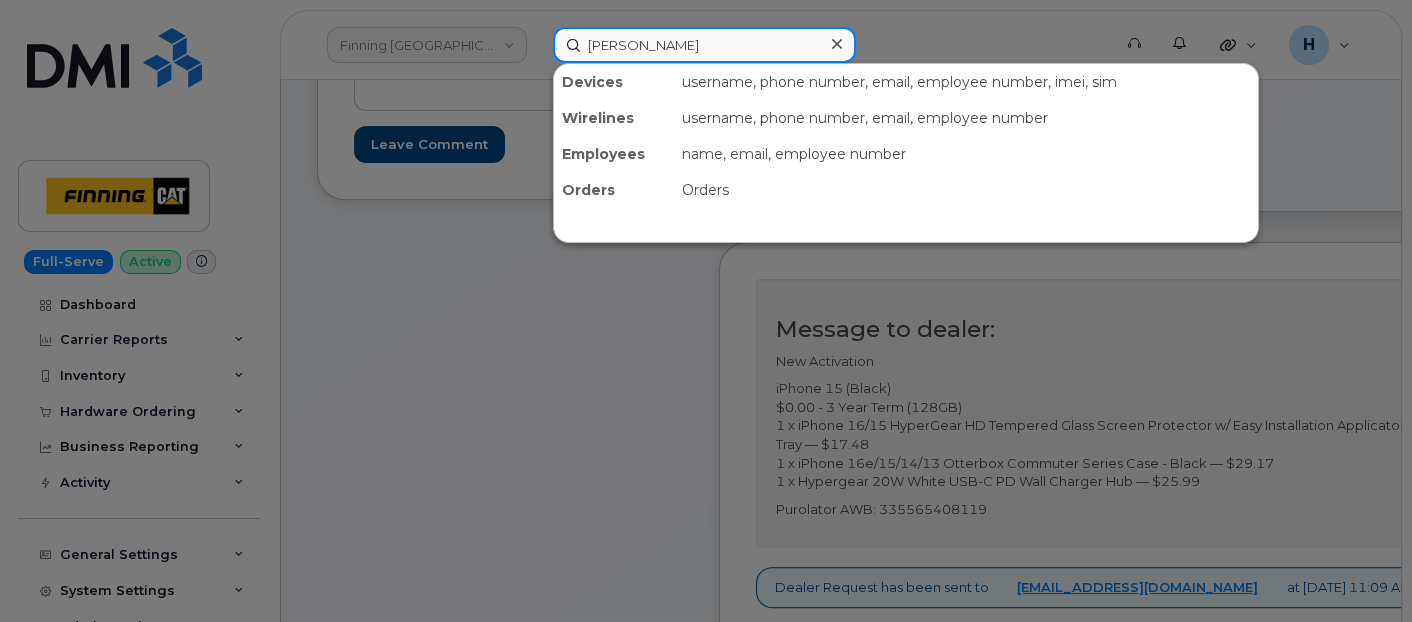 type on "[PERSON_NAME]" 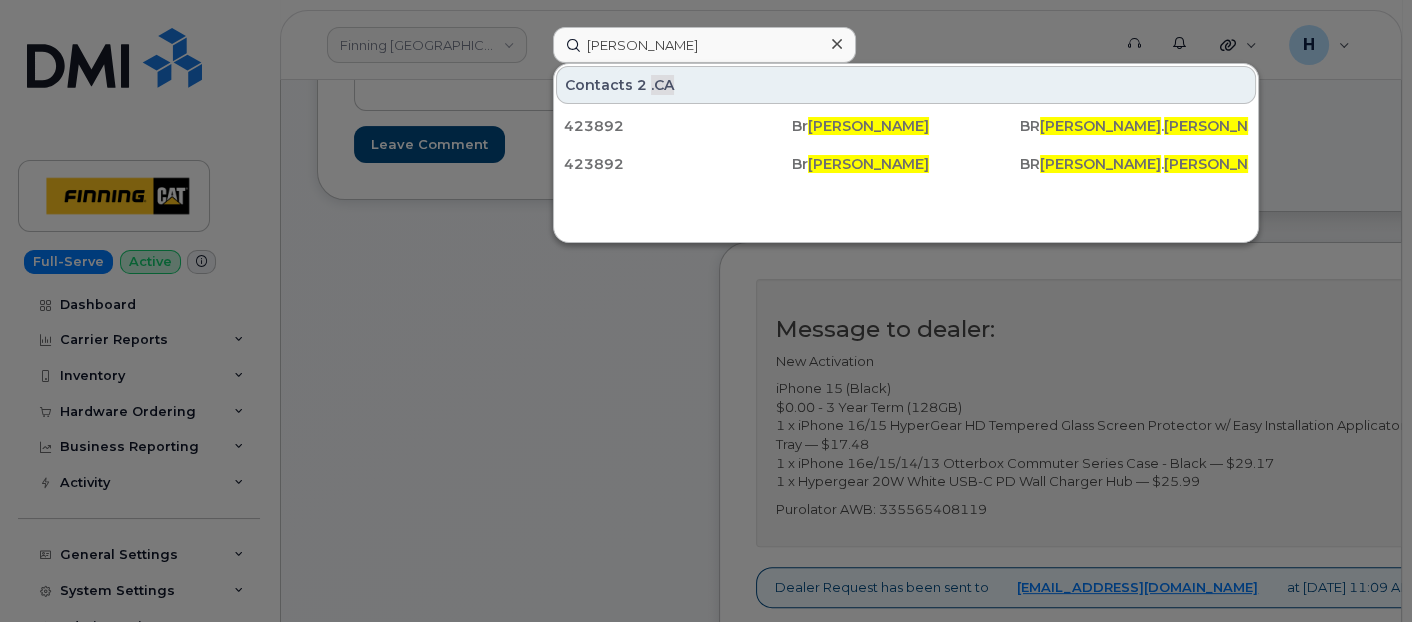 click at bounding box center (706, 311) 